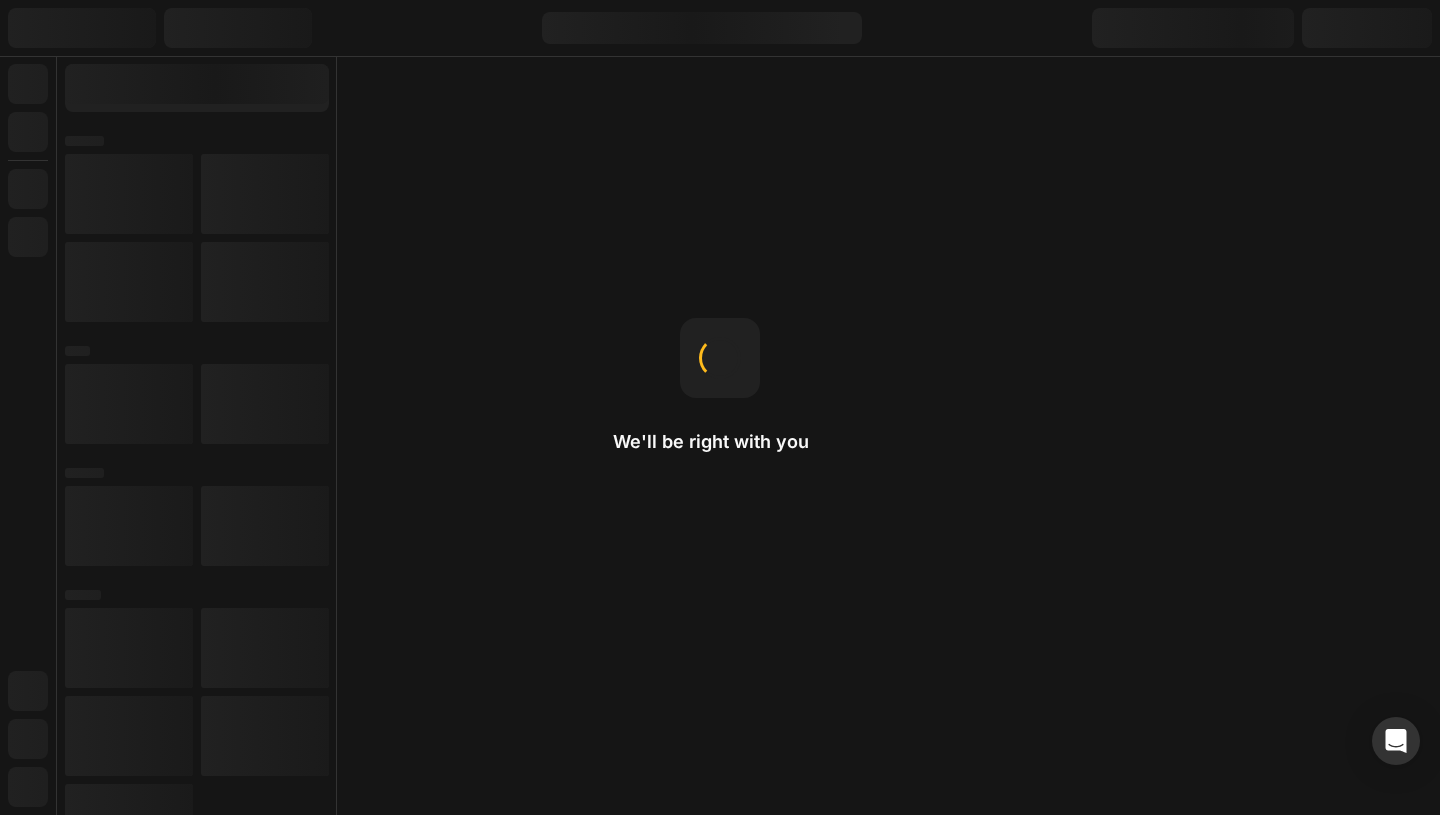 scroll, scrollTop: 0, scrollLeft: 0, axis: both 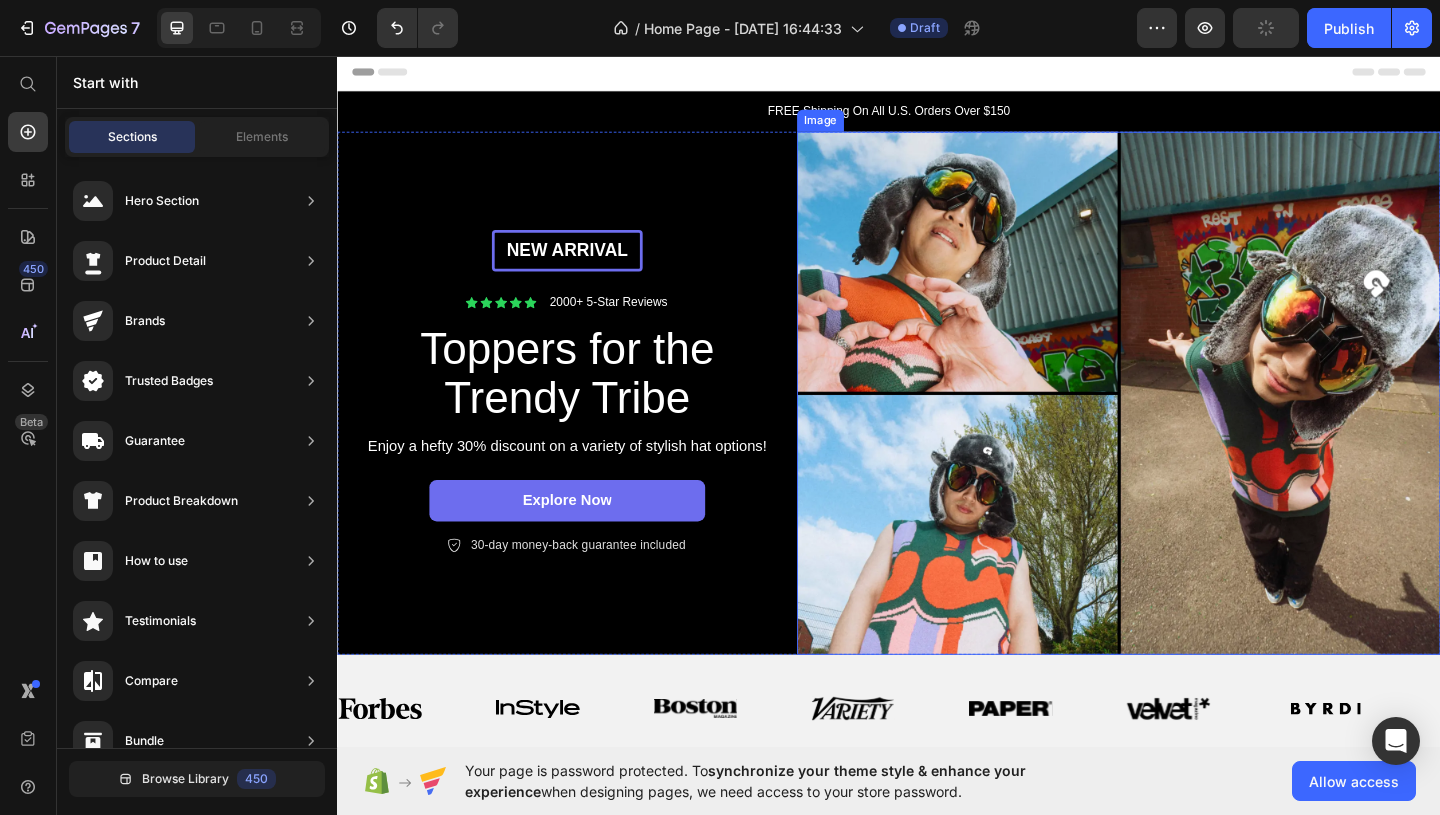 click at bounding box center (1187, 422) 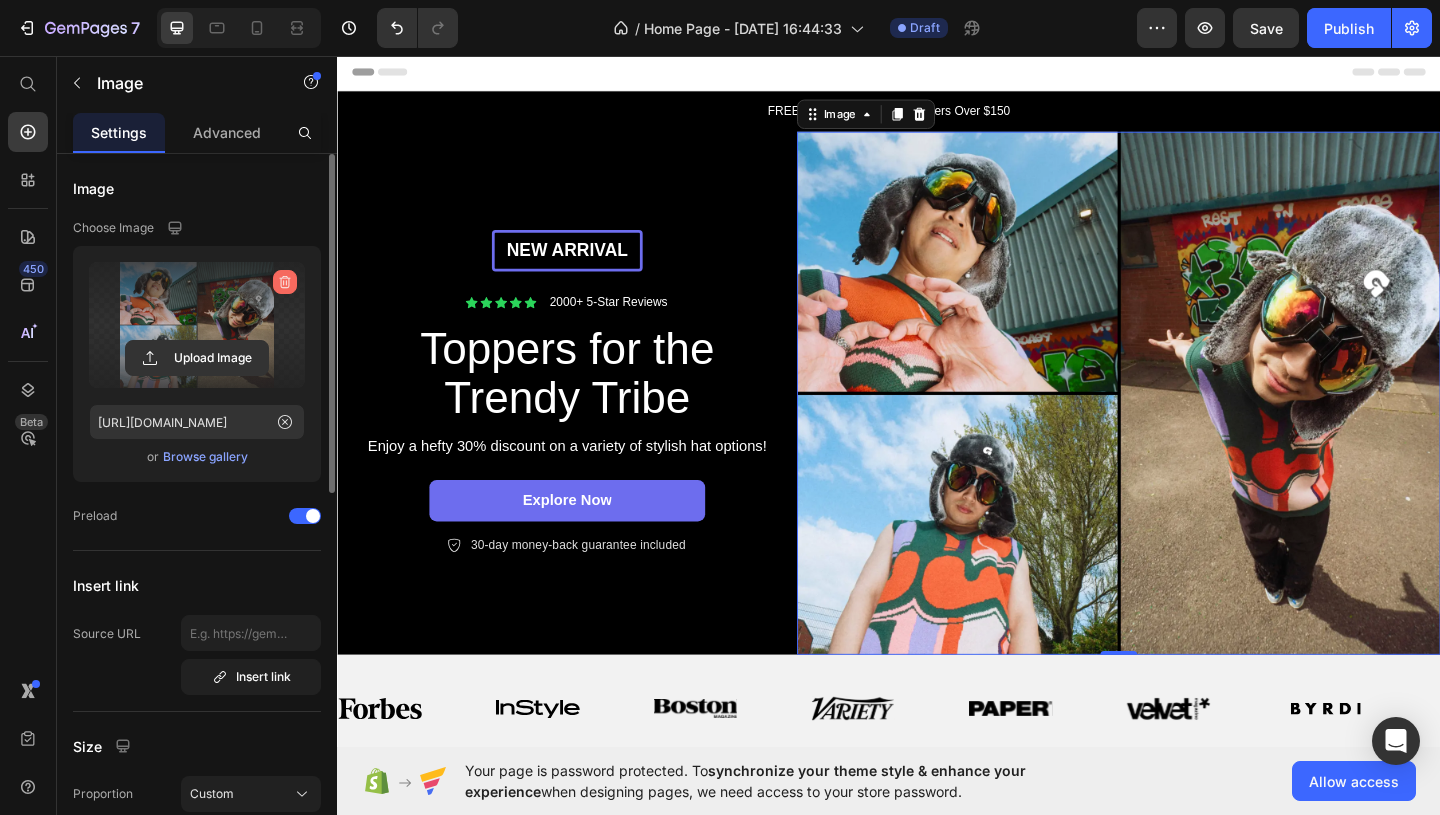 click 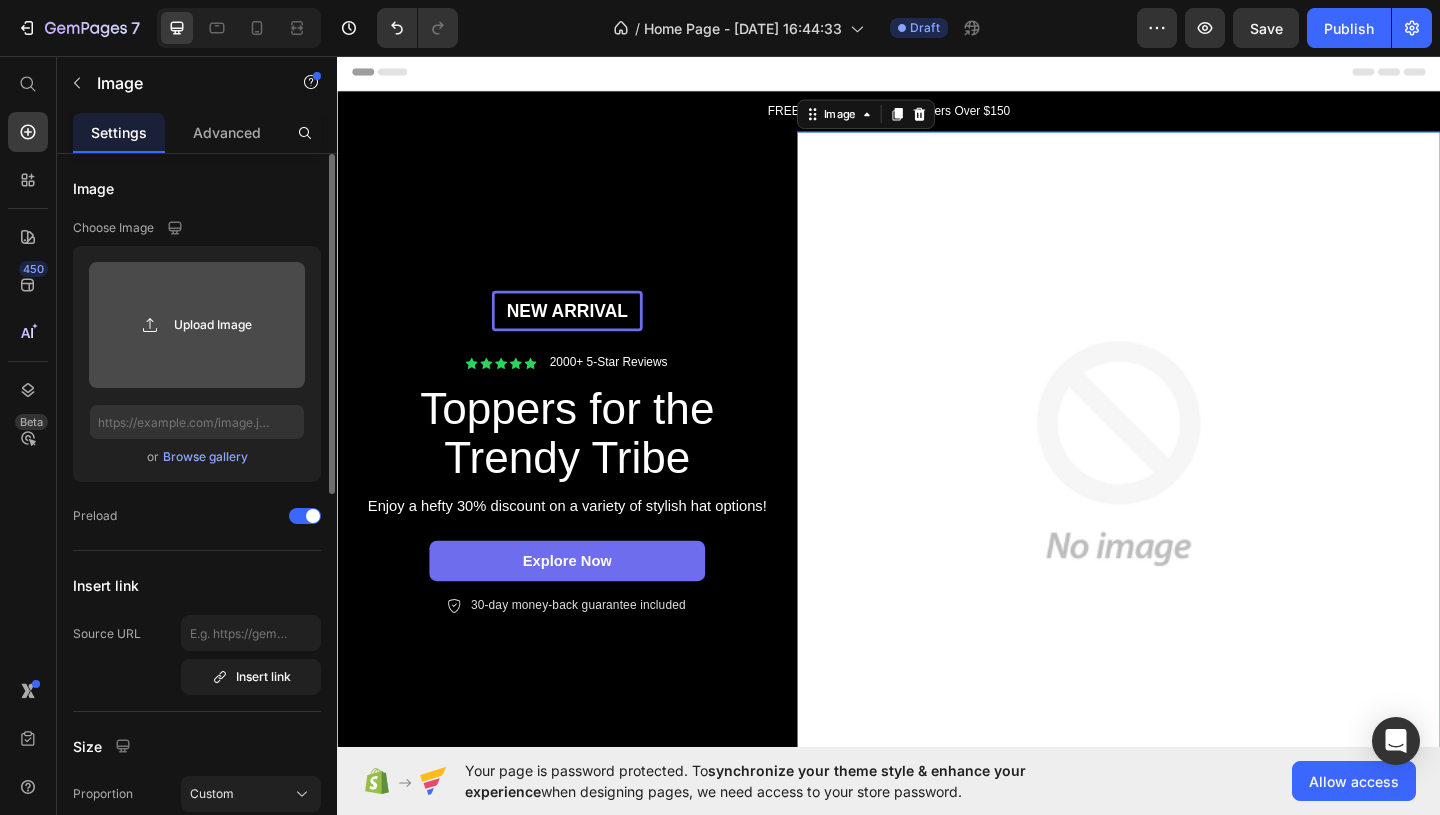 click 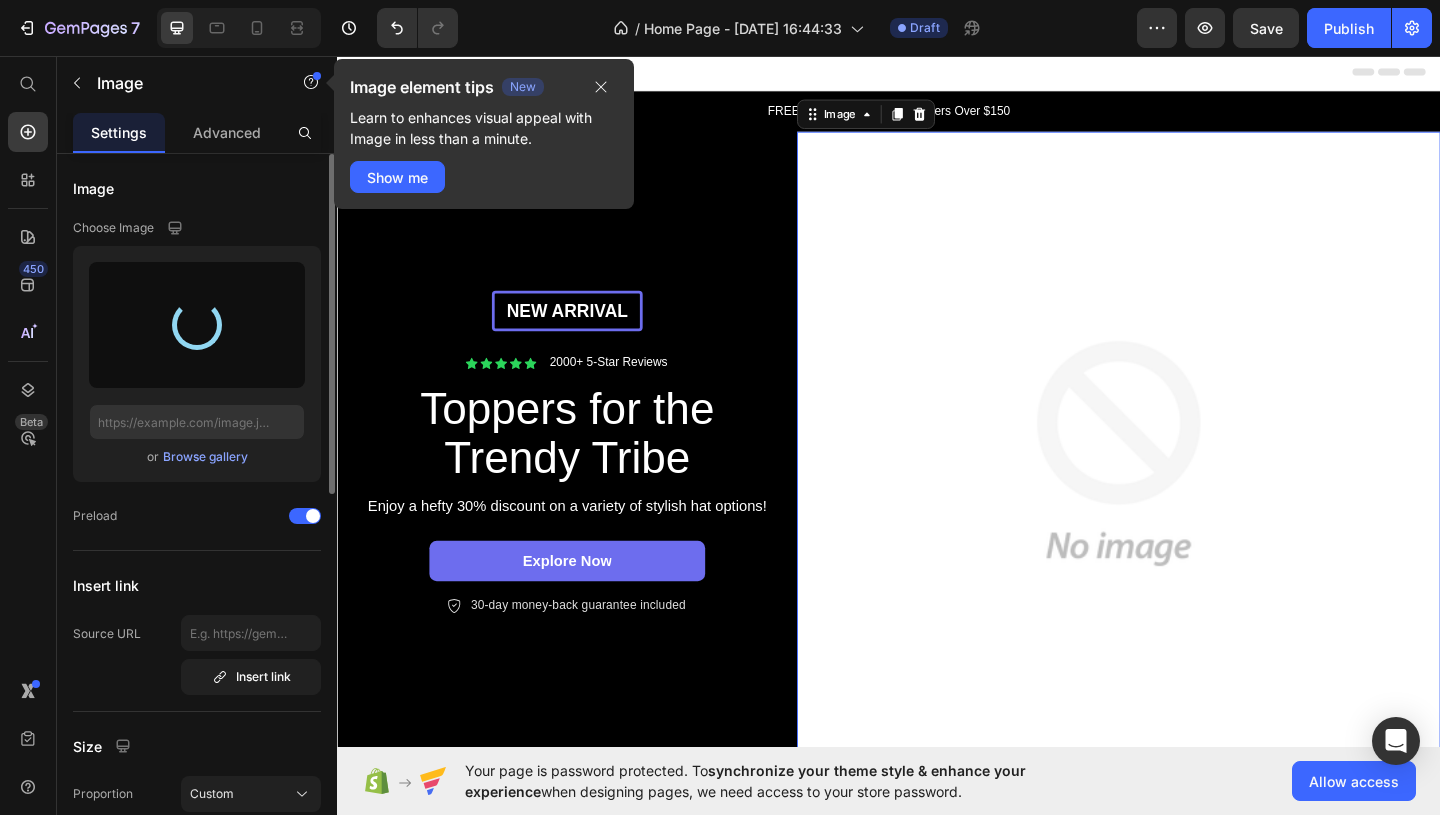 type on "[URL][DOMAIN_NAME]" 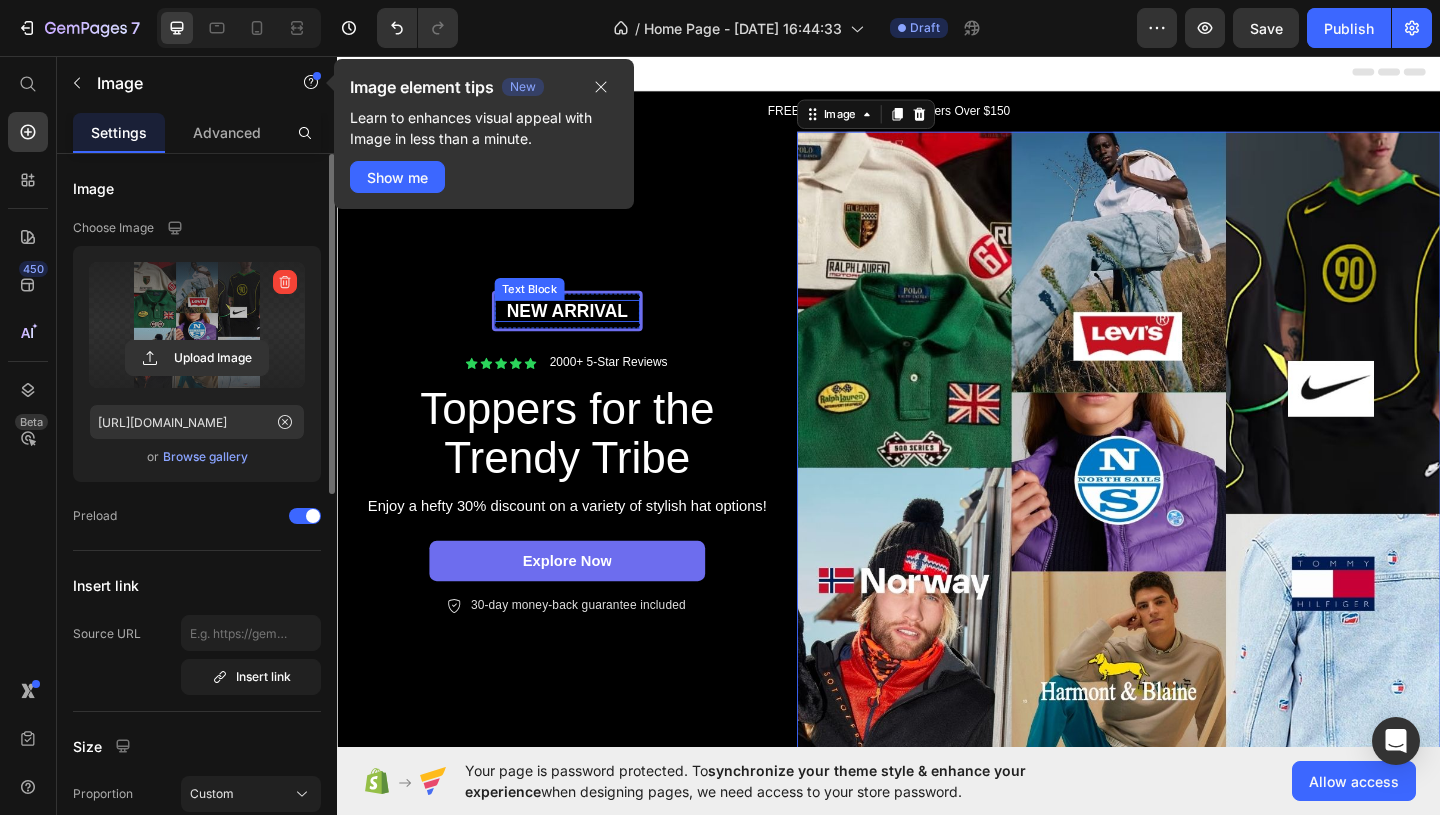click on "New arrival" at bounding box center (587, 333) 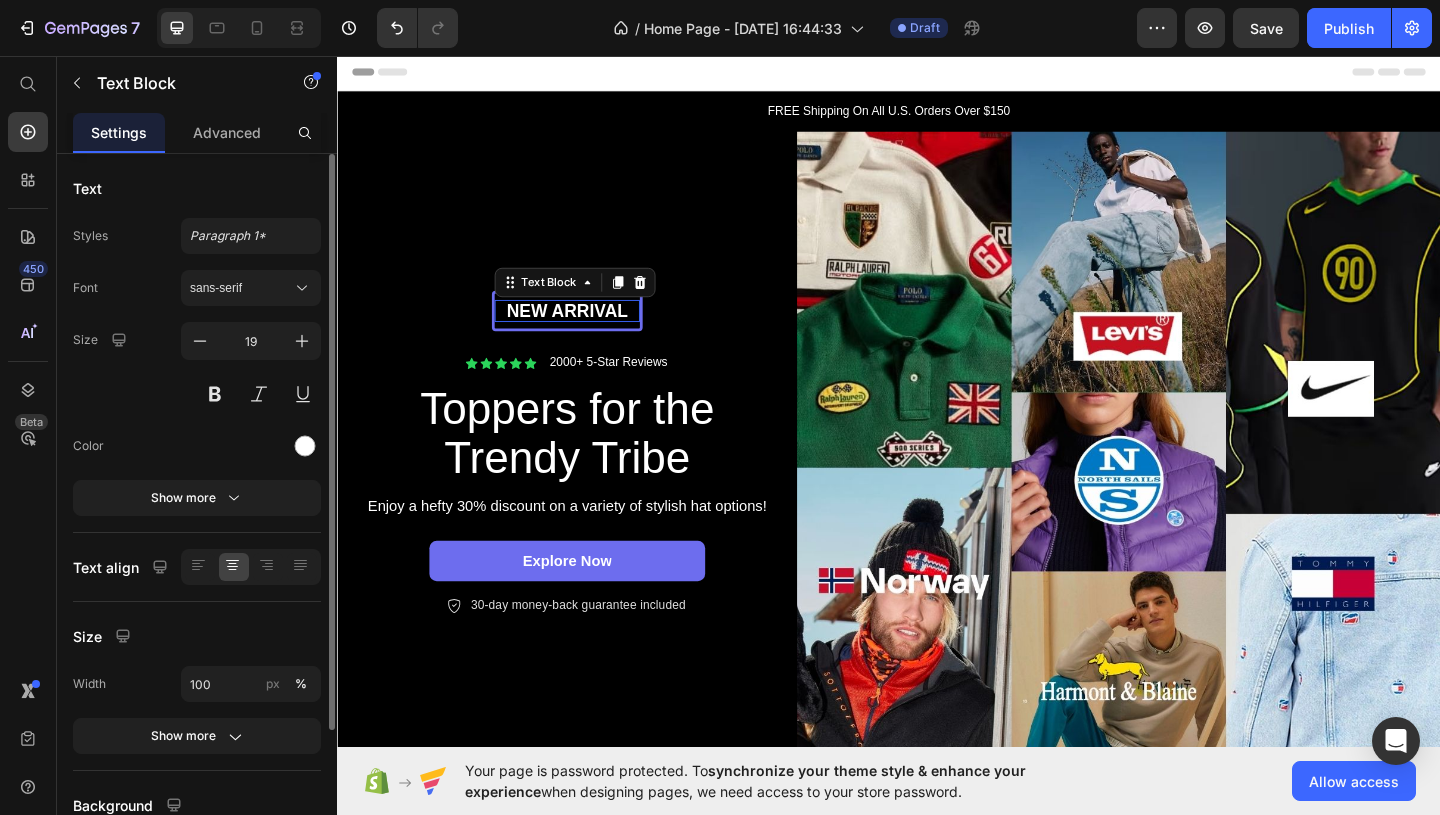 click on "New arrival" at bounding box center [587, 333] 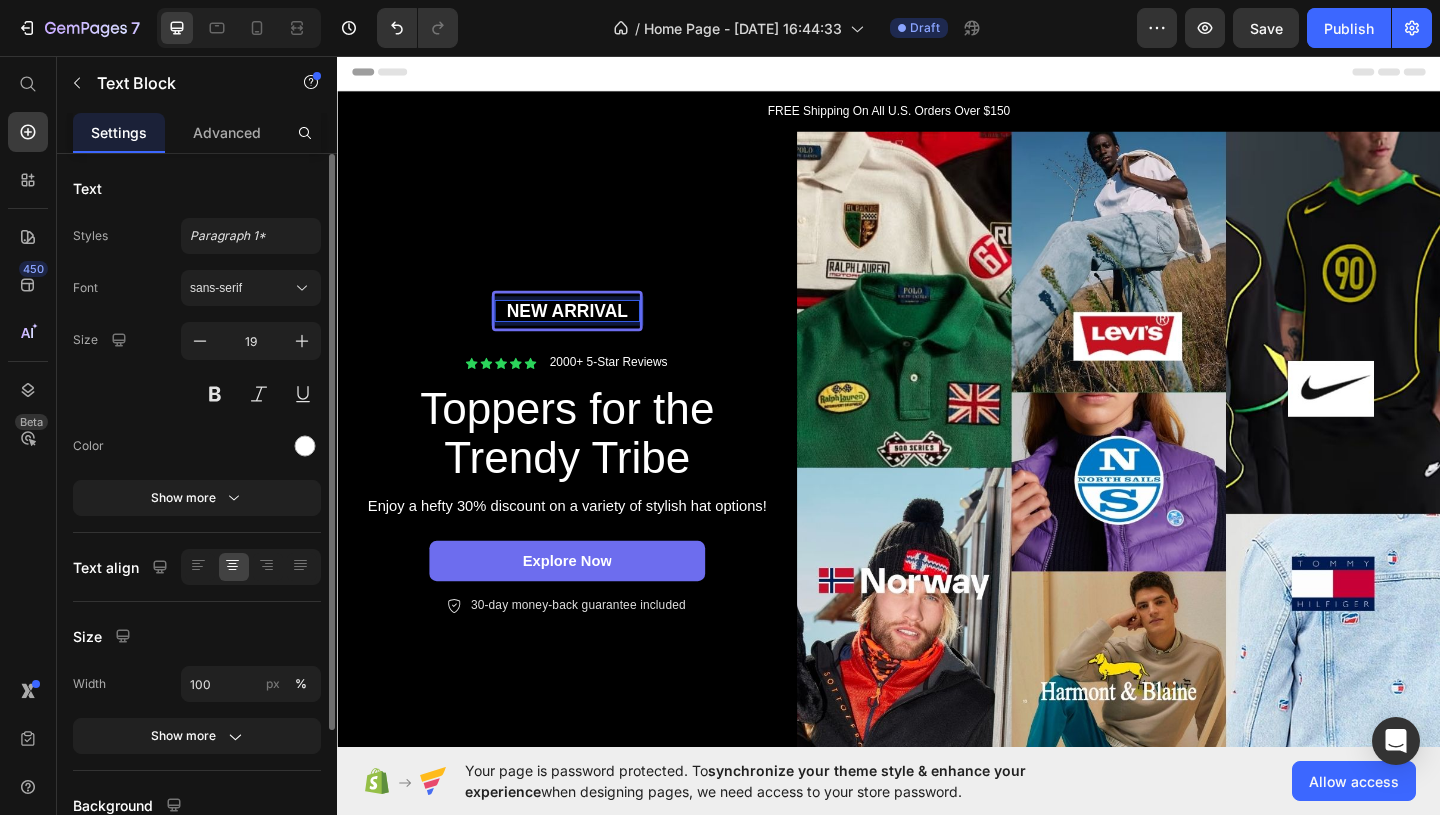 click on "New arrival" at bounding box center (587, 333) 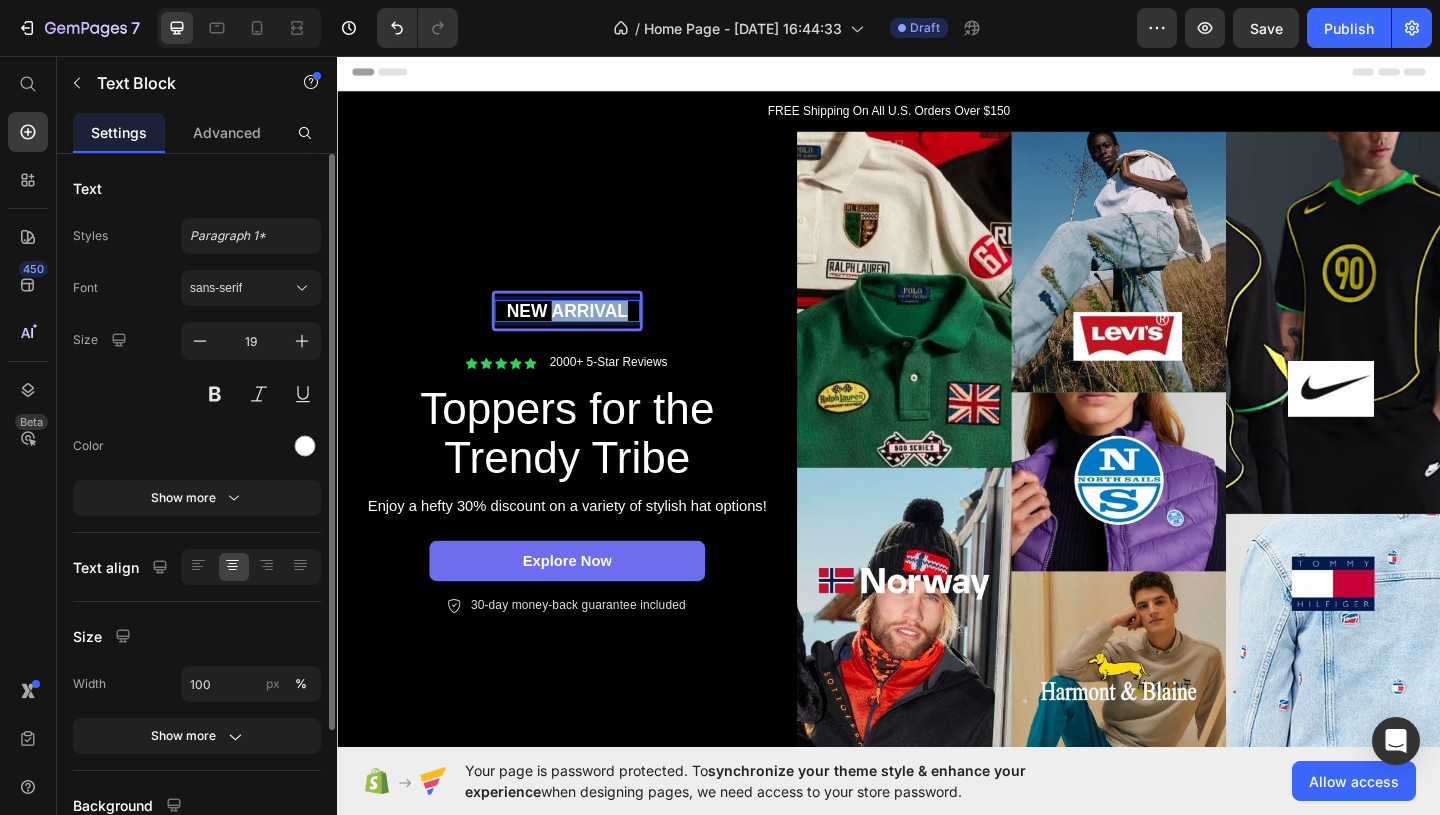 click on "New arrival" at bounding box center [587, 333] 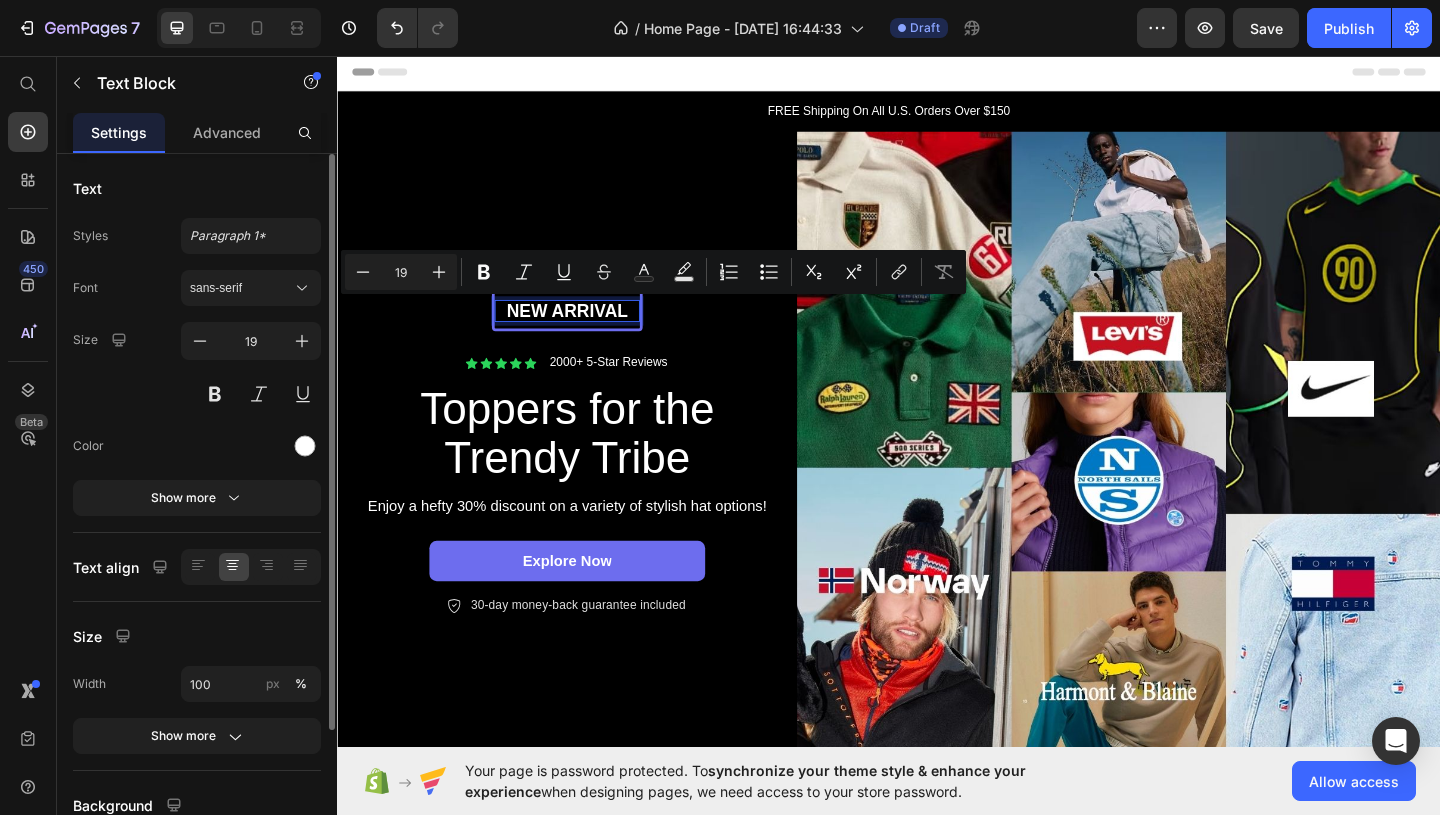 click on "New arrival" at bounding box center [587, 333] 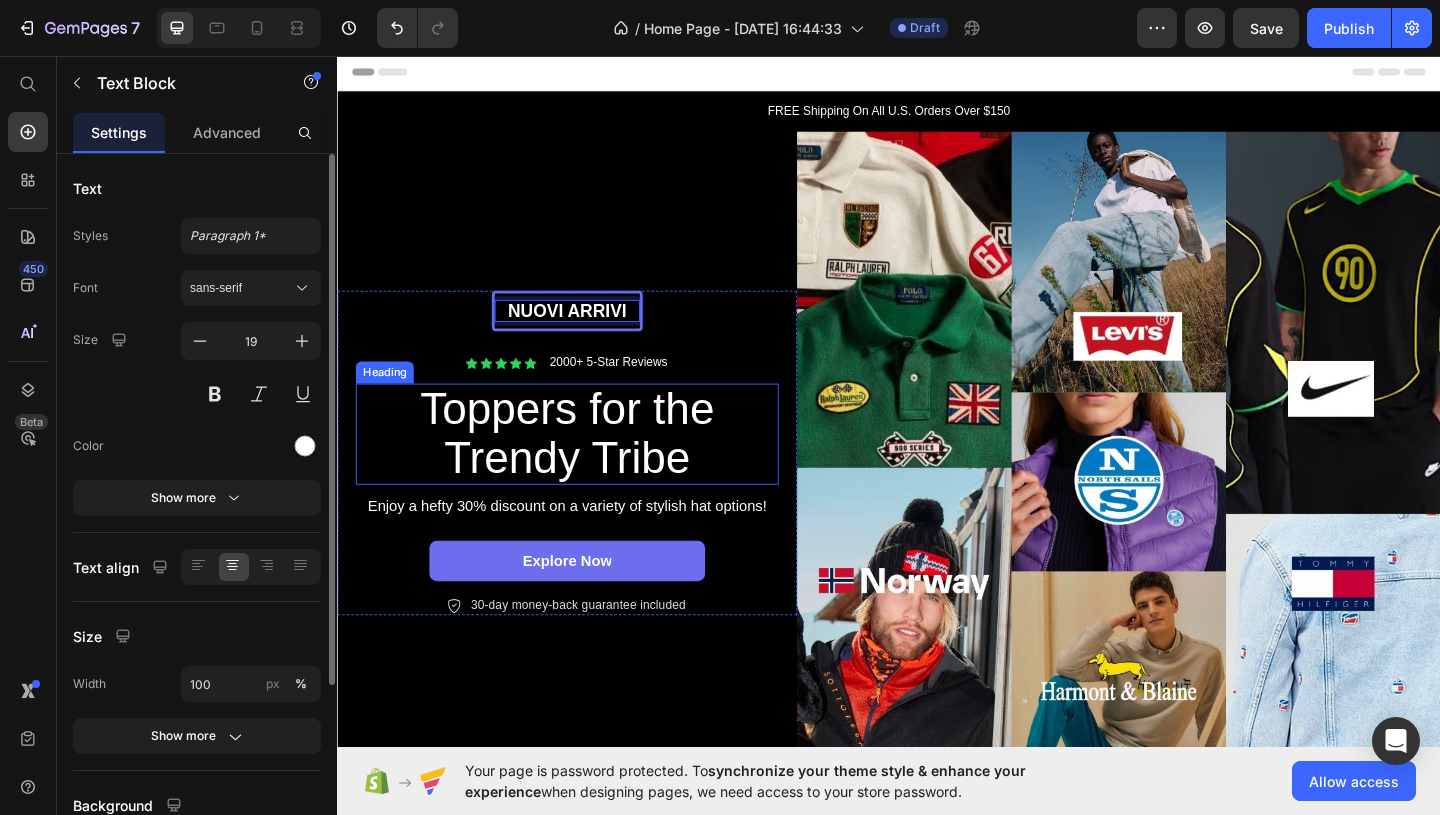 click on "Toppers for the Trendy Tribe" at bounding box center [587, 467] 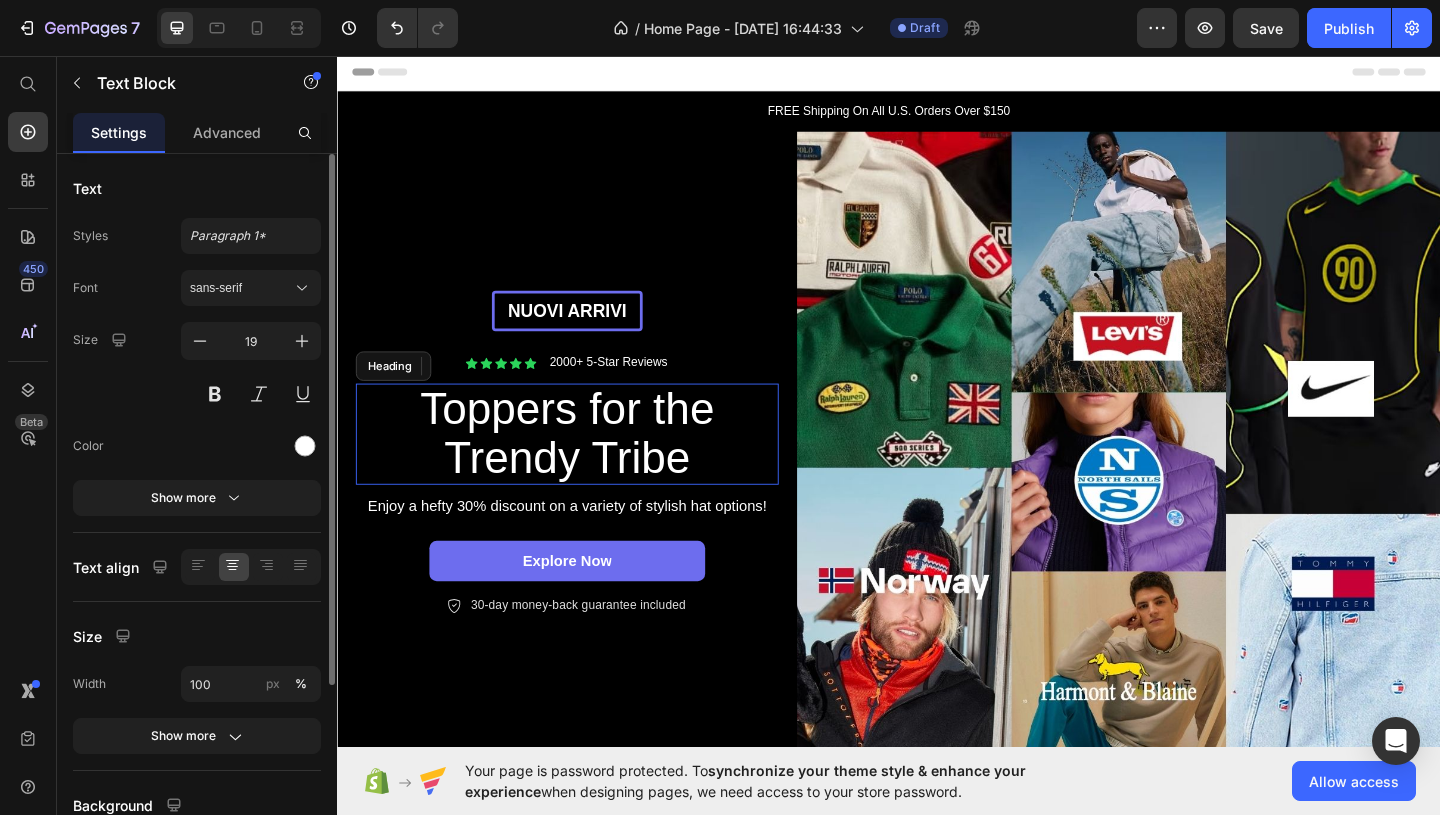 click on "Toppers for the Trendy Tribe" at bounding box center (587, 467) 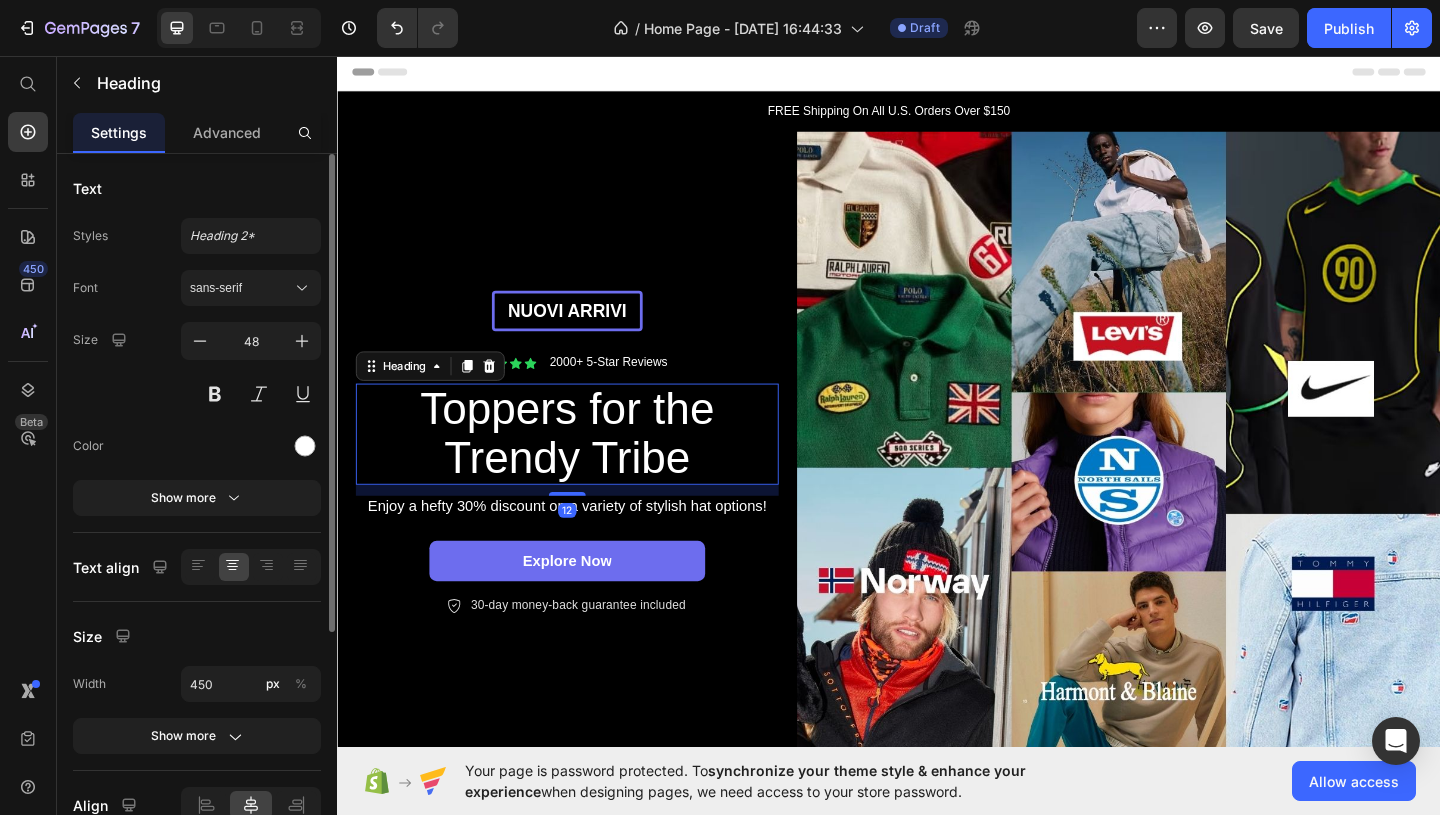 click on "Toppers for the Trendy Tribe" at bounding box center [587, 467] 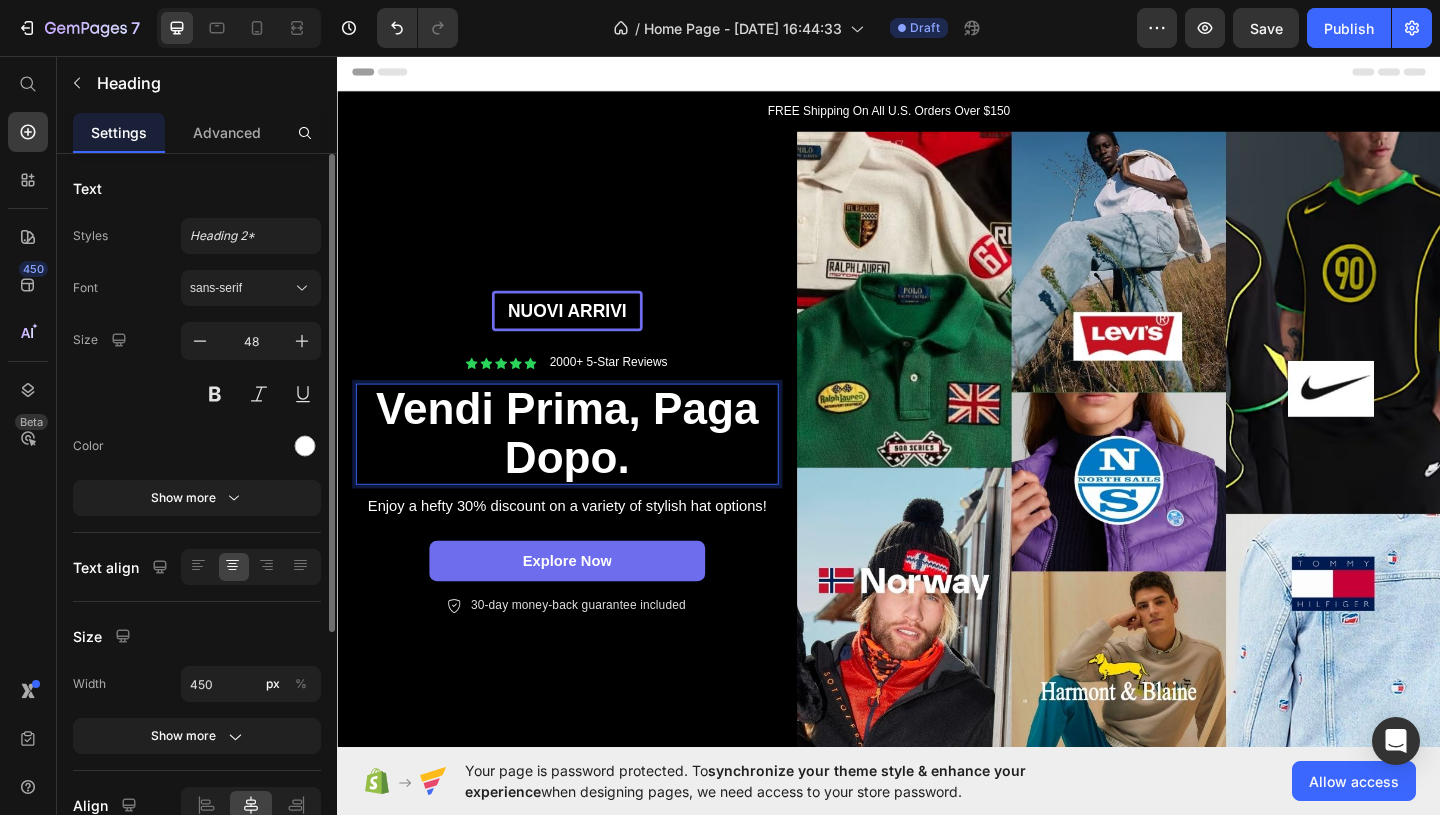 click on "Vendi Prima, Paga Dopo." at bounding box center [587, 466] 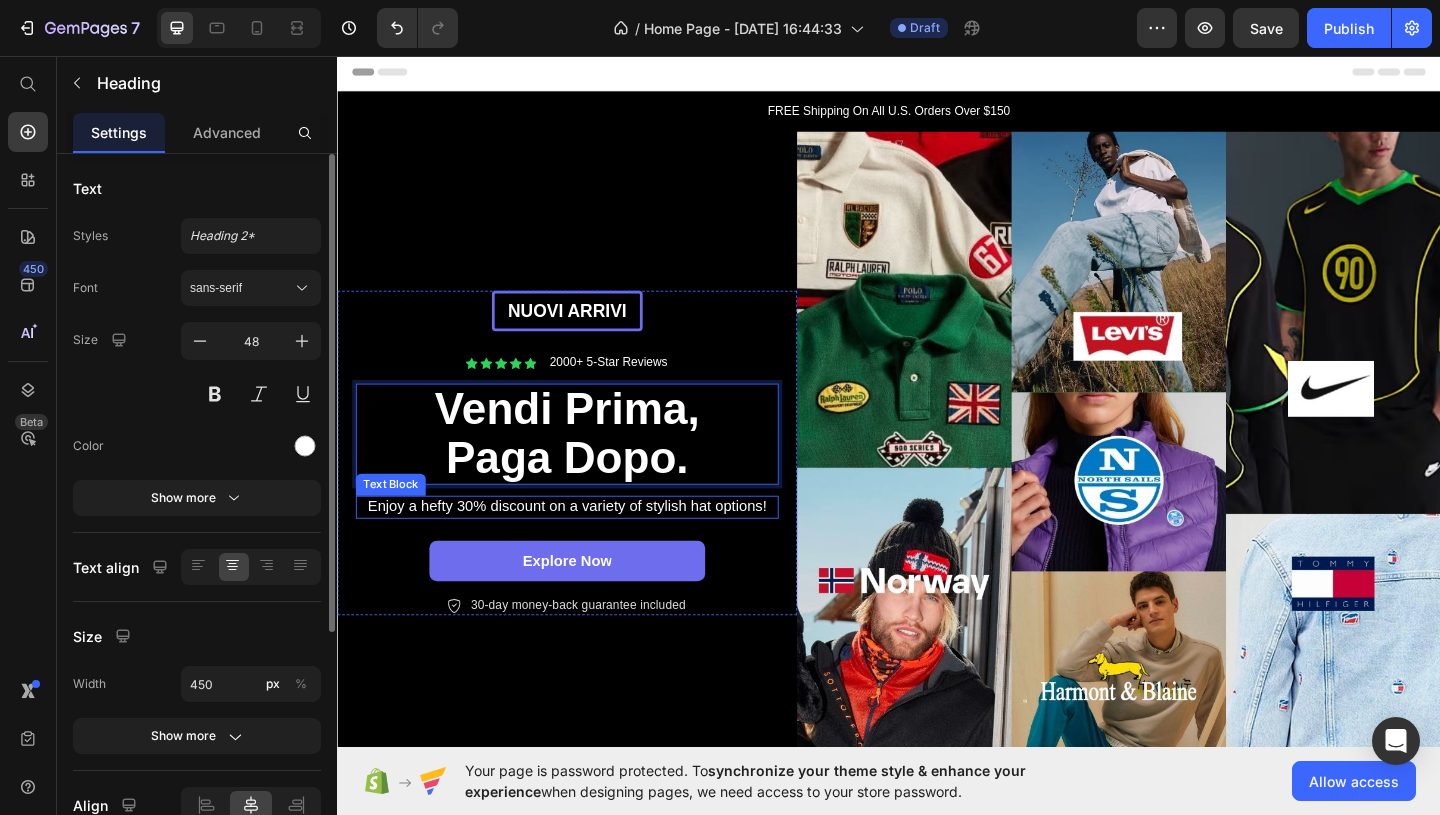 click on "Enjoy a hefty 30% discount on a variety of stylish hat options!" at bounding box center (587, 546) 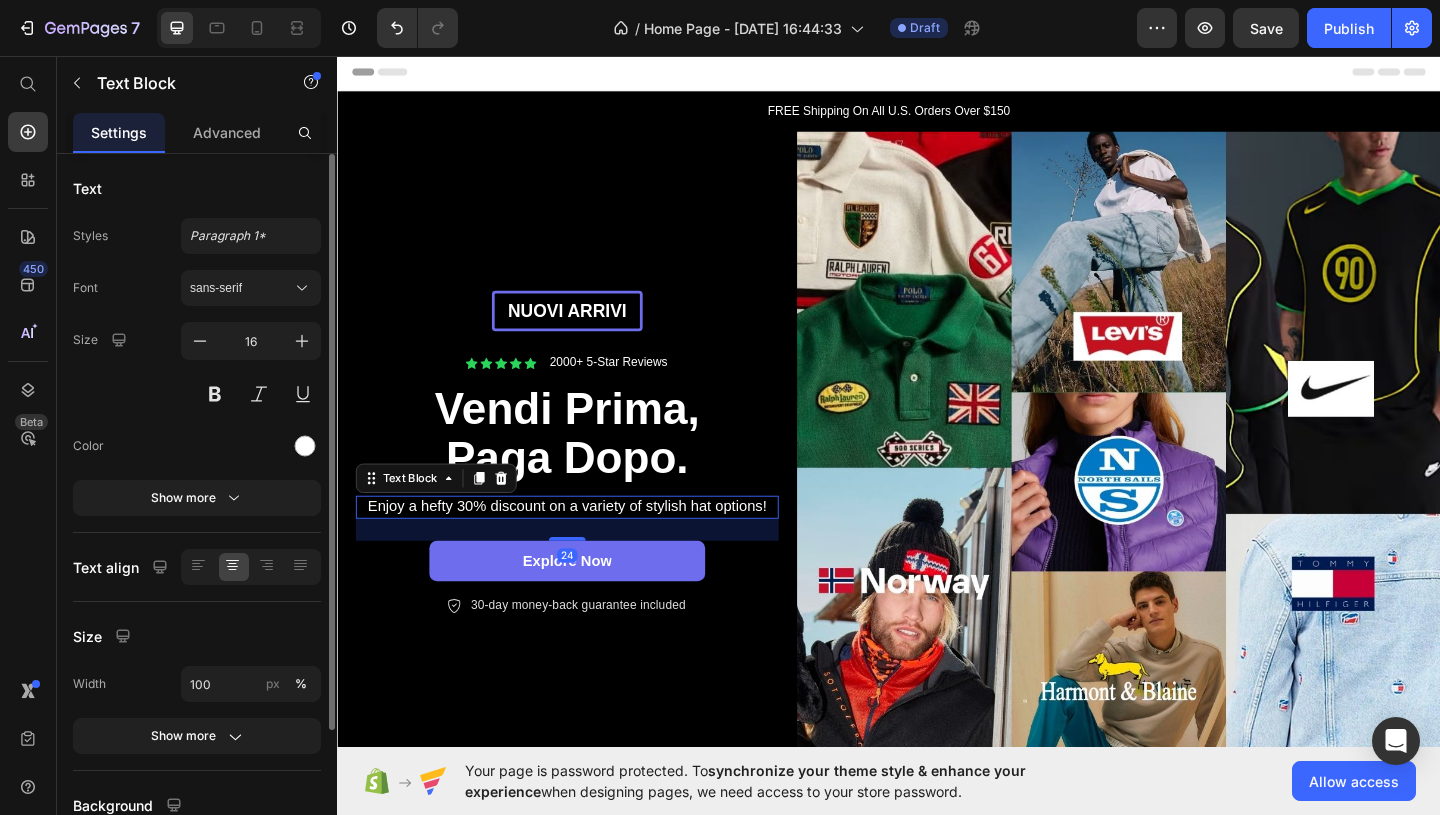 click on "Enjoy a hefty 30% discount on a variety of stylish hat options!" at bounding box center [587, 546] 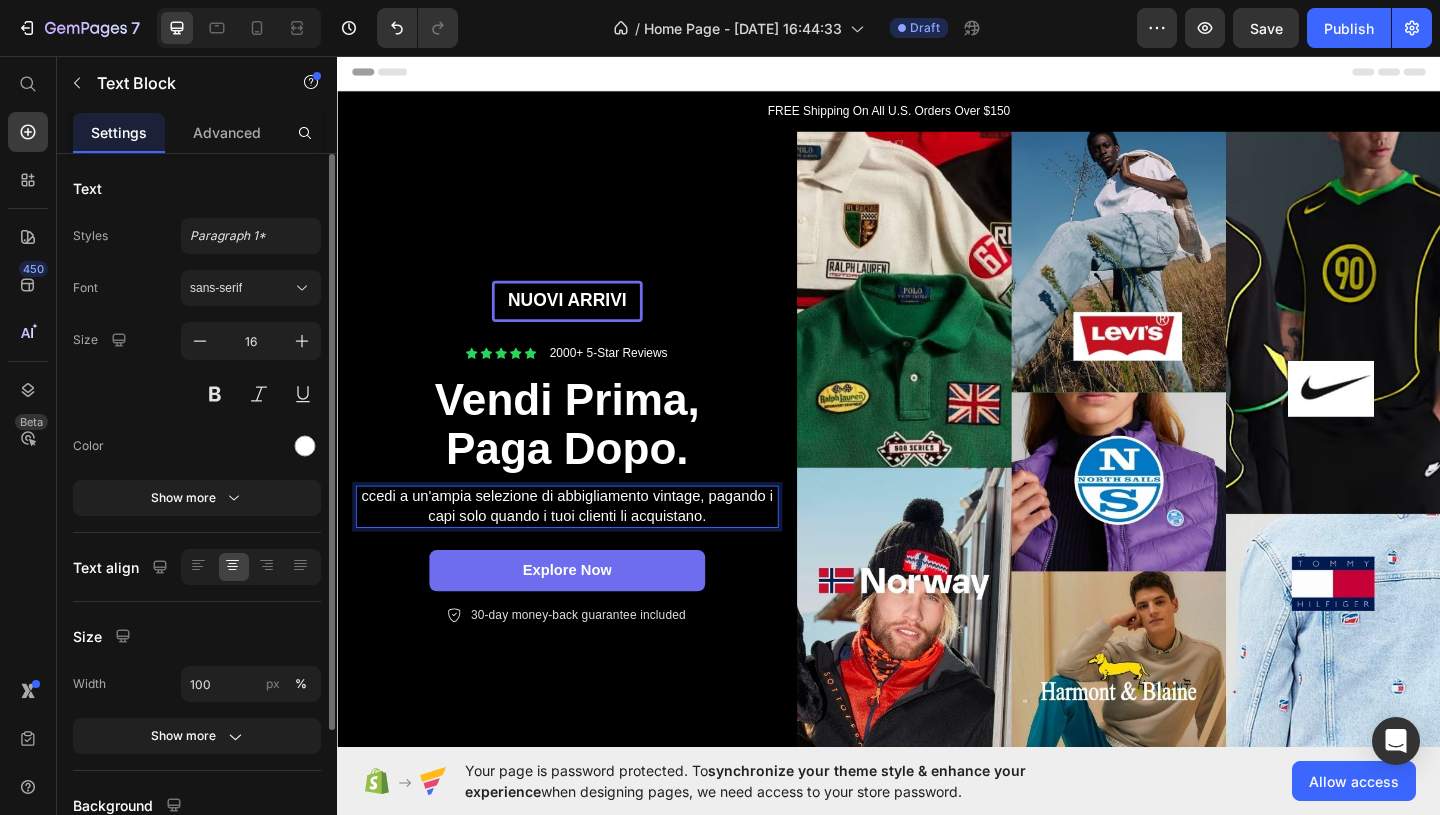 click on "ccedi a un'ampia selezione di abbigliamento vintage, pagando i capi solo quando i tuoi clienti li acquistano." at bounding box center (587, 546) 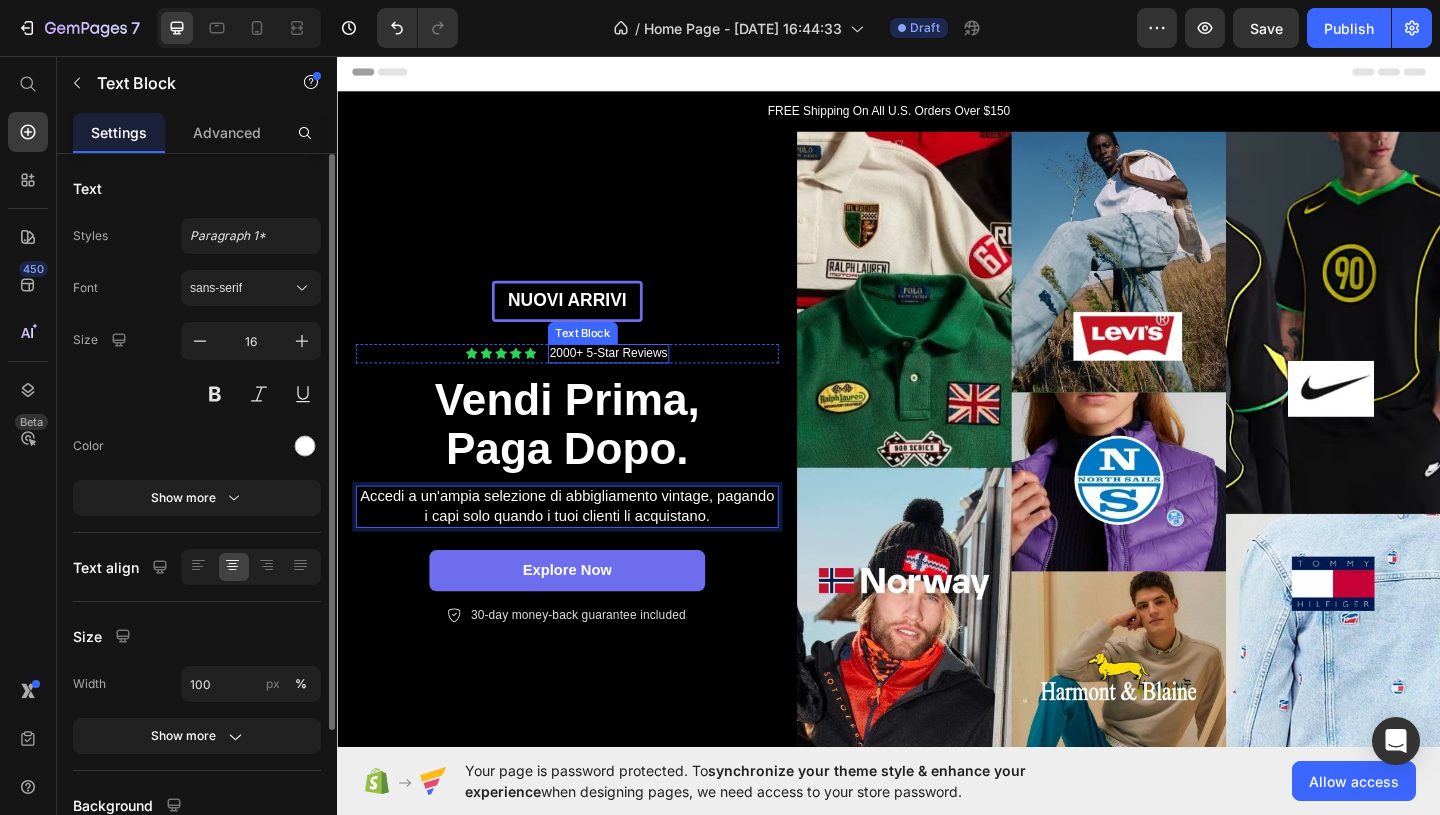 click on "2000+ 5-Star Reviews" at bounding box center (632, 379) 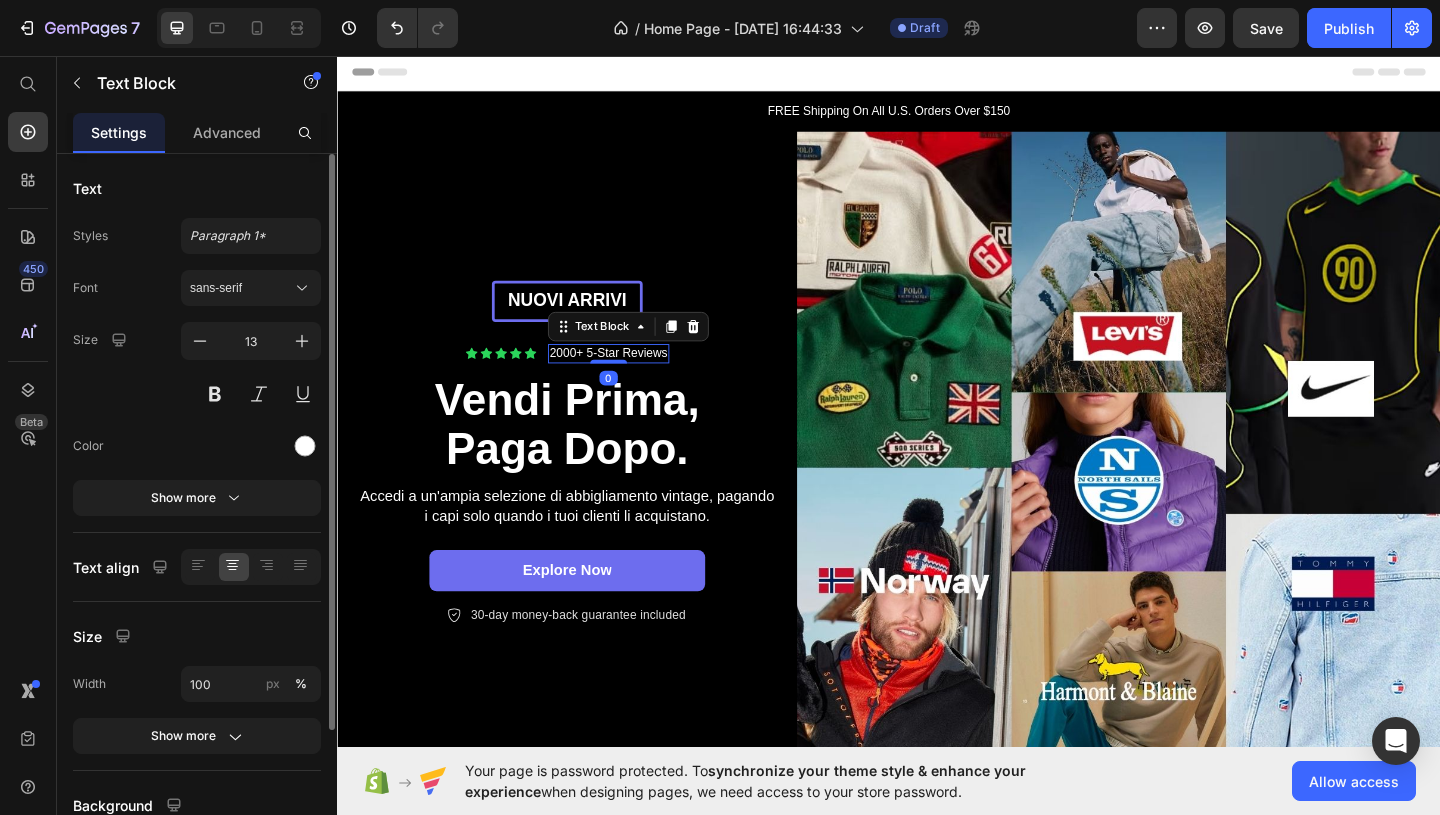 click on "2000+ 5-Star Reviews" at bounding box center (632, 379) 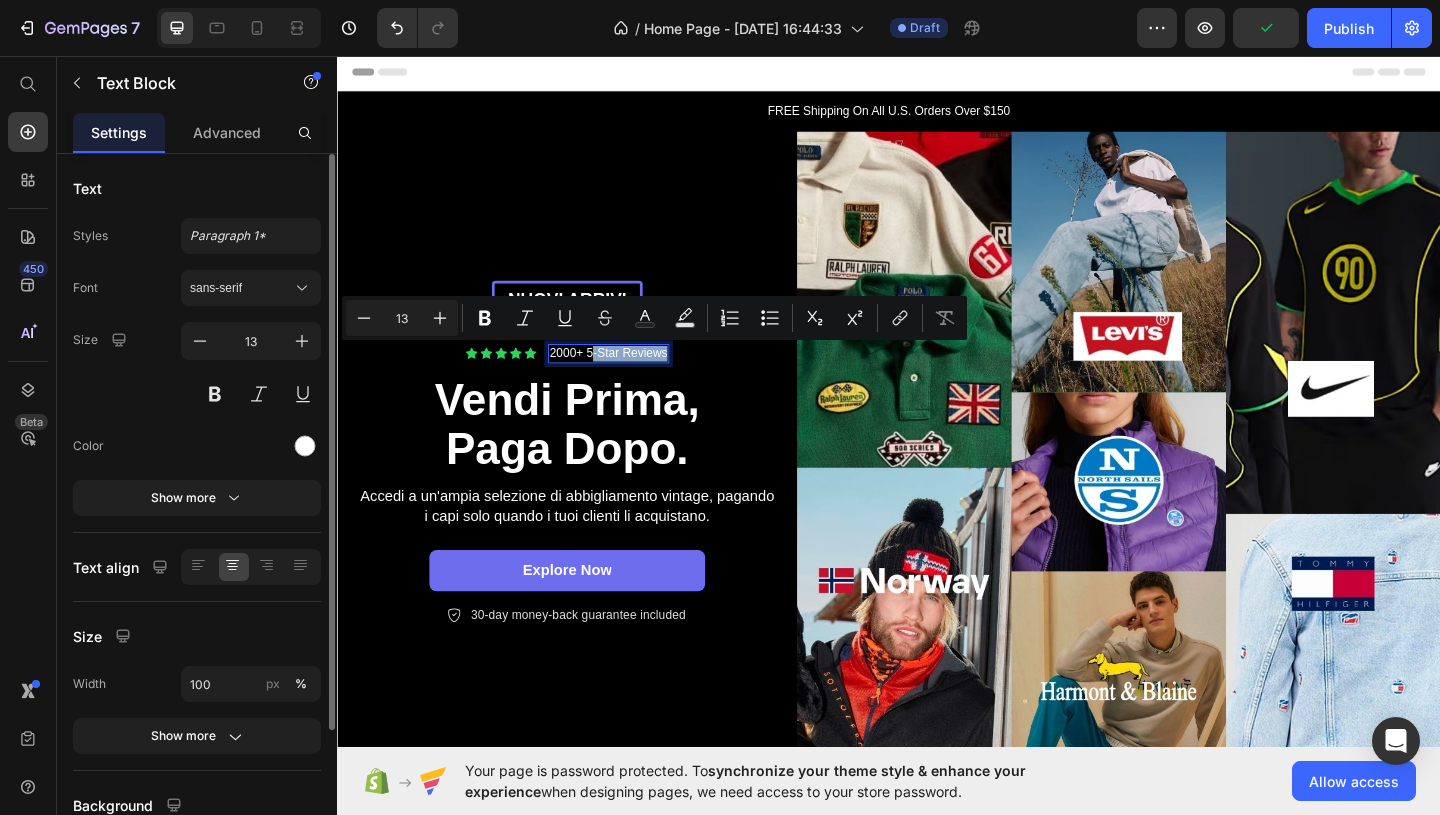 drag, startPoint x: 613, startPoint y: 382, endPoint x: 698, endPoint y: 390, distance: 85.37564 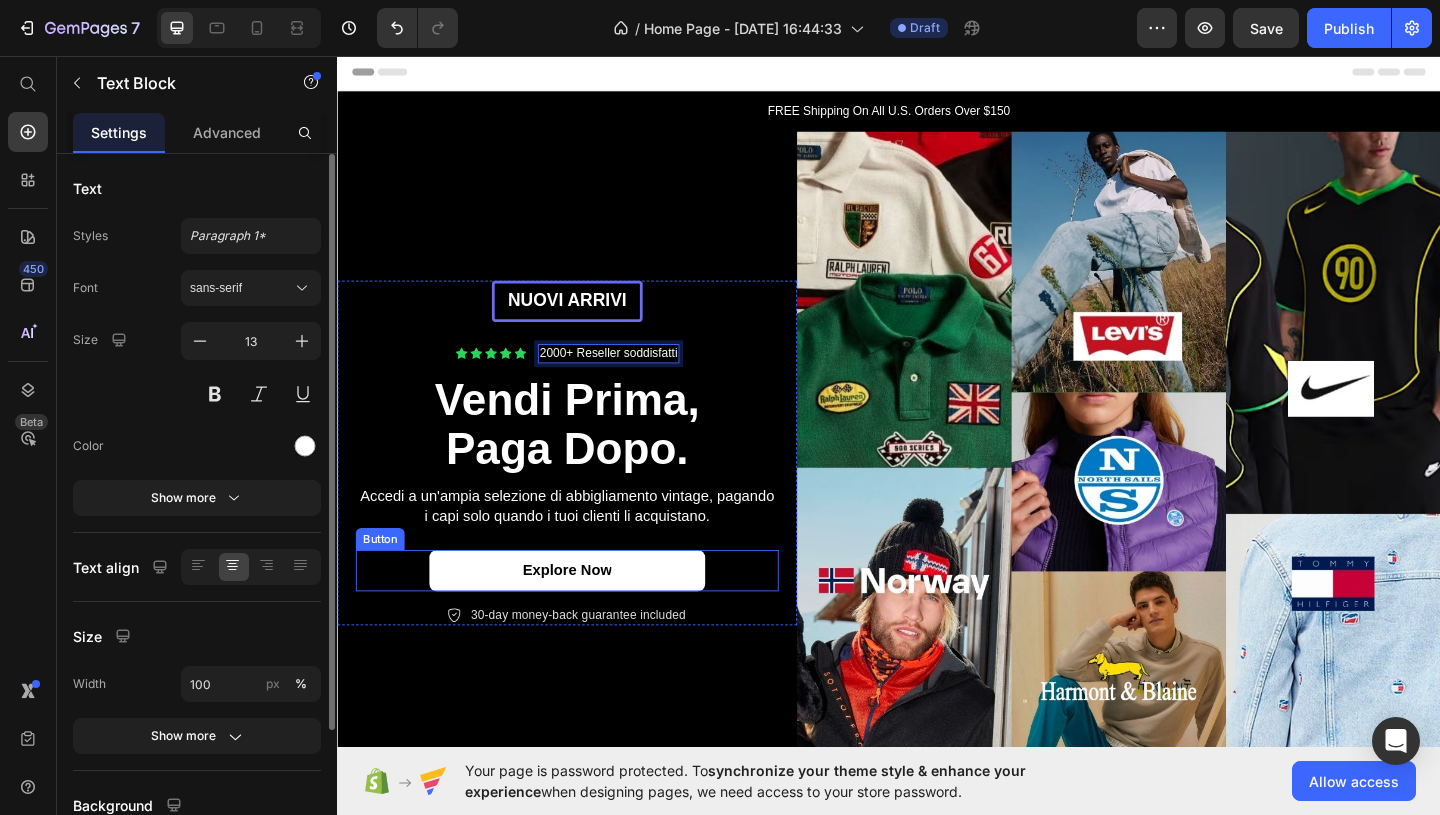 click on "explore now" at bounding box center (587, 615) 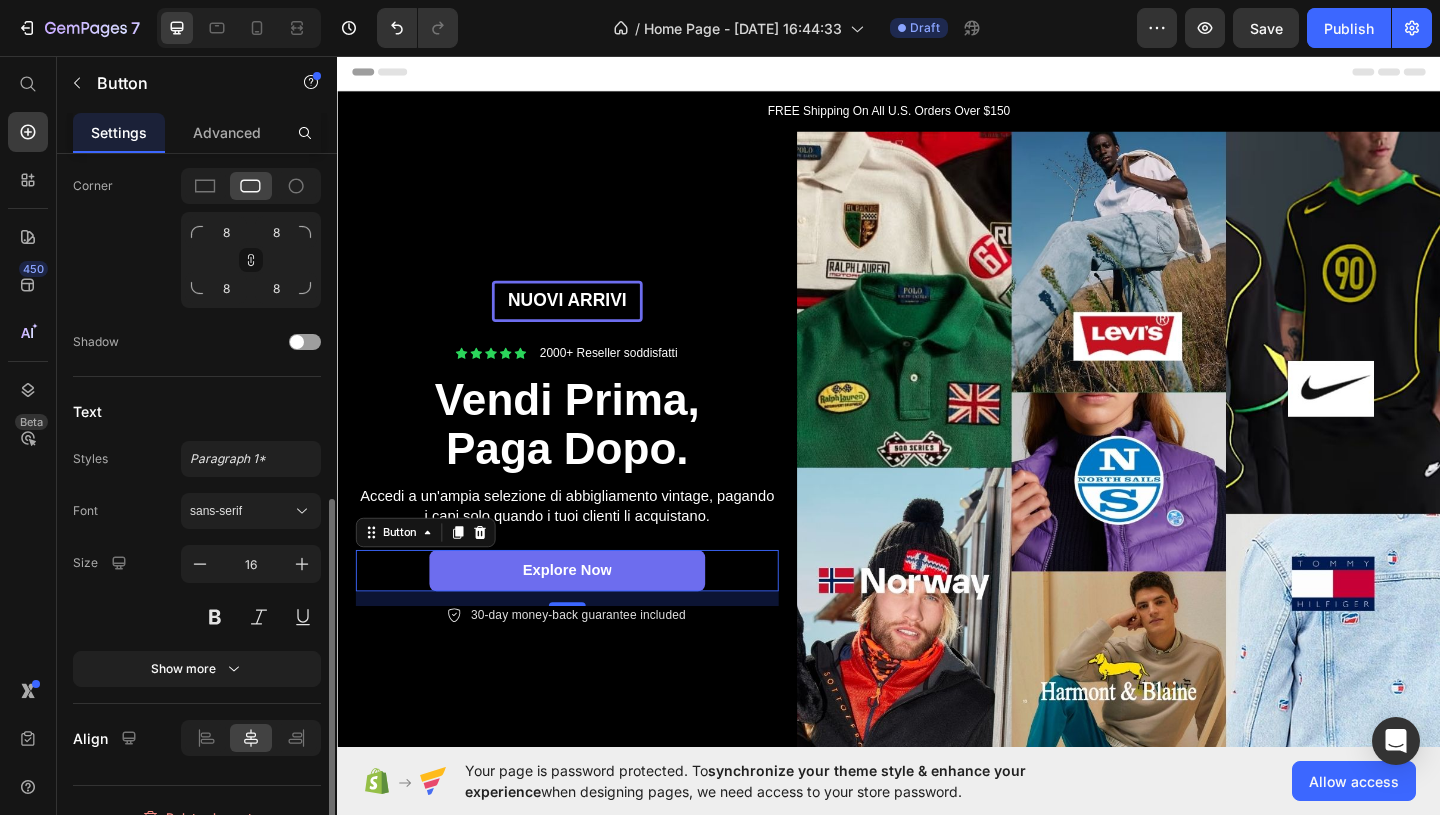 scroll, scrollTop: 779, scrollLeft: 0, axis: vertical 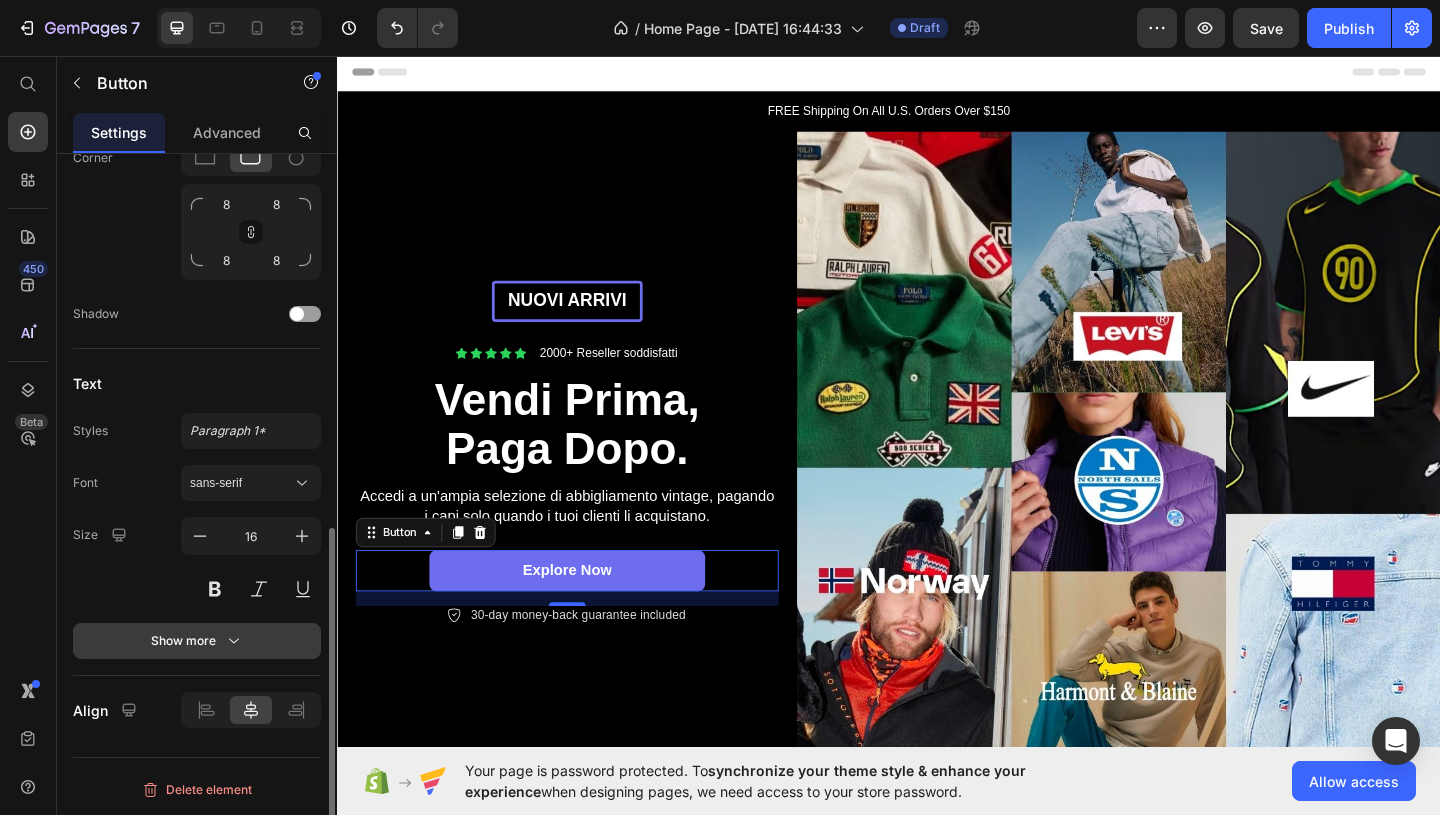 click on "Show more" at bounding box center [197, 641] 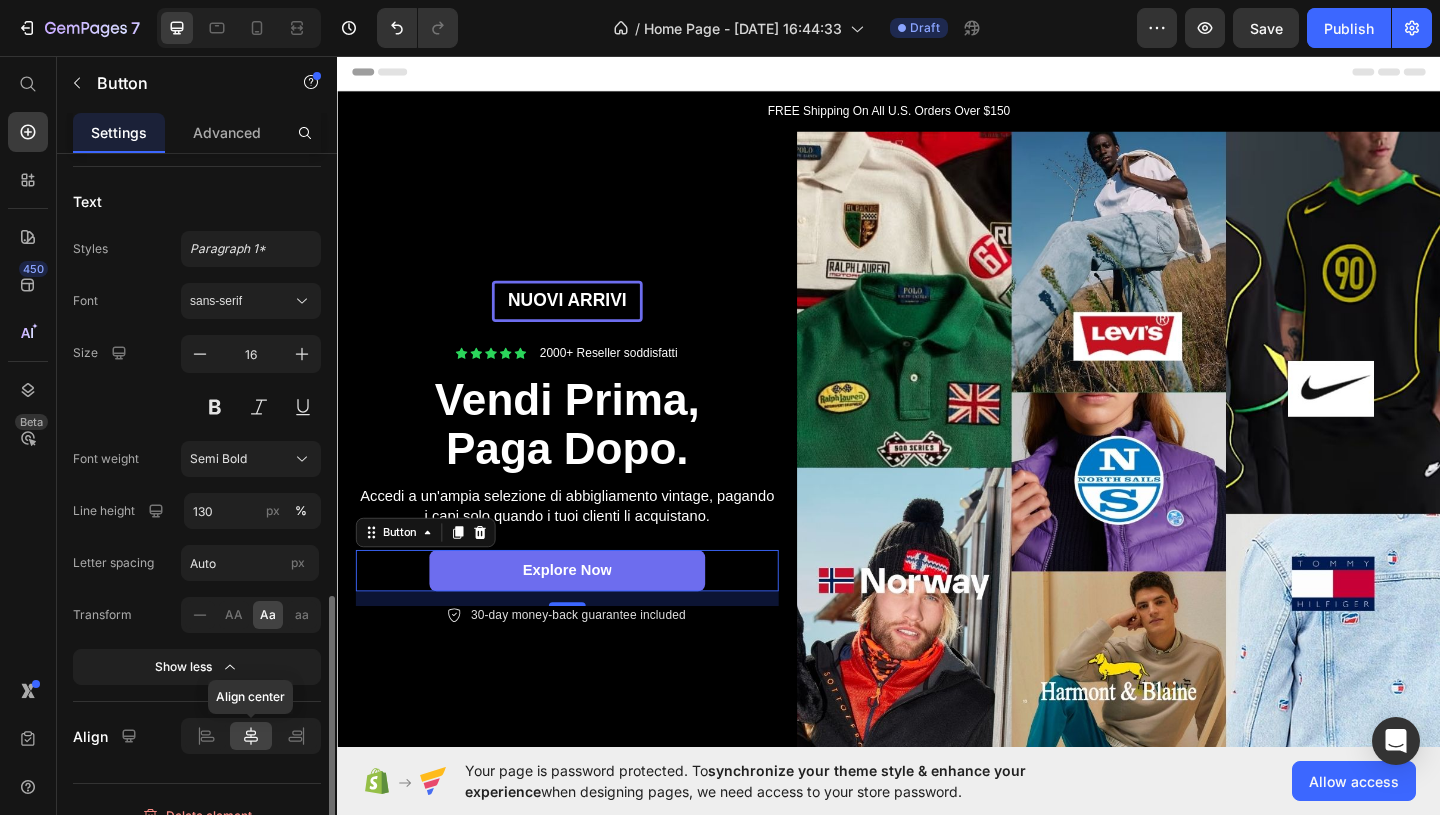 scroll, scrollTop: 987, scrollLeft: 0, axis: vertical 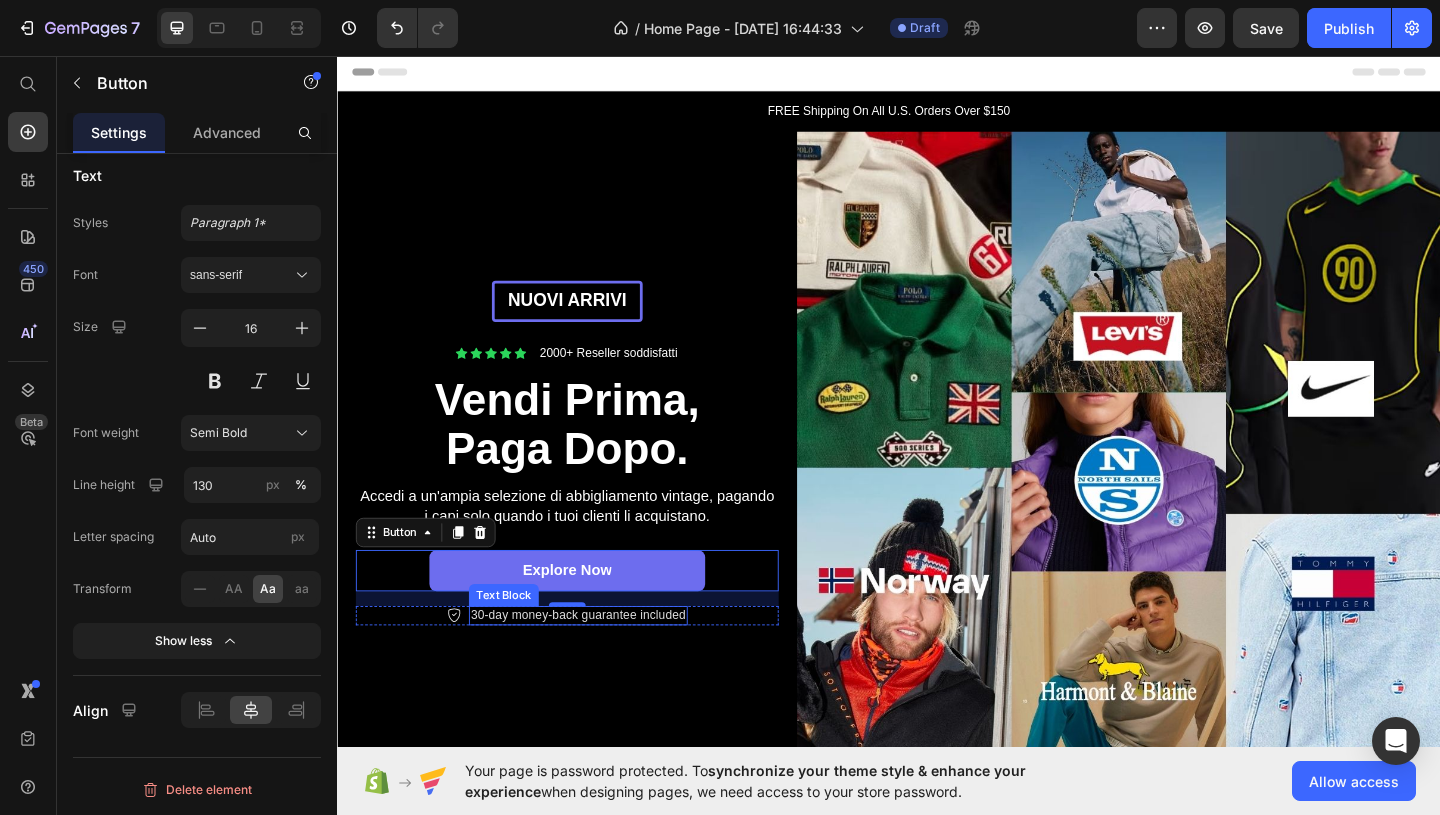 click on "30-day money-back guarantee included" at bounding box center [599, 664] 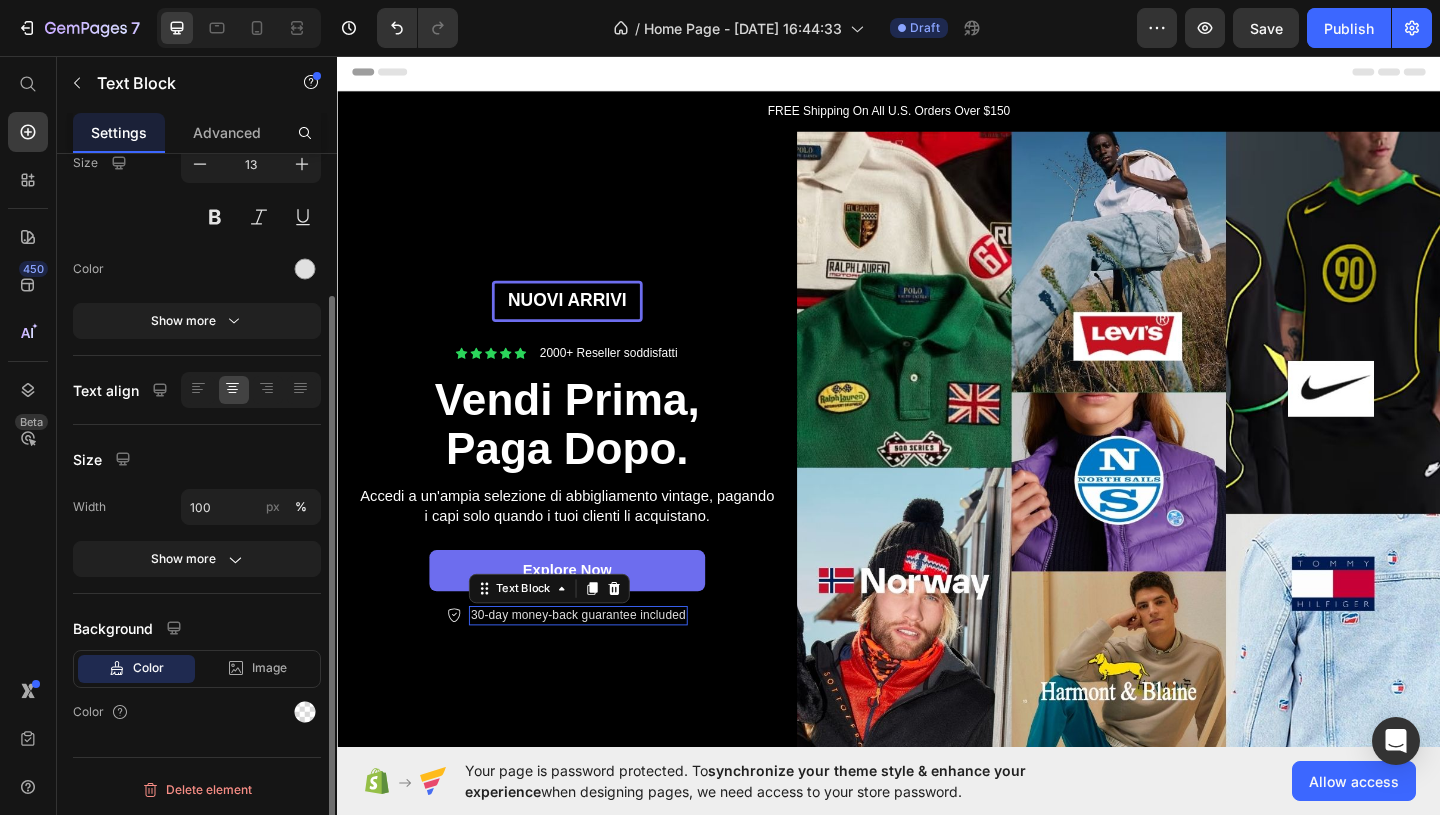 scroll, scrollTop: 0, scrollLeft: 0, axis: both 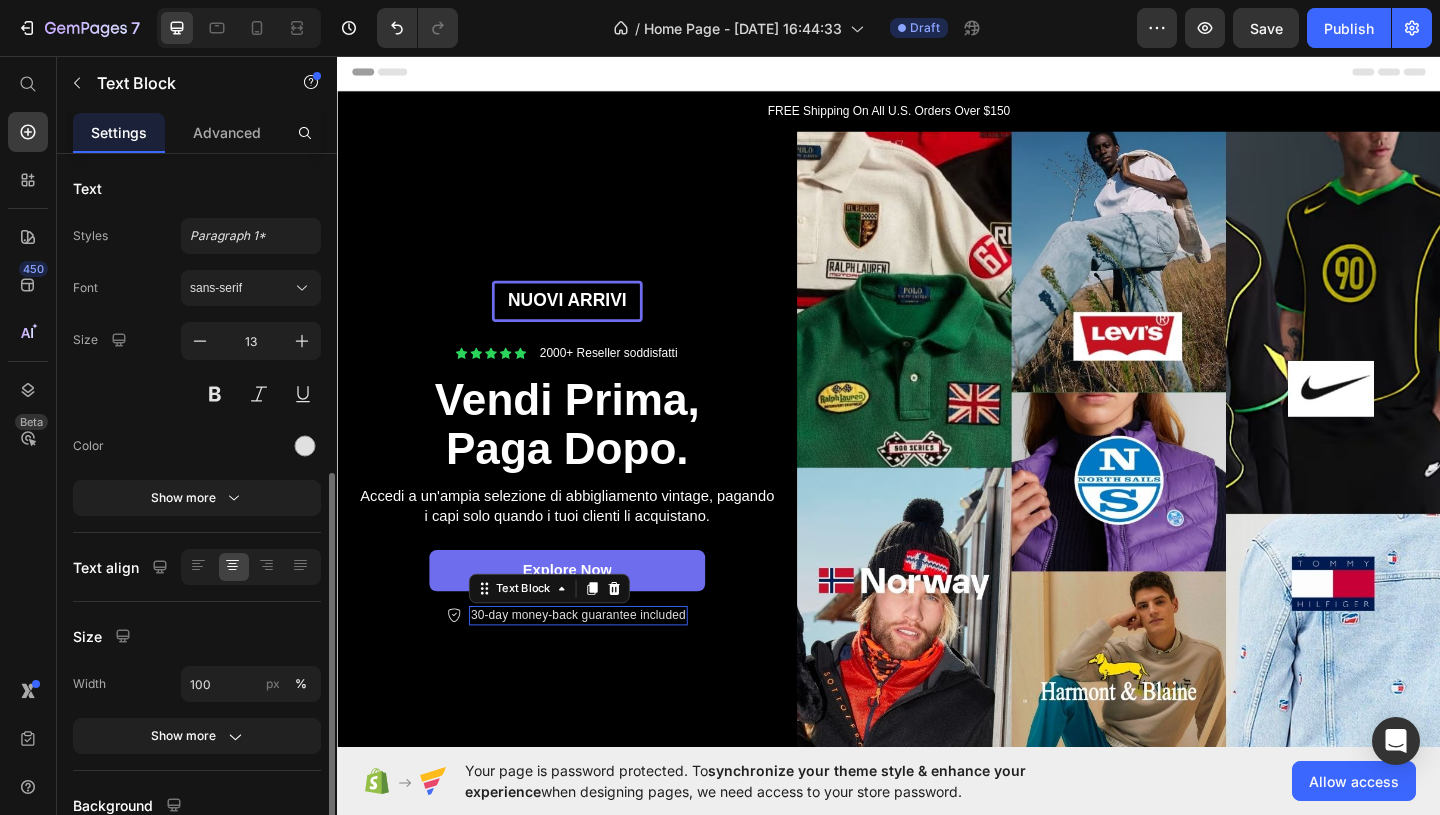 click on "30-day money-back guarantee included" at bounding box center [599, 664] 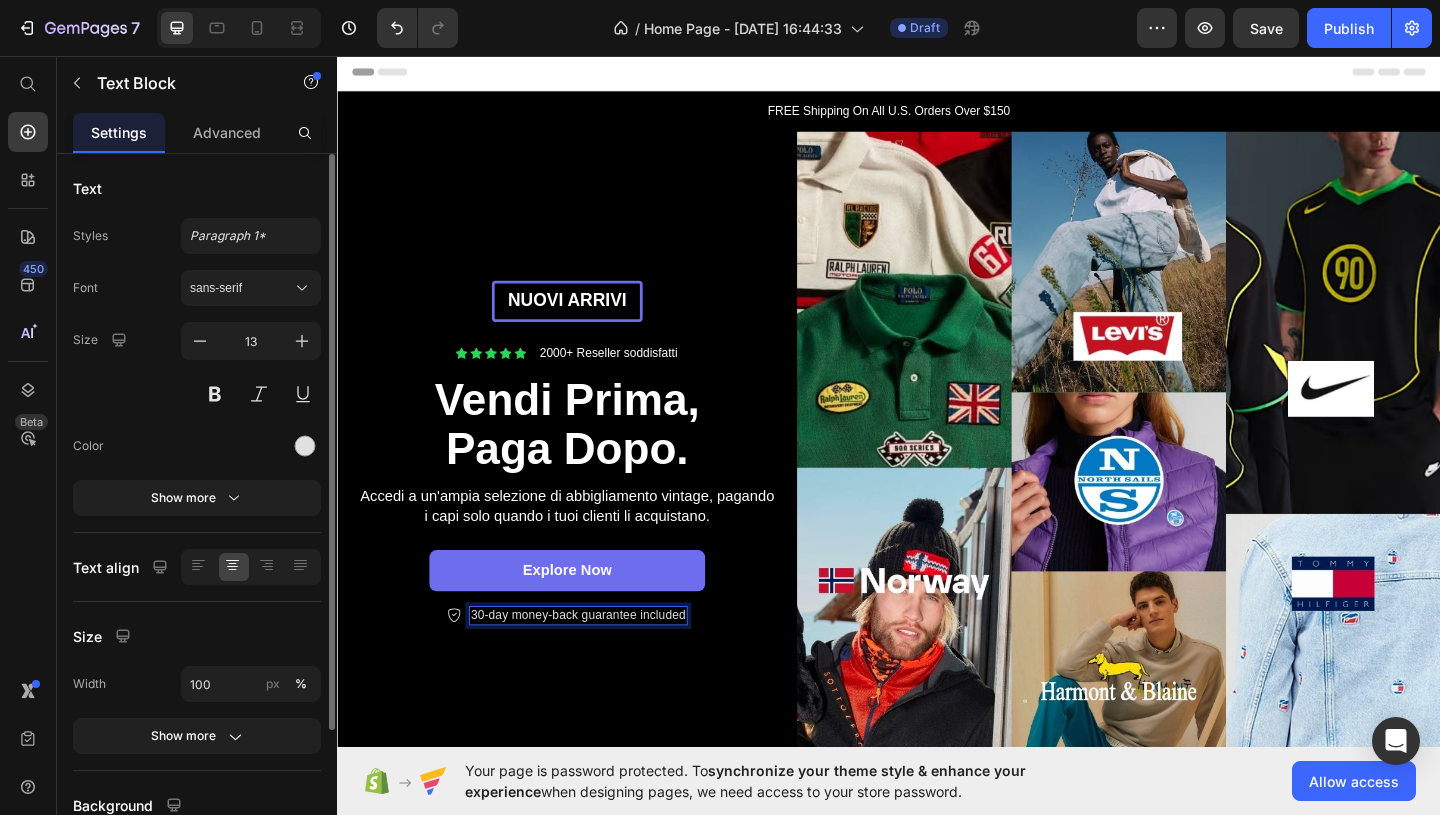 click on "30-day money-back guarantee included" at bounding box center [599, 664] 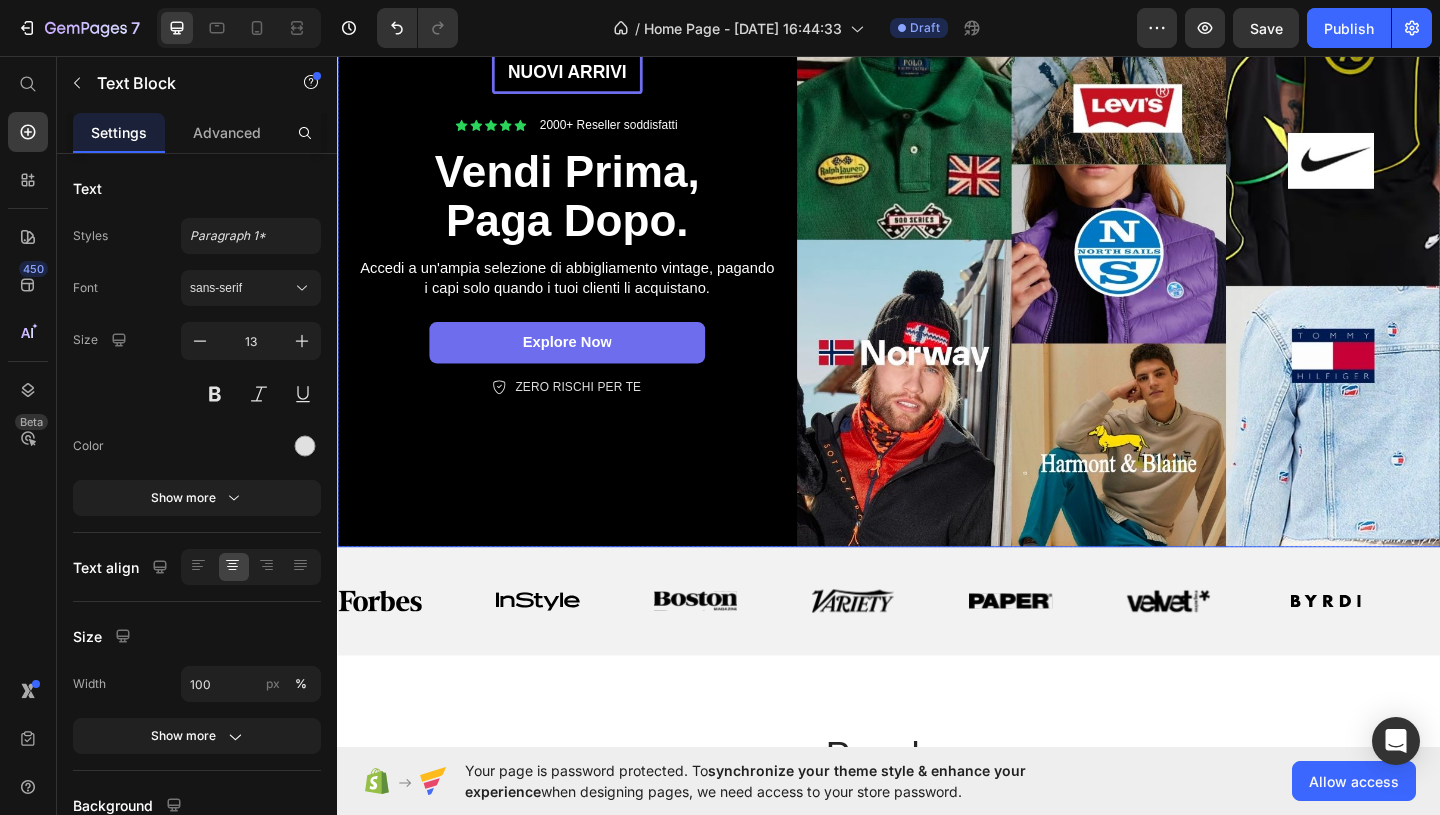 scroll, scrollTop: 349, scrollLeft: 0, axis: vertical 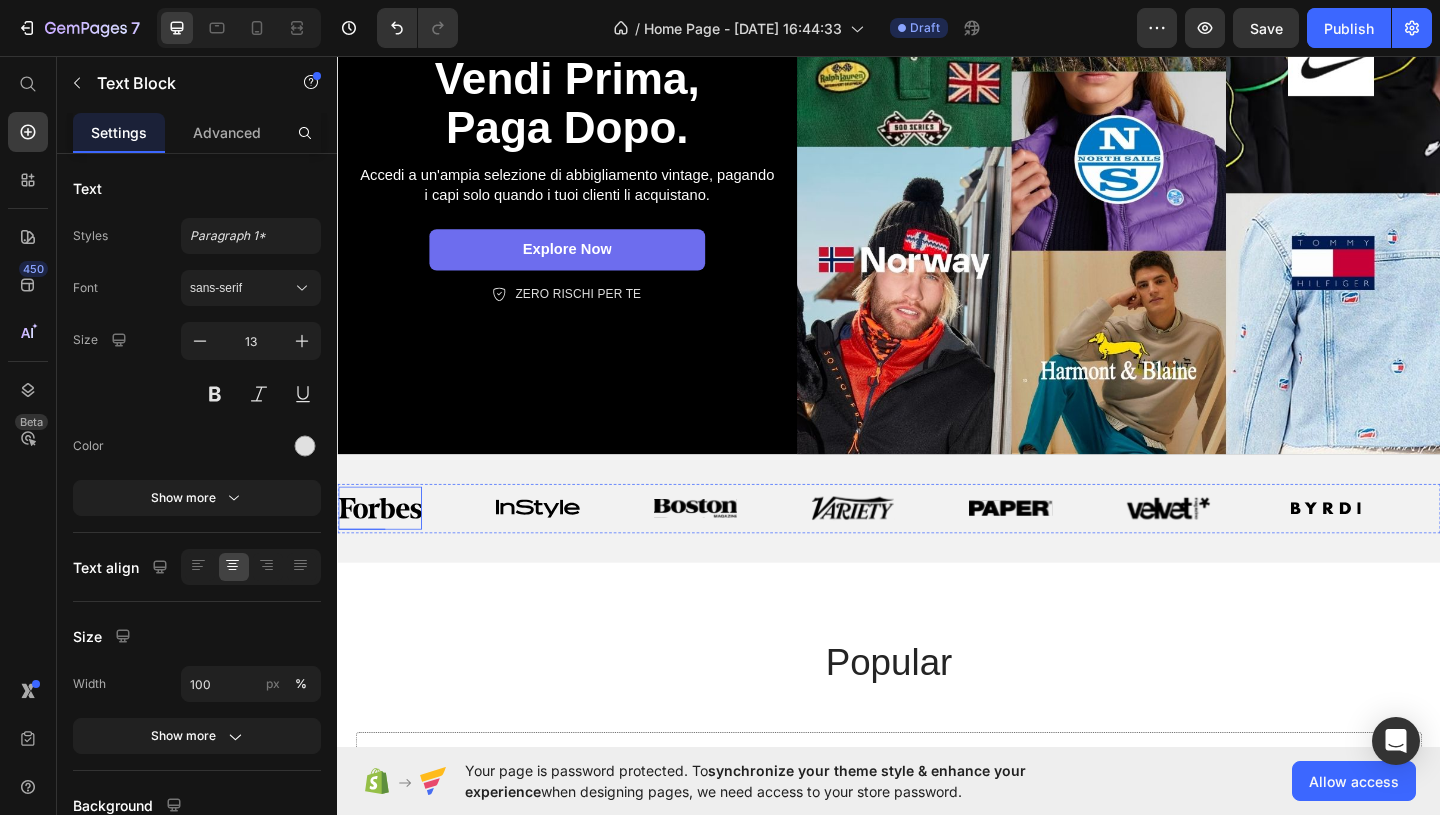 click at bounding box center (383, 547) 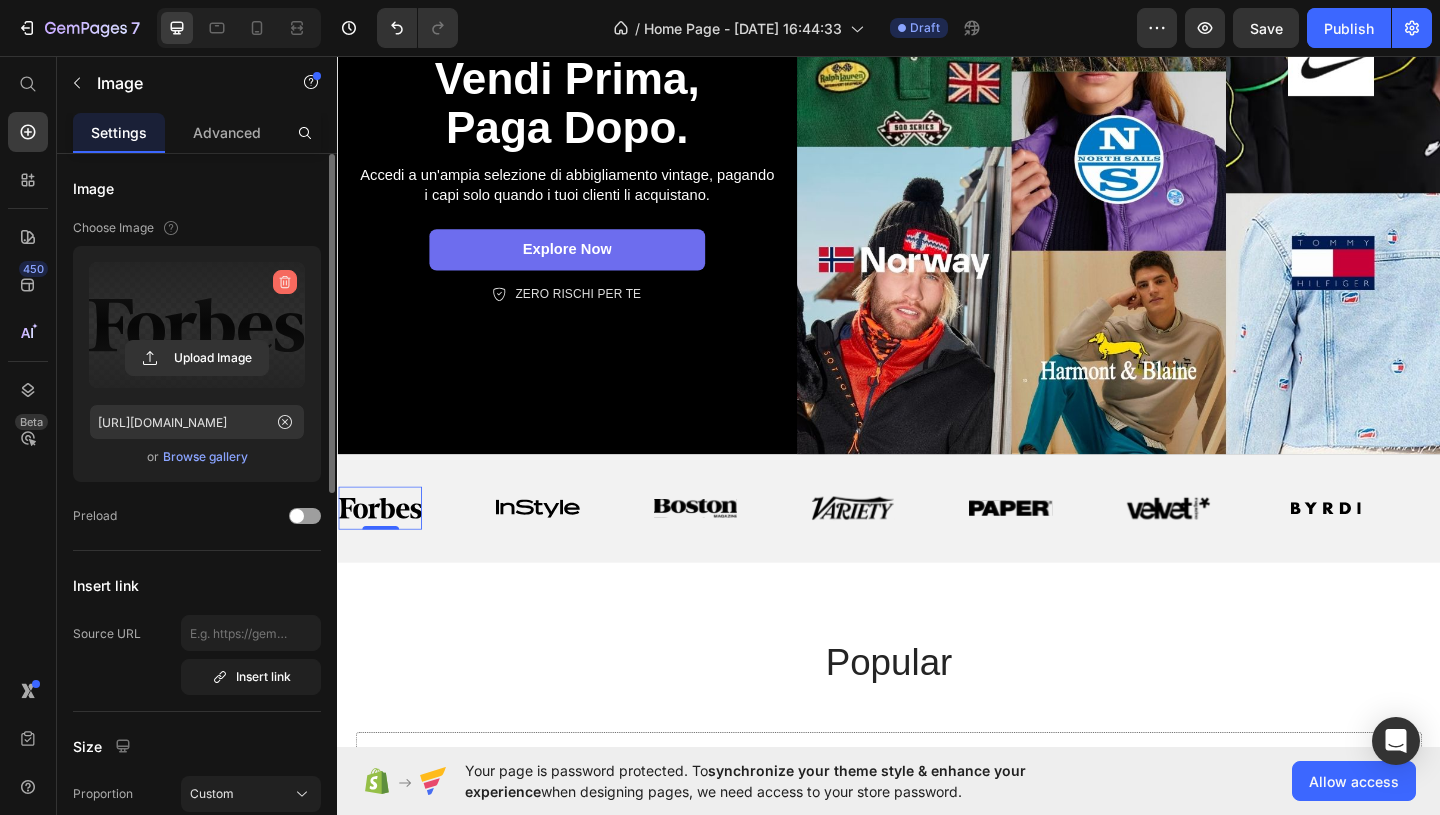 click 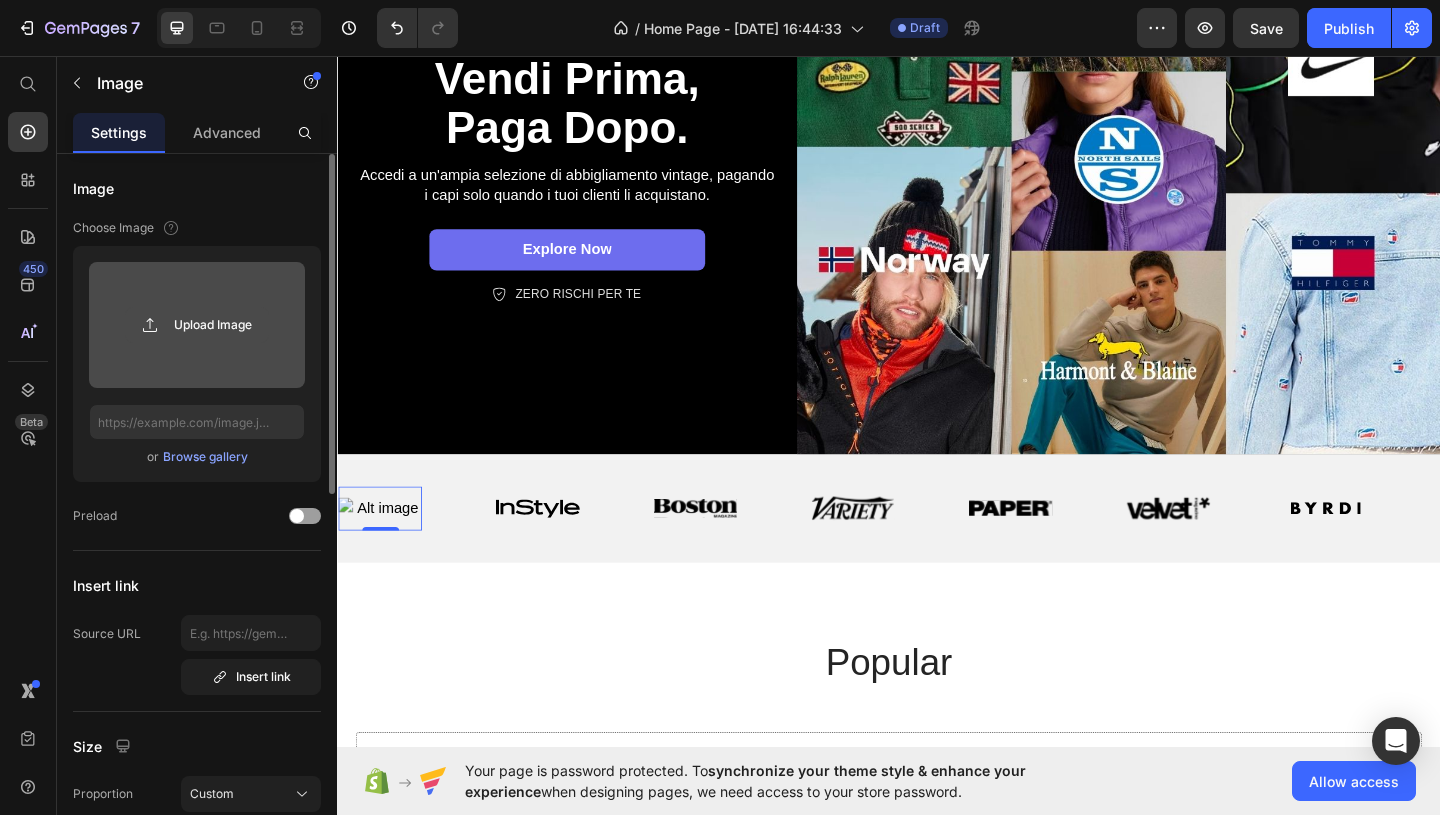click 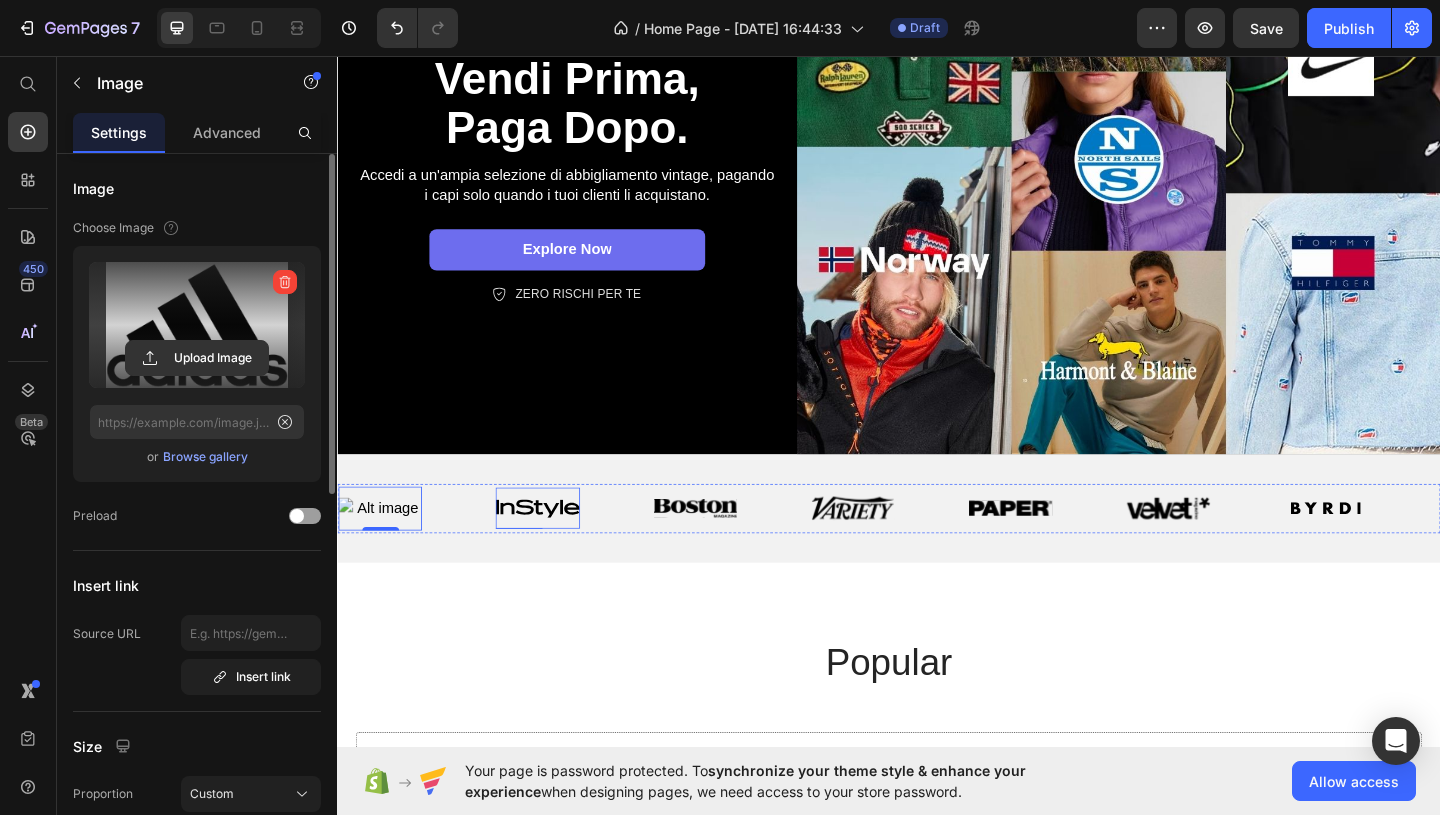 type on "[URL][DOMAIN_NAME]" 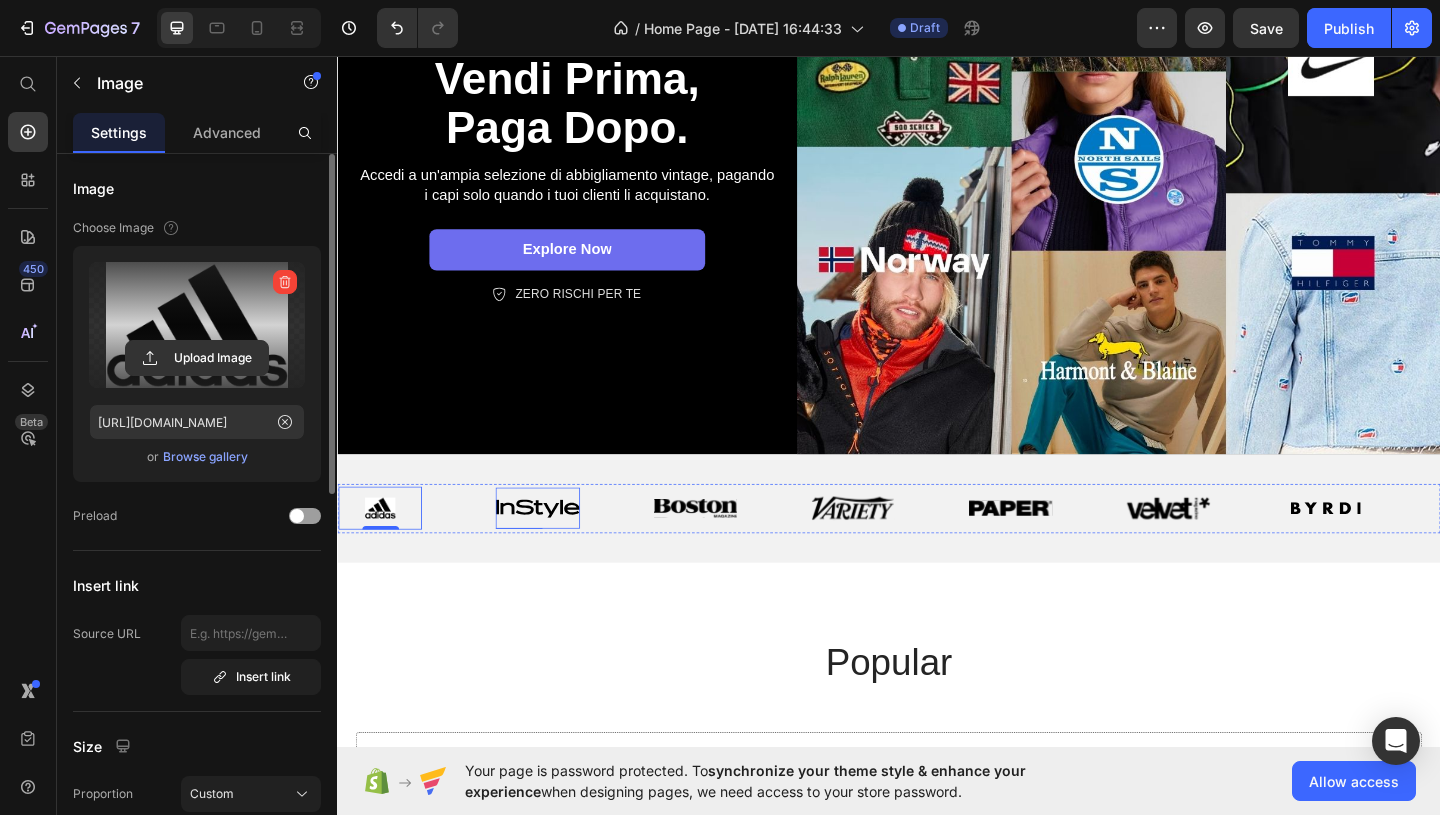 click at bounding box center (554, 547) 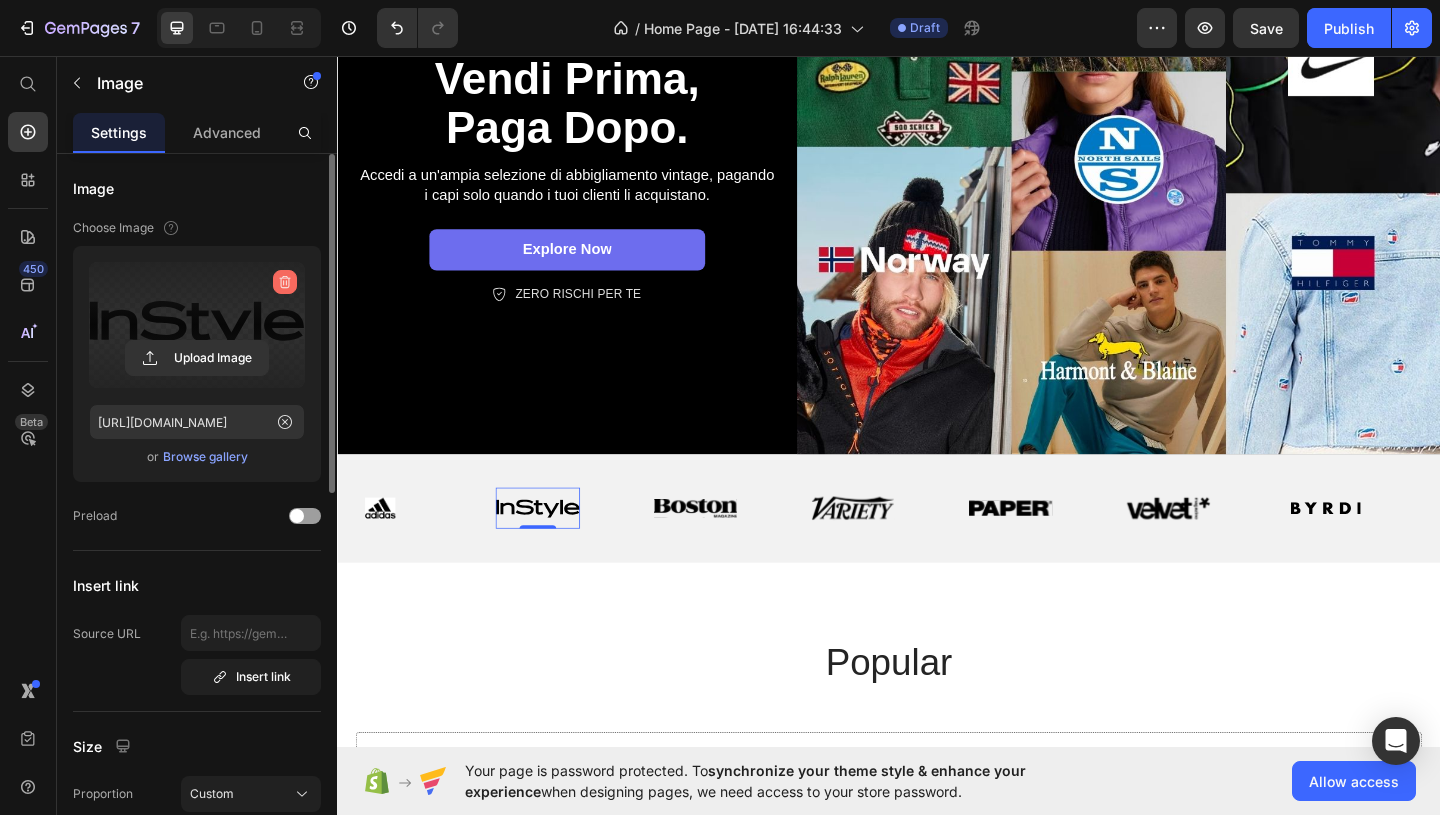 click 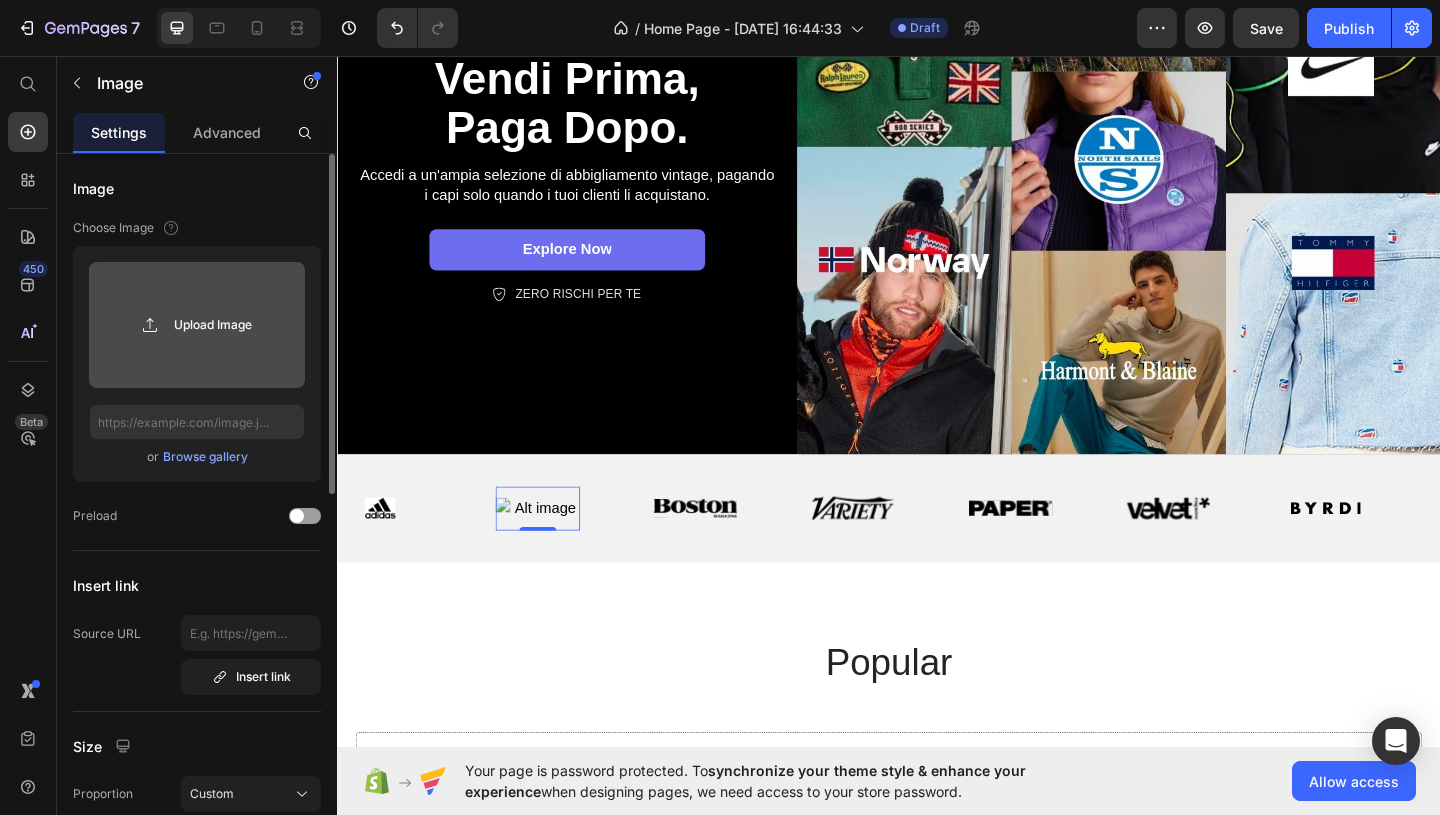 click 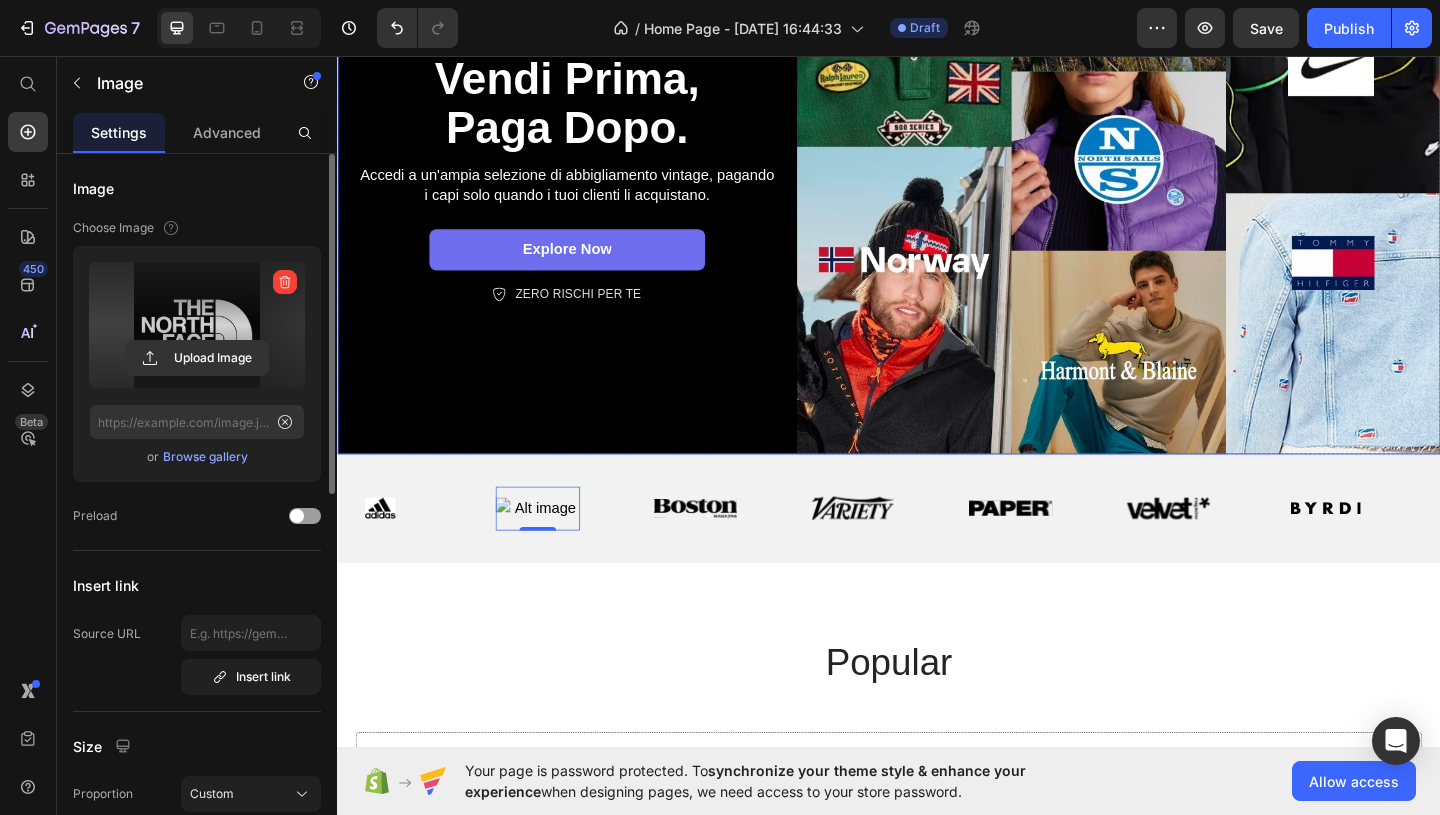 type on "[URL][DOMAIN_NAME]" 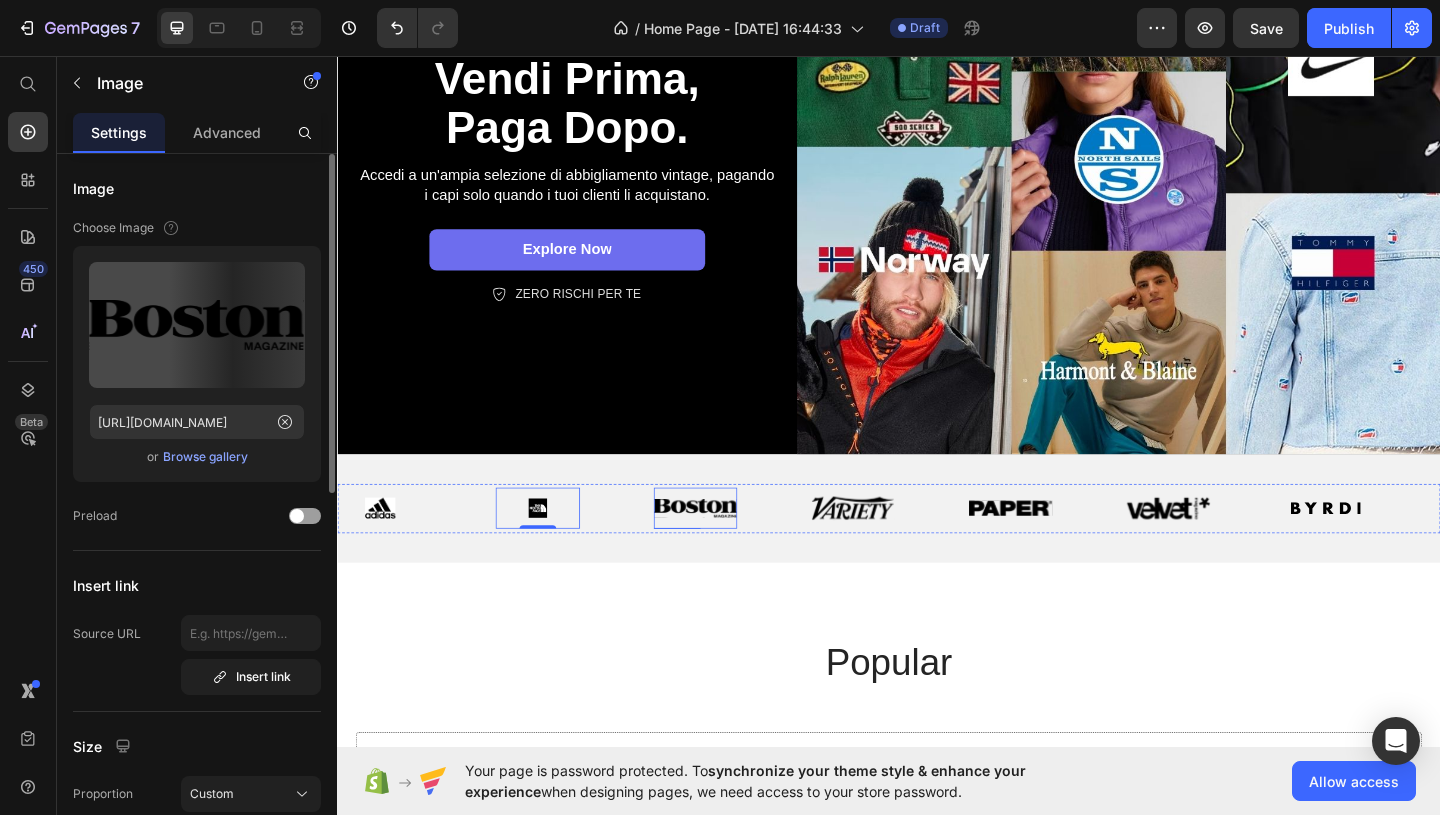 click at bounding box center (726, 548) 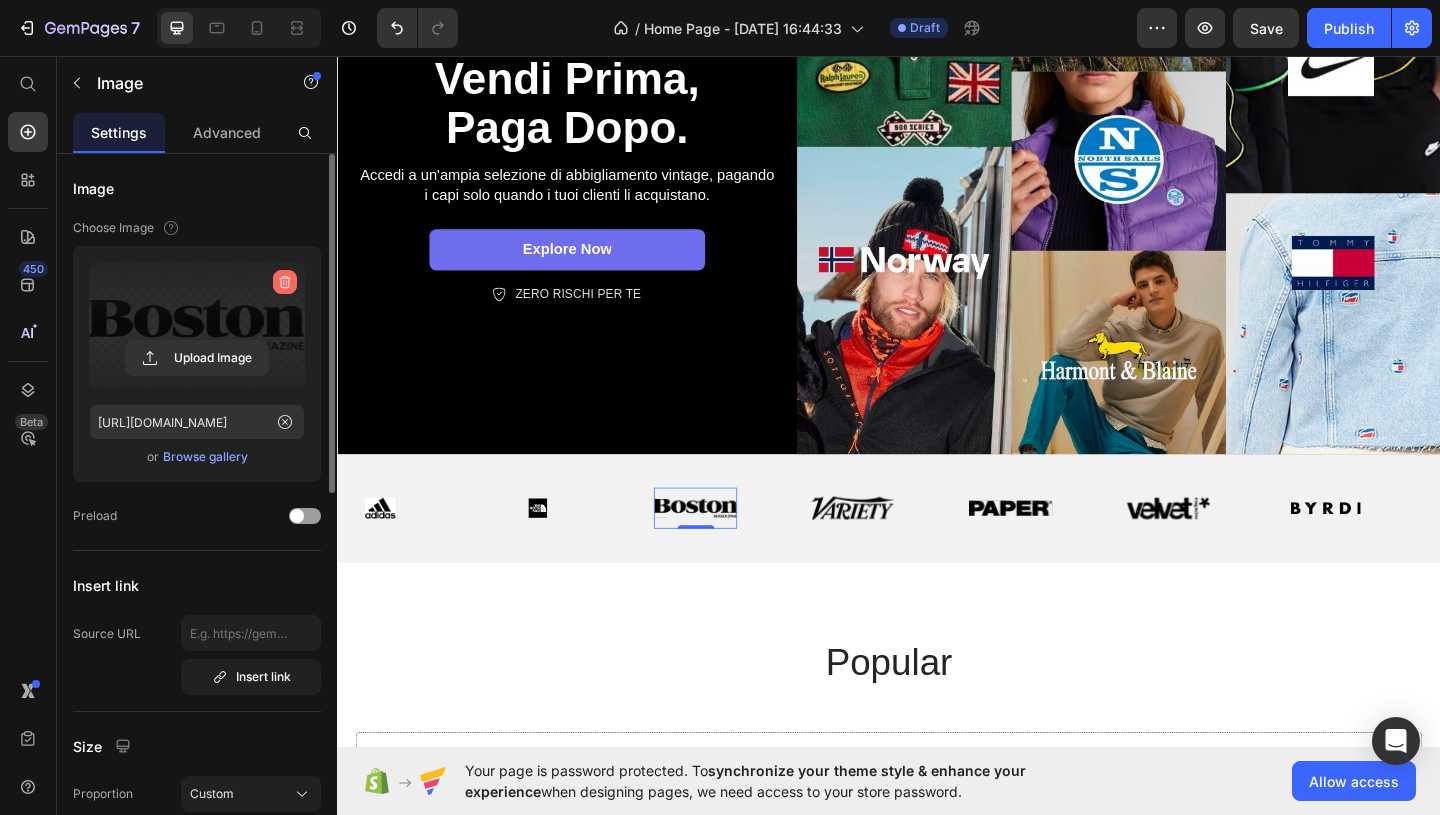 click 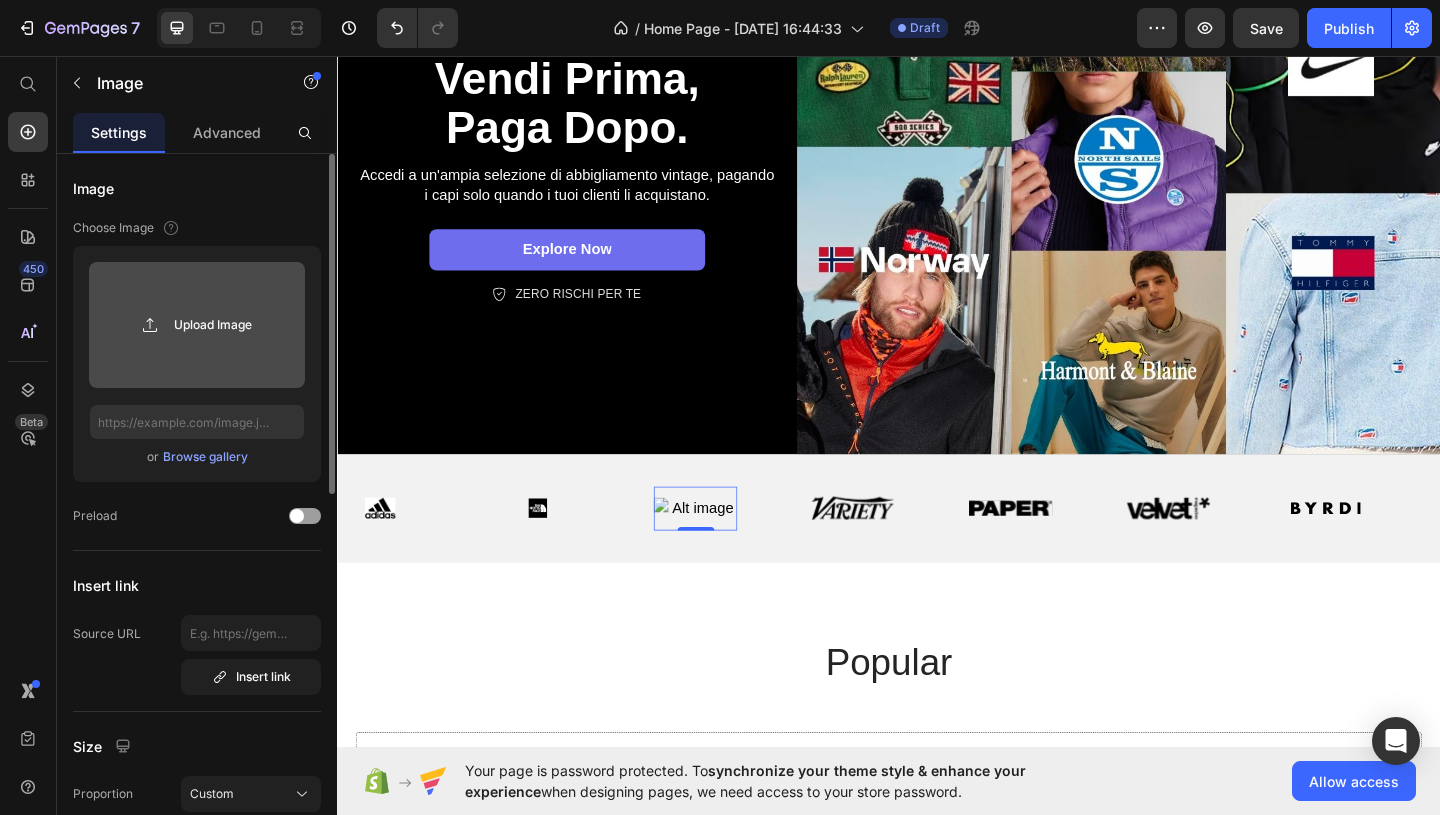 click 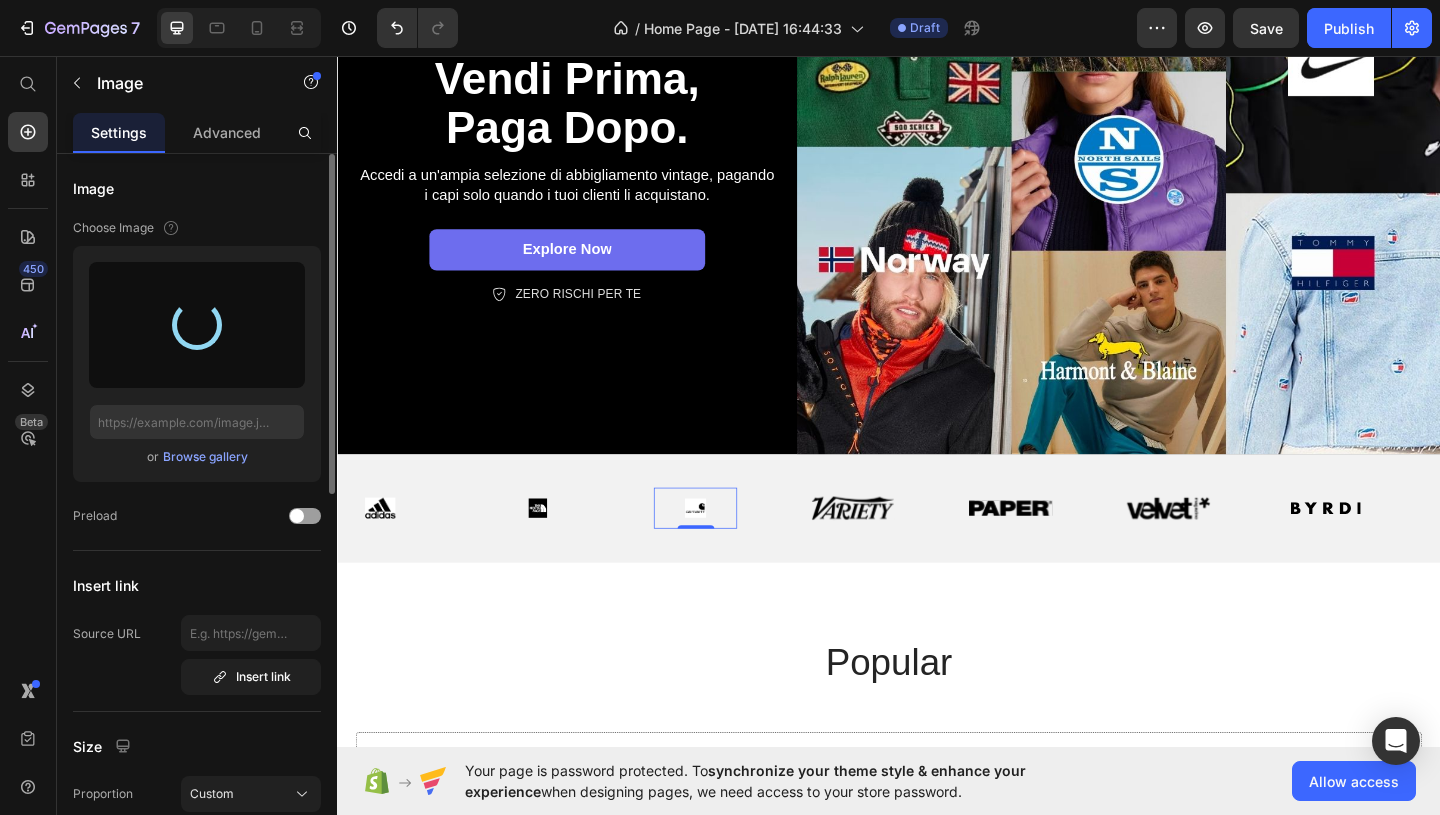 type on "[URL][DOMAIN_NAME]" 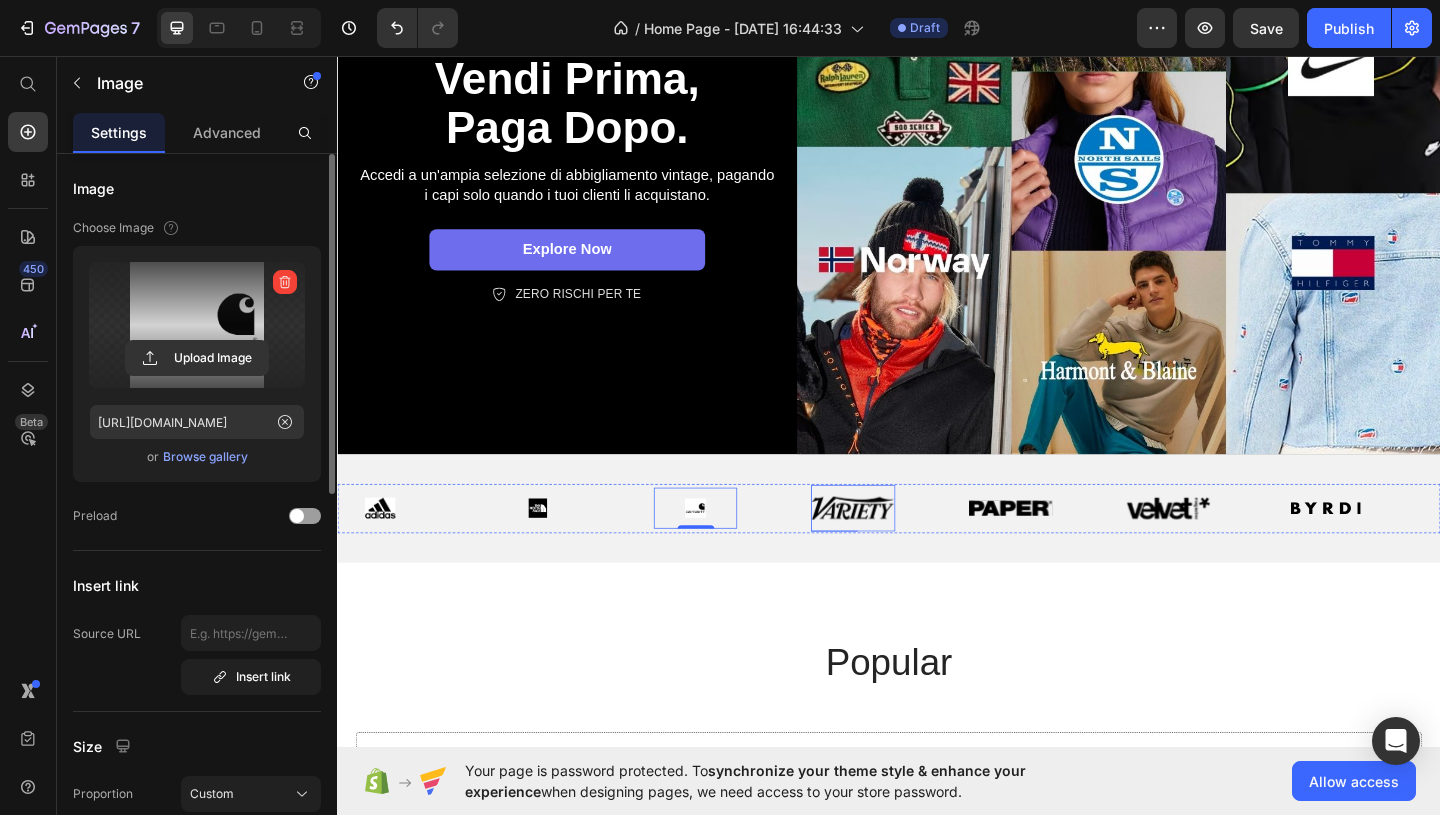click at bounding box center [897, 547] 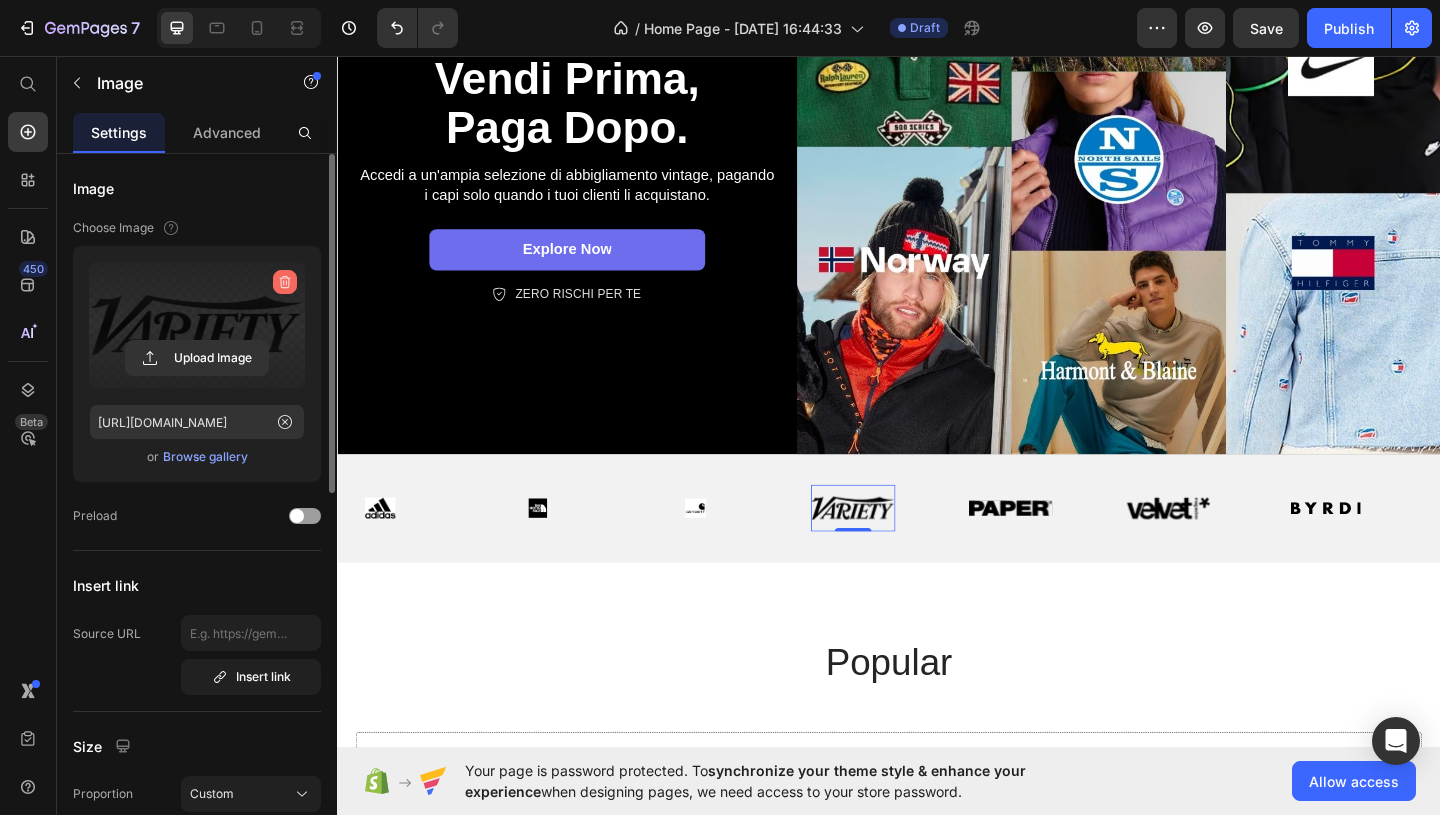 click 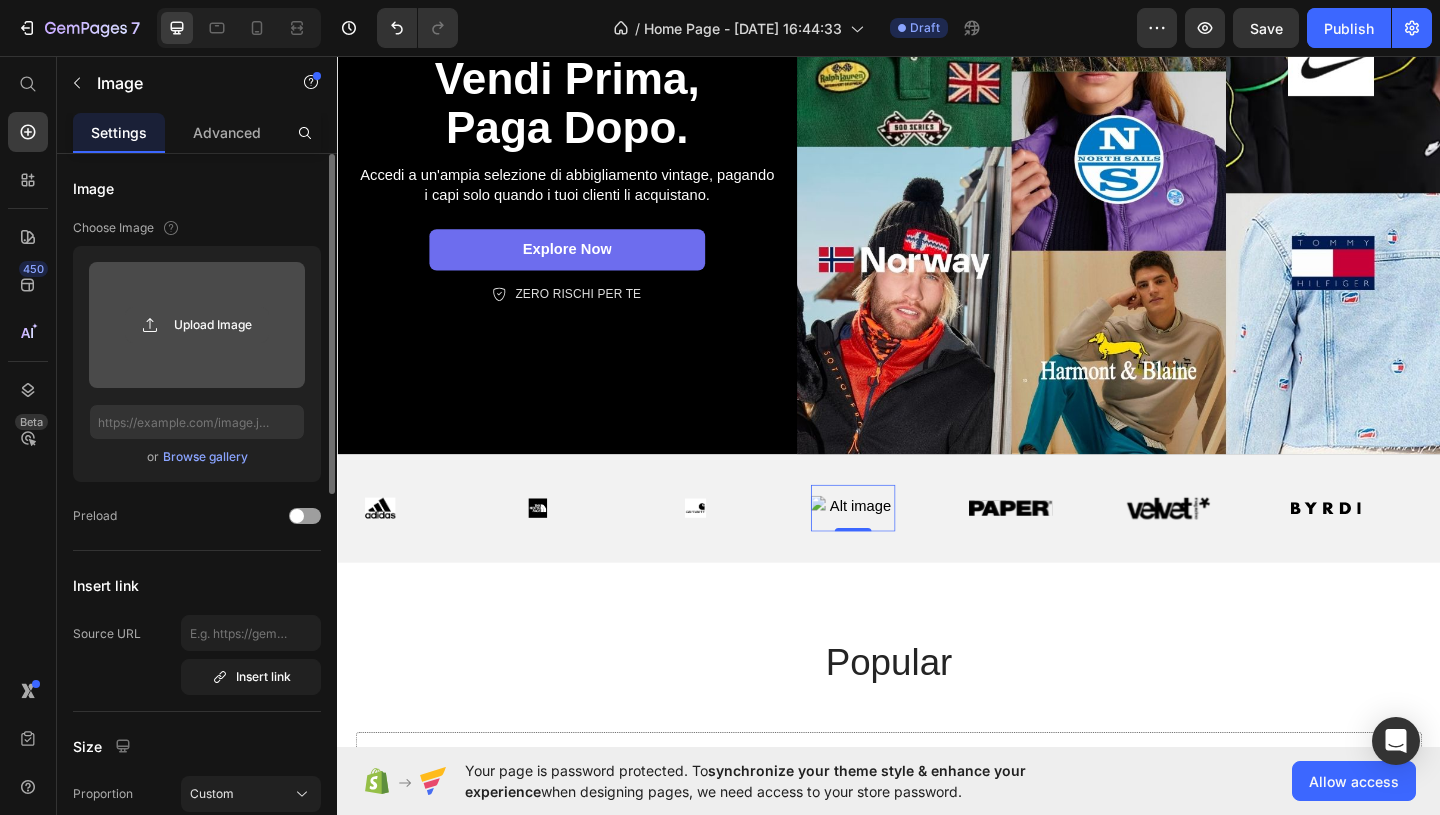 click 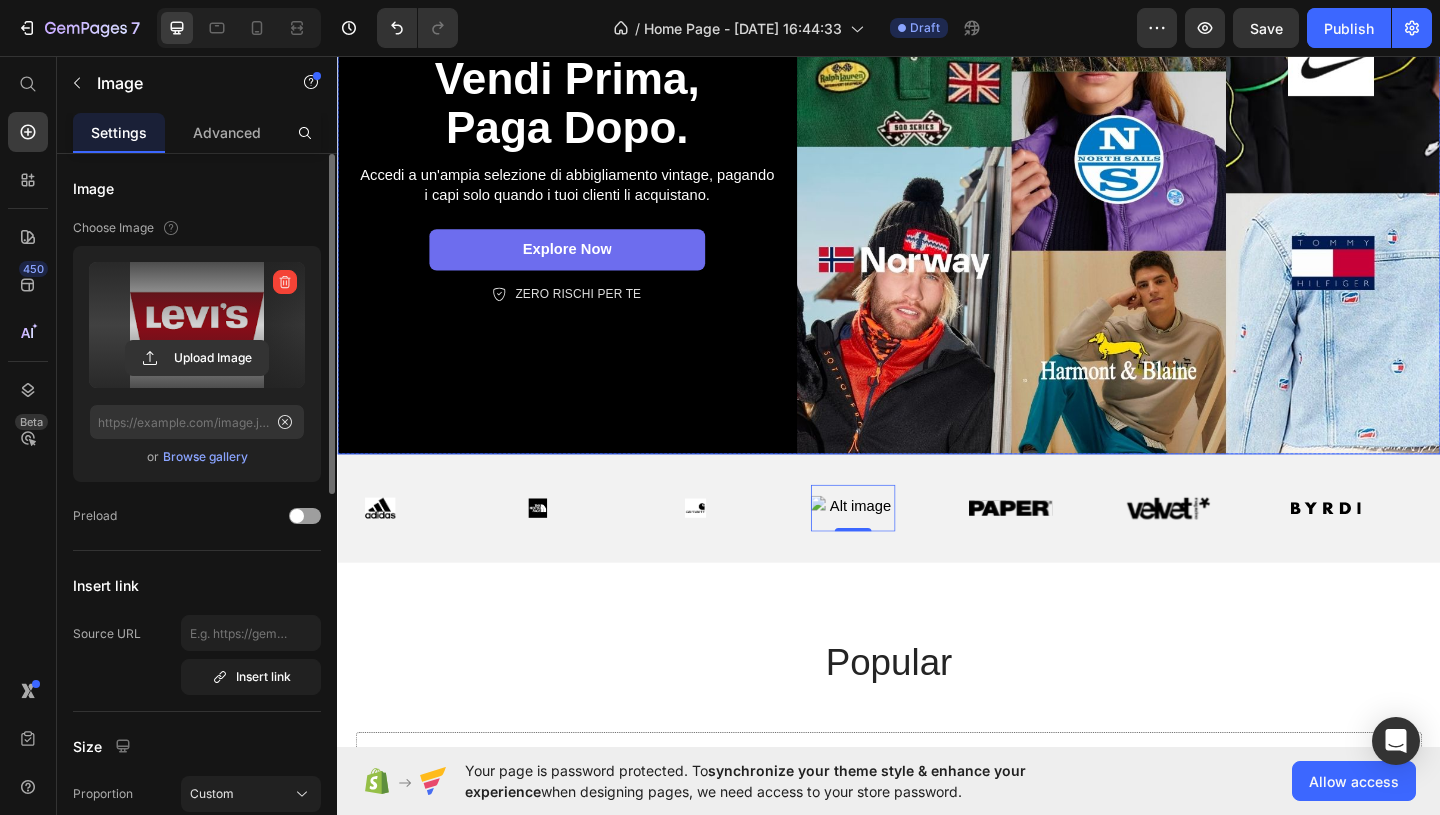 type on "[URL][DOMAIN_NAME]" 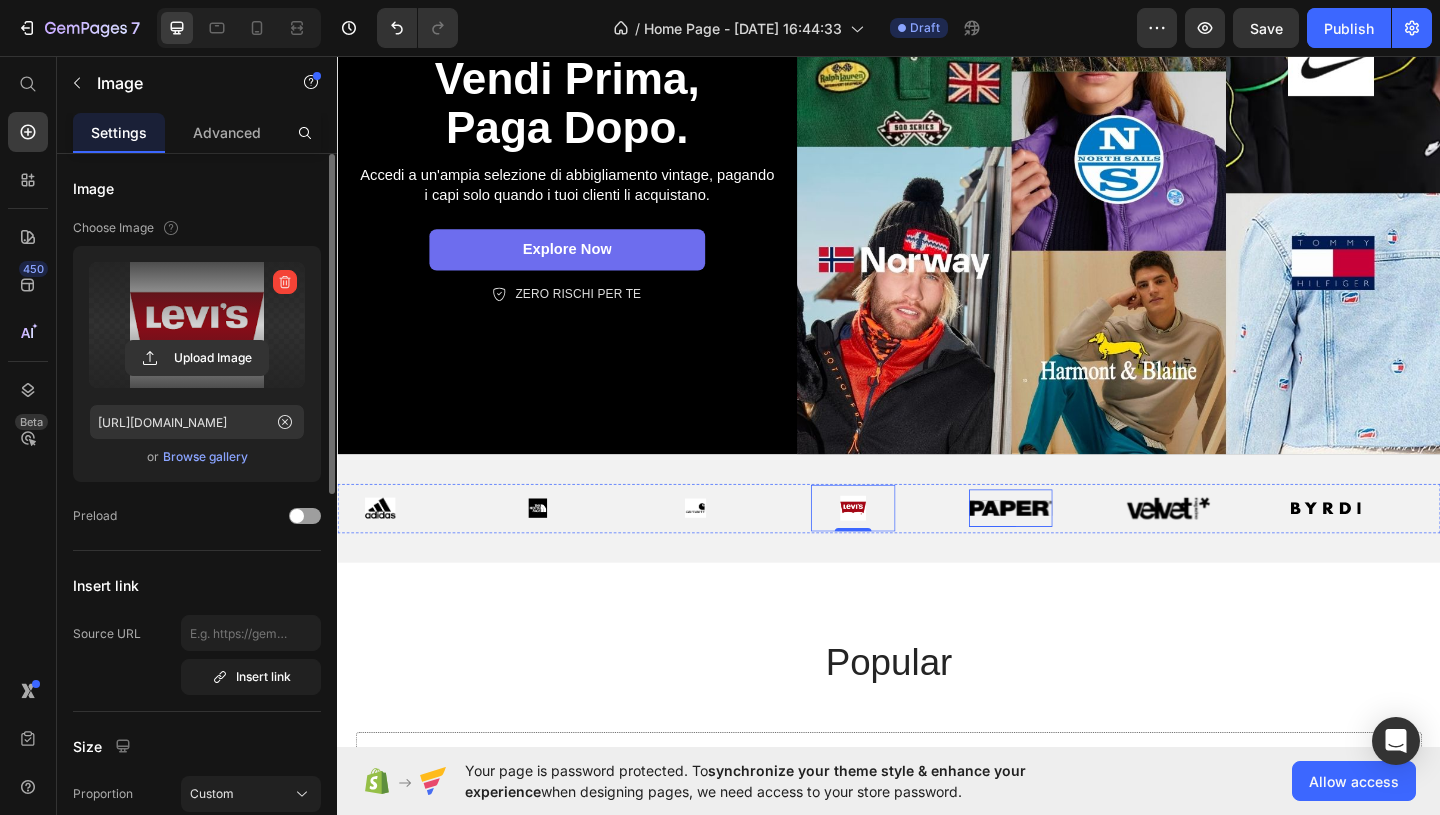 click at bounding box center [1069, 547] 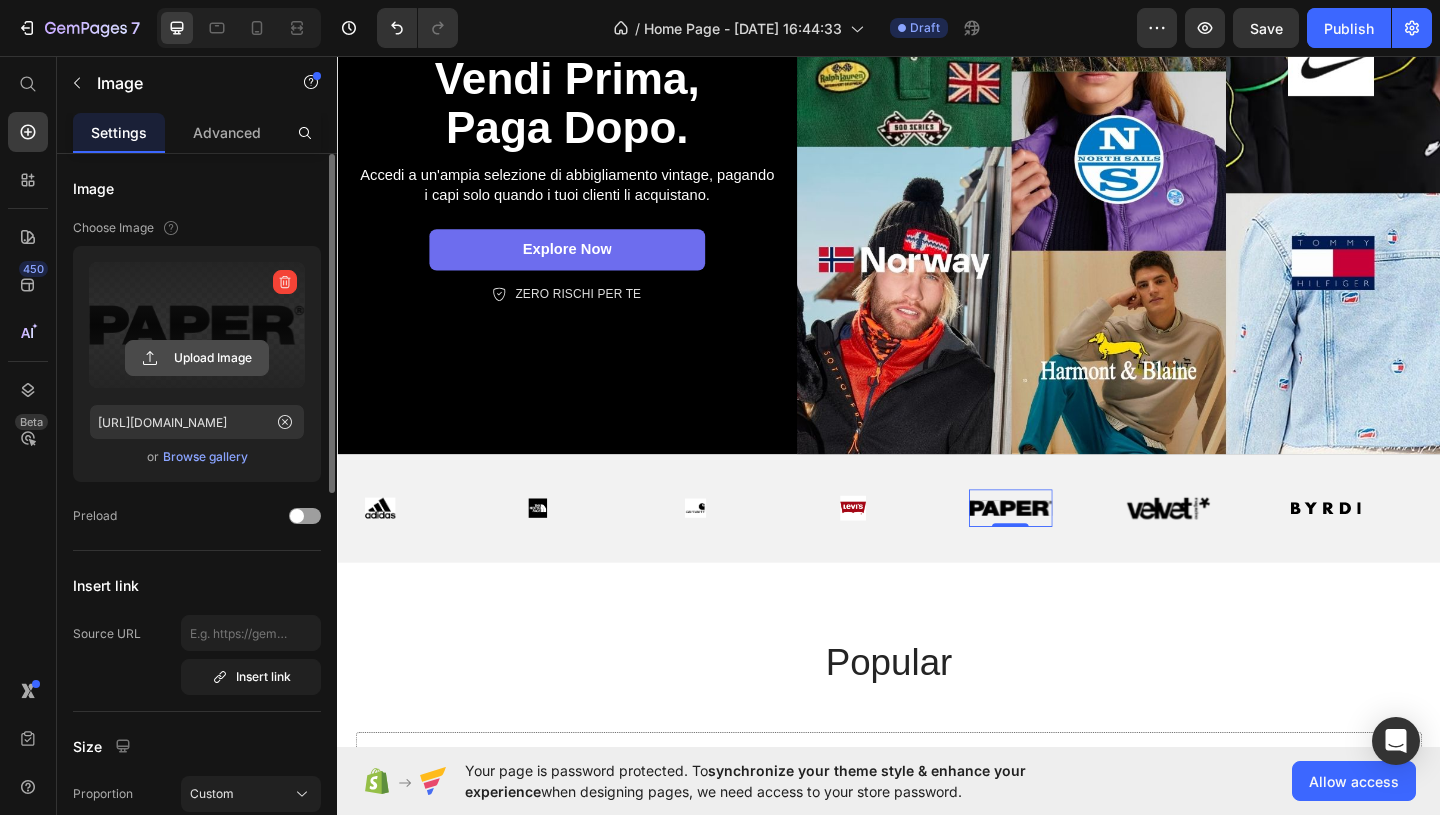 click 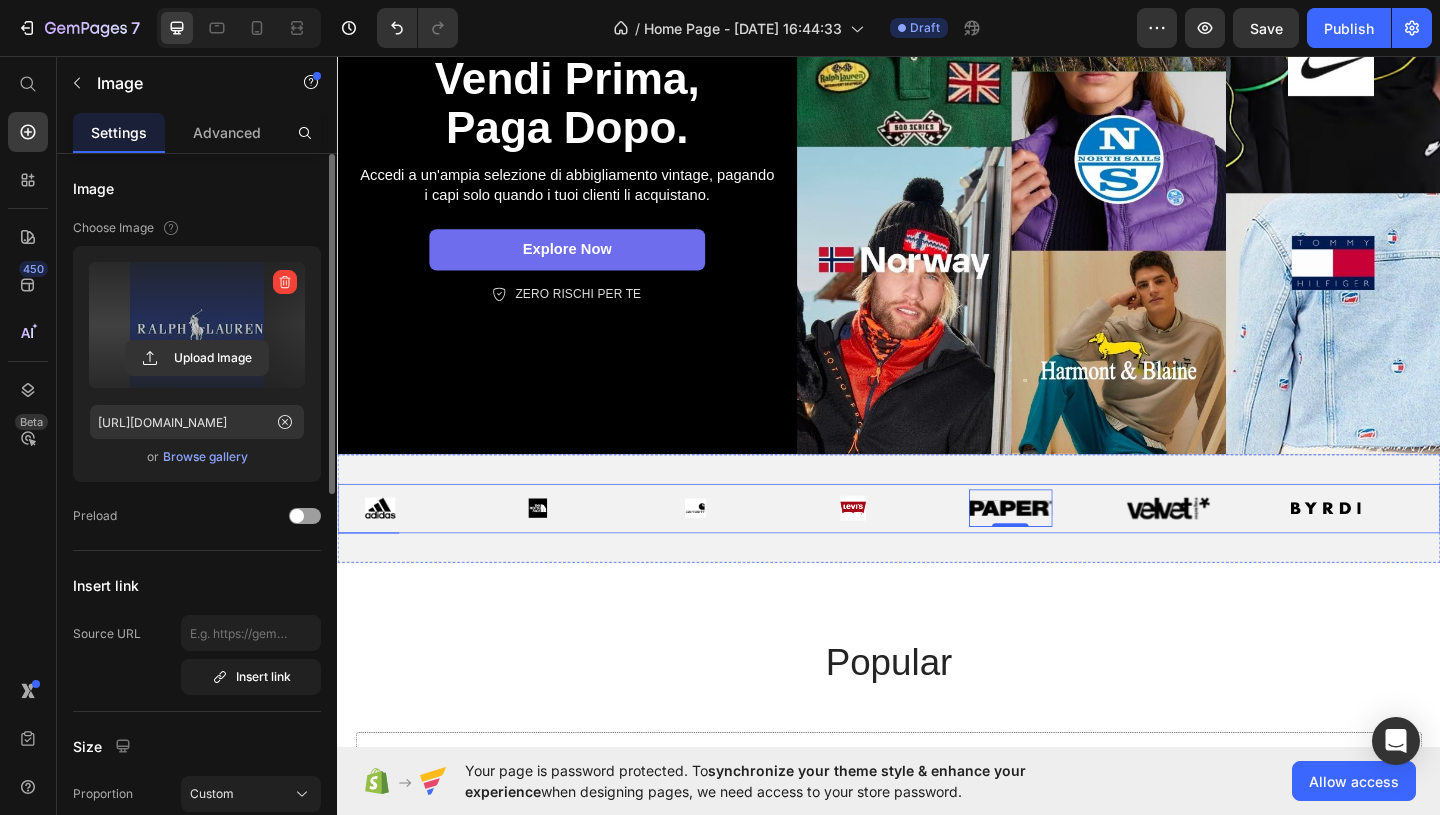 type on "[URL][DOMAIN_NAME]" 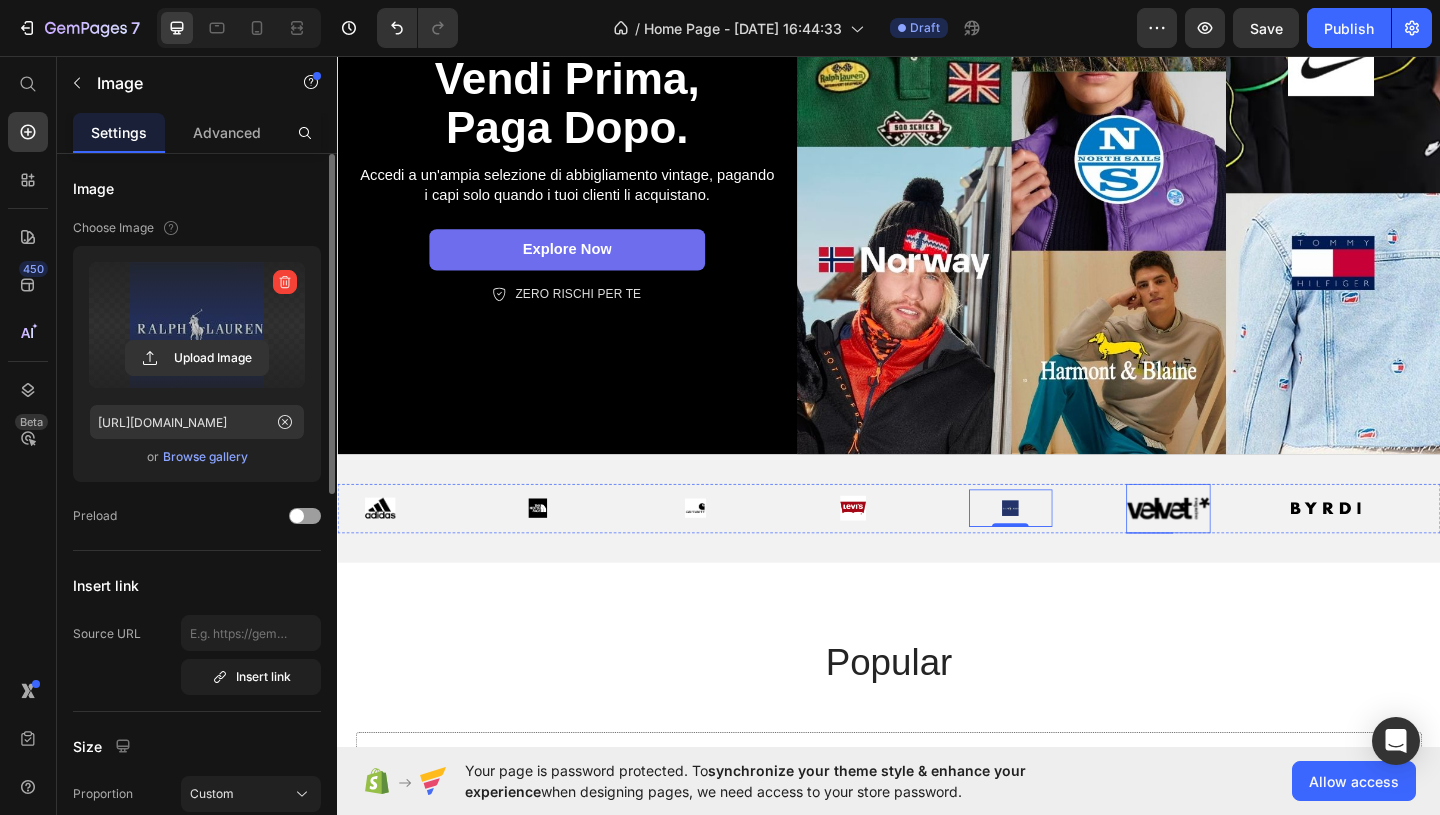 click at bounding box center [1240, 548] 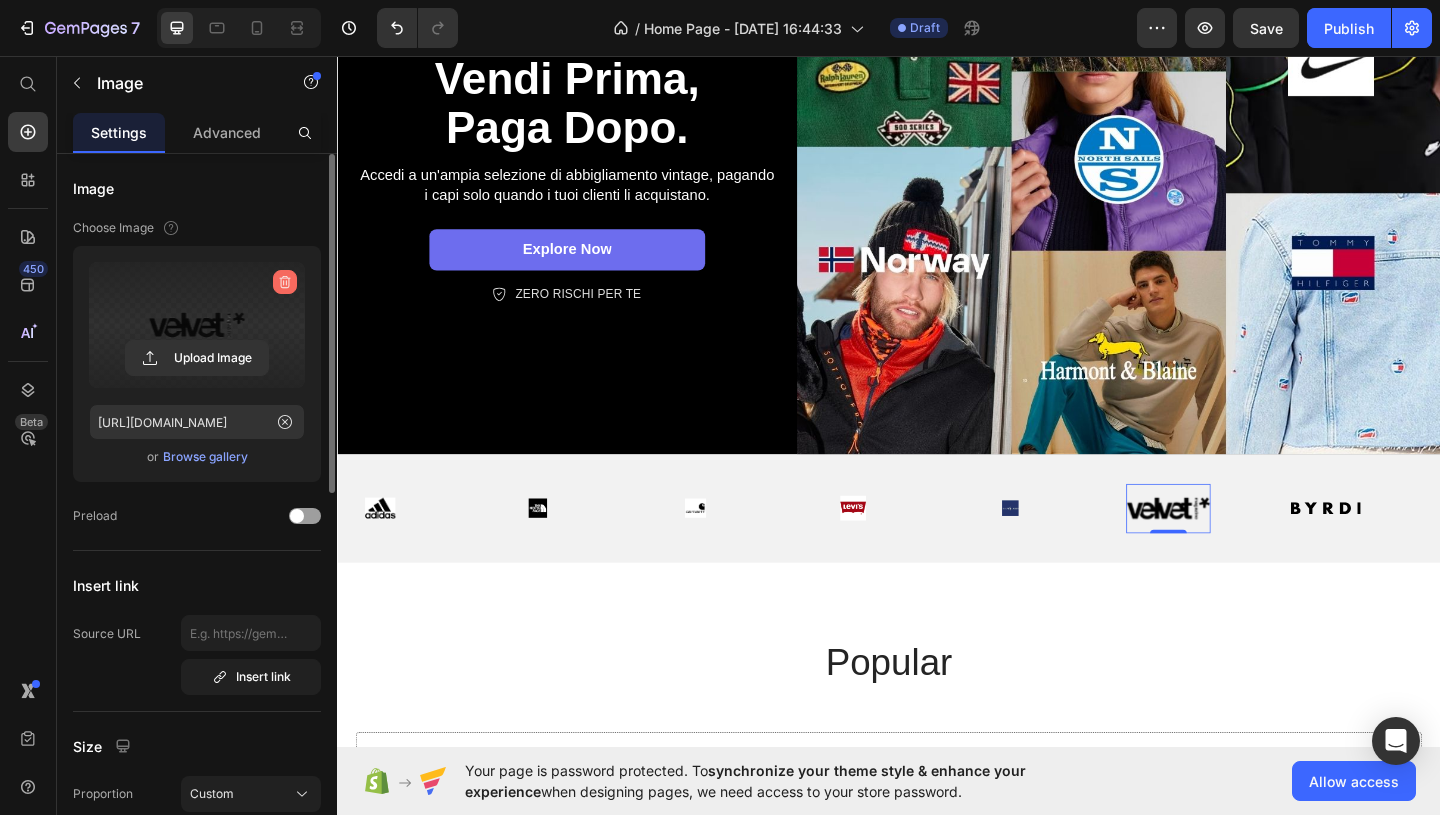 click 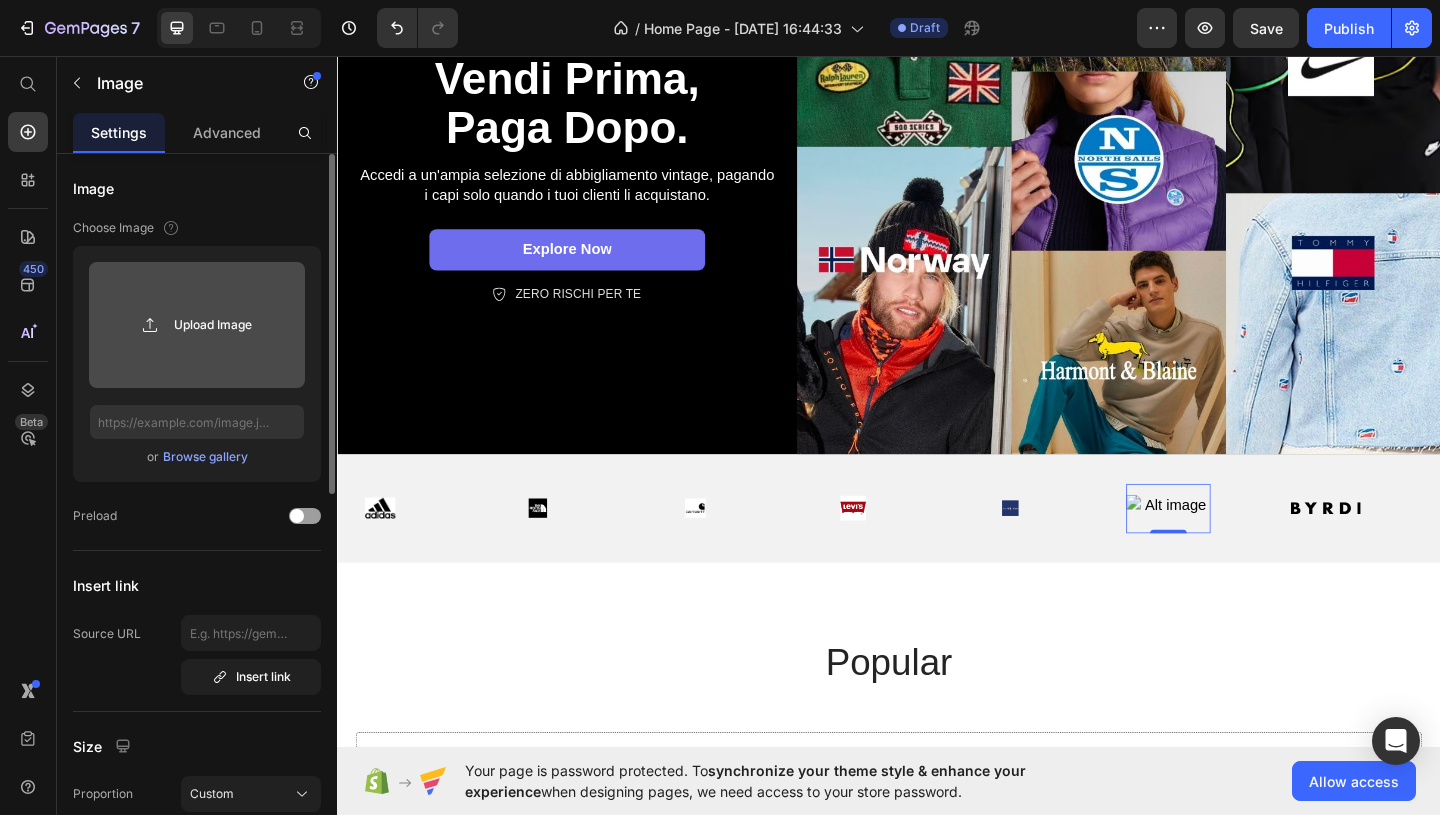 click 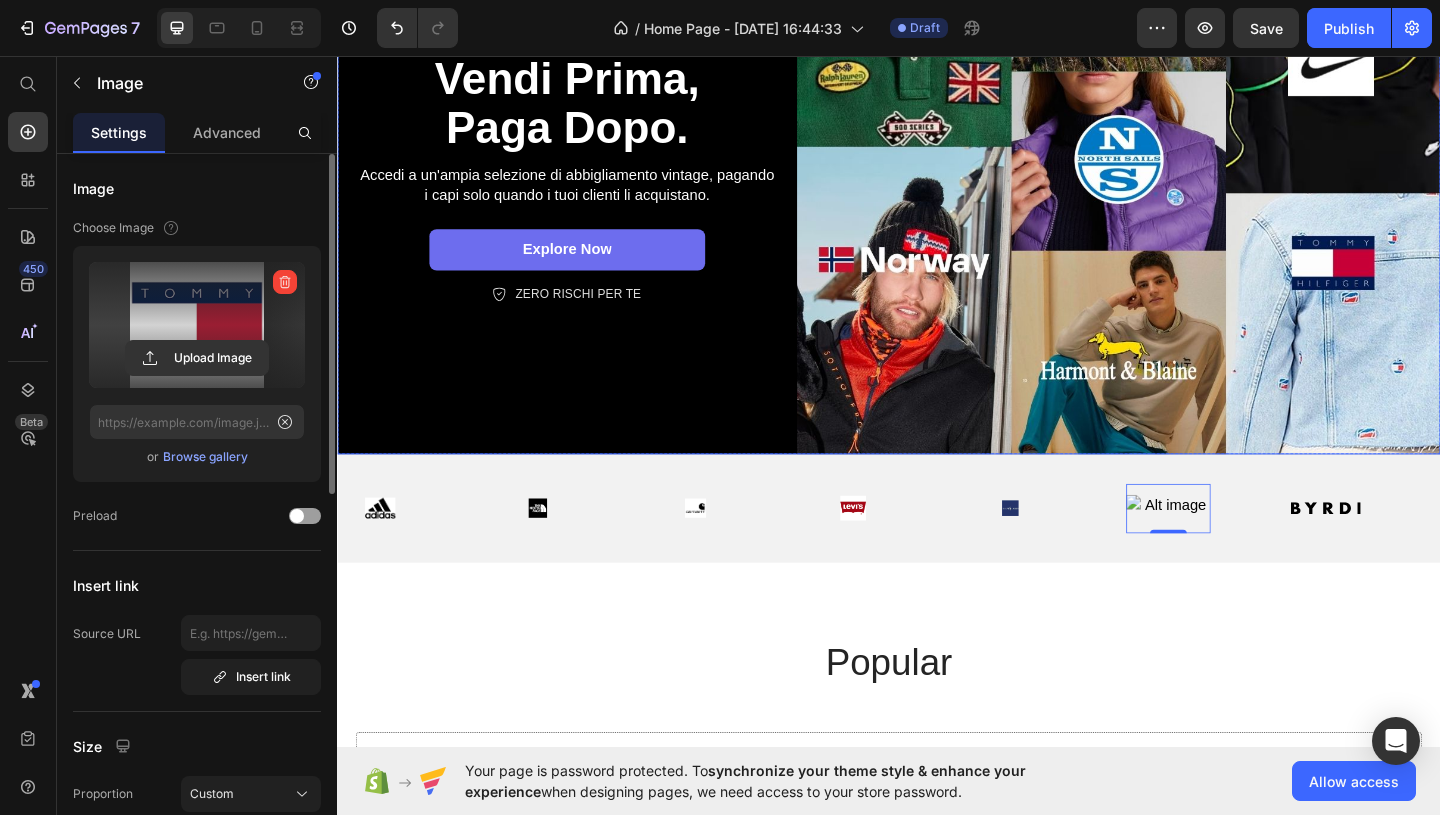 type on "[URL][DOMAIN_NAME]" 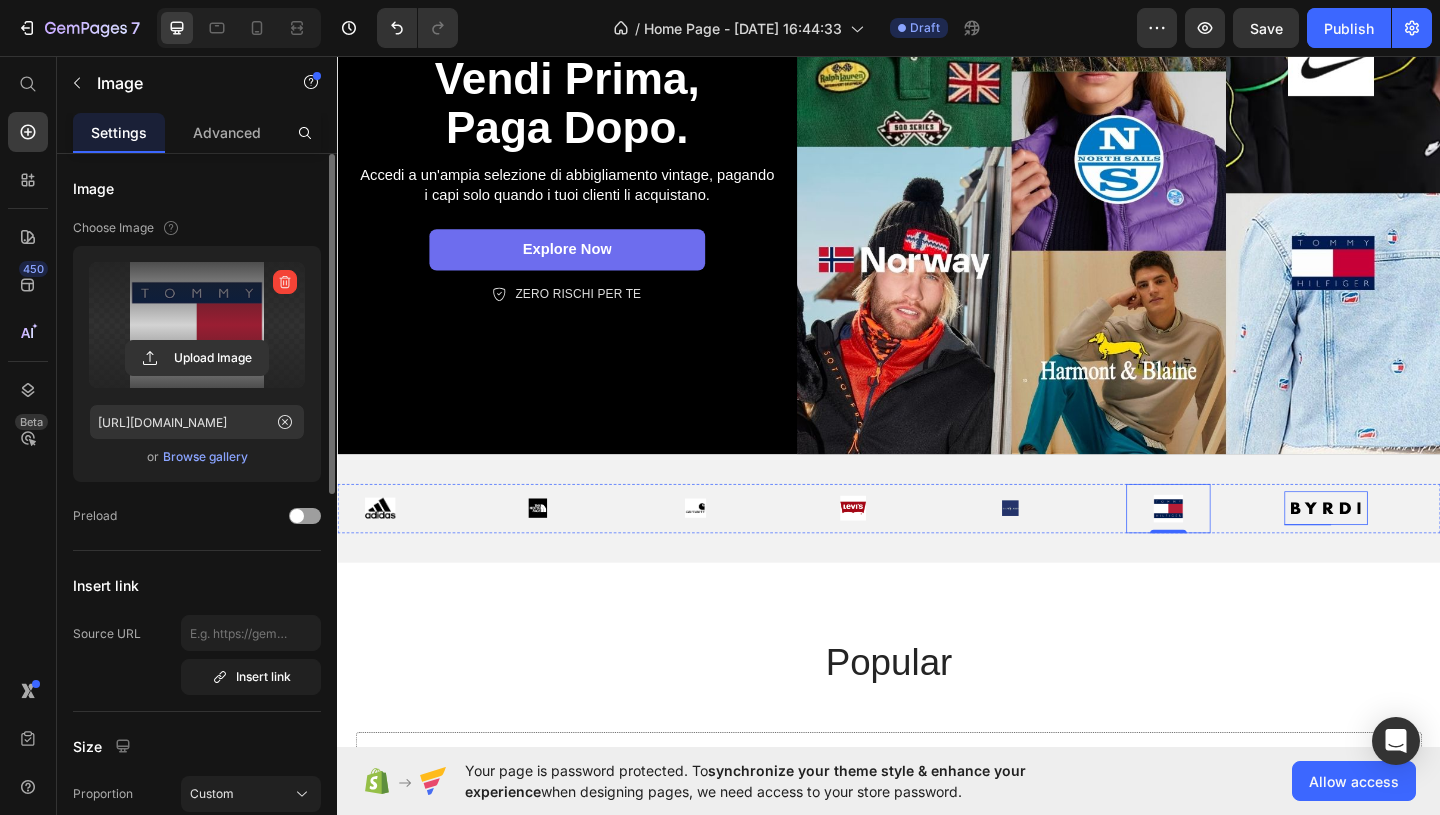 click at bounding box center [1412, 548] 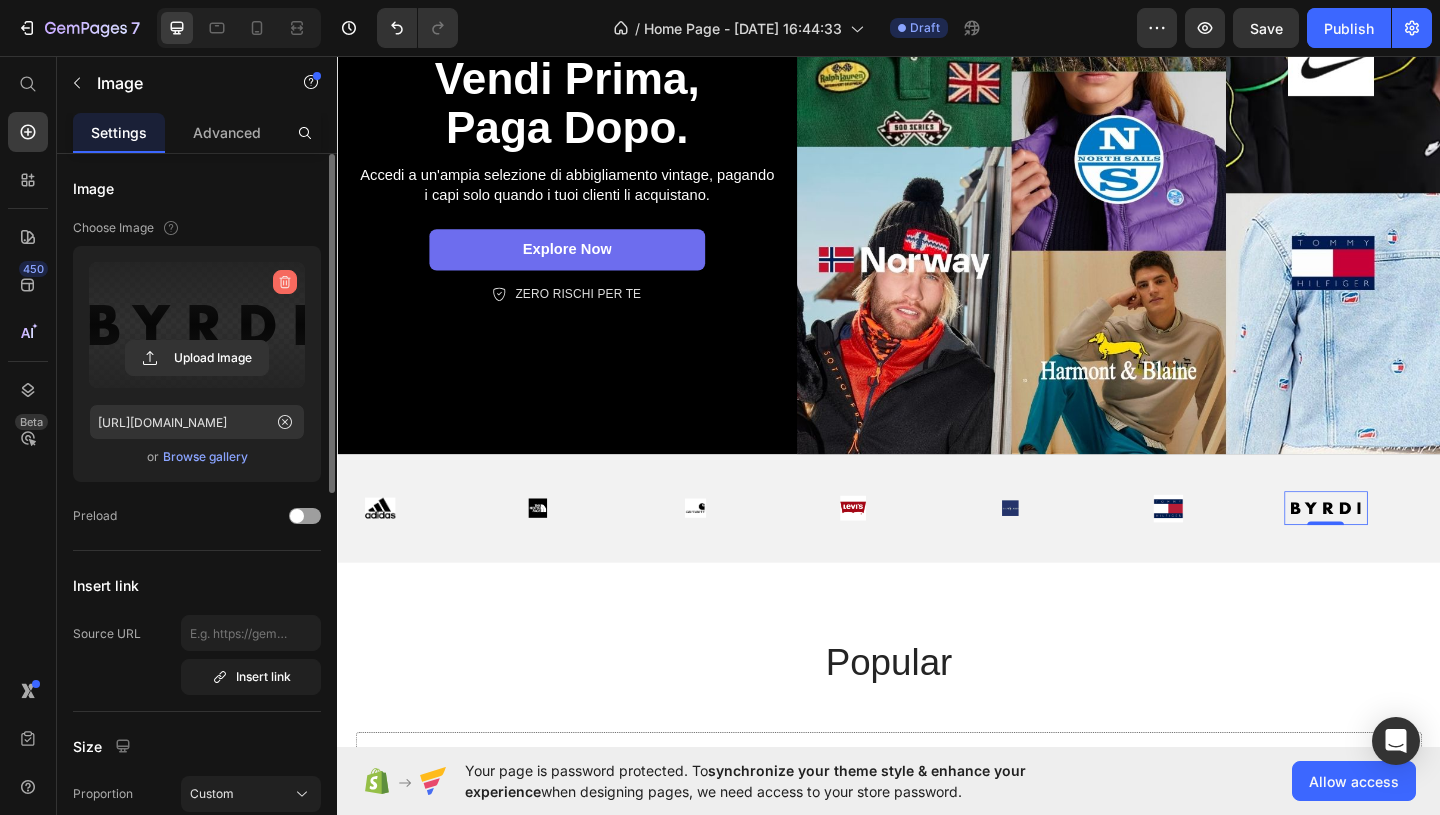 click 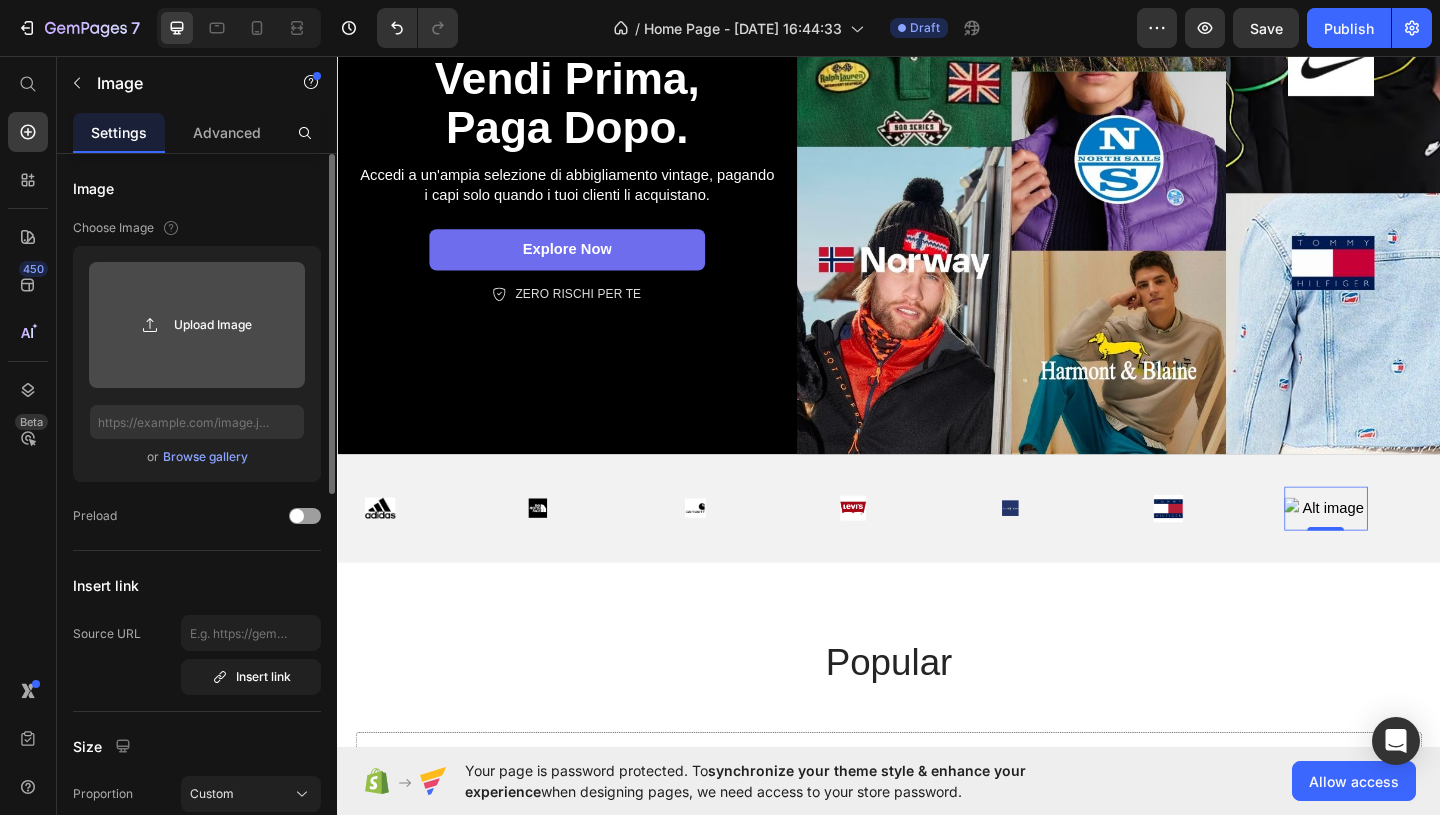 click 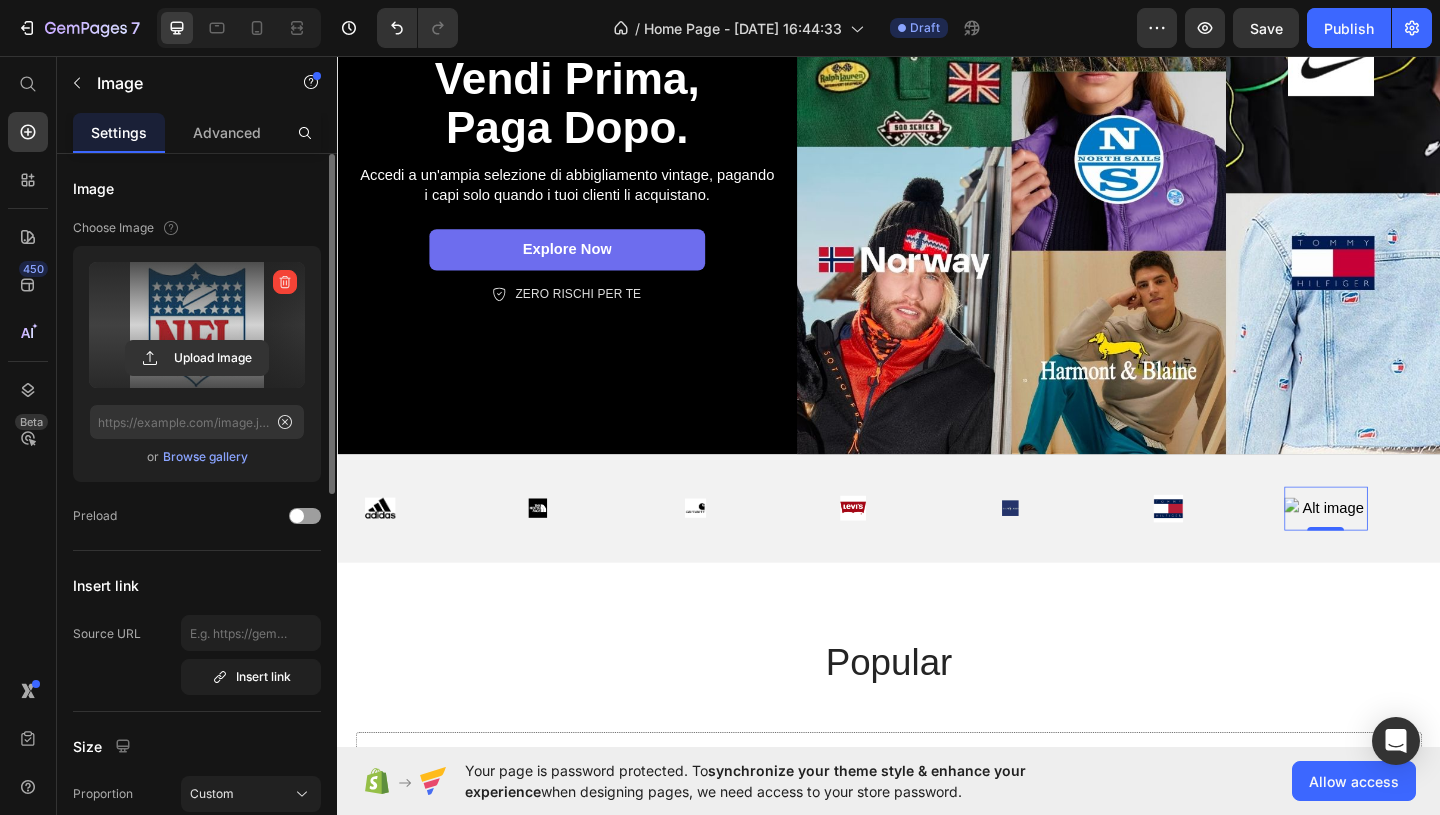 type on "[URL][DOMAIN_NAME]" 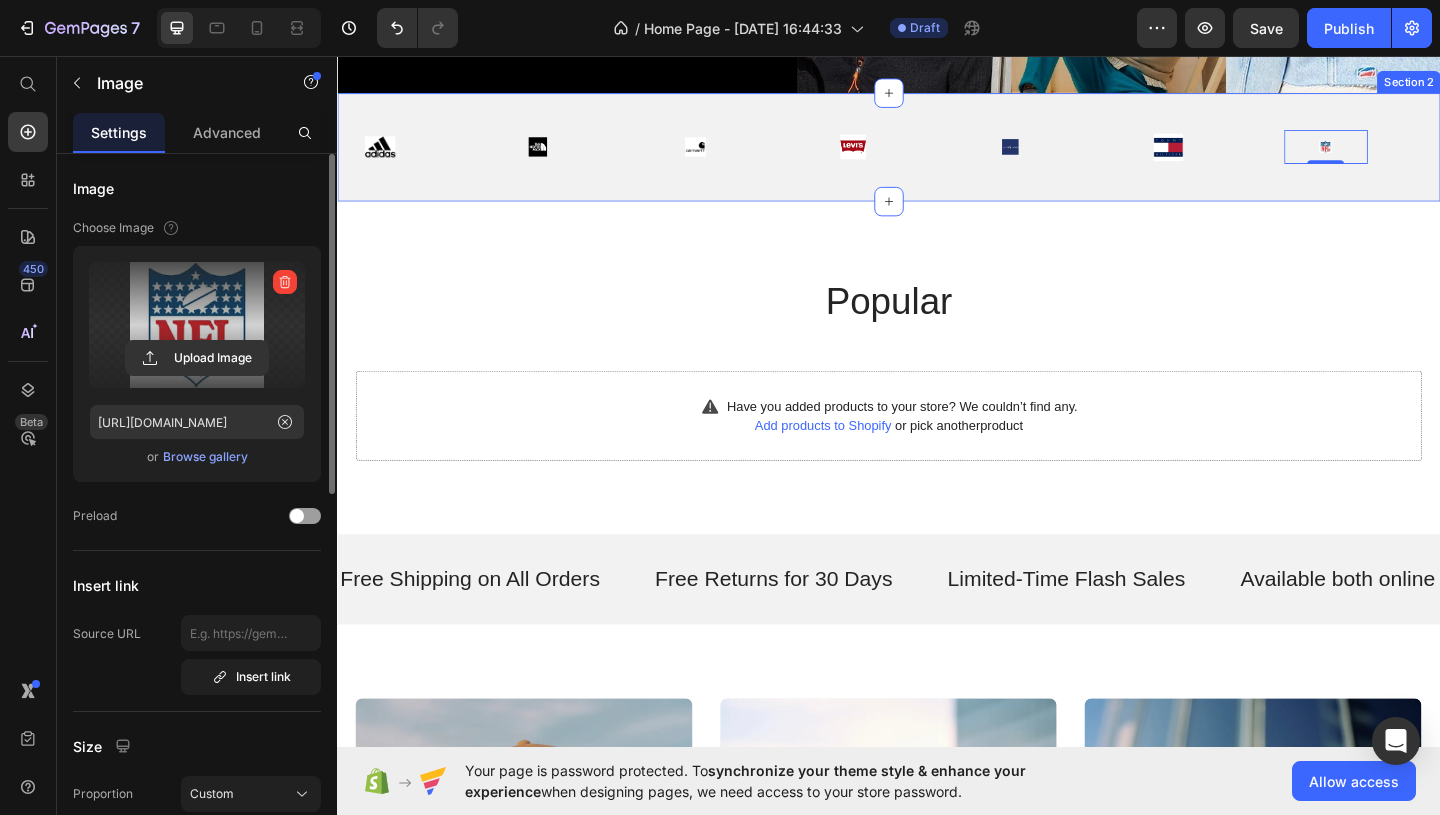 scroll, scrollTop: 752, scrollLeft: 0, axis: vertical 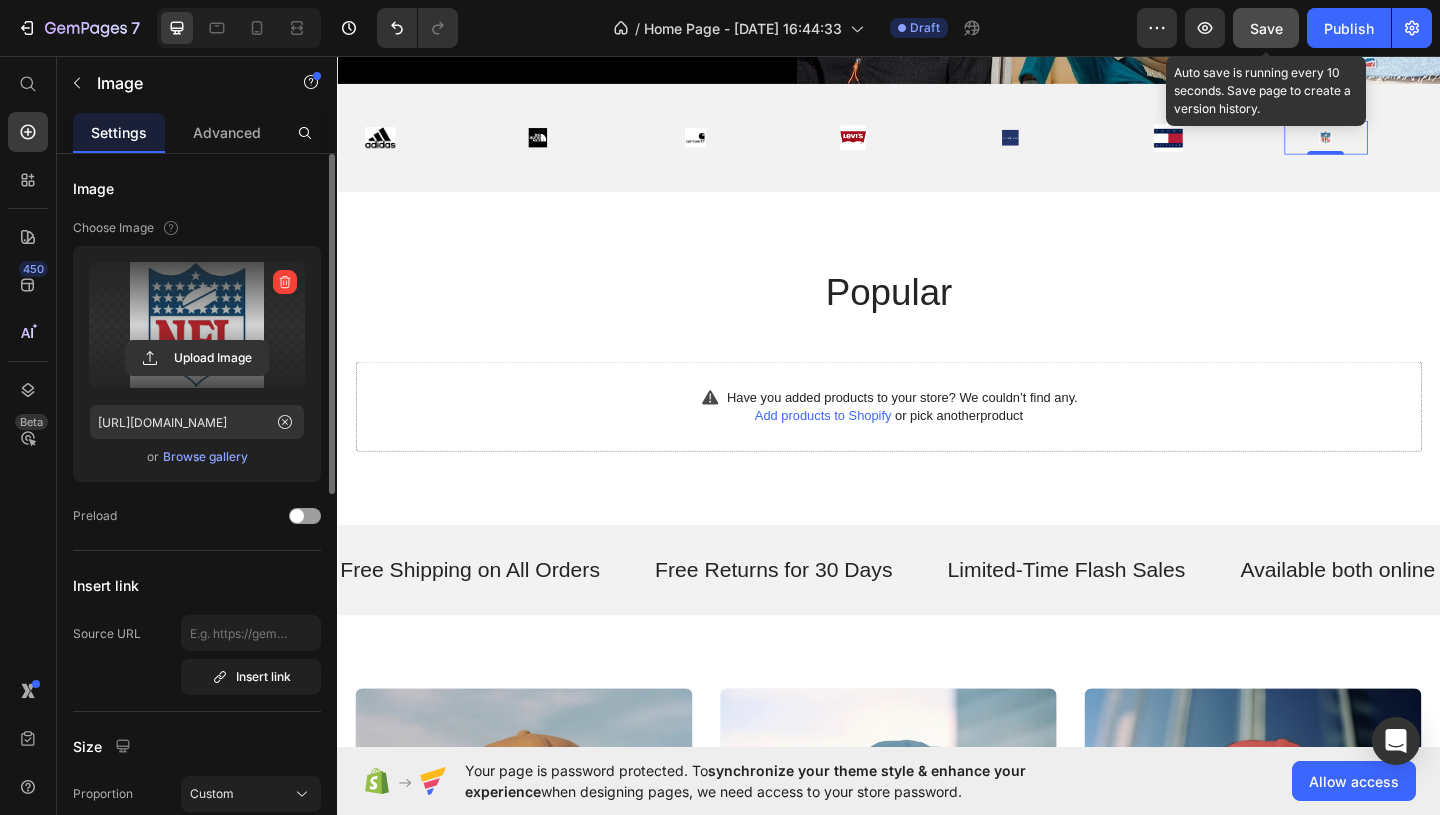 click on "Save" 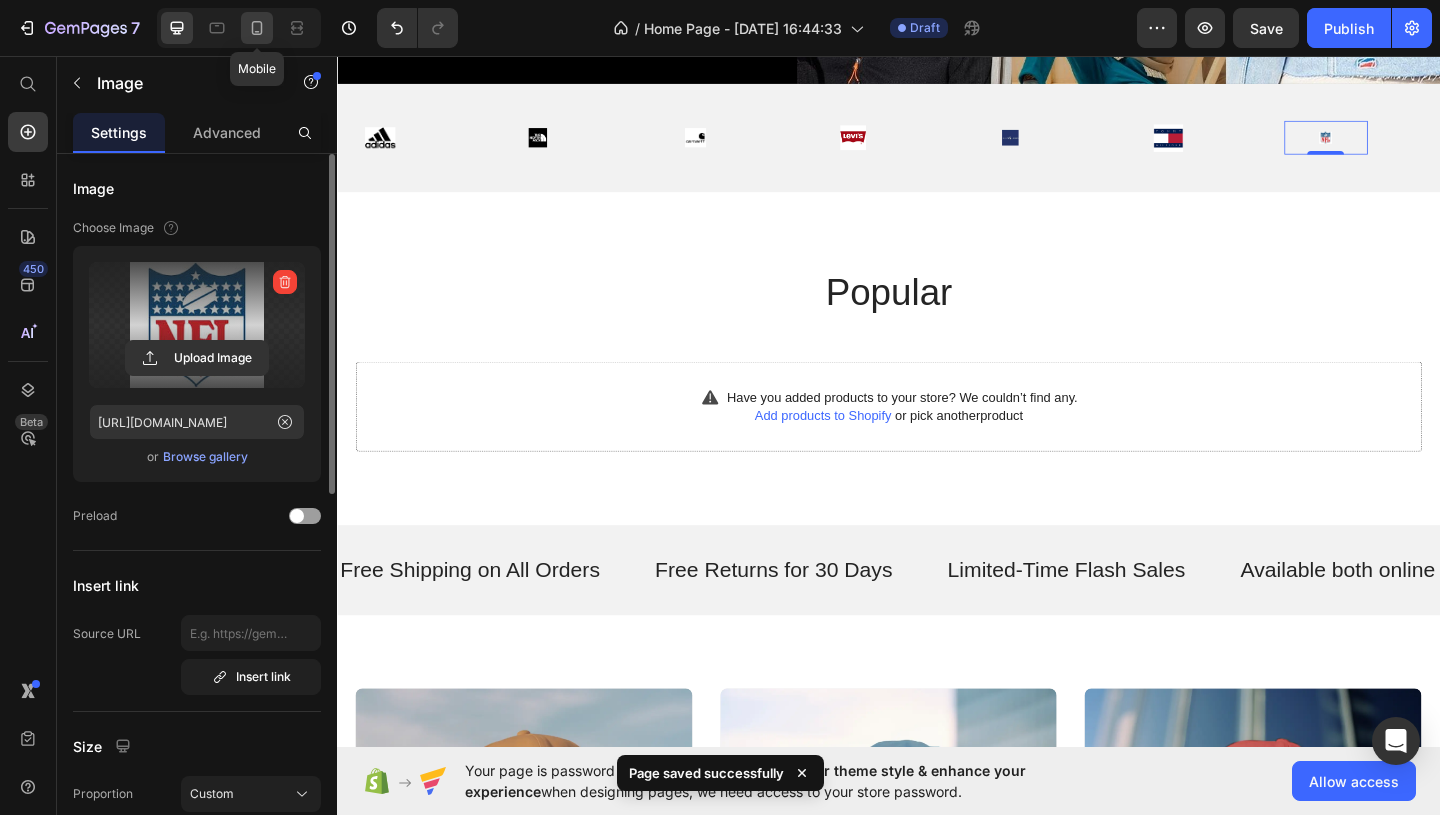 click 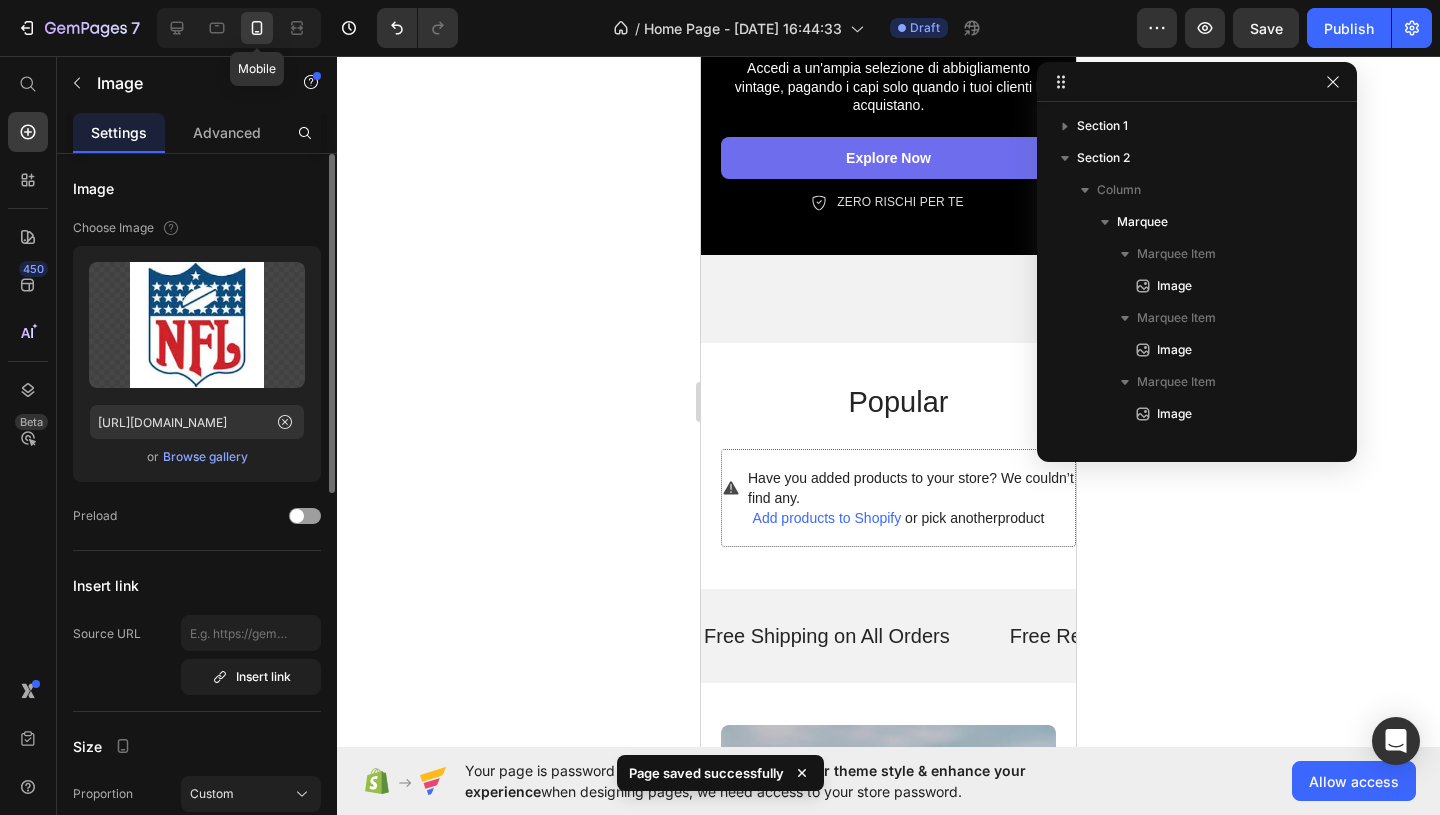 scroll, scrollTop: 410, scrollLeft: 0, axis: vertical 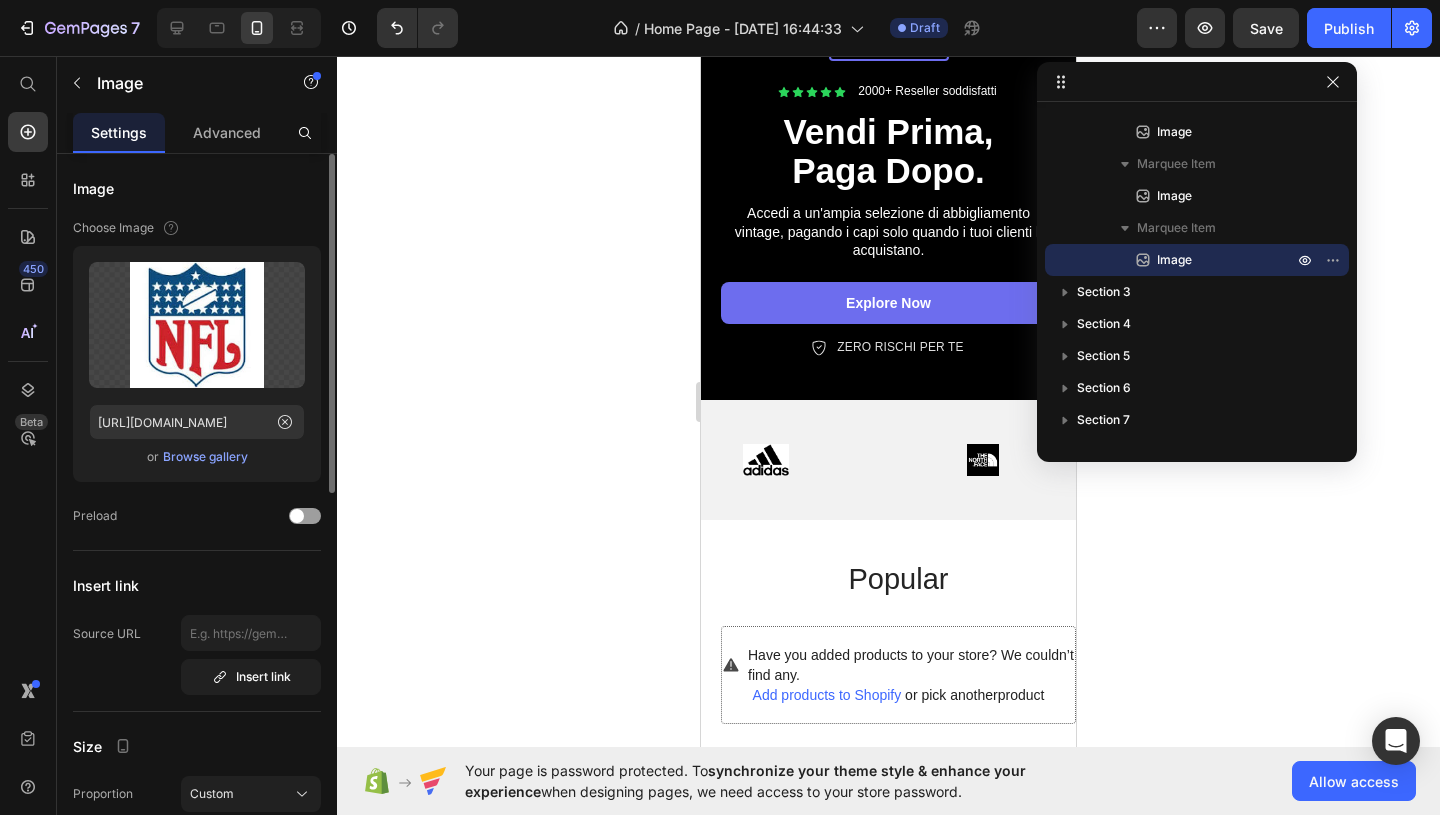 click 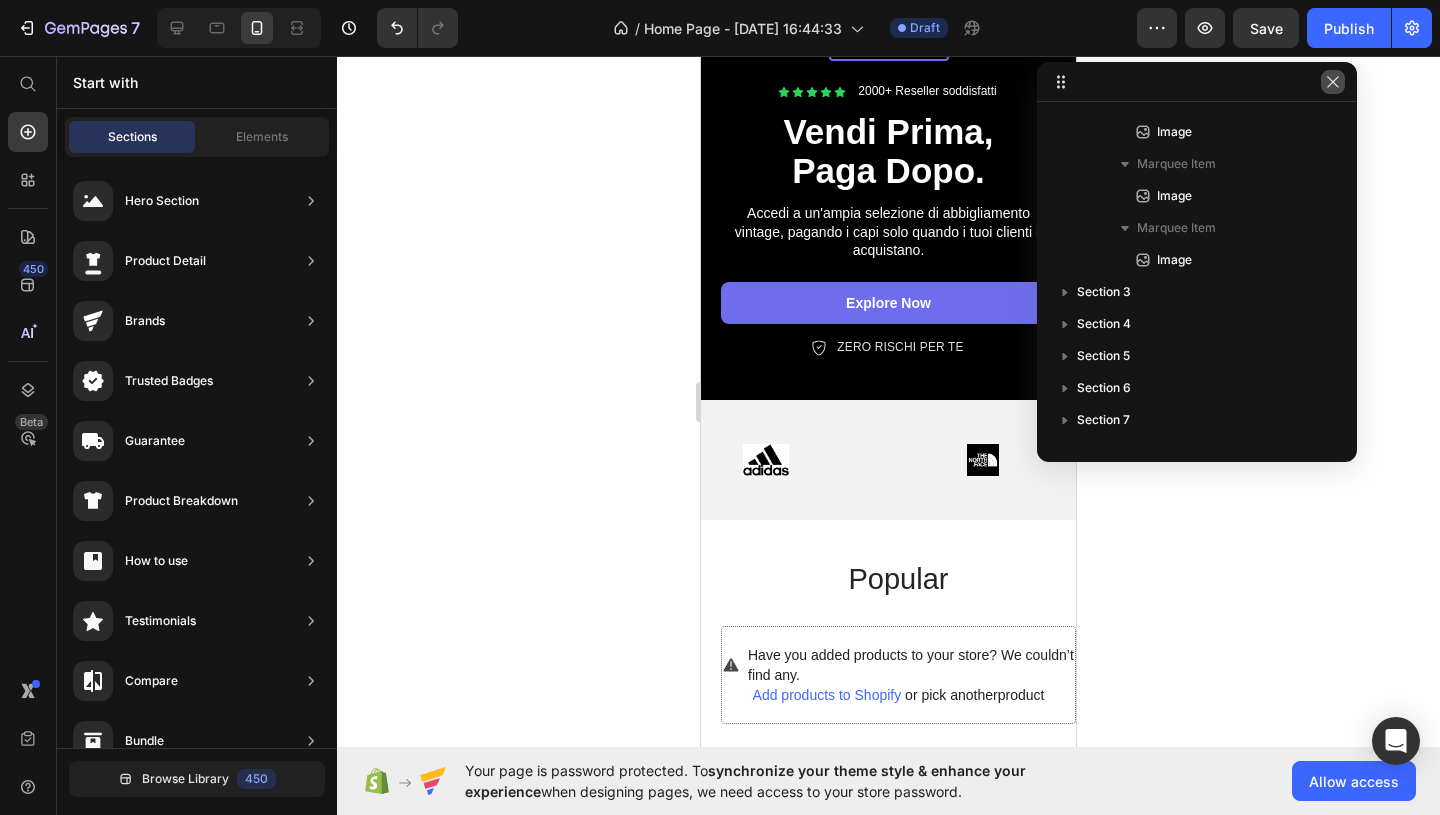 click 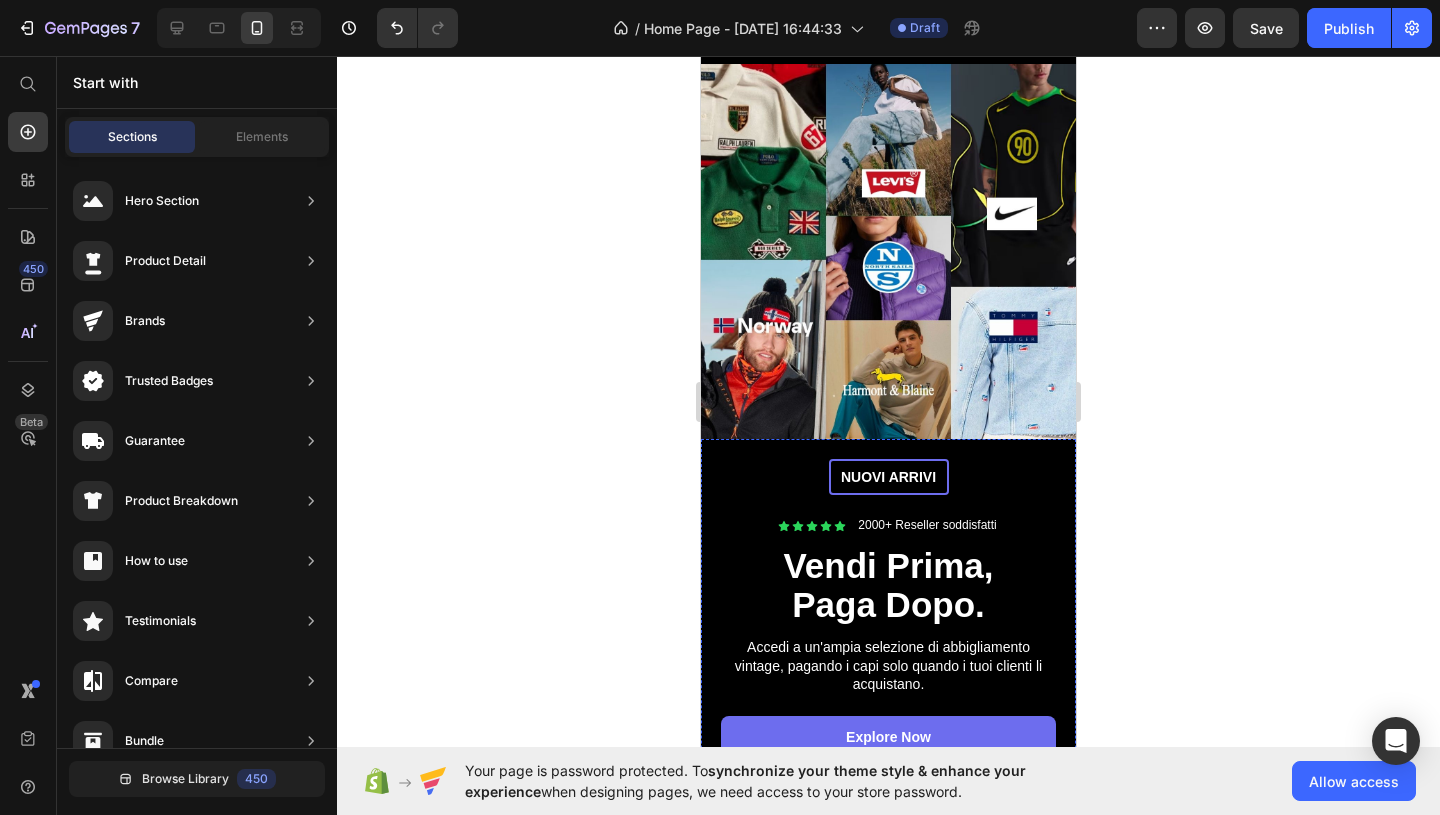 scroll, scrollTop: 0, scrollLeft: 0, axis: both 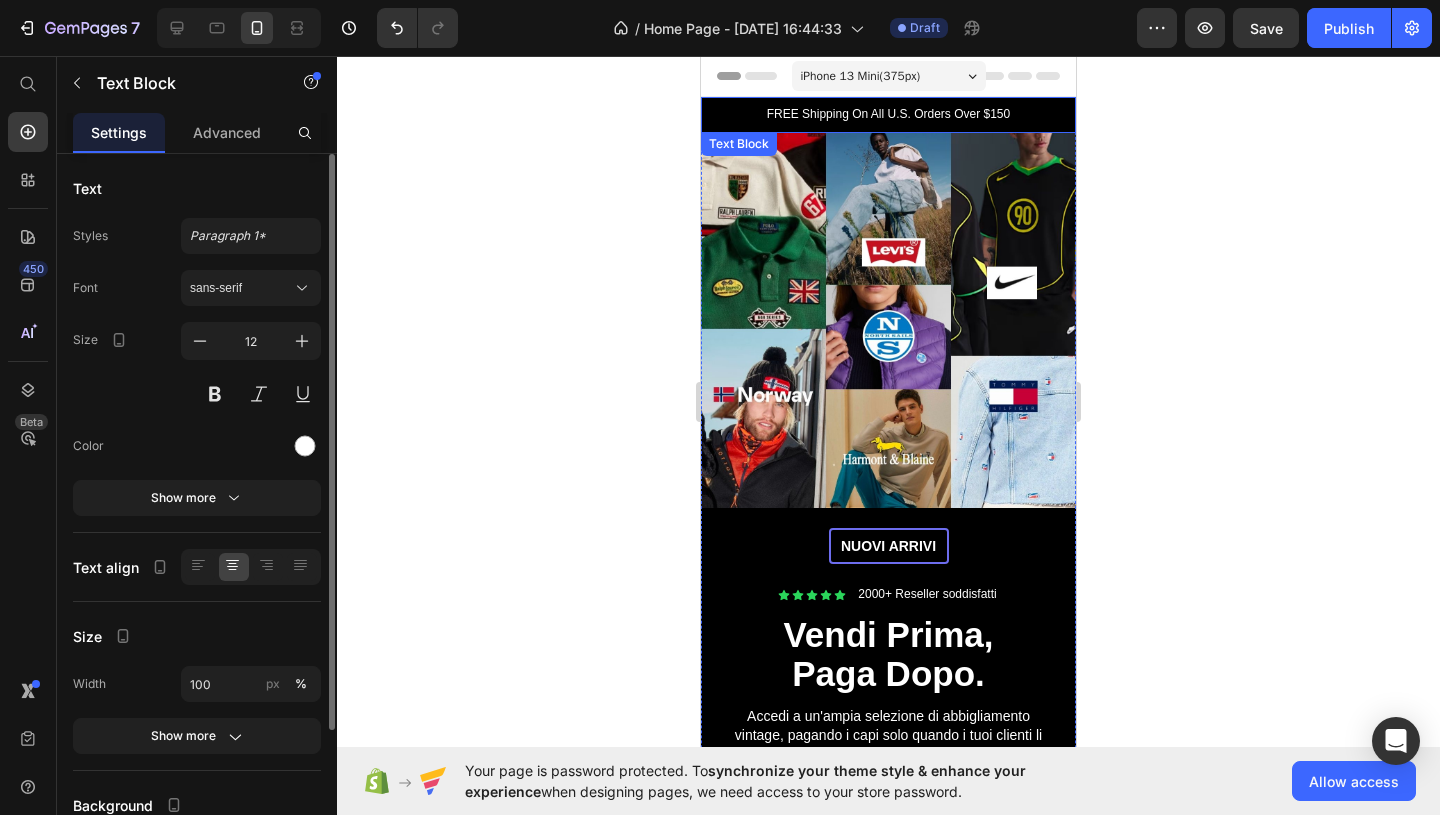 click on "FREE Shipping On All U.S. Orders Over $150" at bounding box center [888, 115] 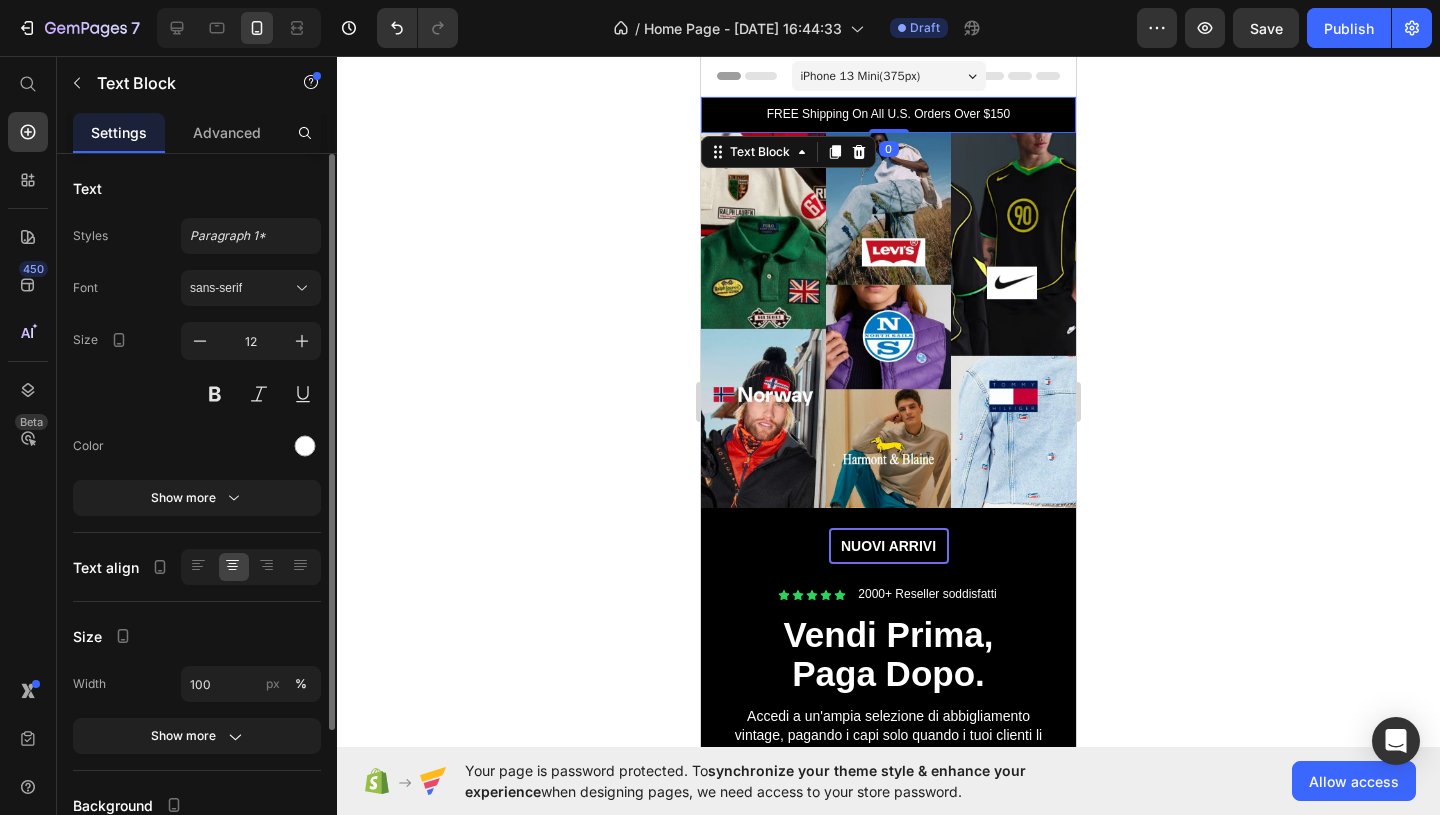 click on "FREE Shipping On All U.S. Orders Over $150" at bounding box center [888, 115] 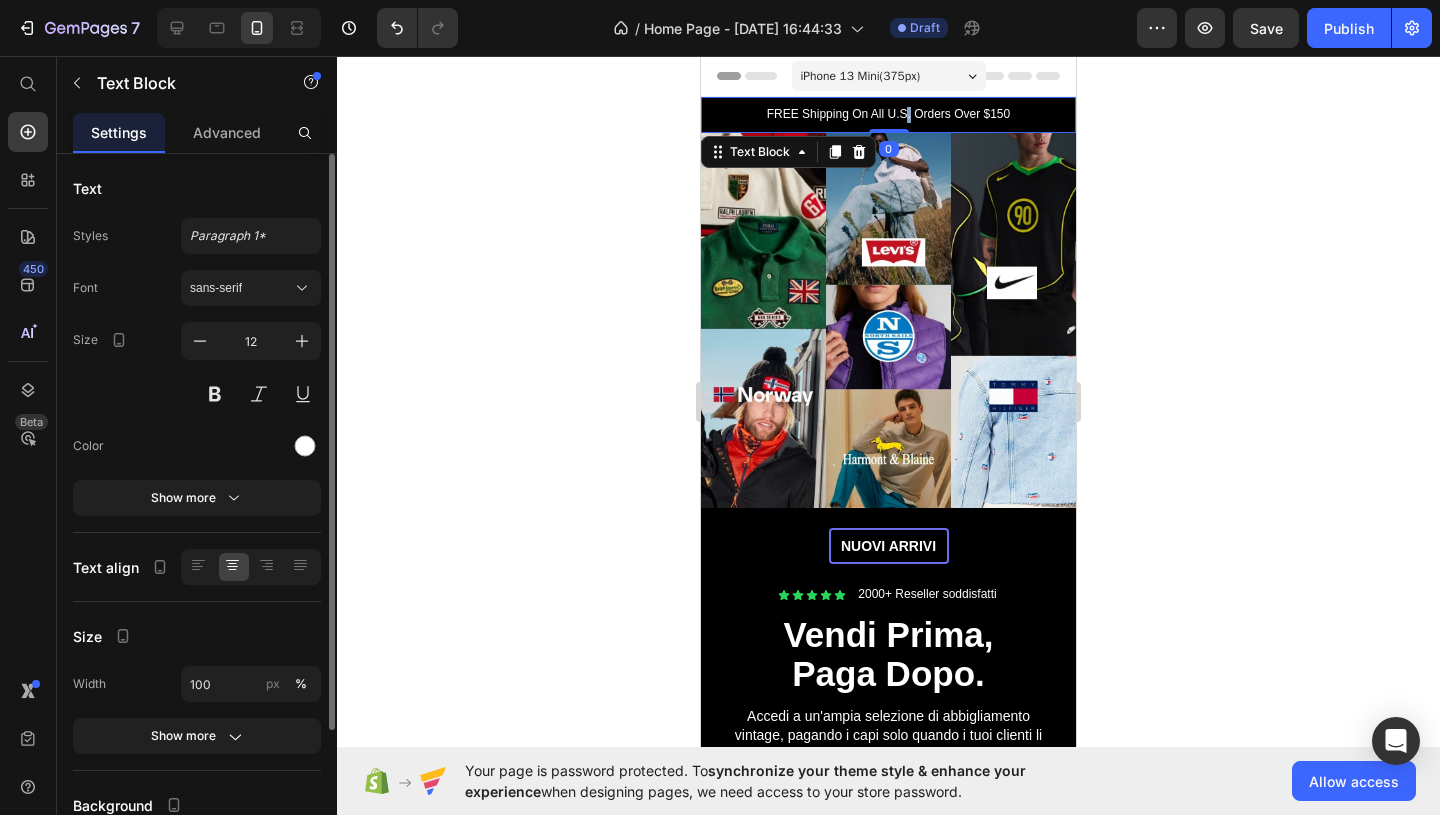 click on "FREE Shipping On All U.S. Orders Over $150" at bounding box center (888, 115) 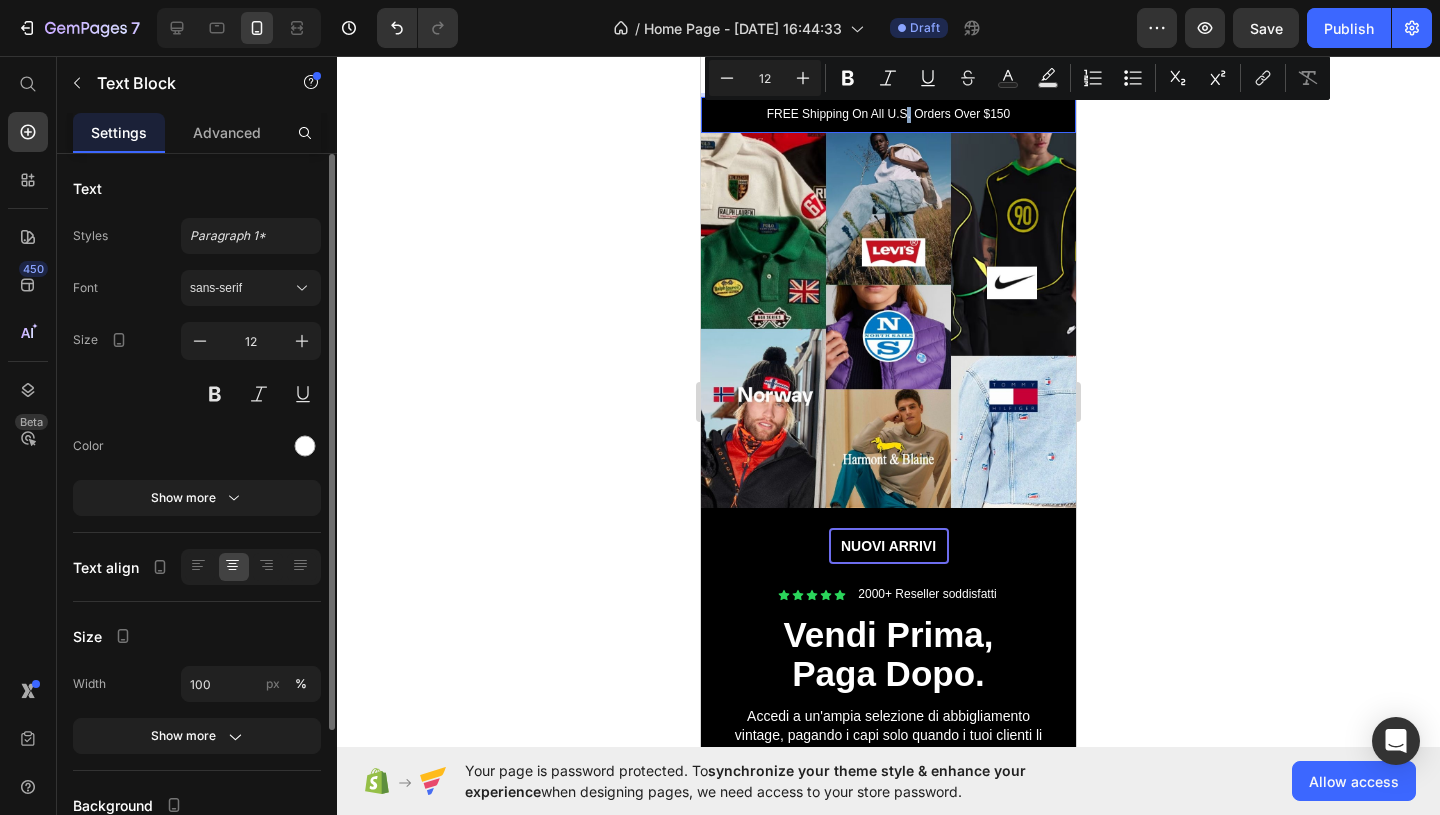 click on "FREE Shipping On All U.S. Orders Over $150" at bounding box center (888, 115) 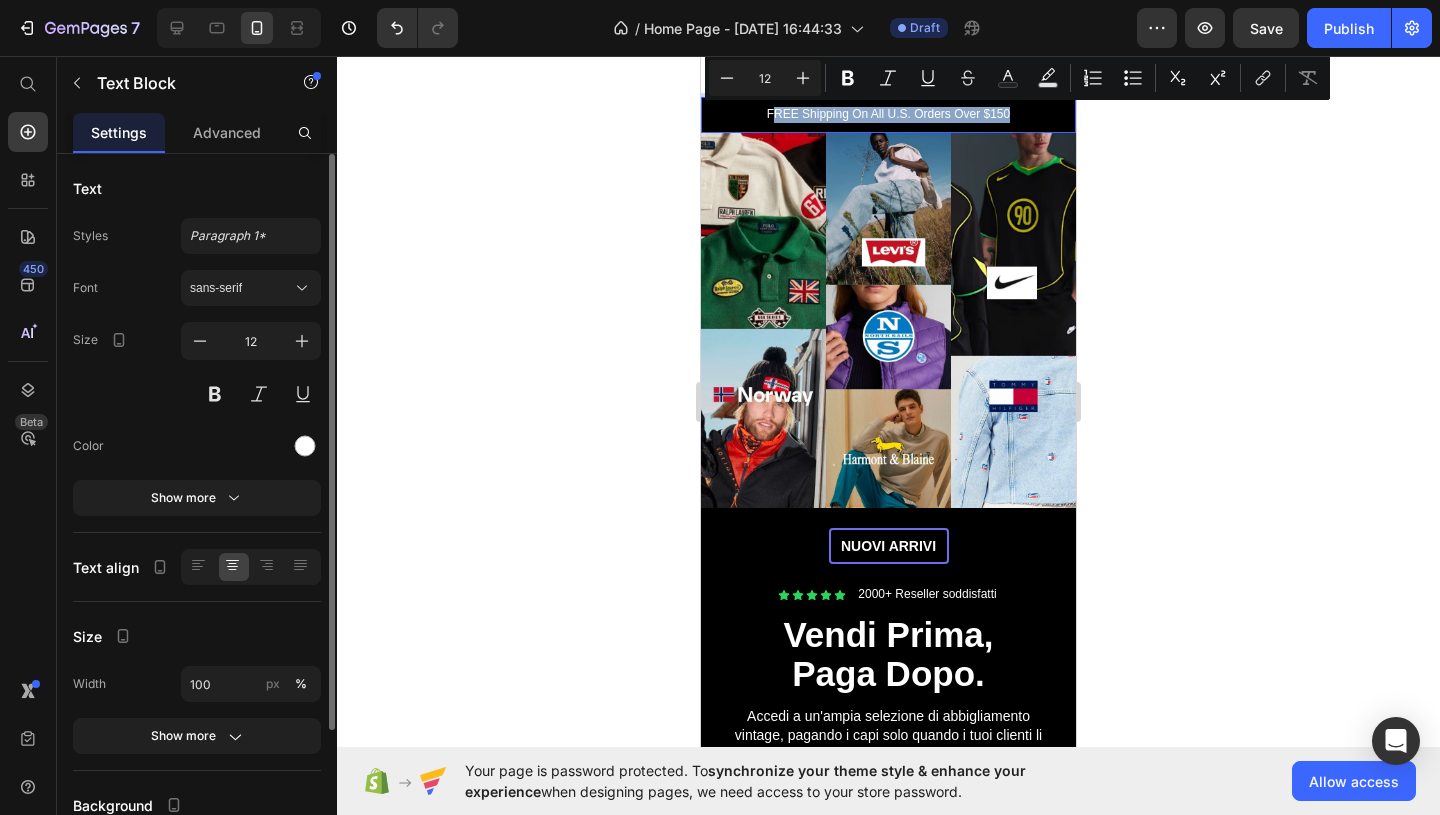 drag, startPoint x: 772, startPoint y: 115, endPoint x: 1002, endPoint y: 128, distance: 230.3671 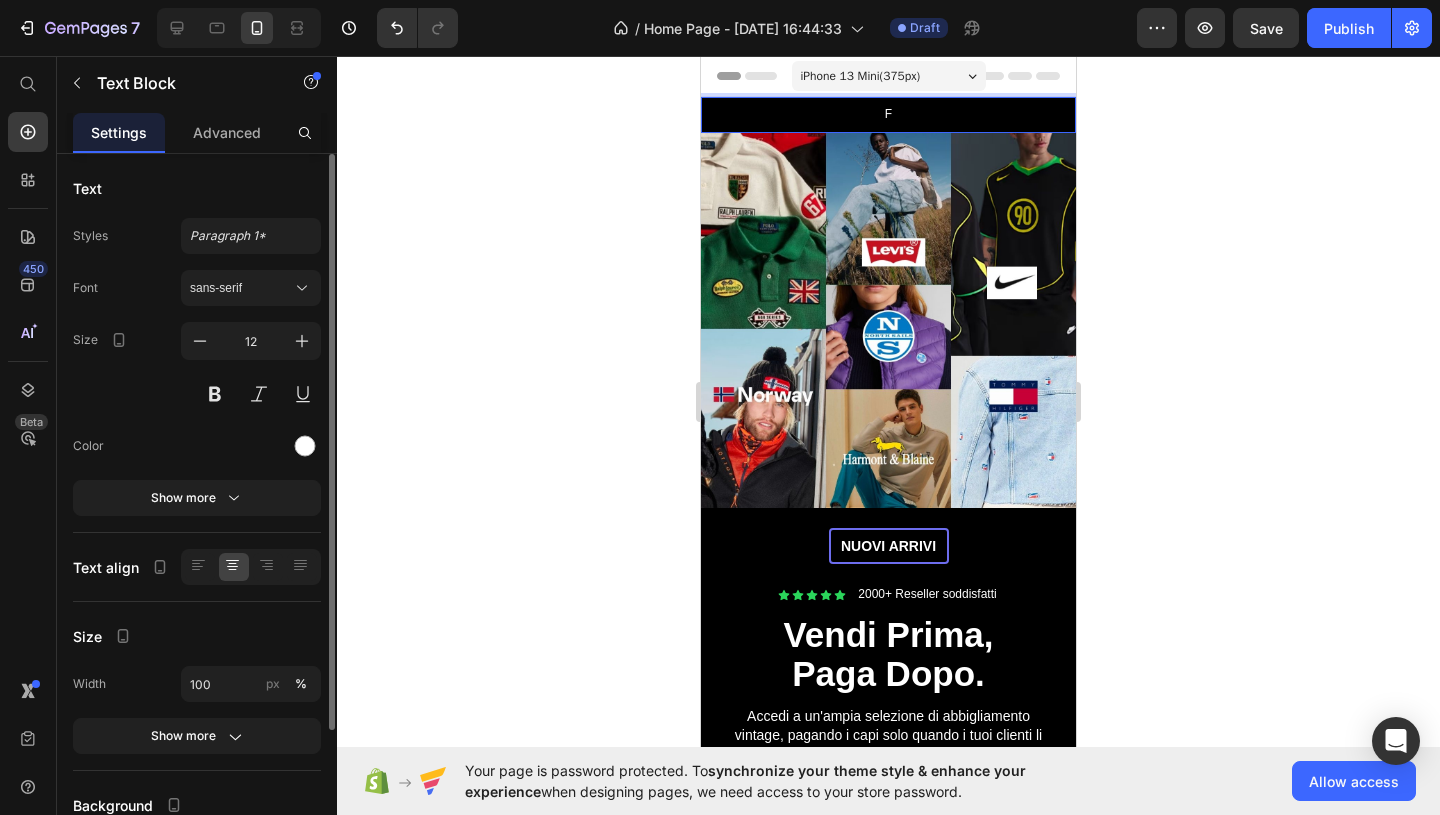 click on "F" at bounding box center [888, 115] 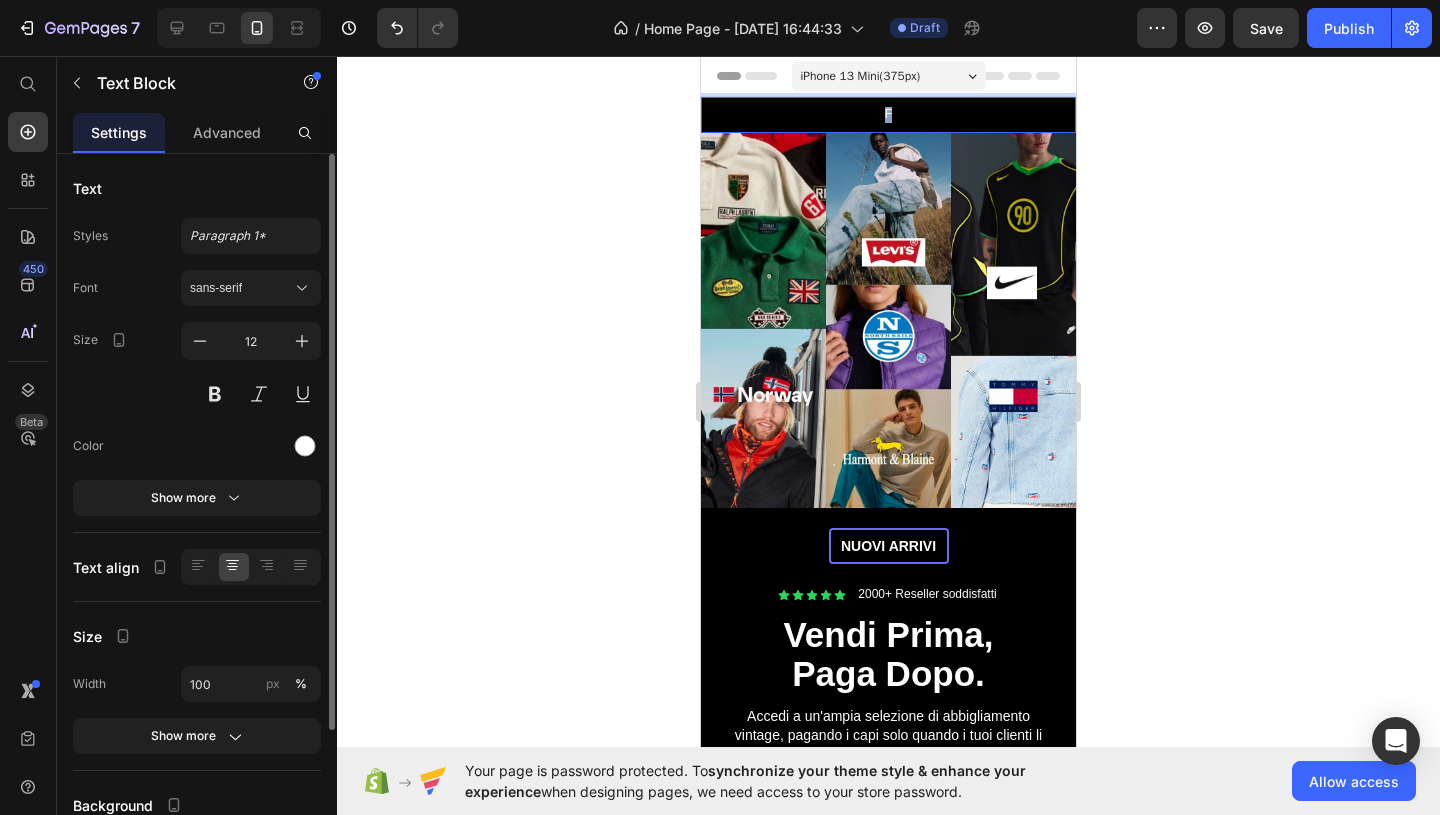 click on "F" at bounding box center [888, 115] 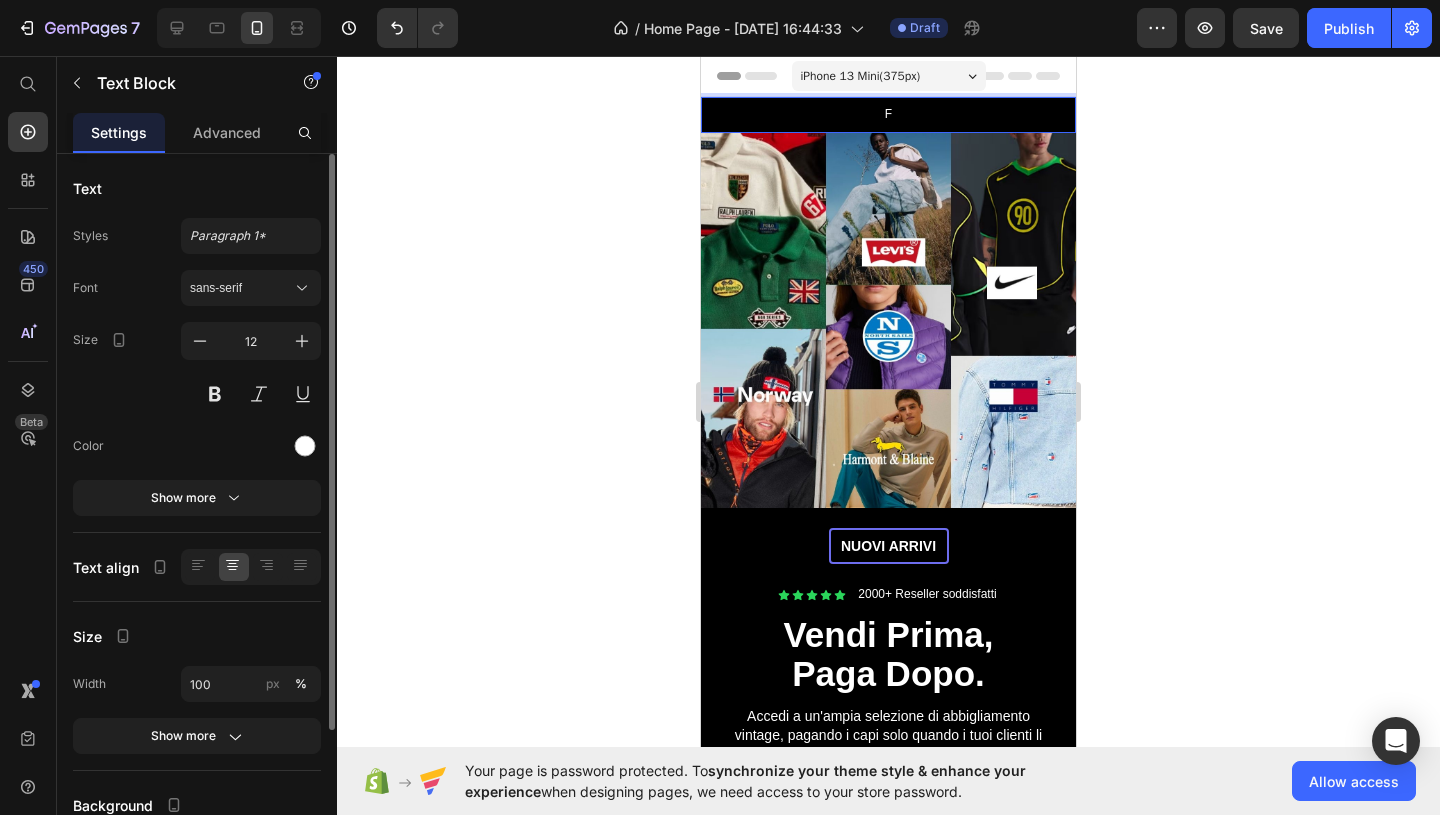 click on "F" at bounding box center (888, 115) 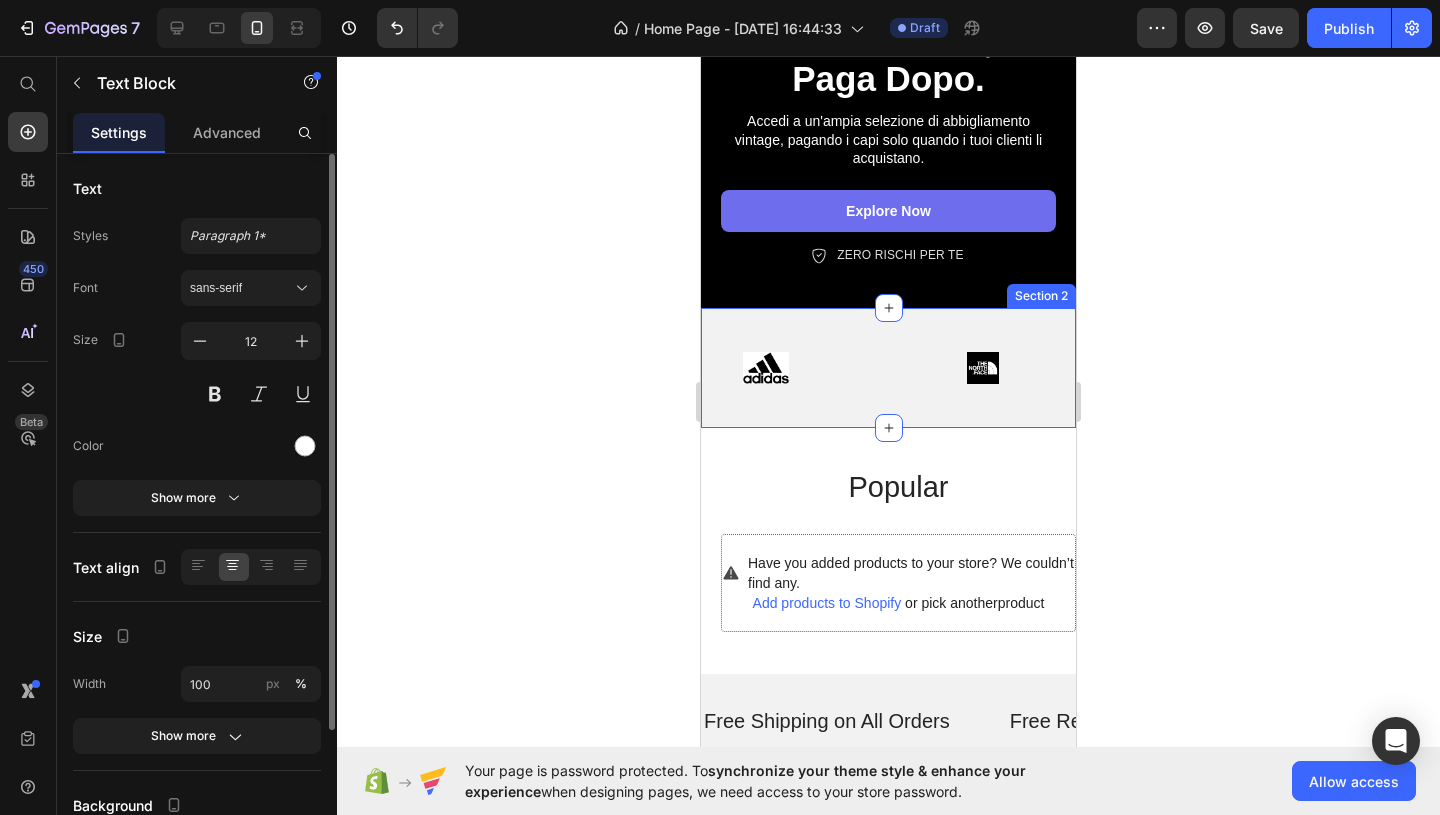 scroll, scrollTop: 605, scrollLeft: 0, axis: vertical 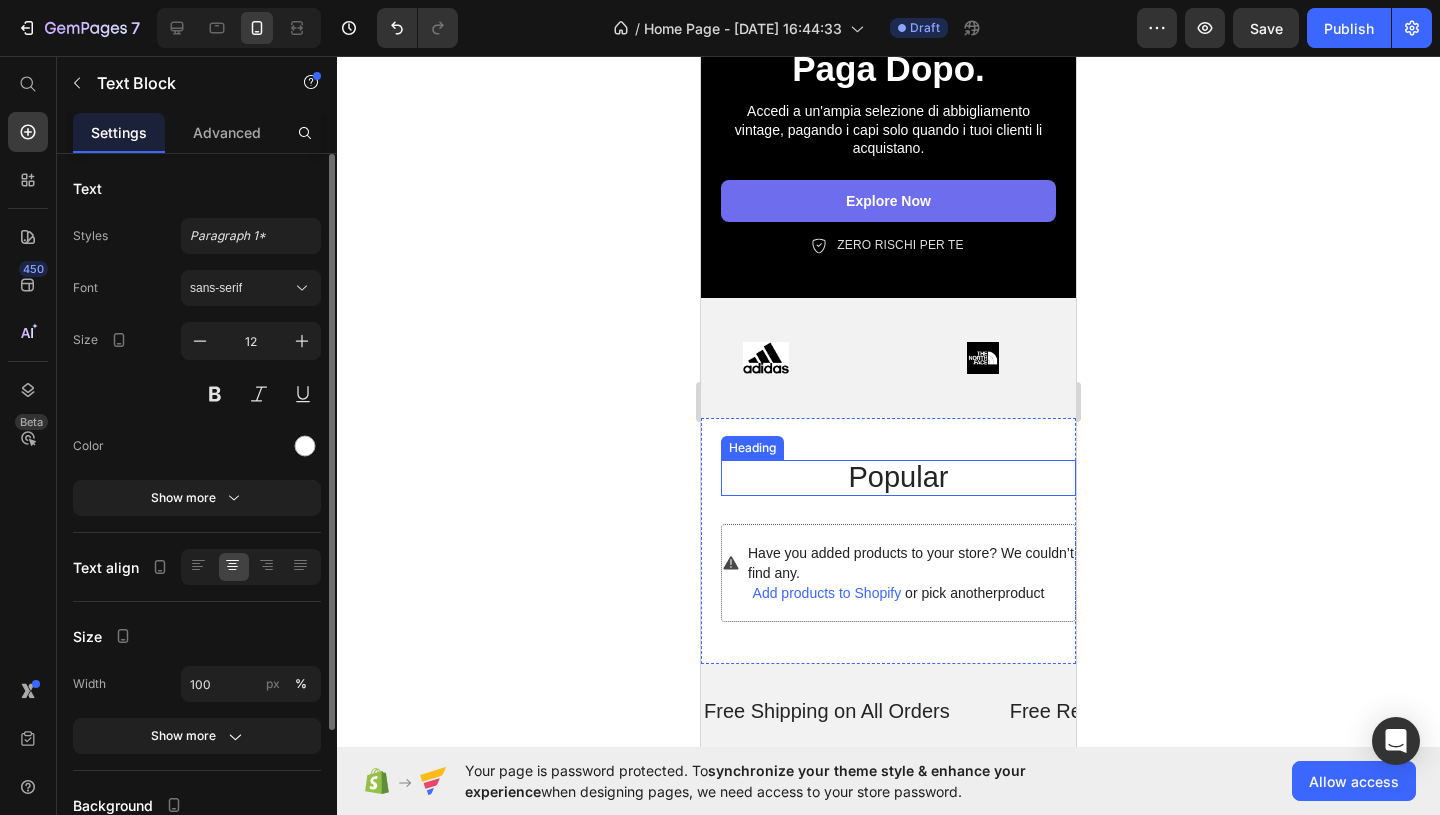 click on "Popular" at bounding box center (898, 478) 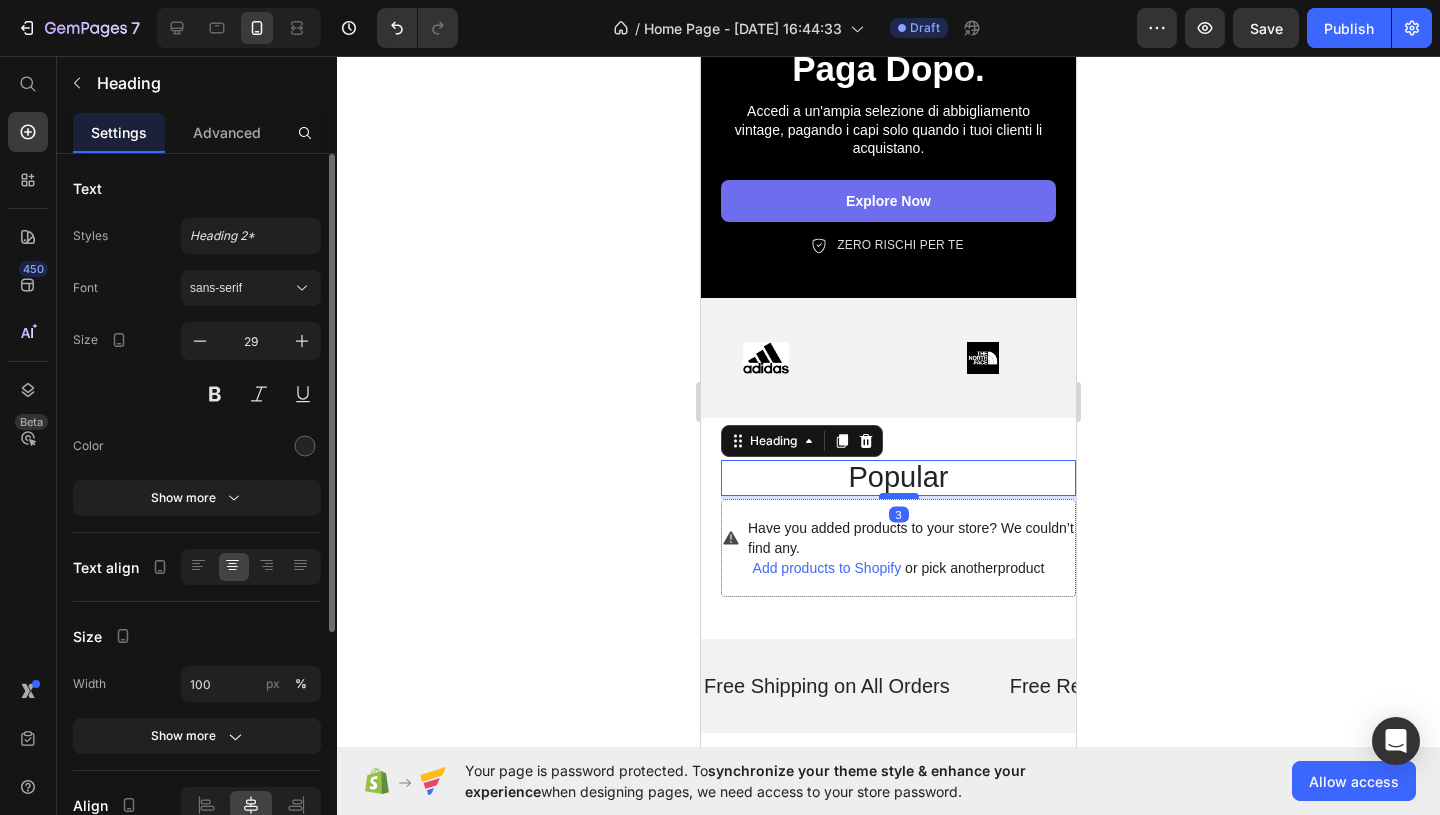 drag, startPoint x: 896, startPoint y: 522, endPoint x: 896, endPoint y: 497, distance: 25 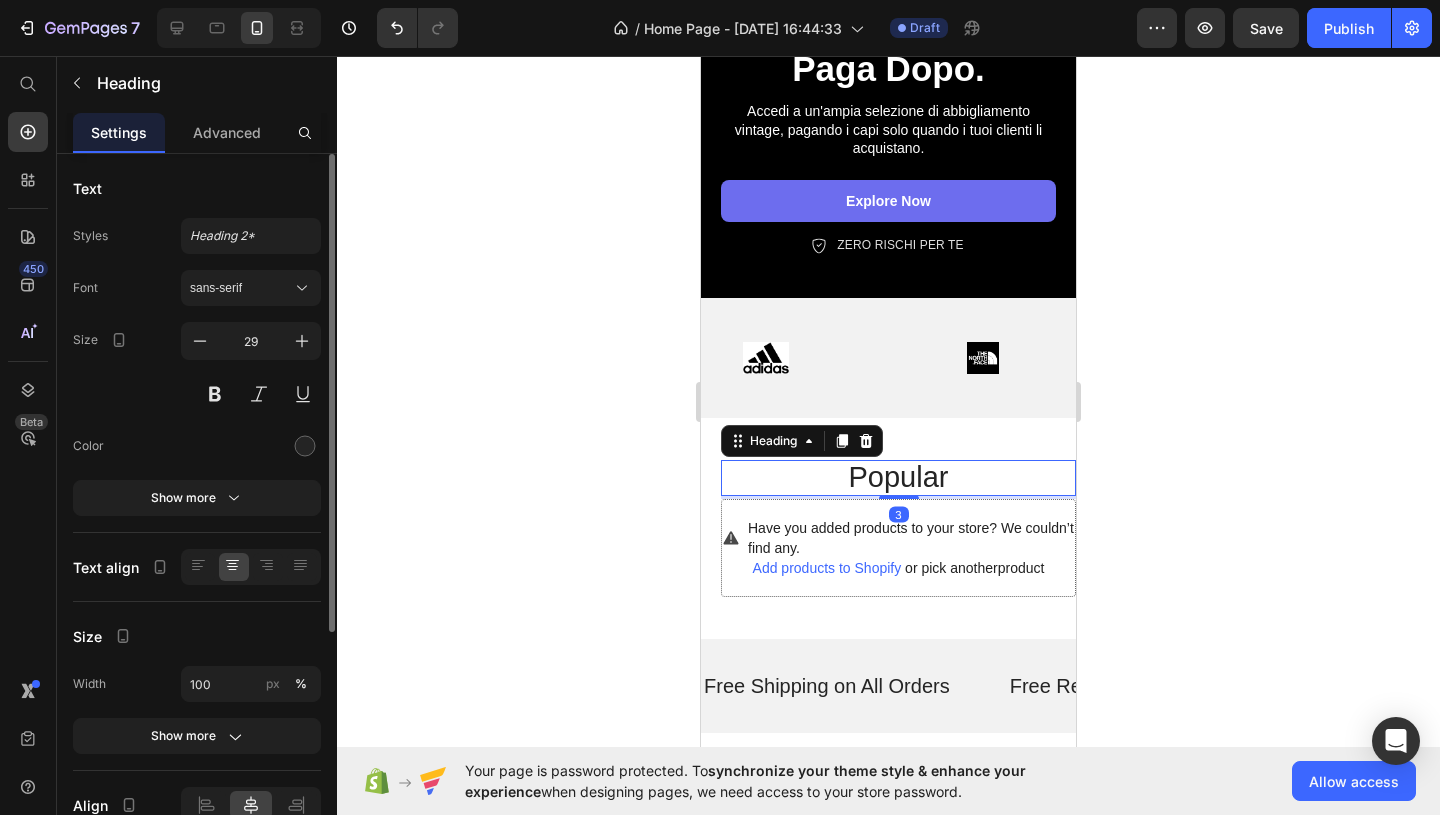 click on "Popular" at bounding box center (898, 478) 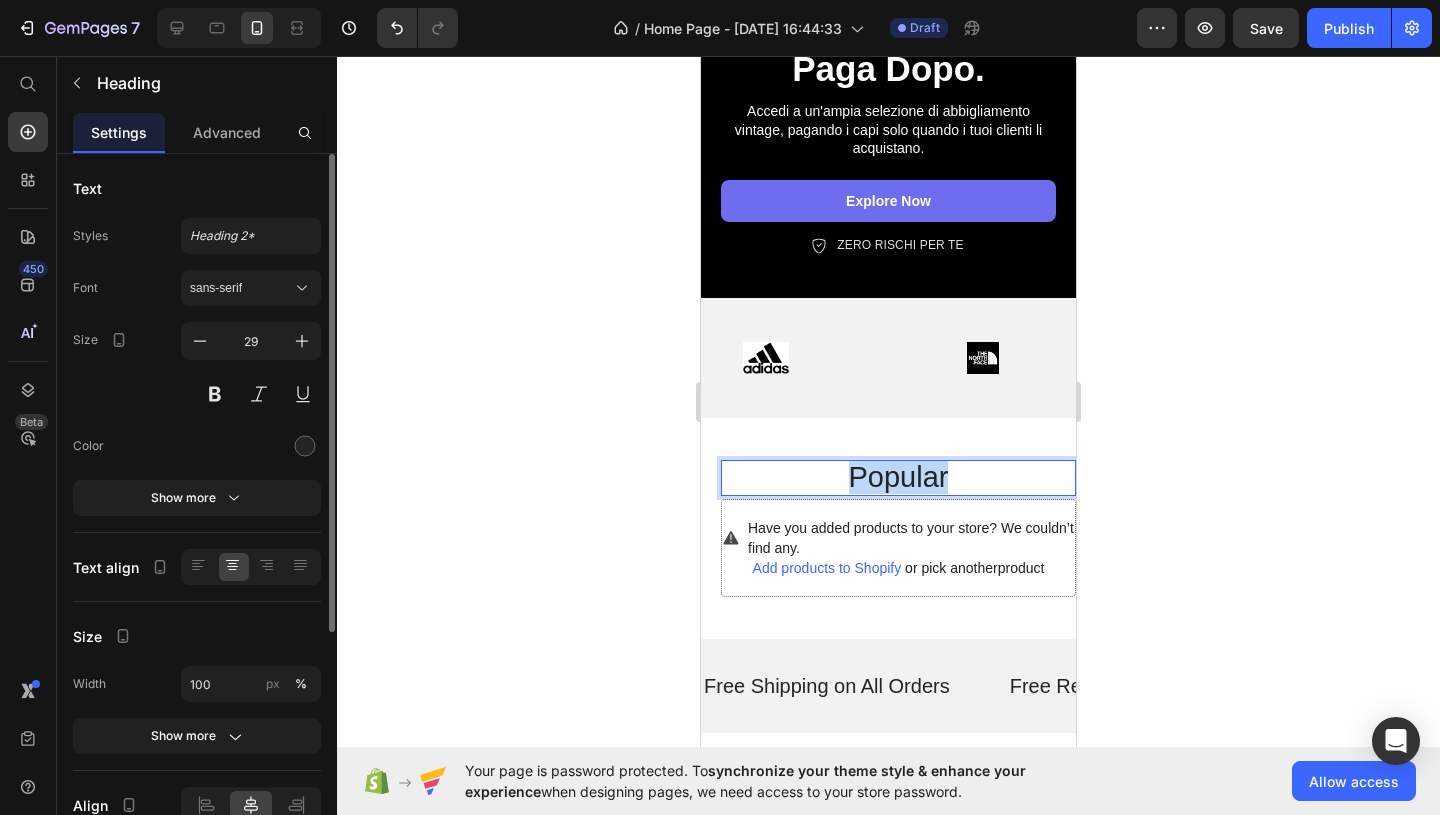 click on "Popular" at bounding box center (898, 478) 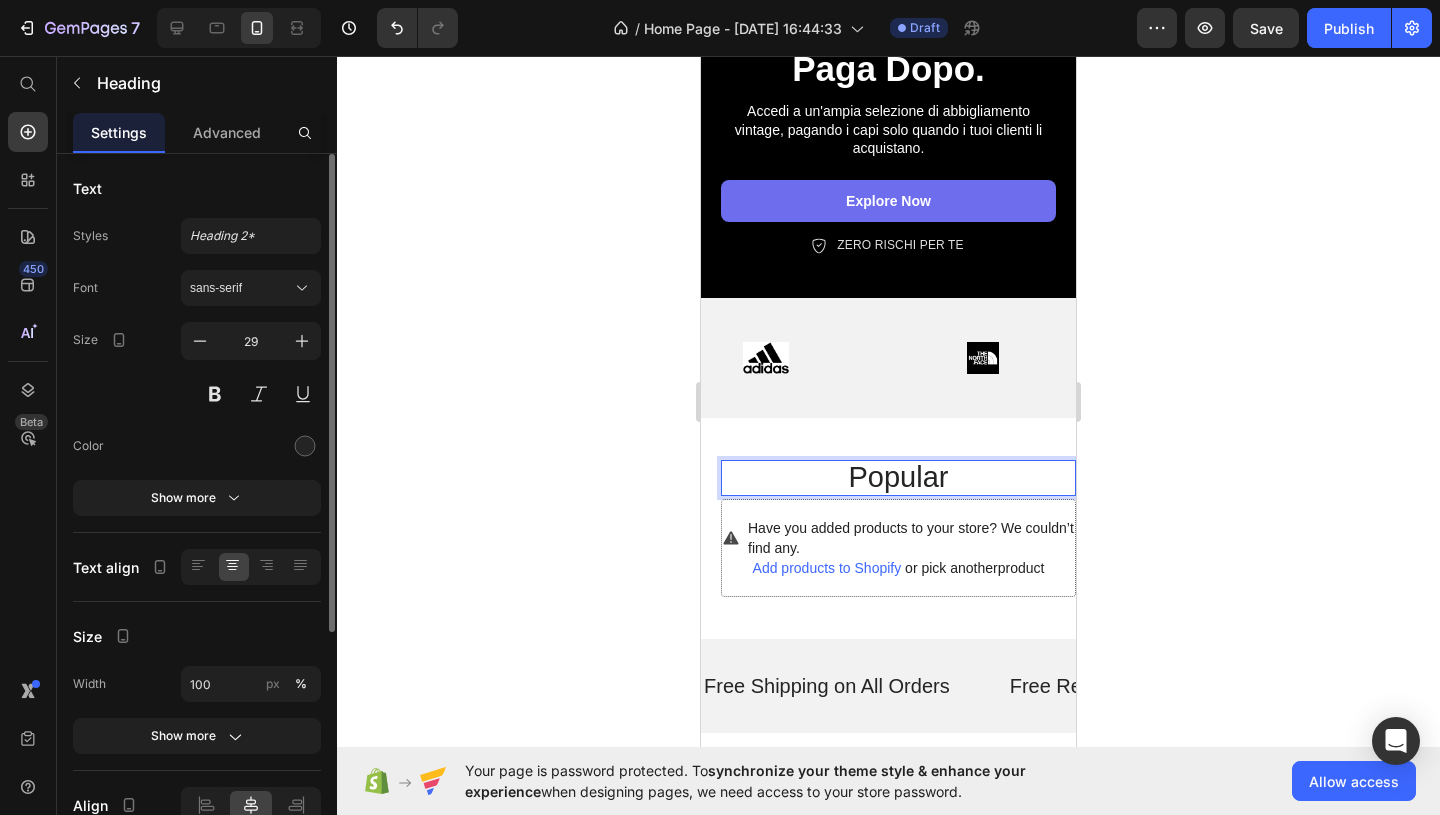 click on "Popular" at bounding box center (898, 478) 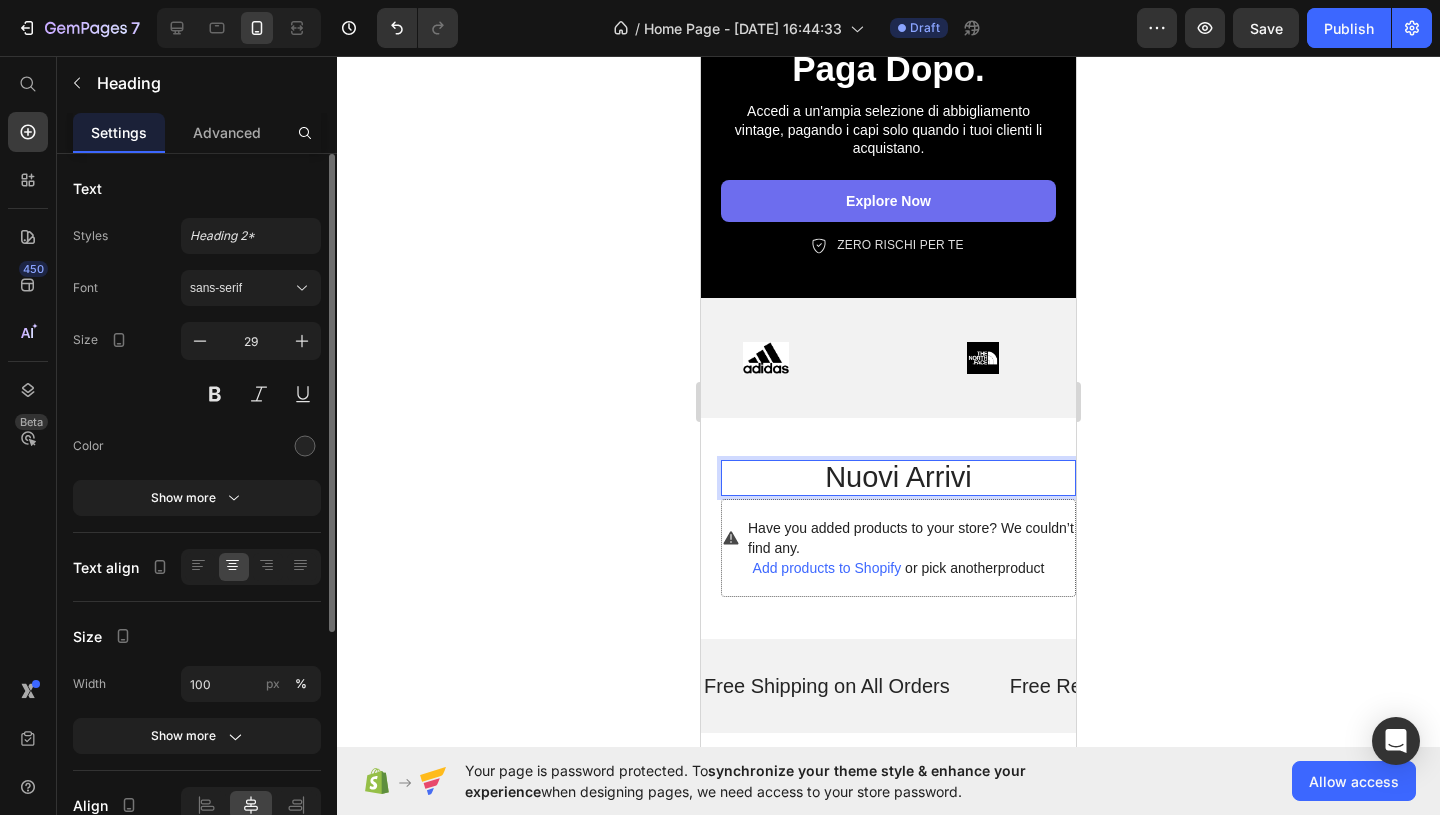 click on "Nuovi Arrivi" at bounding box center [898, 478] 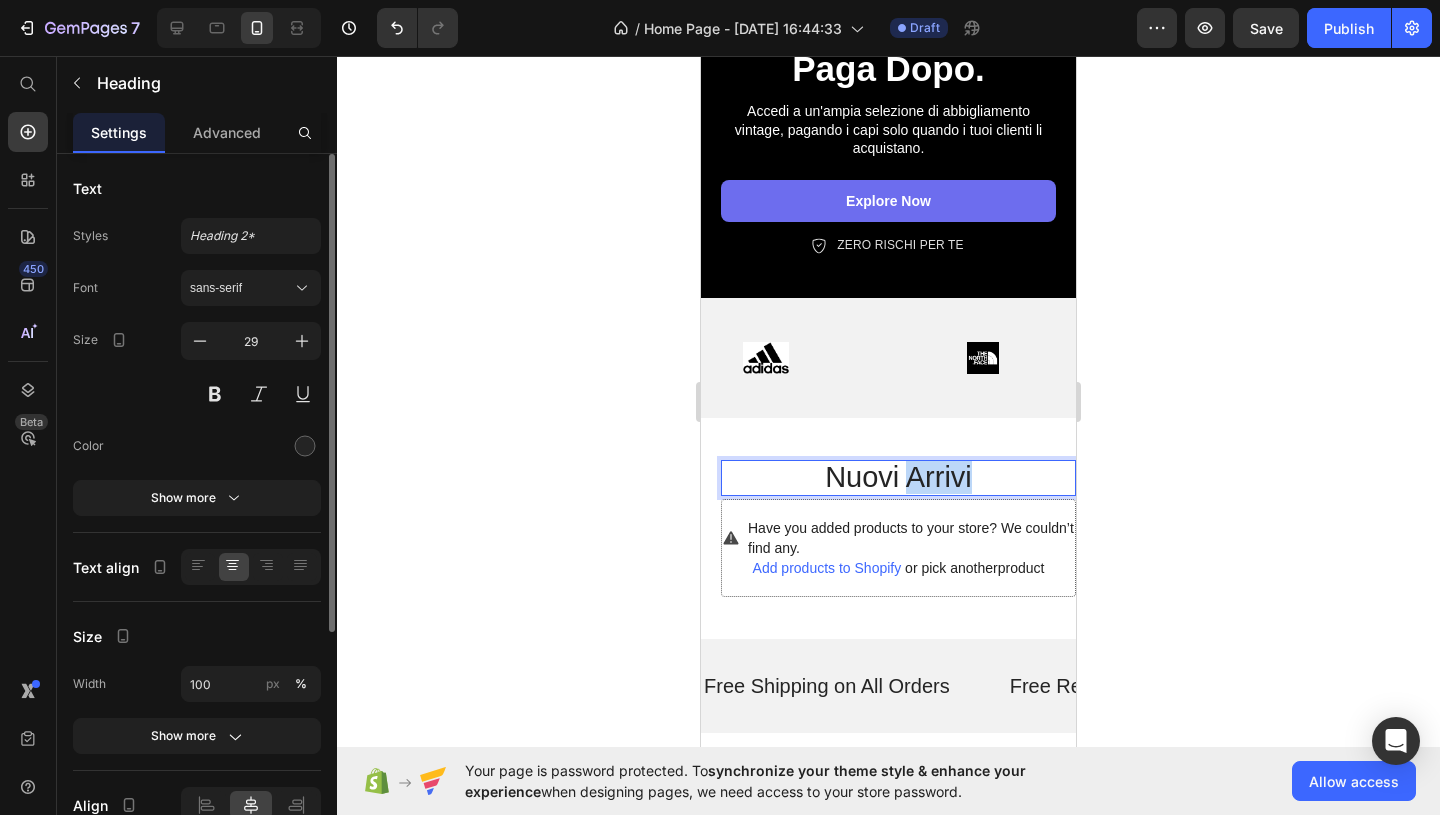 click on "Nuovi Arrivi" at bounding box center (898, 478) 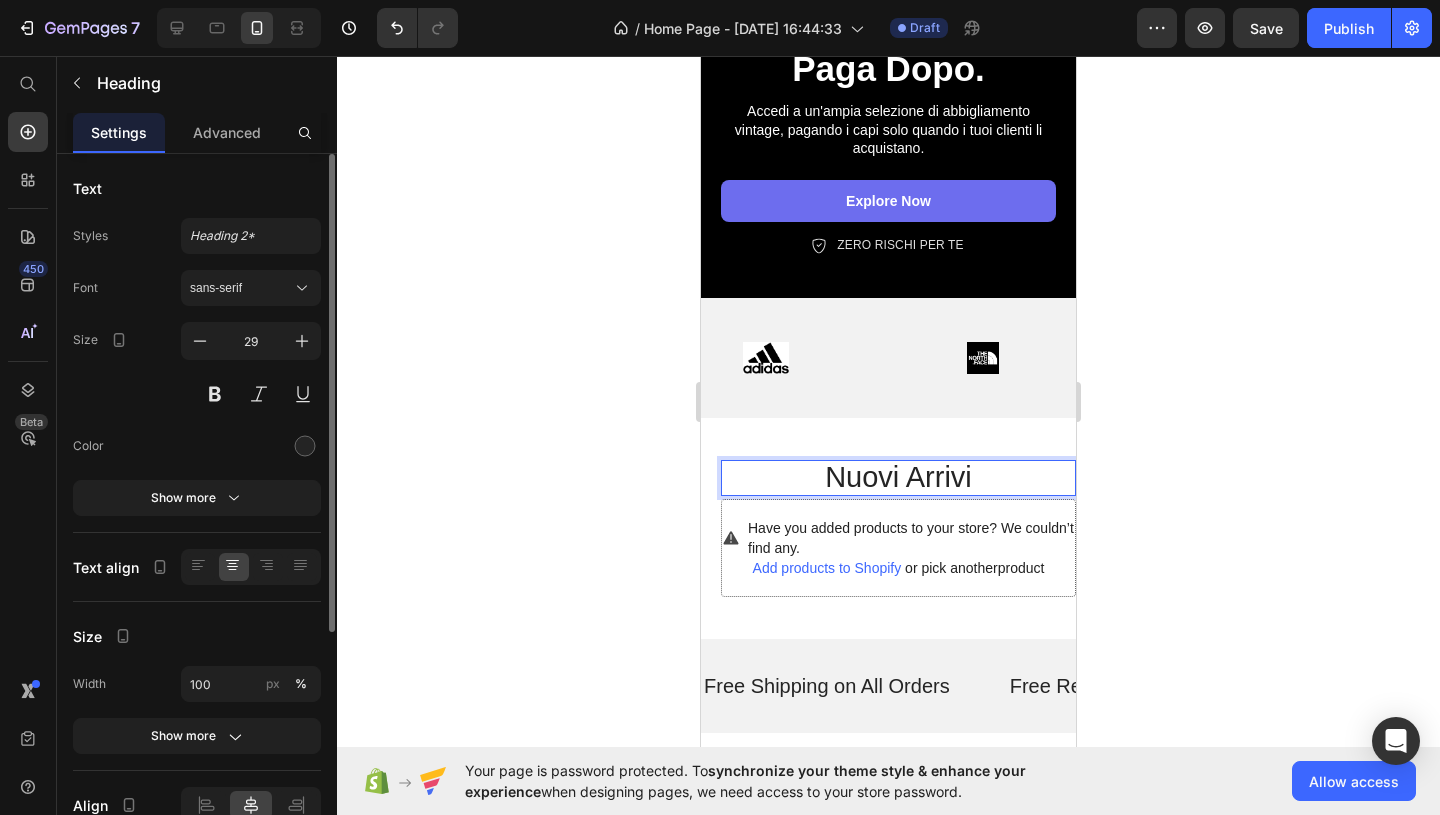 click on "Nuovi Arrivi" at bounding box center (898, 478) 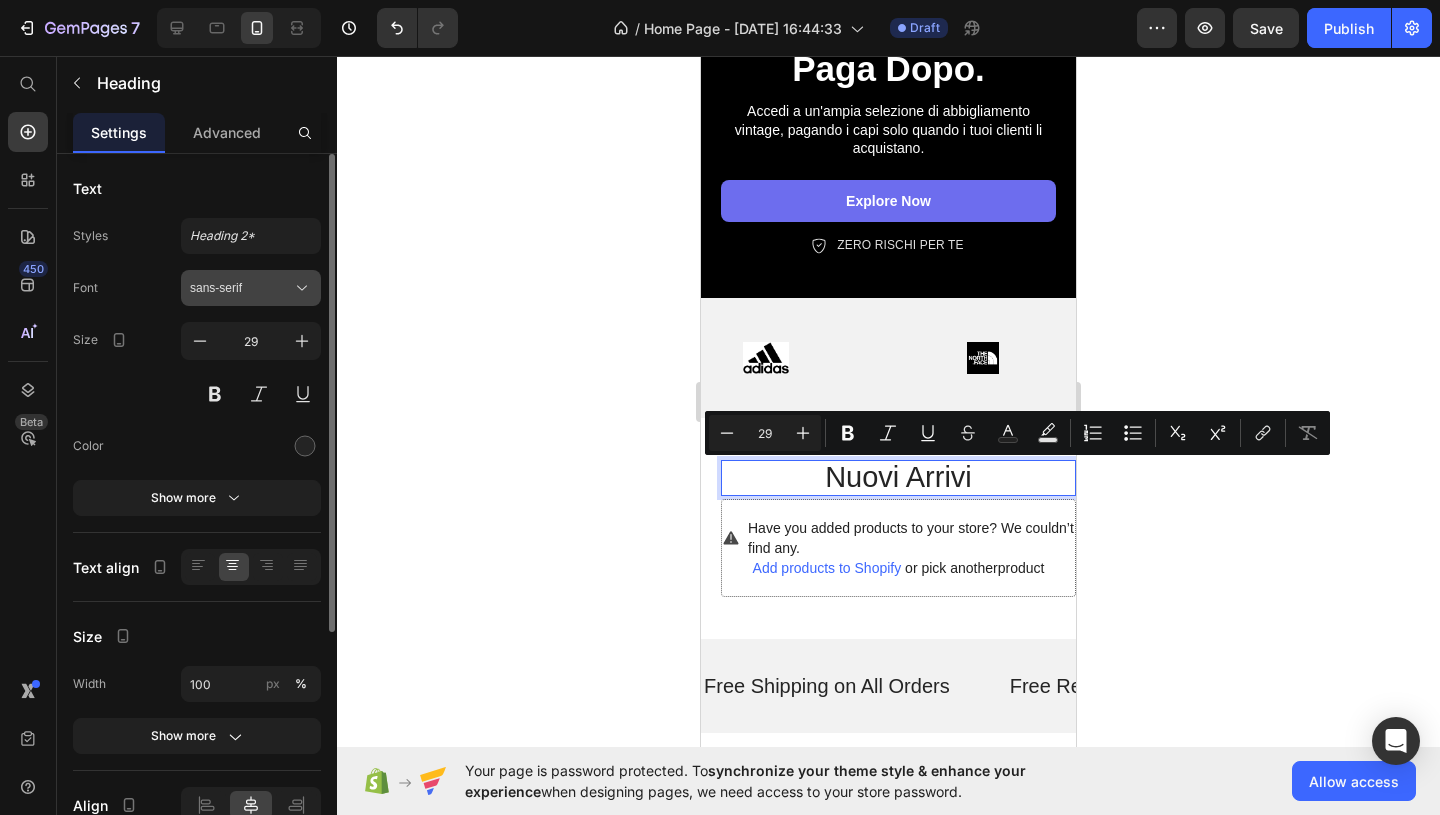 click on "sans-serif" at bounding box center (241, 288) 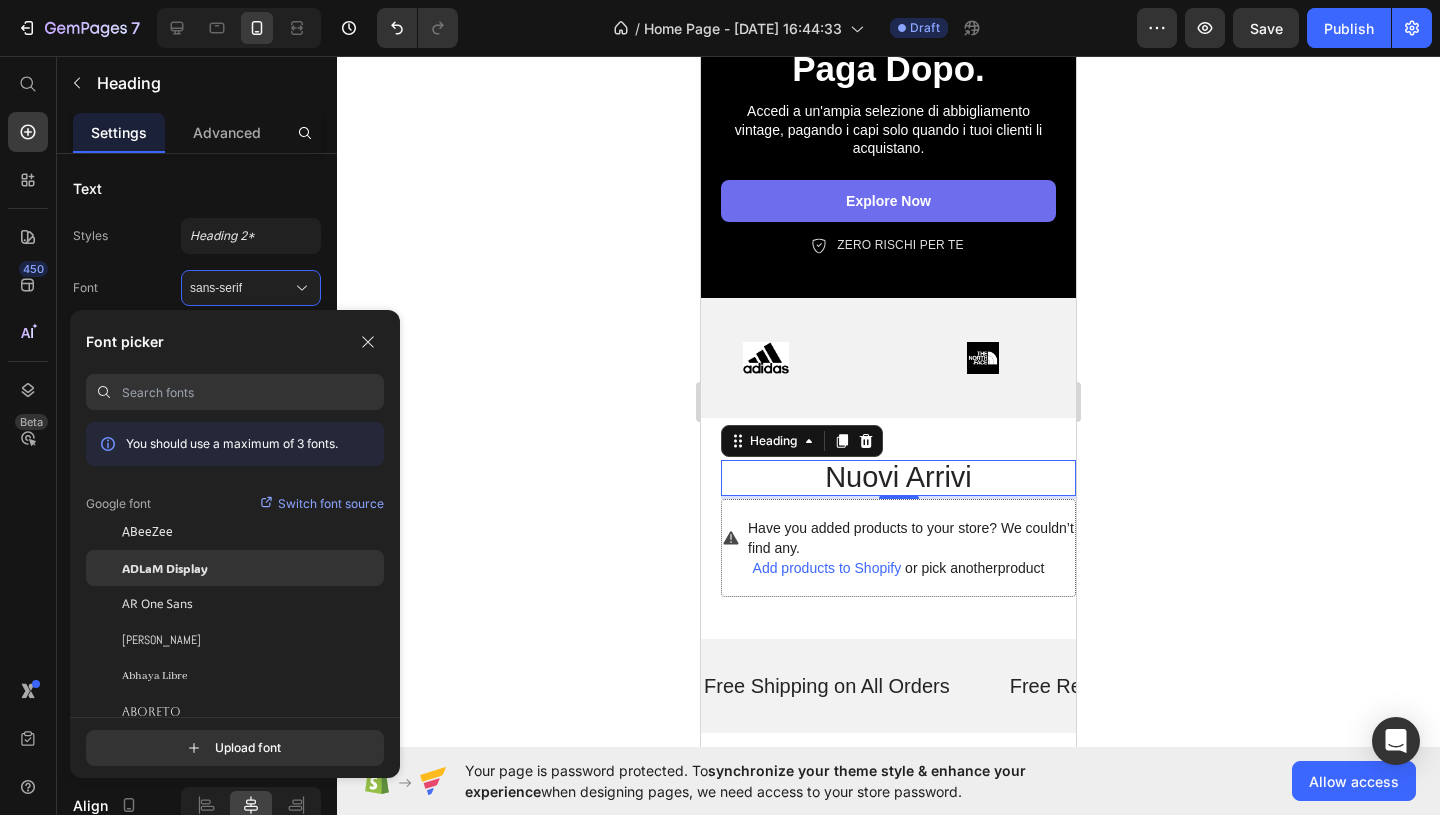 click on "ADLaM Display" at bounding box center [165, 568] 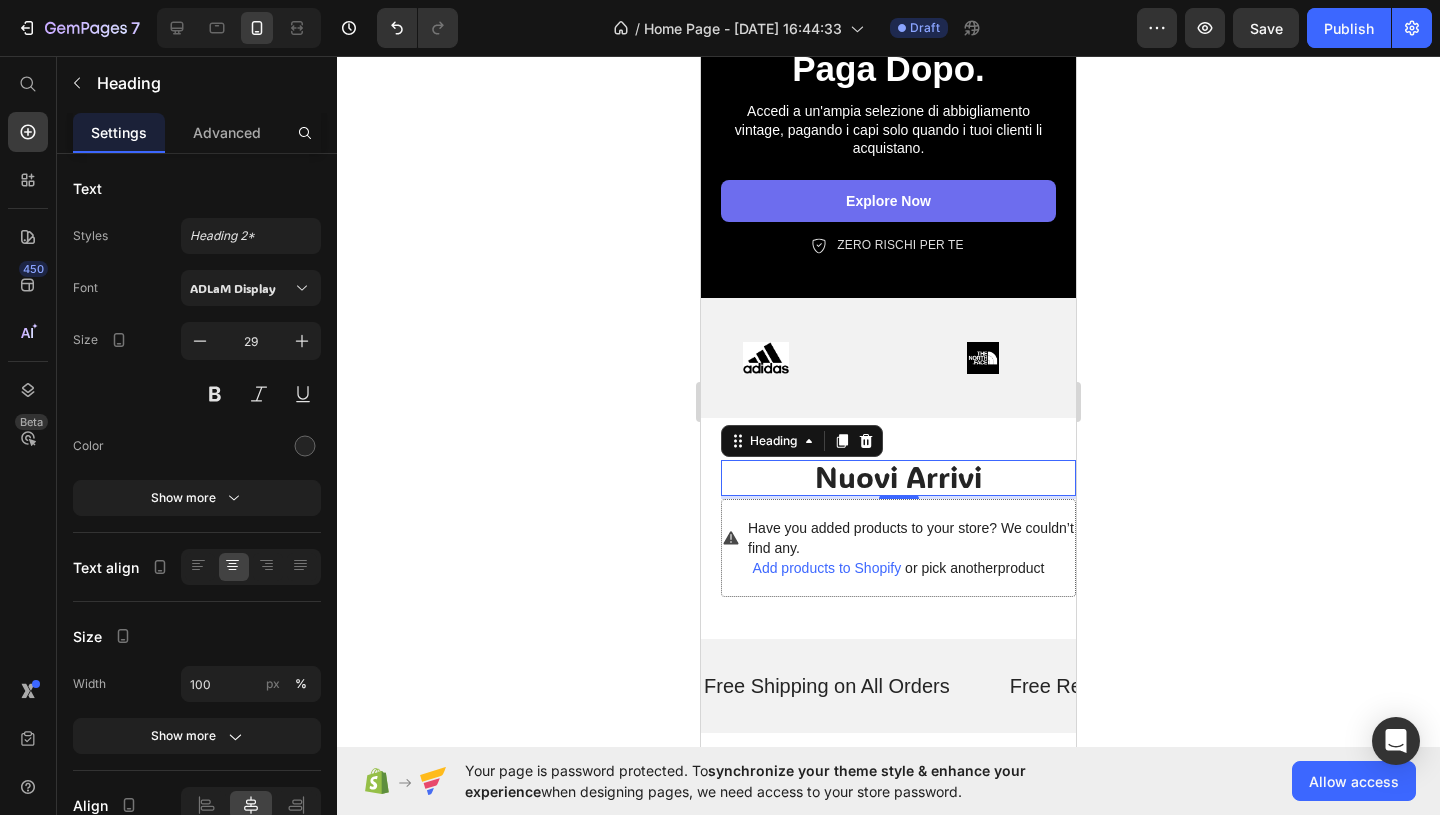 click 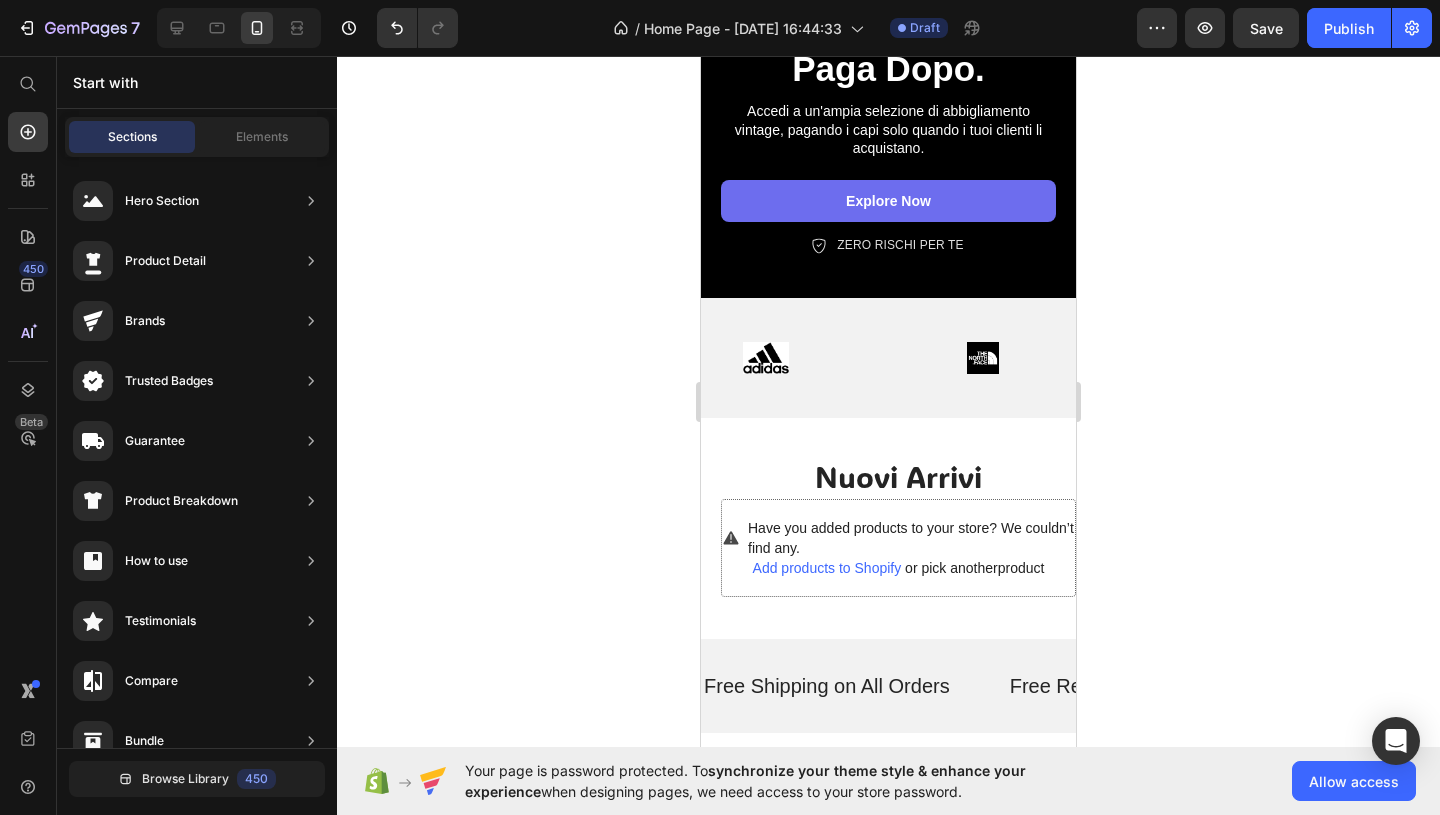 click 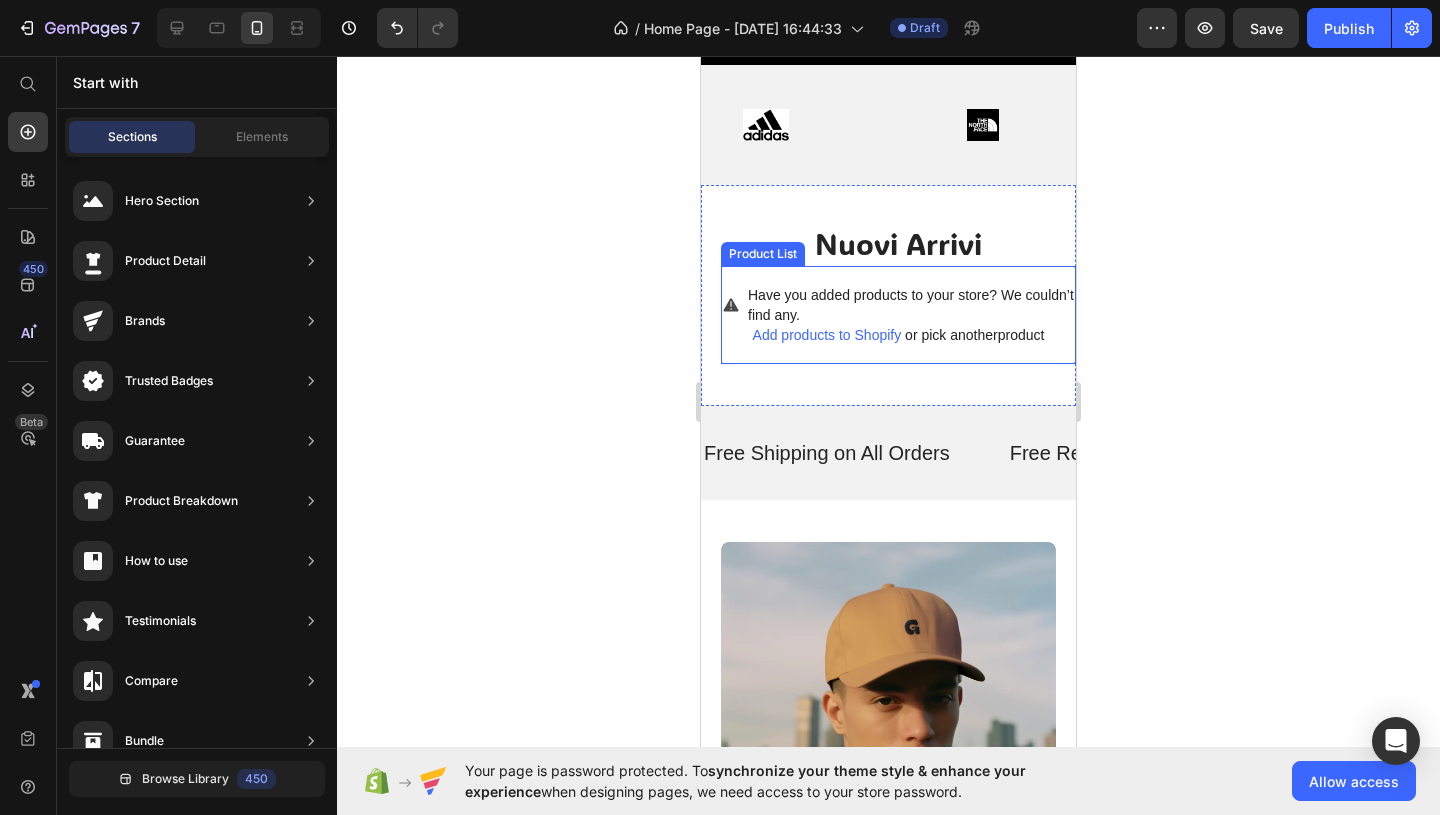 scroll, scrollTop: 919, scrollLeft: 0, axis: vertical 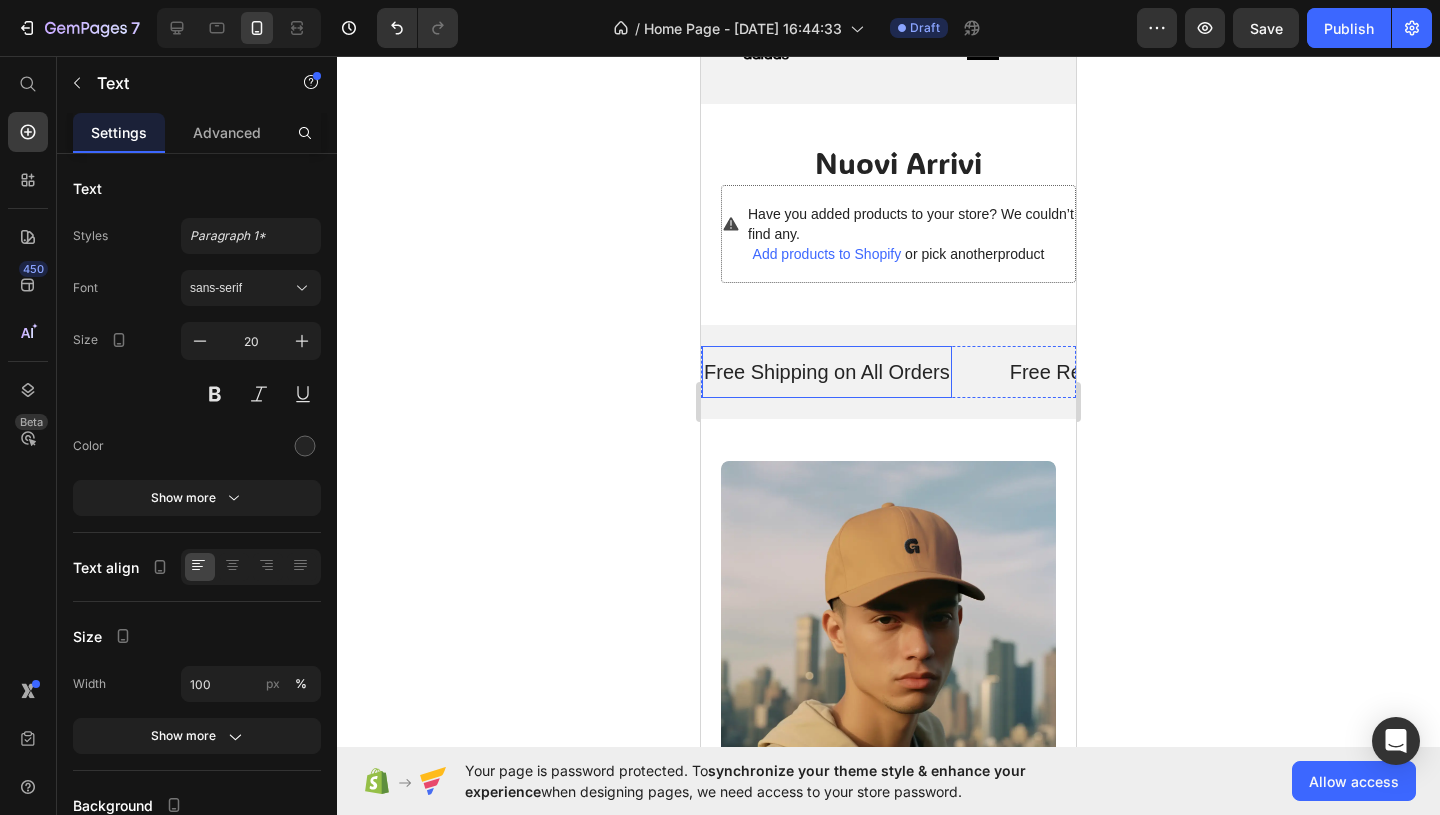 click on "Free Shipping on All Orders" at bounding box center [827, 372] 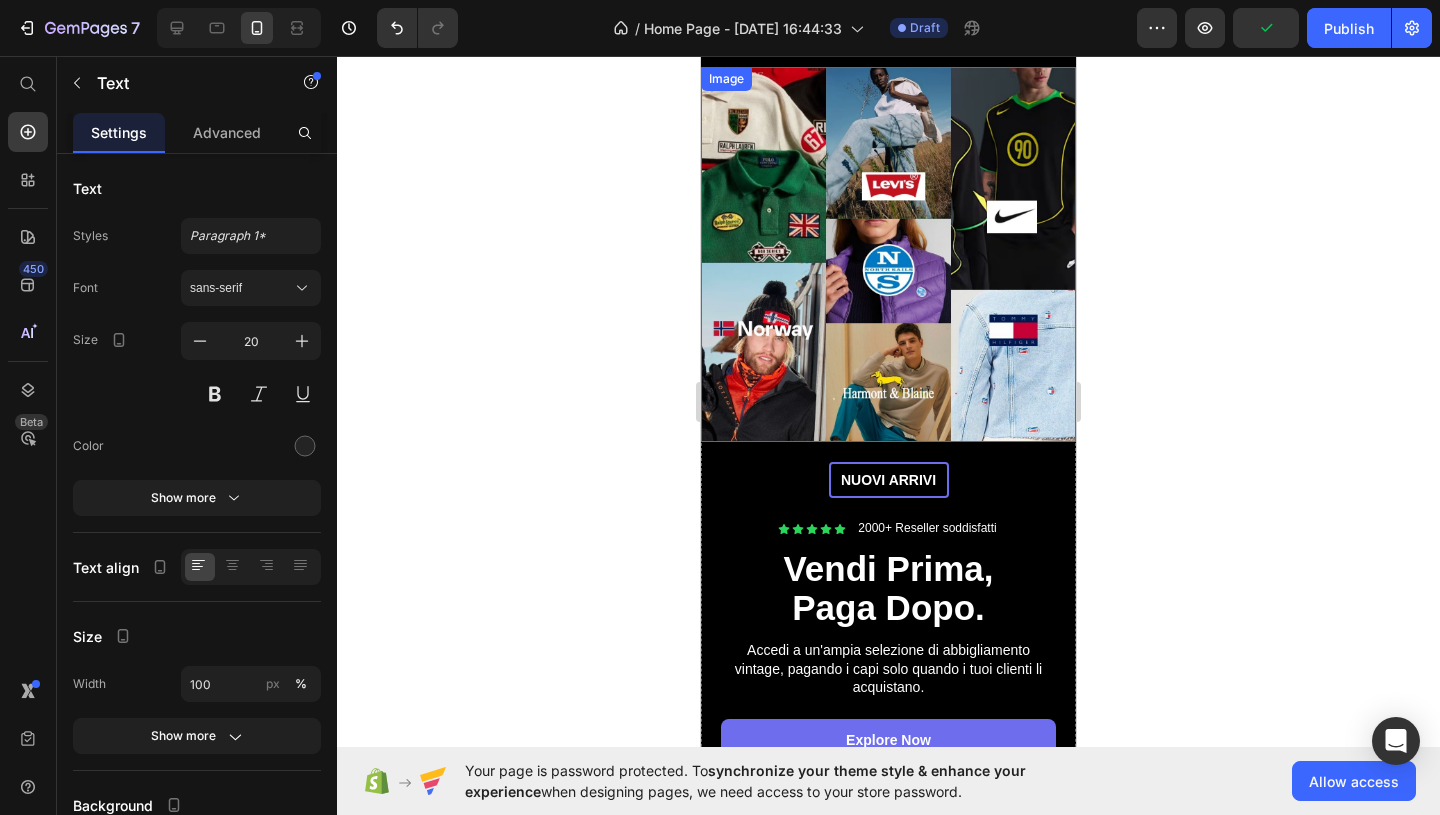scroll, scrollTop: 0, scrollLeft: 0, axis: both 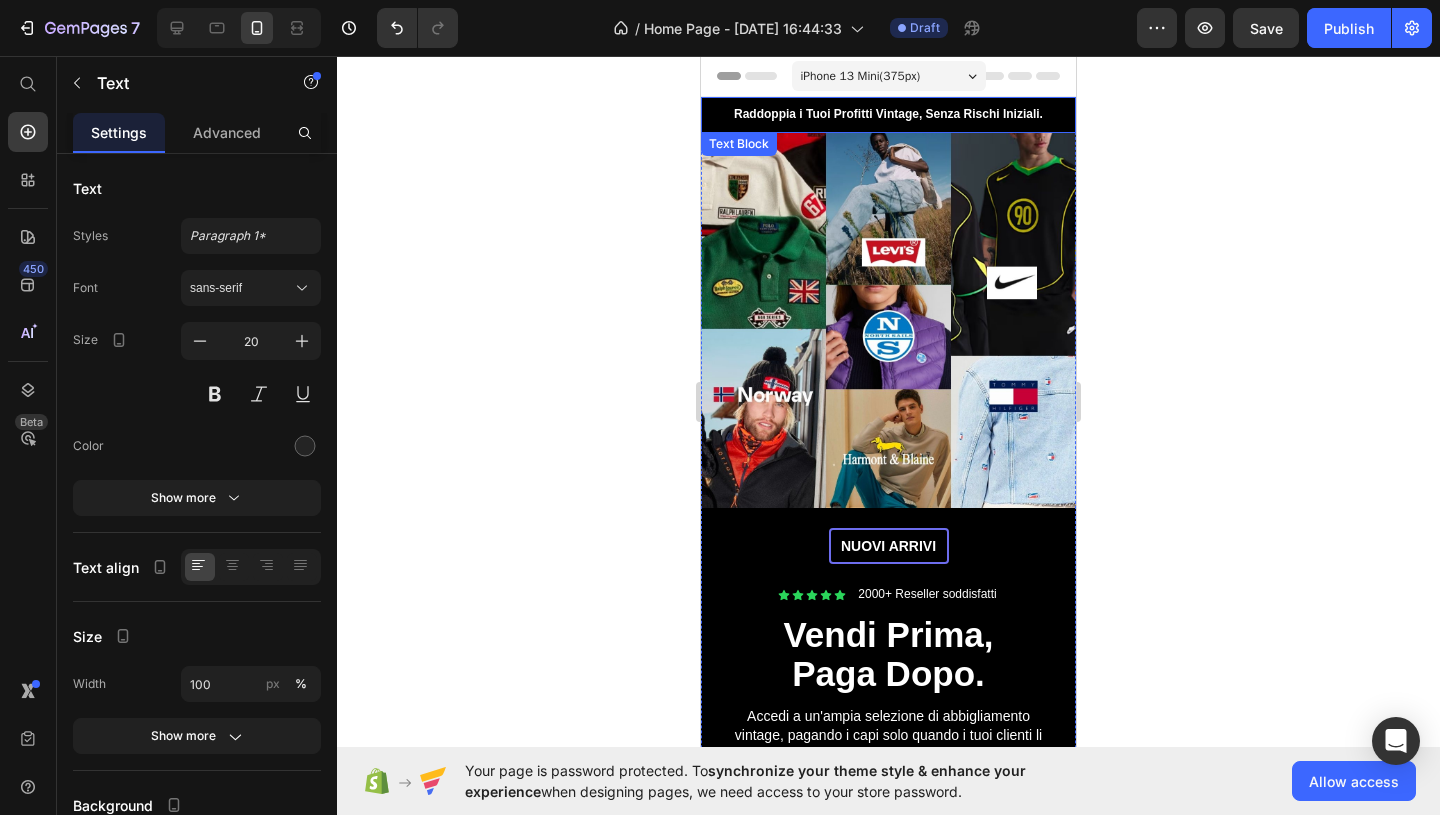 click on "Raddoppia i Tuoi Profitti Vintage, Senza Rischi Iniziali." at bounding box center [888, 114] 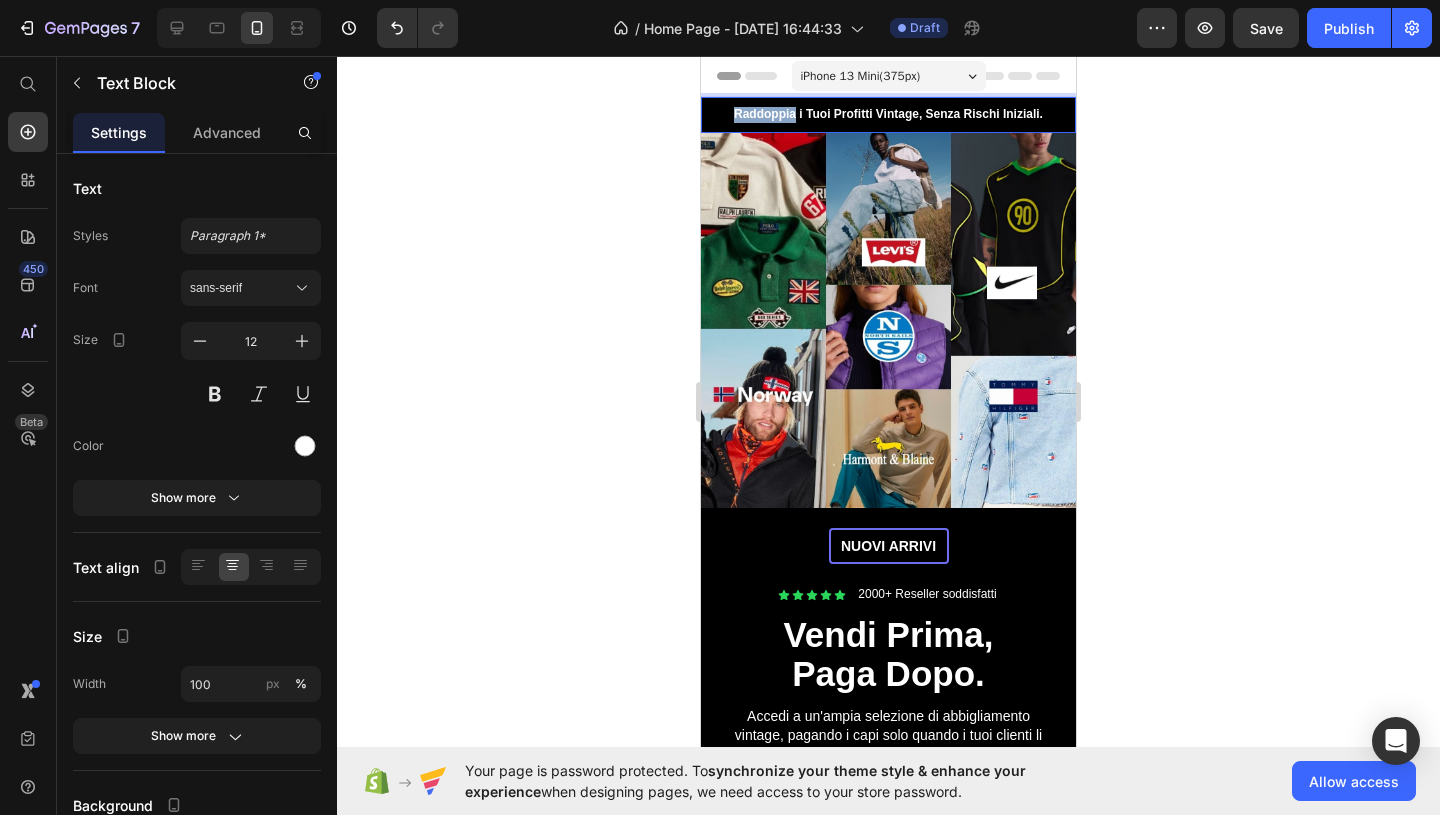 click on "Raddoppia i Tuoi Profitti Vintage, Senza Rischi Iniziali." at bounding box center [888, 114] 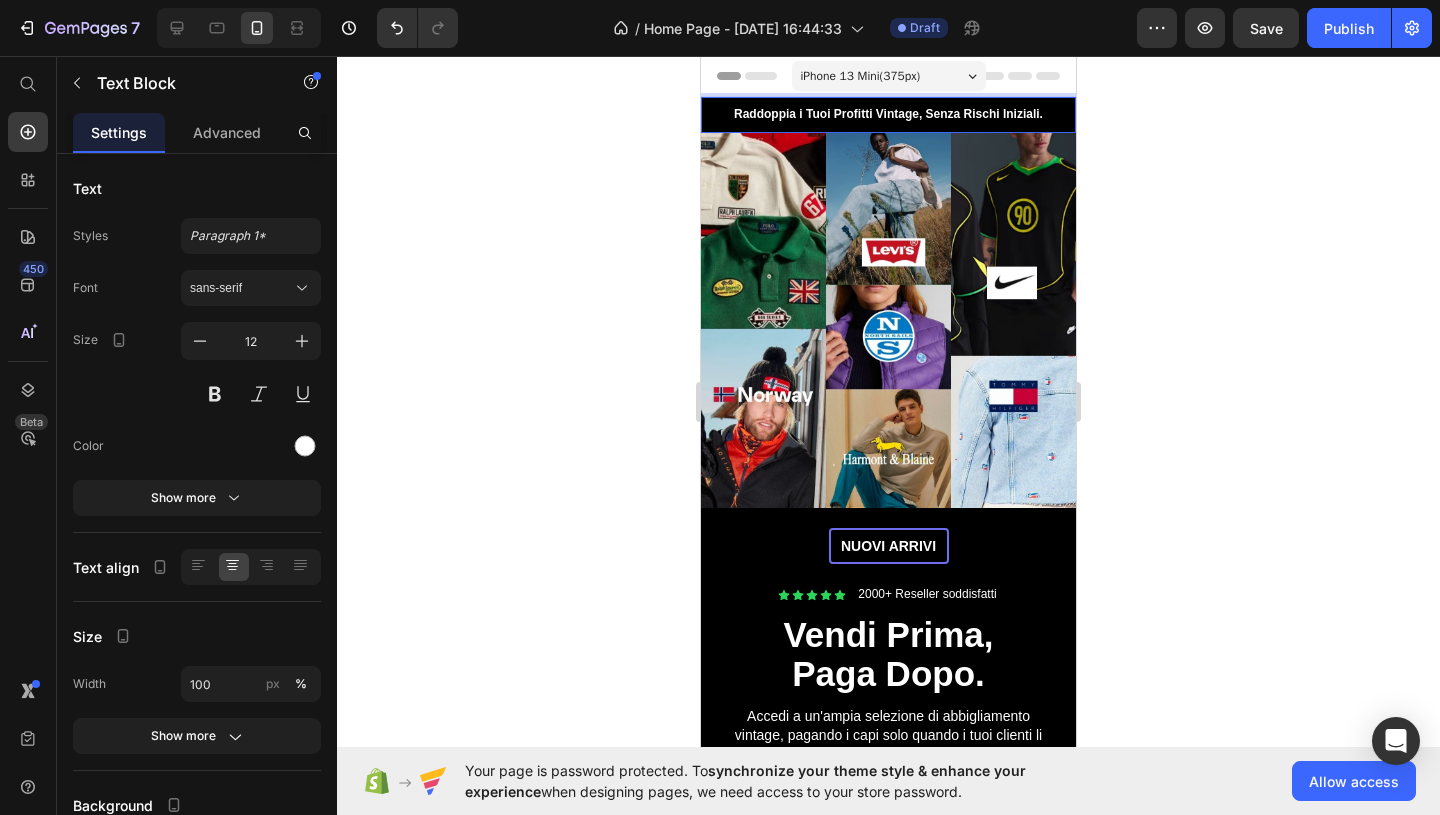 click on "Raddoppia i Tuoi Profitti Vintage, Senza Rischi Iniziali." at bounding box center (888, 114) 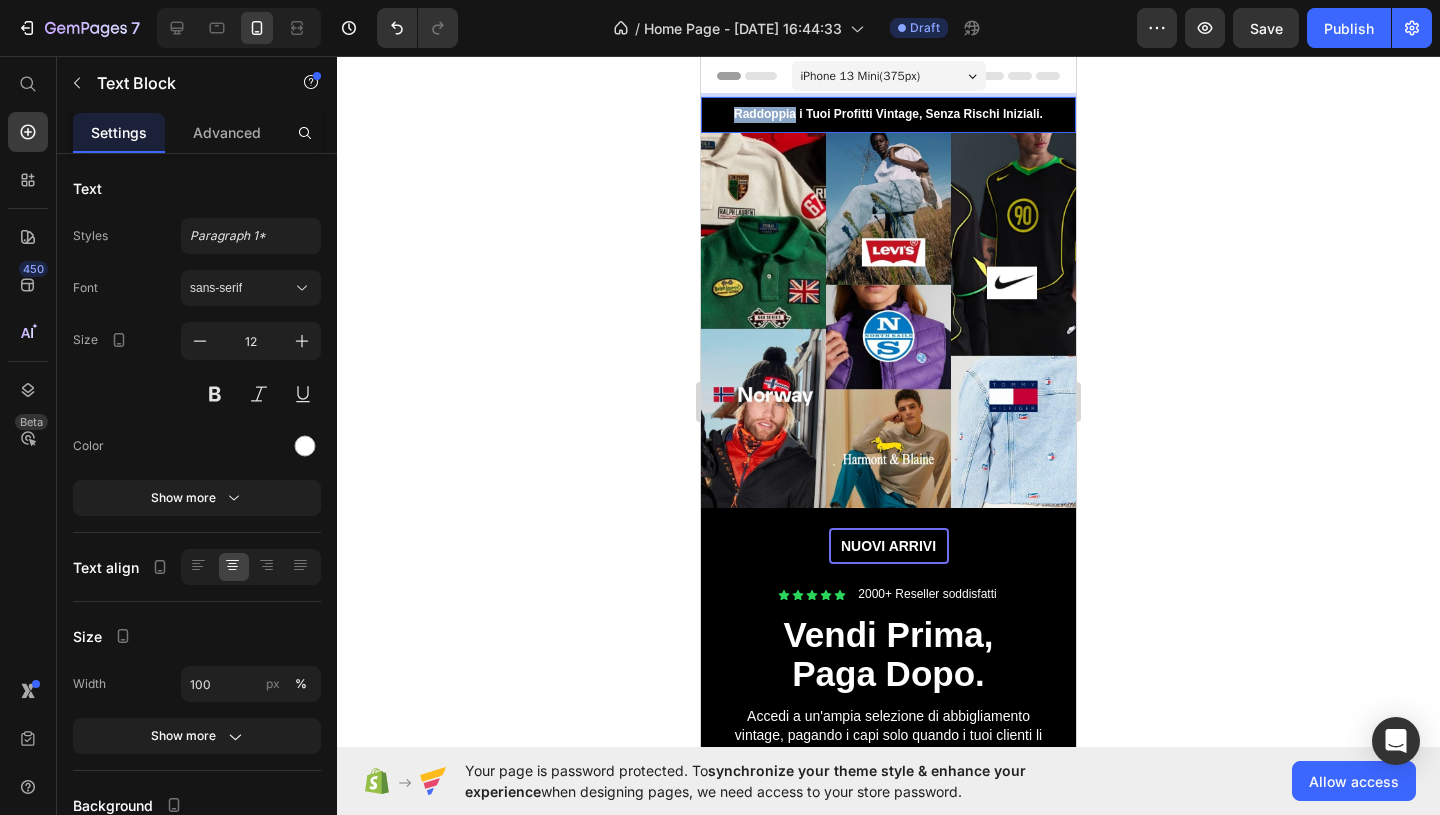 click on "Raddoppia i Tuoi Profitti Vintage, Senza Rischi Iniziali." at bounding box center (888, 114) 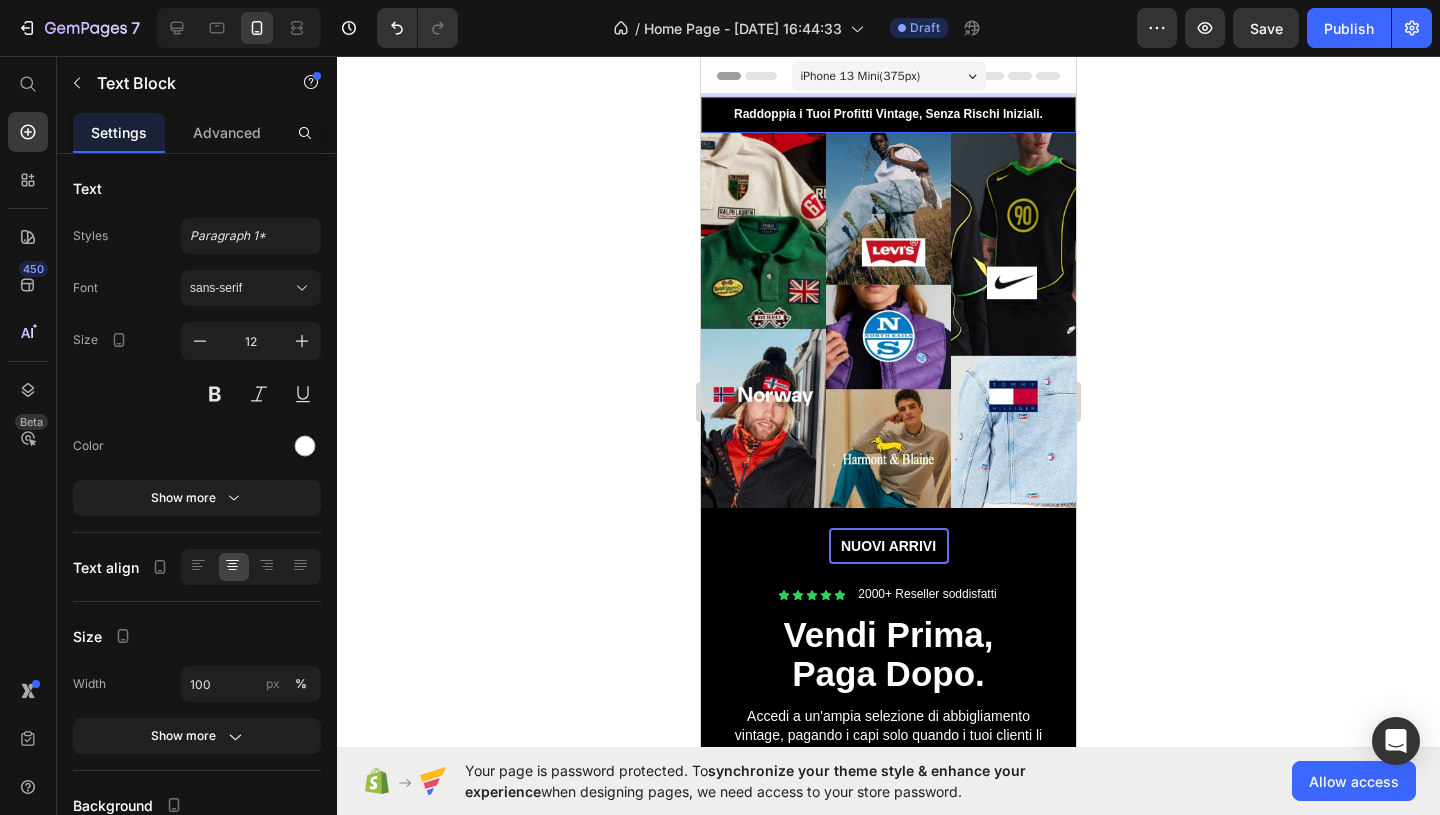 click on "Raddoppia i Tuoi Profitti Vintage, Senza Rischi Iniziali." at bounding box center [888, 114] 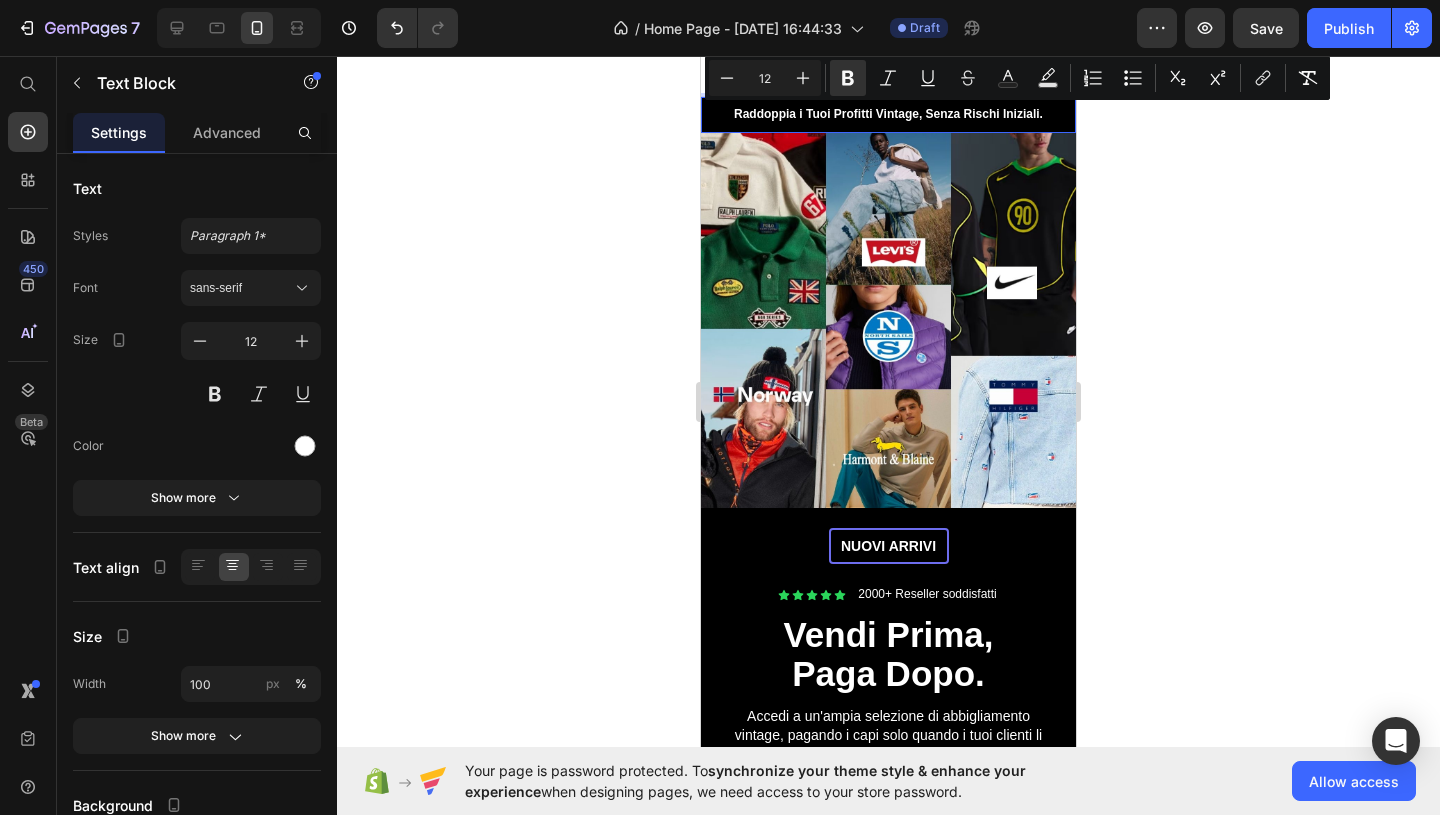 click on "Raddoppia i Tuoi Profitti Vintage, Senza Rischi Iniziali." at bounding box center [888, 114] 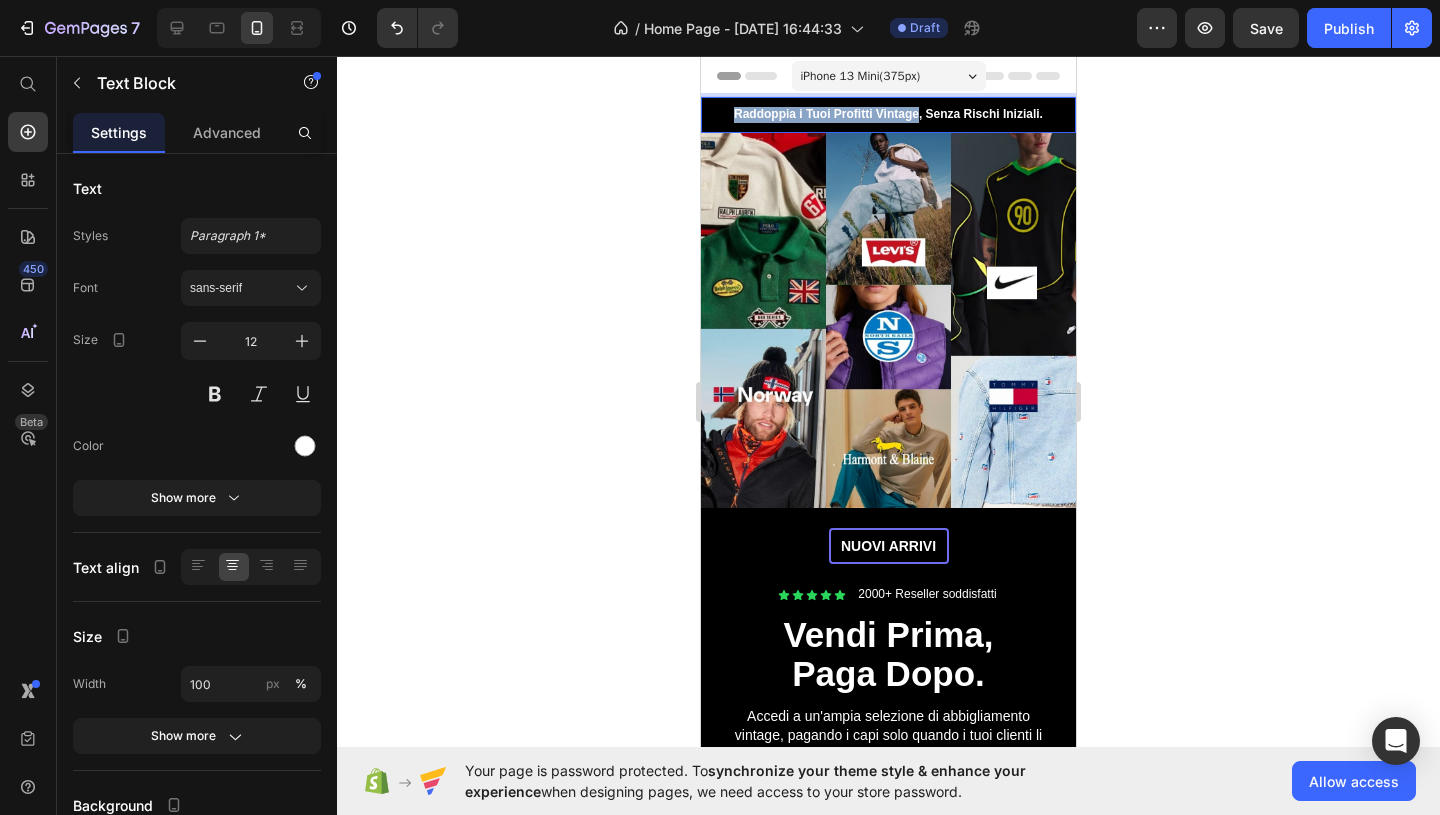 drag, startPoint x: 918, startPoint y: 117, endPoint x: 734, endPoint y: 116, distance: 184.00272 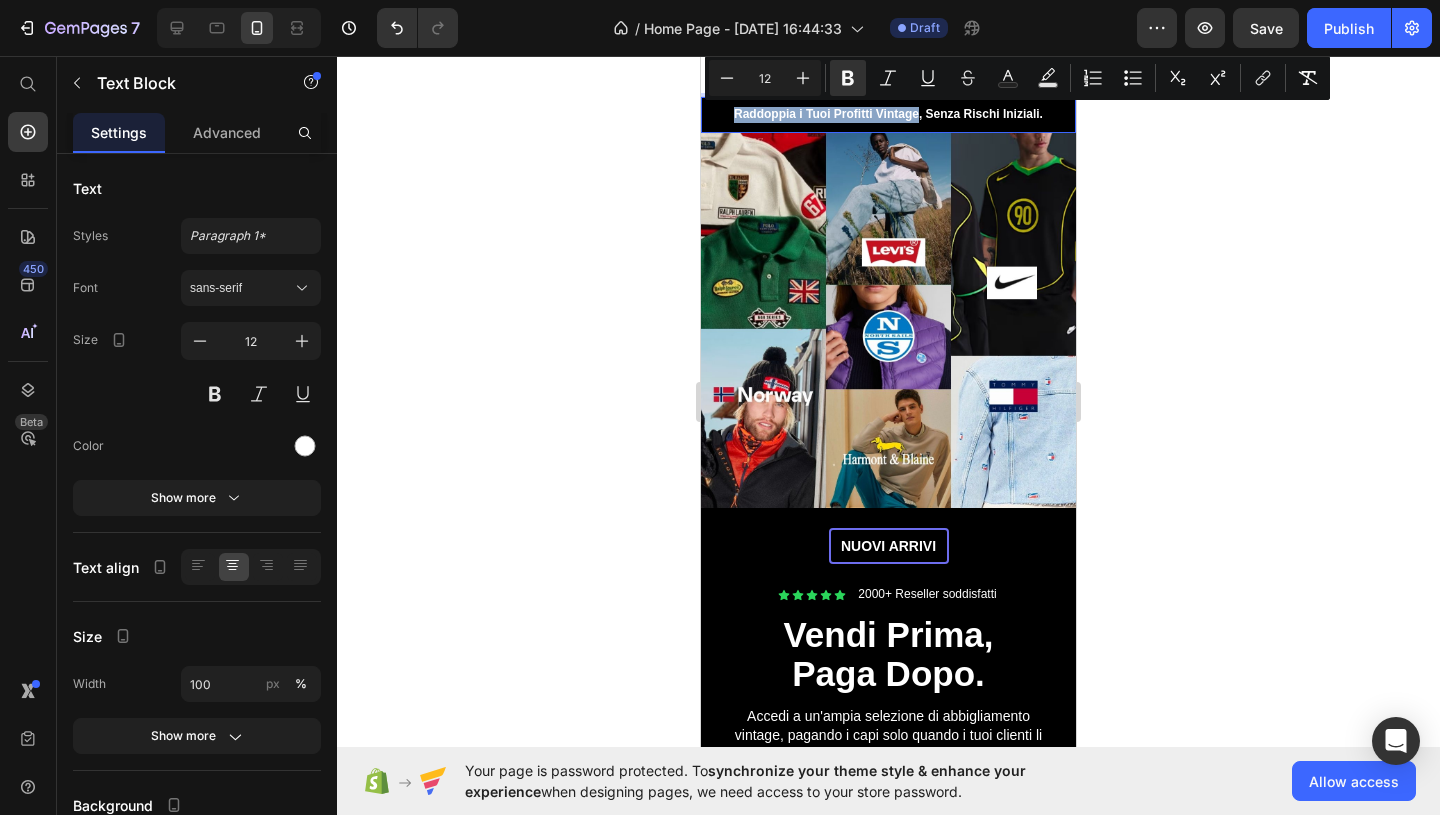 copy on "Raddoppia i Tuoi Profitti Vintage" 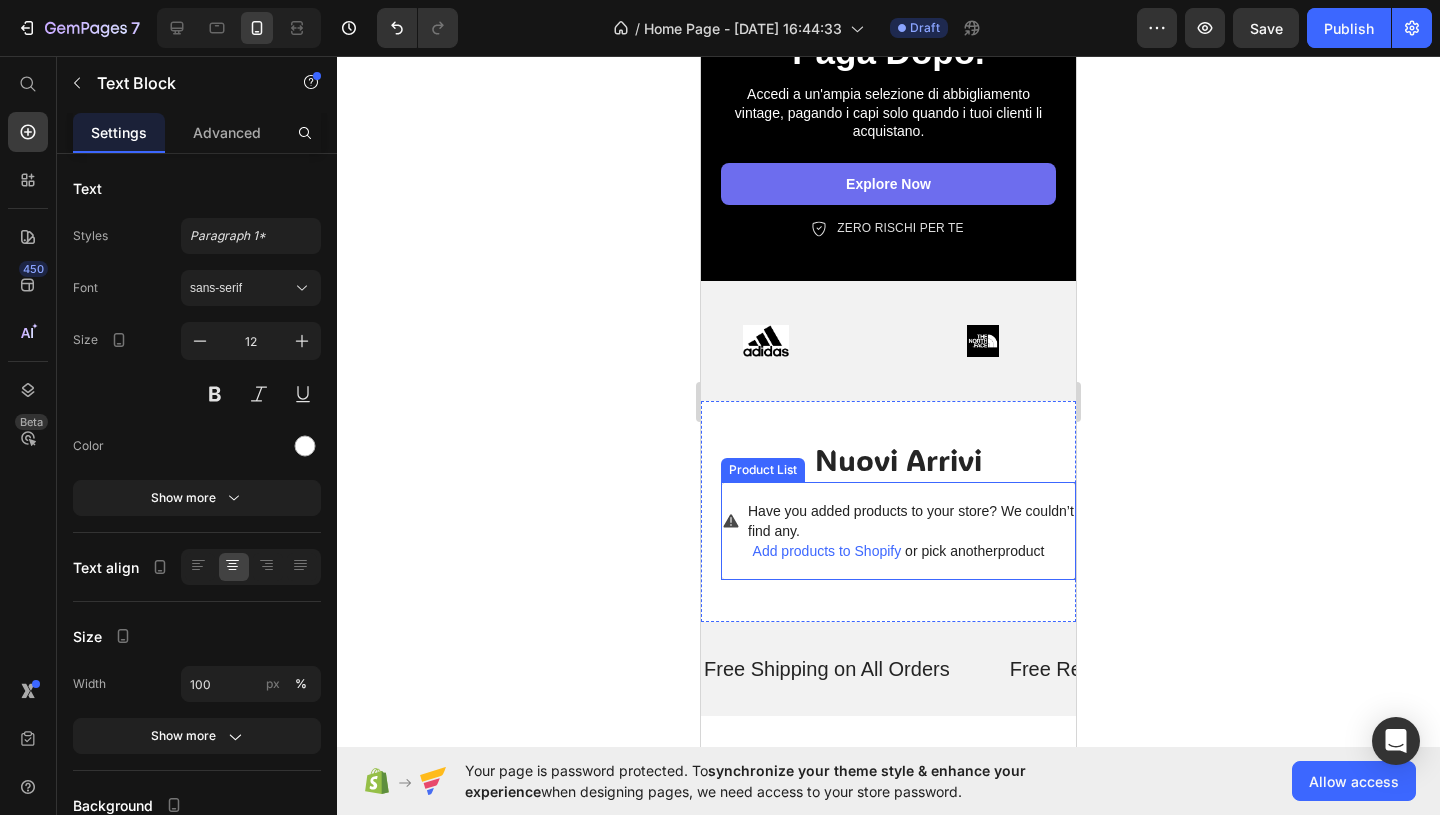 scroll, scrollTop: 773, scrollLeft: 0, axis: vertical 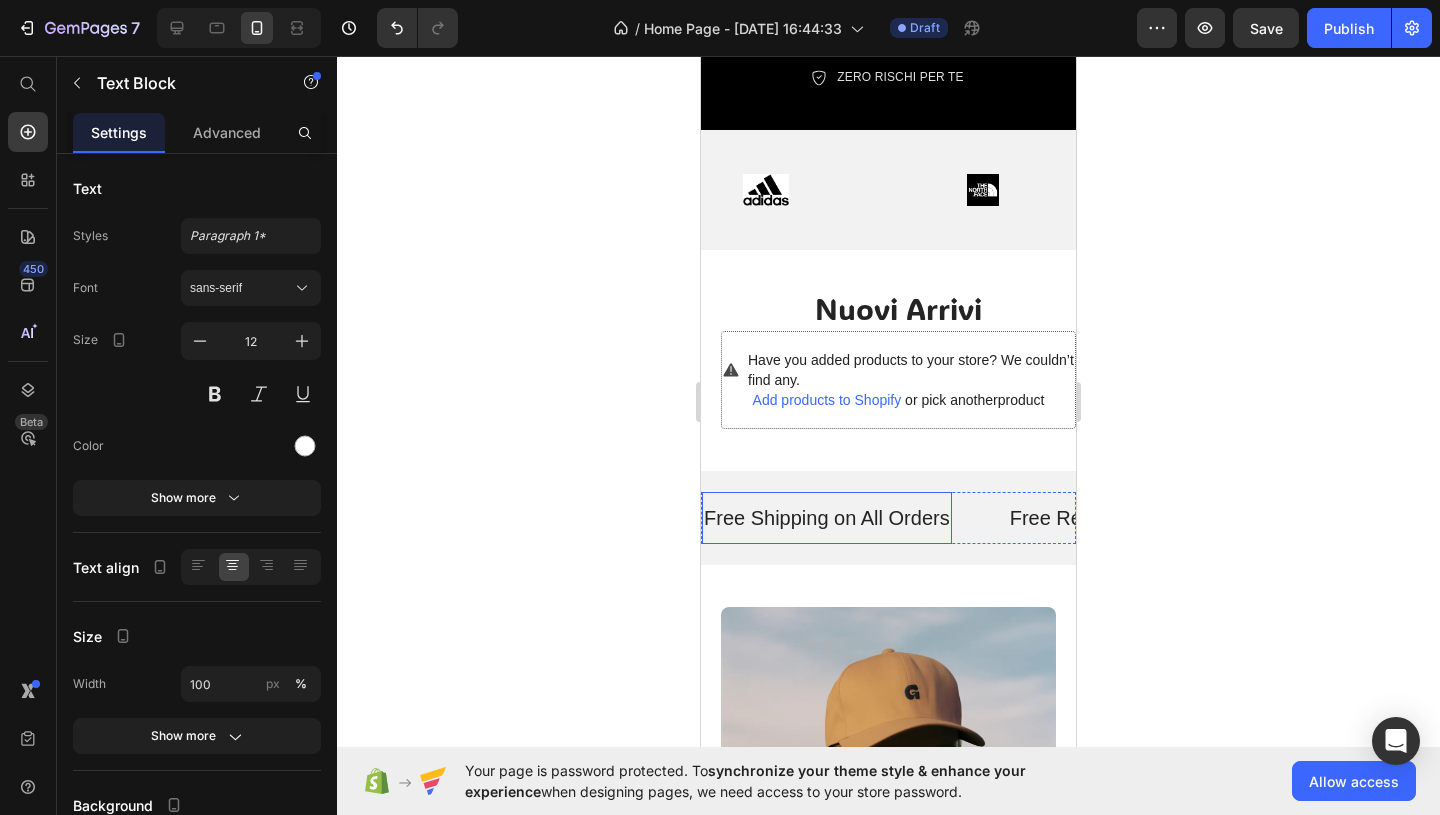 click on "Free Shipping on All Orders" at bounding box center (827, 518) 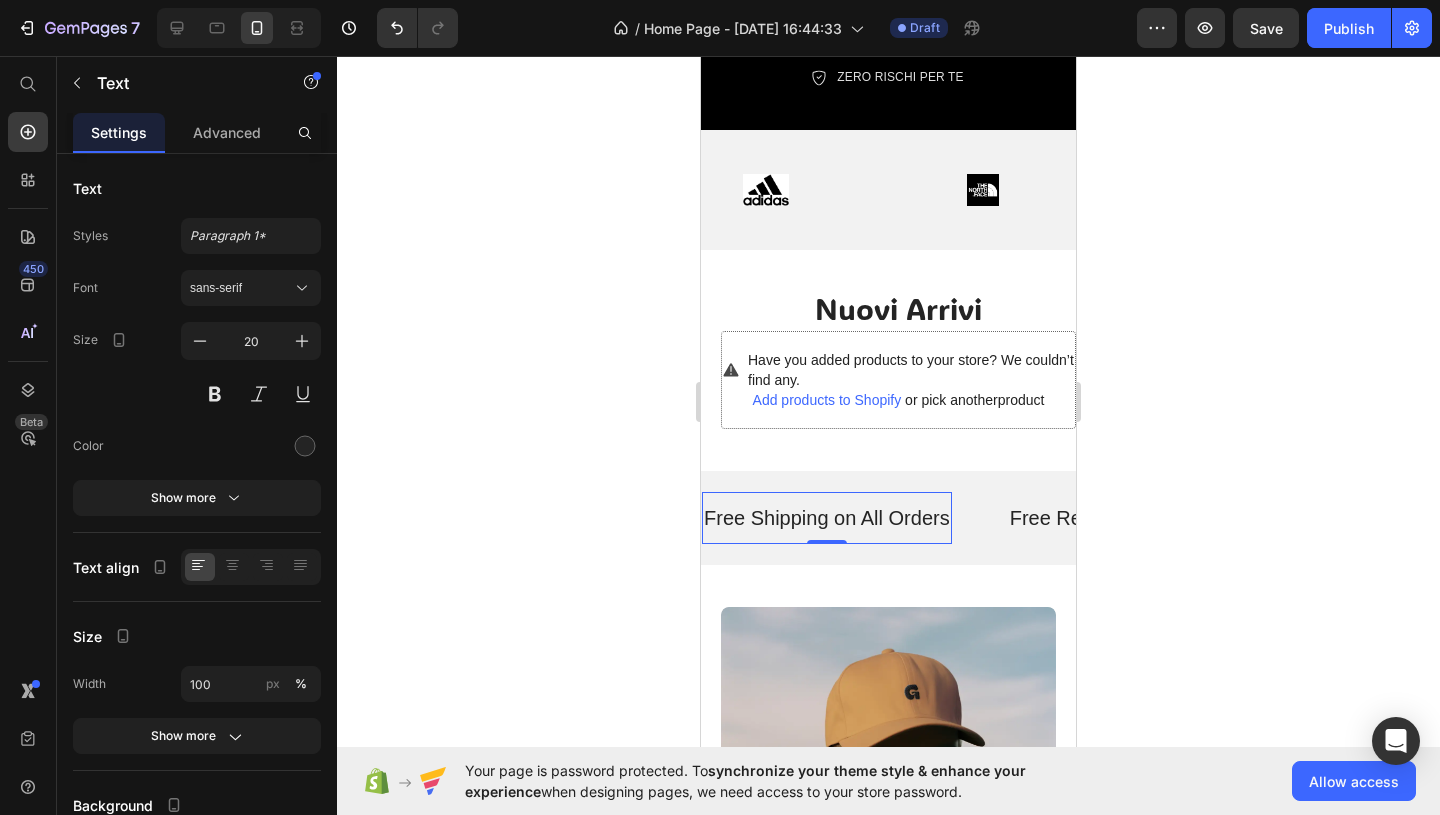 click on "Free Shipping on All Orders" at bounding box center [827, 518] 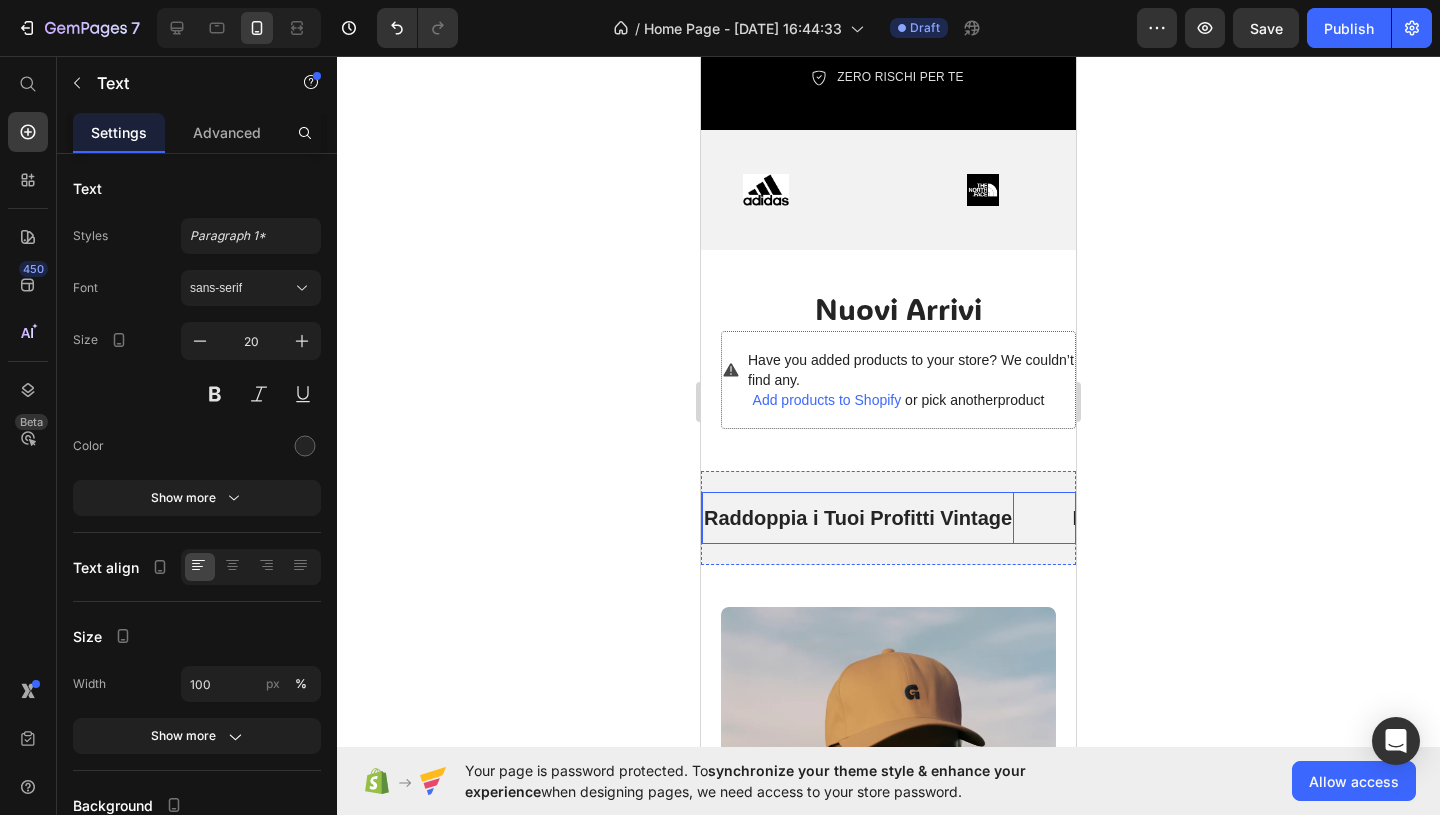 click on "Raddoppia i [PERSON_NAME] Profitti Vintage Text   0" at bounding box center [886, 518] 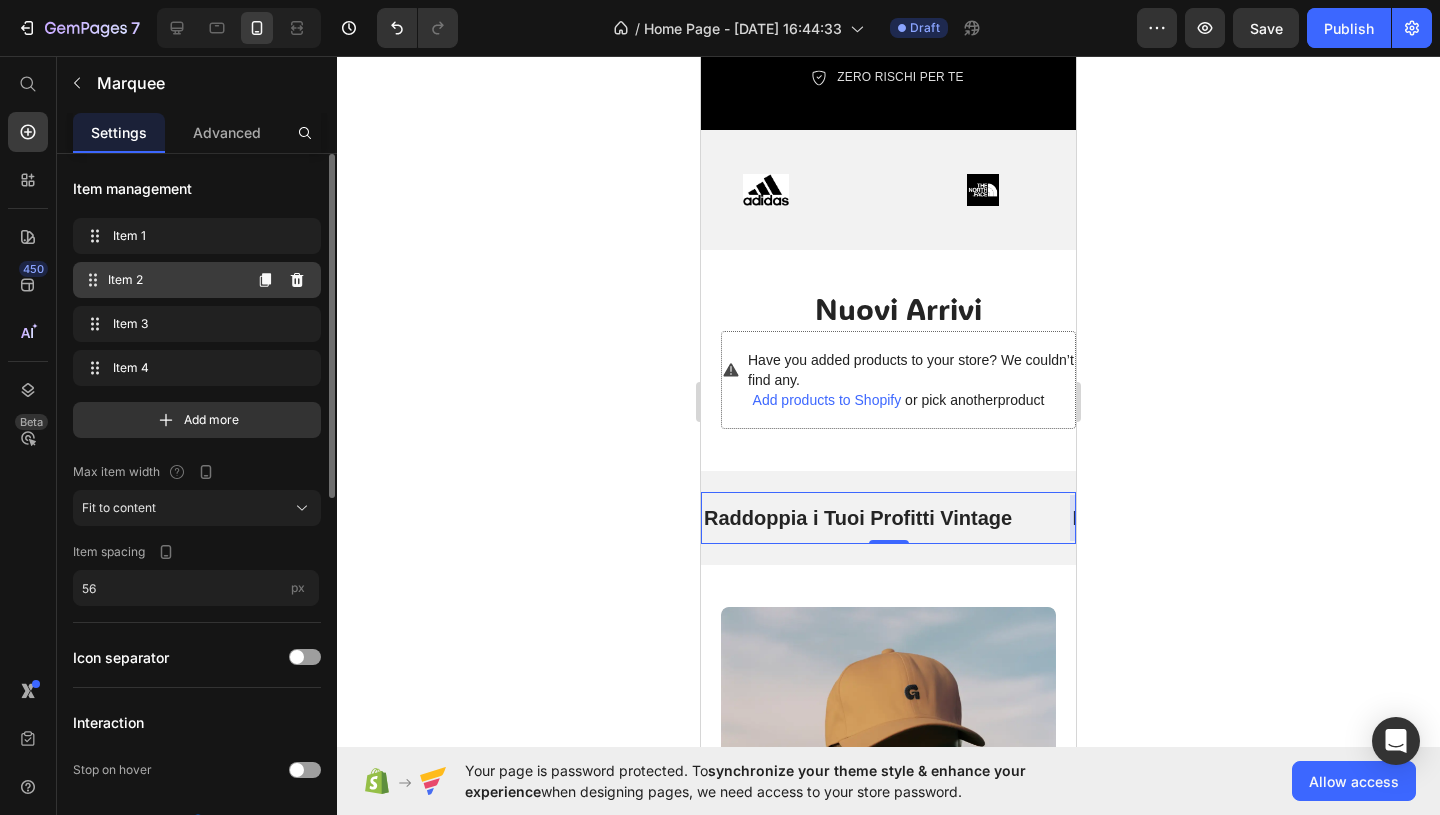 click on "Item 2" at bounding box center (174, 280) 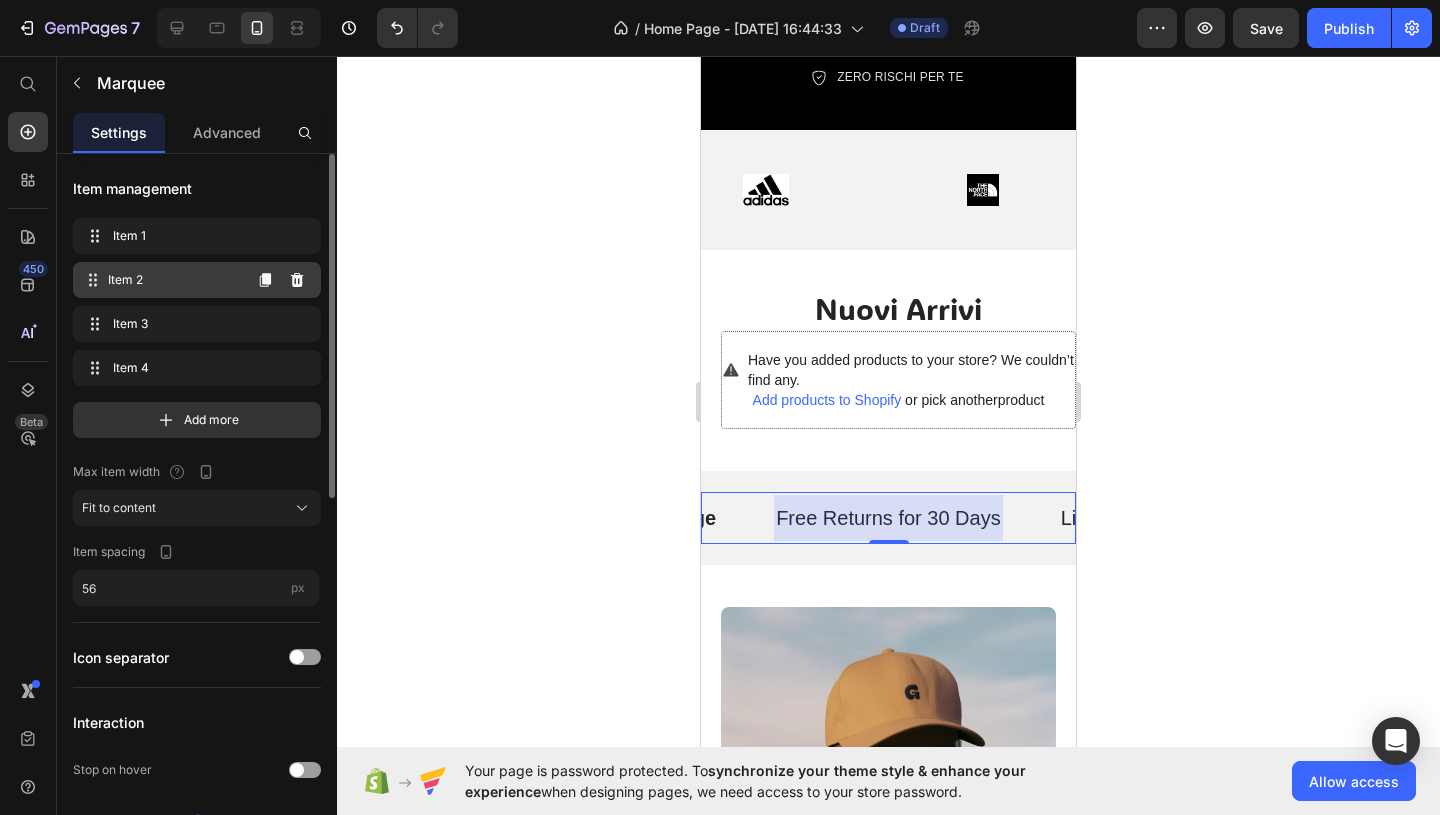 scroll, scrollTop: 0, scrollLeft: 296, axis: horizontal 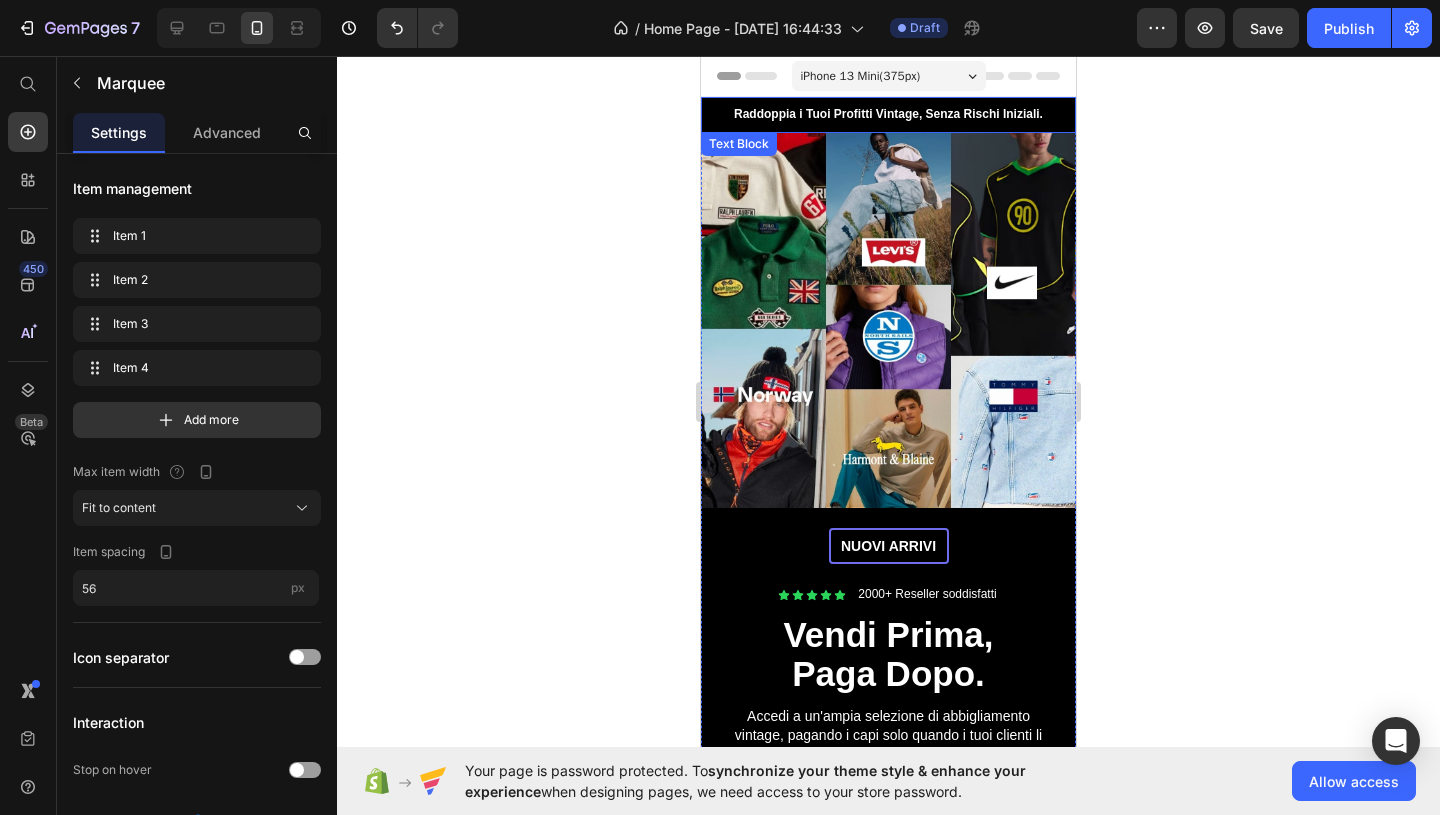 click on "Raddoppia i Tuoi Profitti Vintage, Senza Rischi Iniziali." at bounding box center (888, 114) 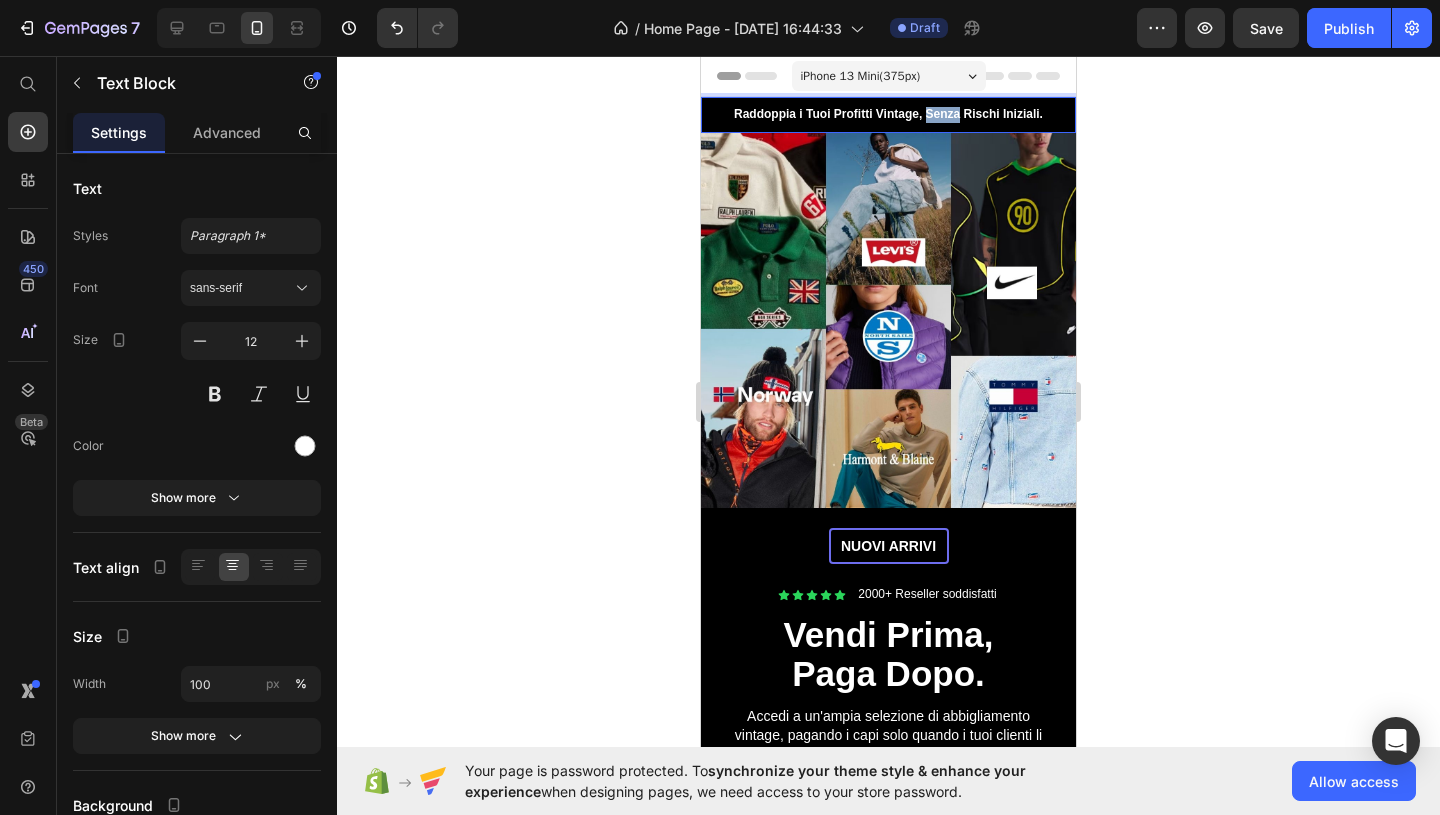 click on "Raddoppia i Tuoi Profitti Vintage, Senza Rischi Iniziali." at bounding box center [888, 114] 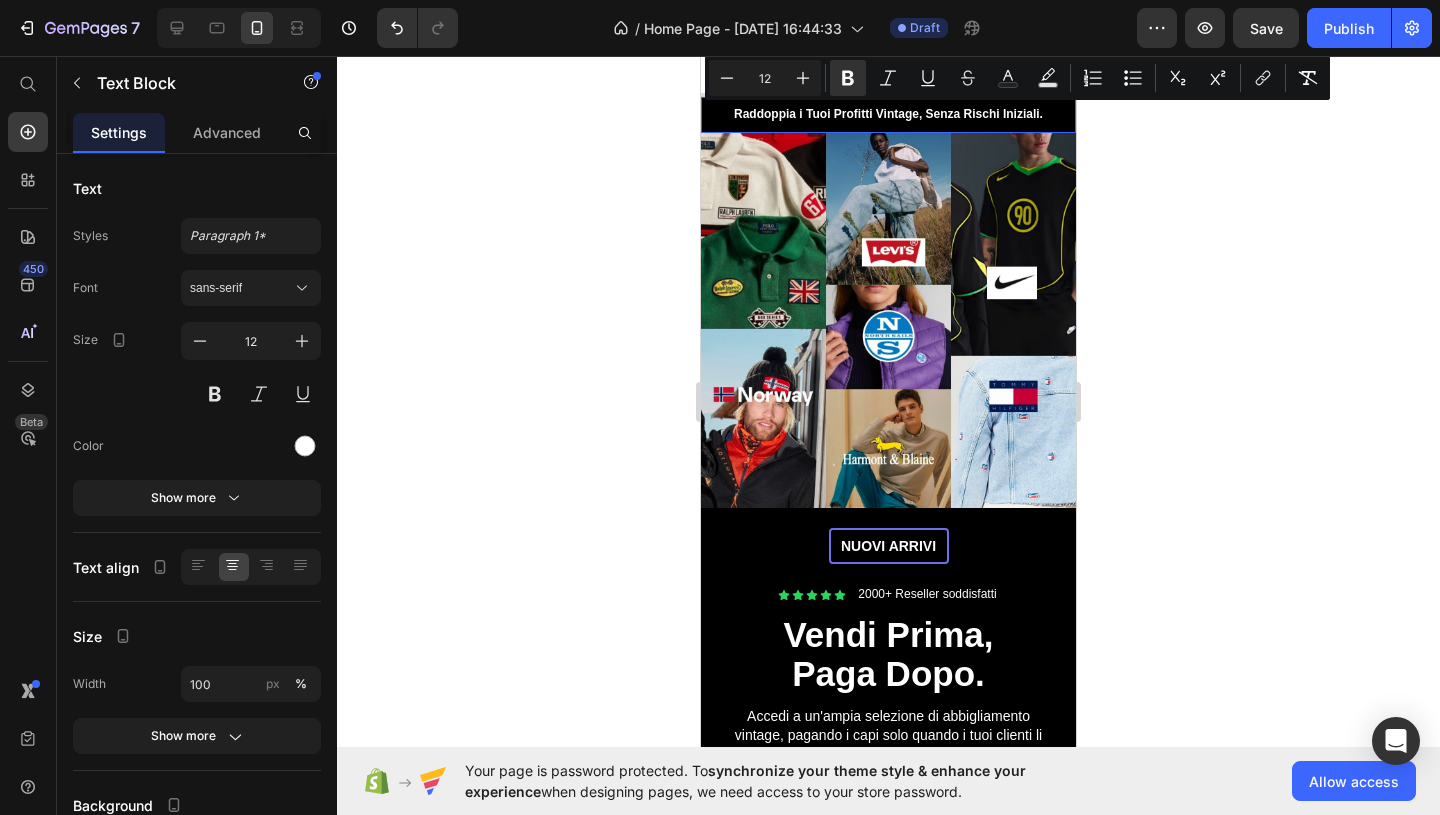click on "Raddoppia i Tuoi Profitti Vintage, Senza Rischi Iniziali." at bounding box center (888, 114) 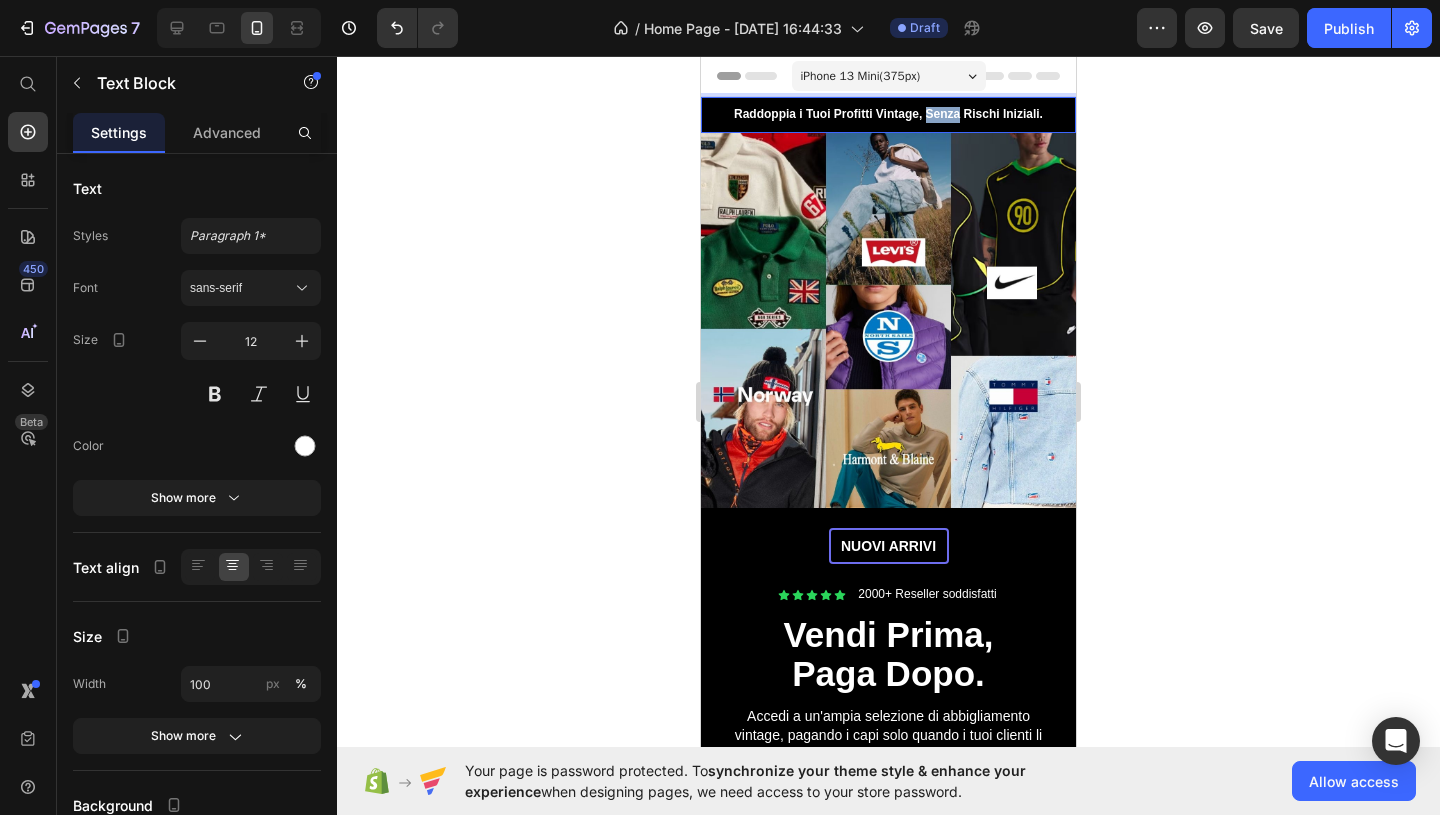 click on "Raddoppia i Tuoi Profitti Vintage, Senza Rischi Iniziali." at bounding box center (888, 114) 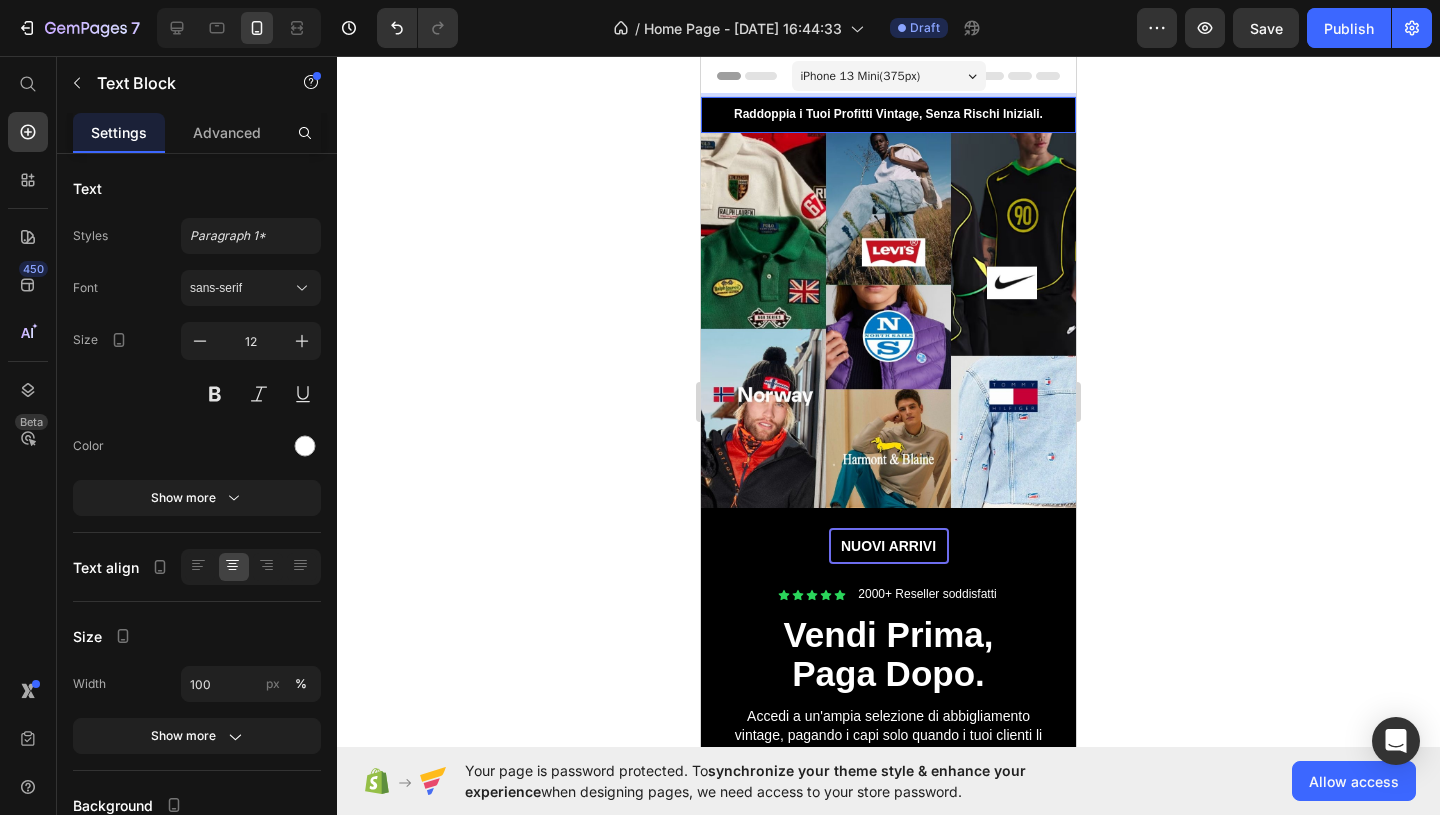 click on "Raddoppia i Tuoi Profitti Vintage, Senza Rischi Iniziali." at bounding box center (888, 114) 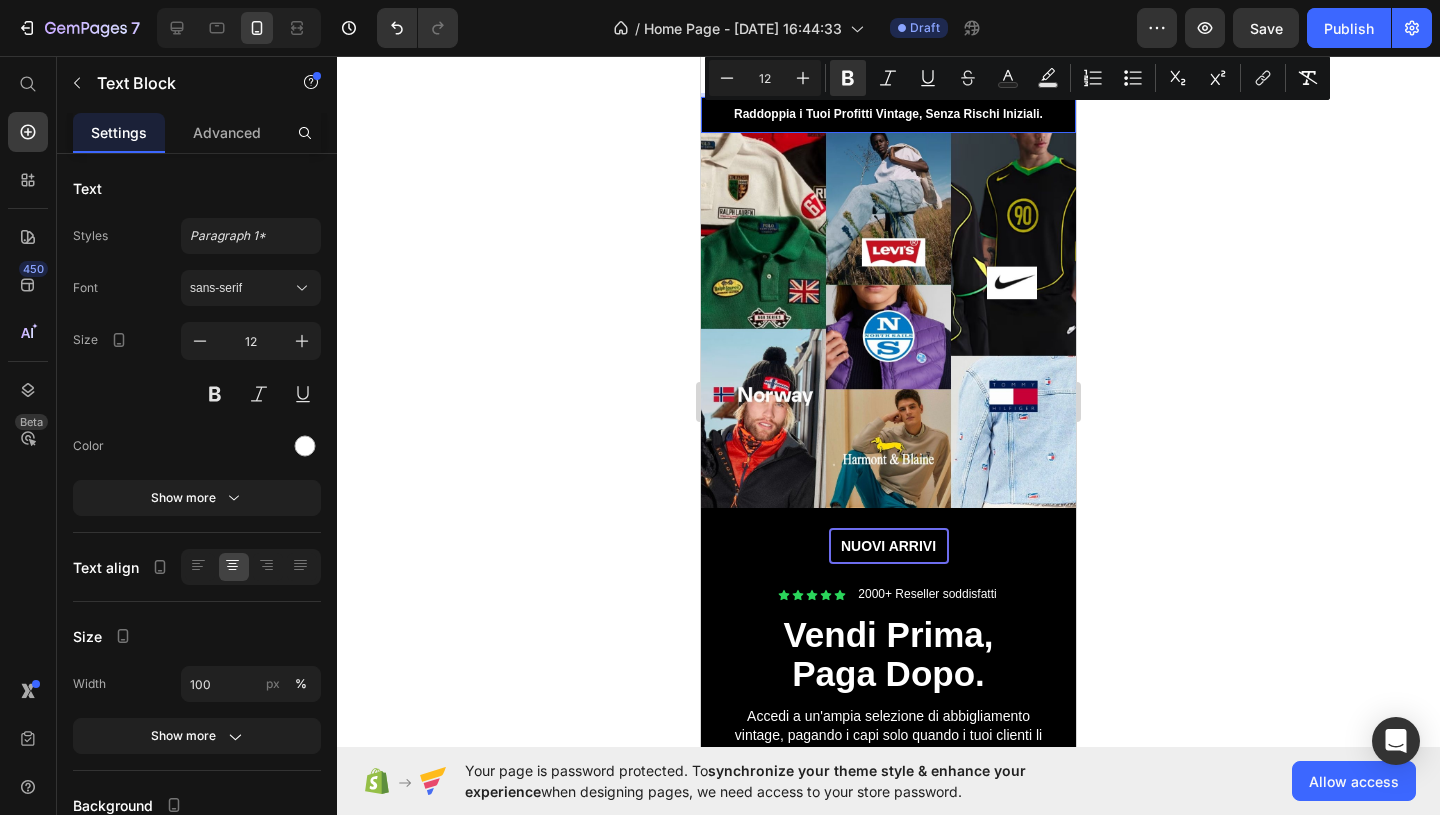 click on "Raddoppia i Tuoi Profitti Vintage, Senza Rischi Iniziali." at bounding box center (888, 114) 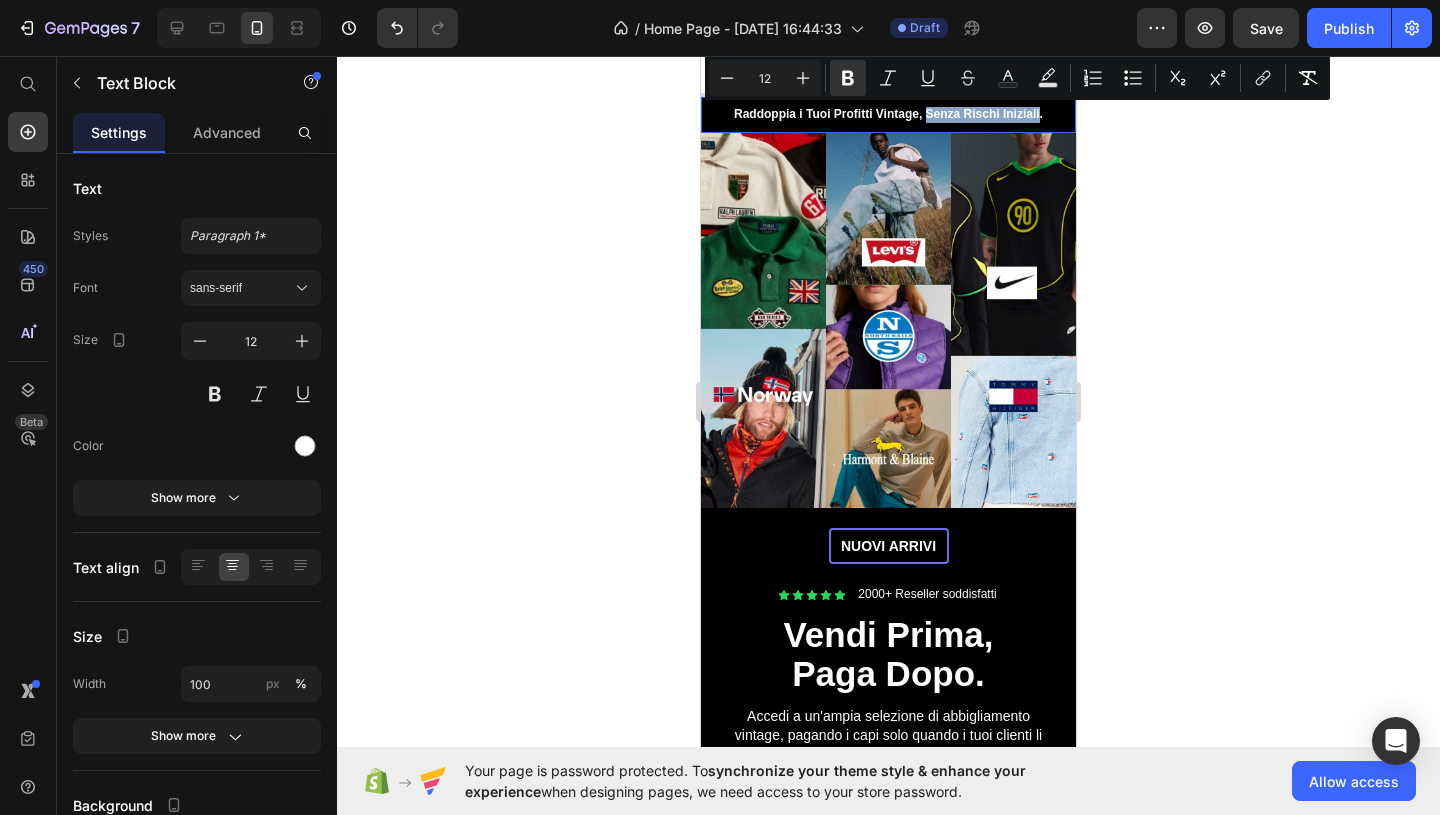 drag, startPoint x: 928, startPoint y: 116, endPoint x: 1020, endPoint y: 119, distance: 92.0489 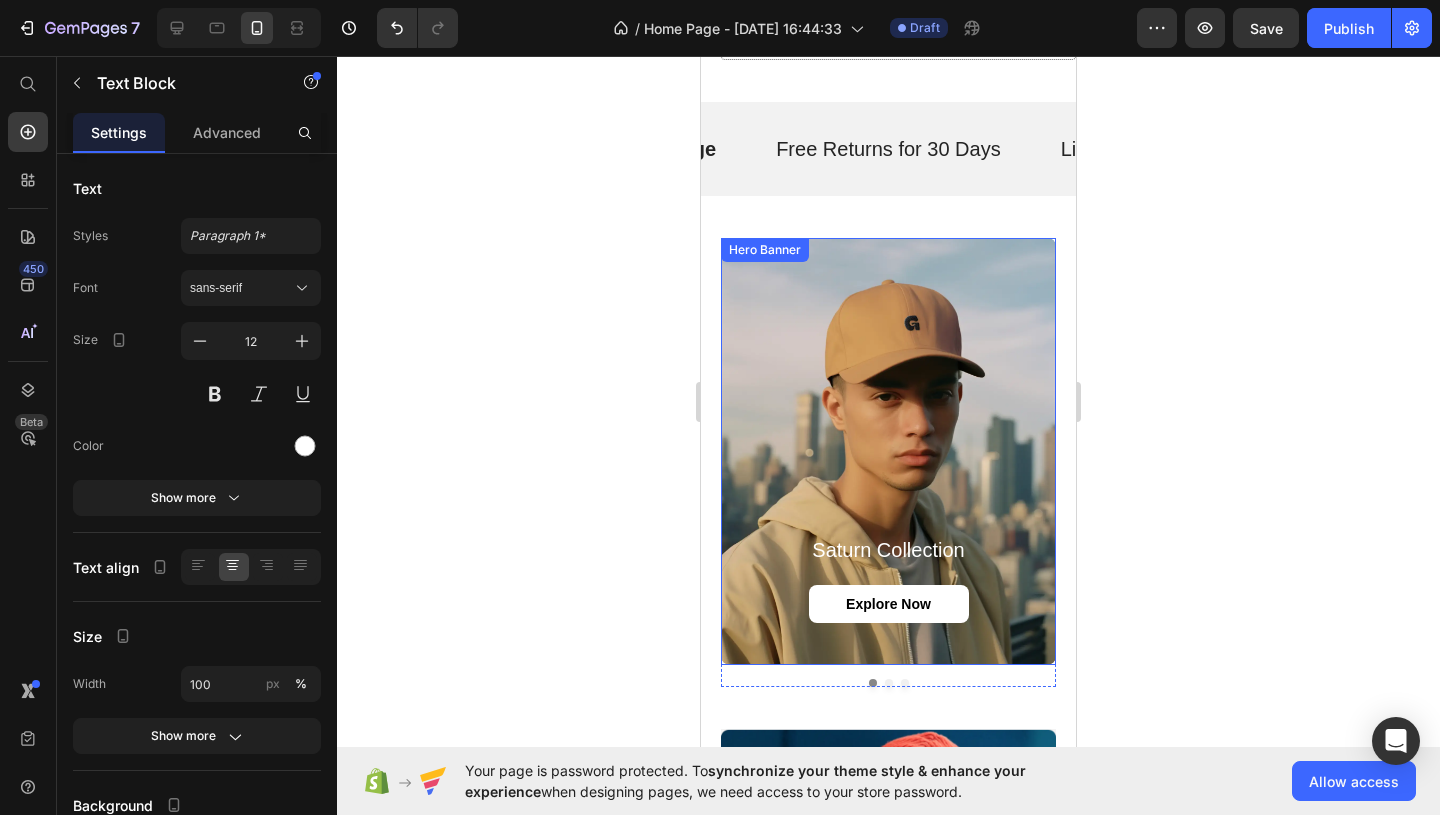 scroll, scrollTop: 1055, scrollLeft: 0, axis: vertical 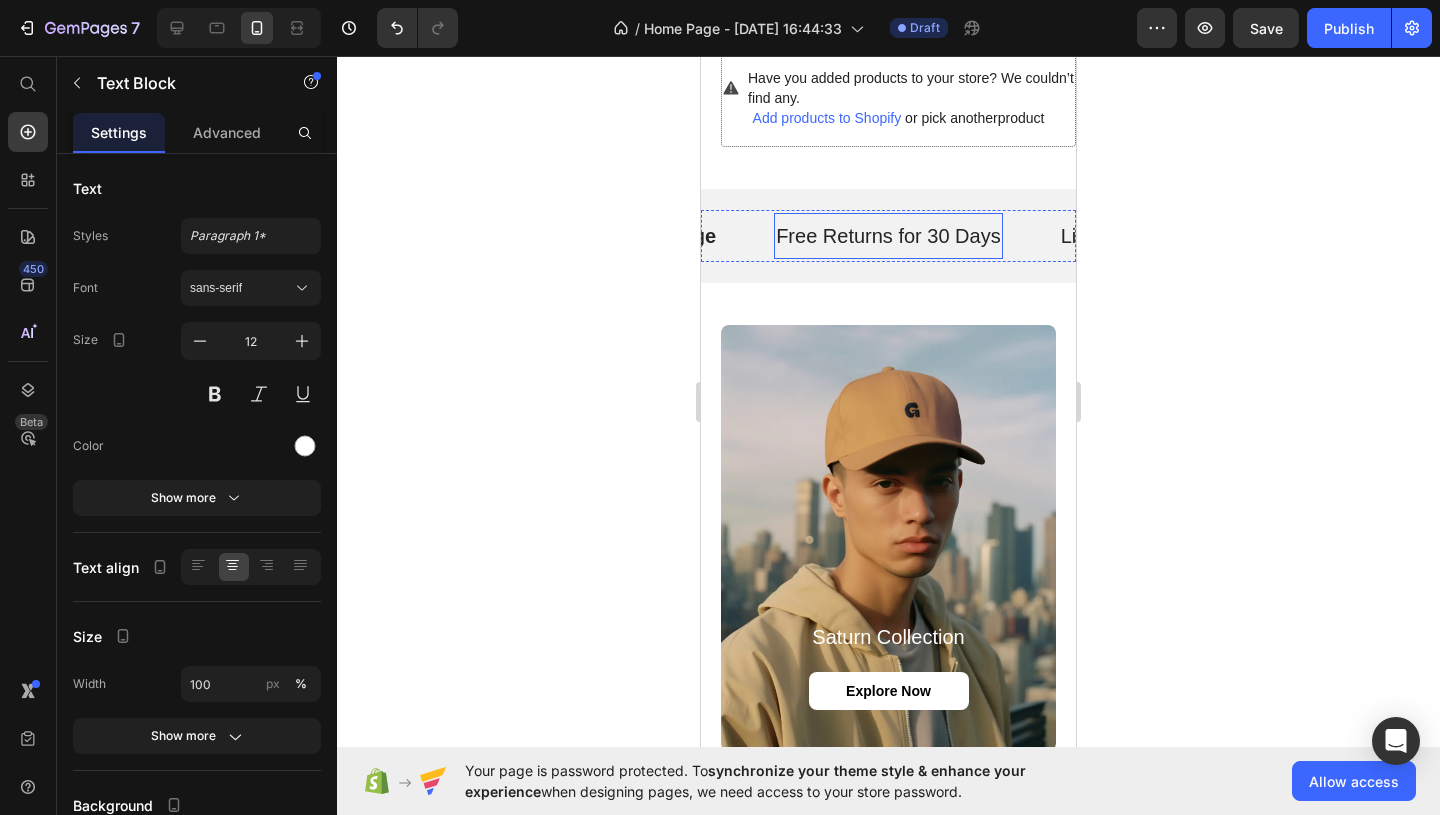 click on "Free Returns for 30 Days" at bounding box center [888, 236] 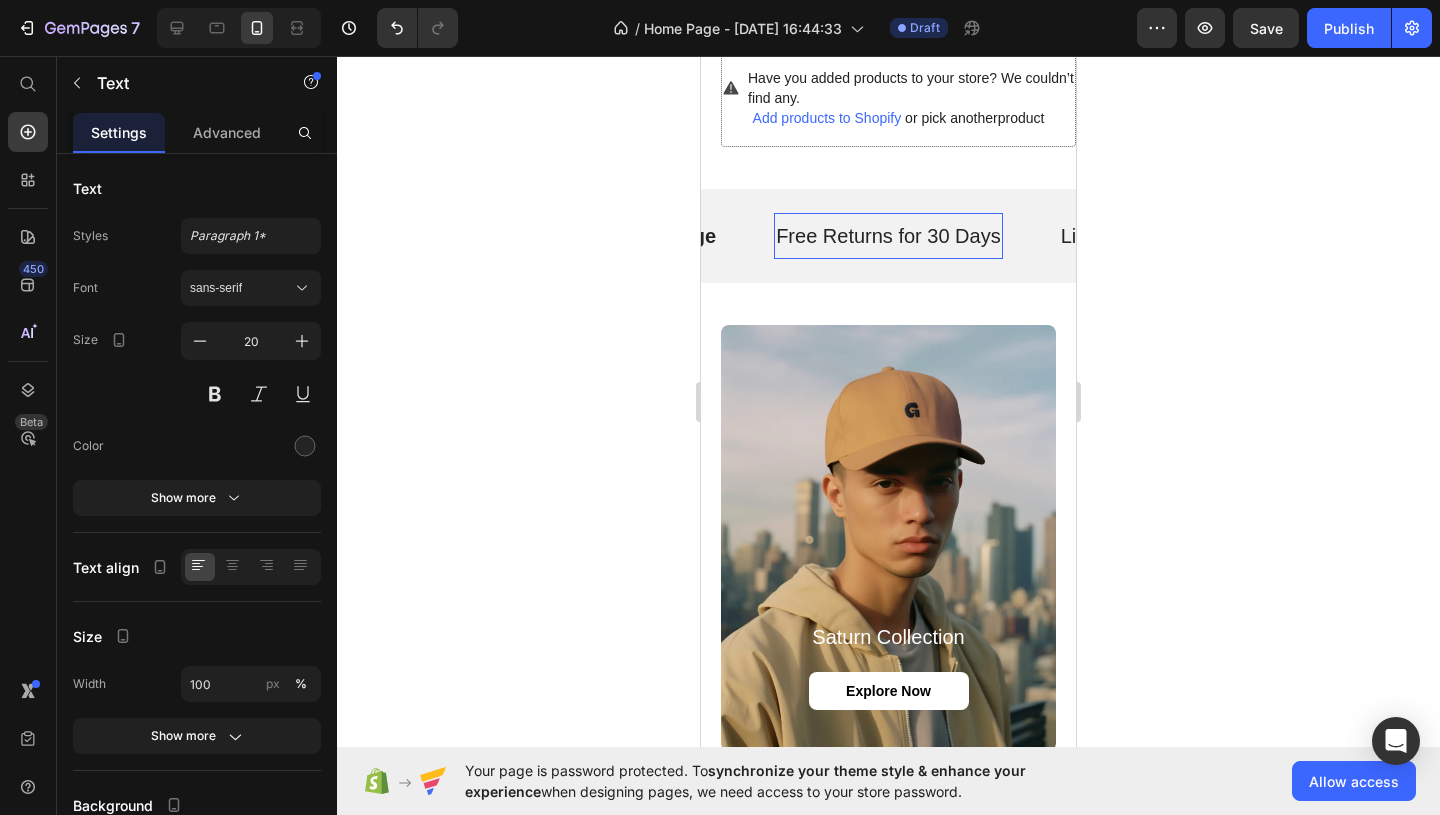 click on "Free Returns for 30 Days" at bounding box center [888, 236] 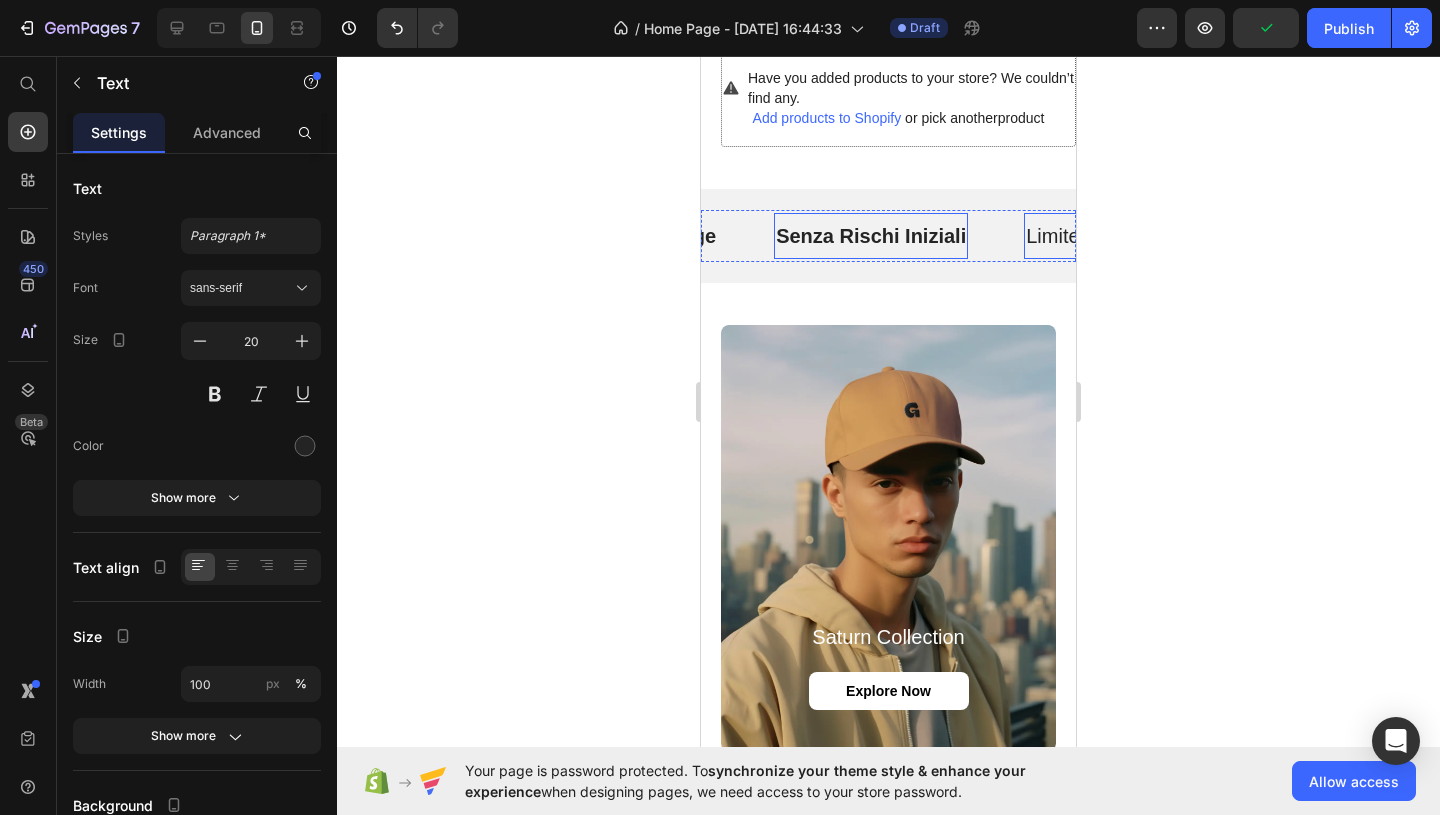 click on "Limited-Time Flash Sales" at bounding box center (1138, 236) 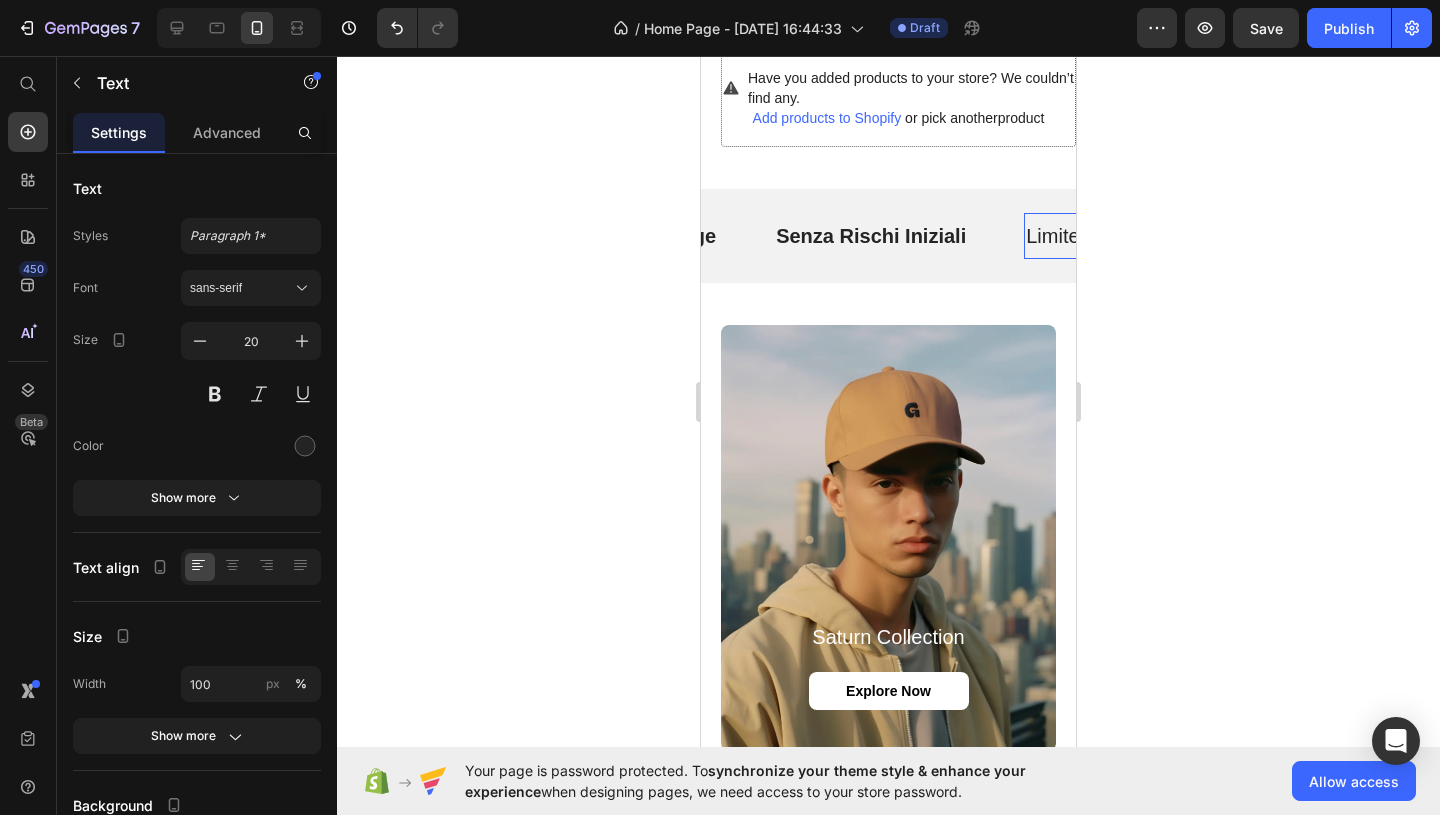 click on "Limited-Time Flash Sales" at bounding box center (1138, 236) 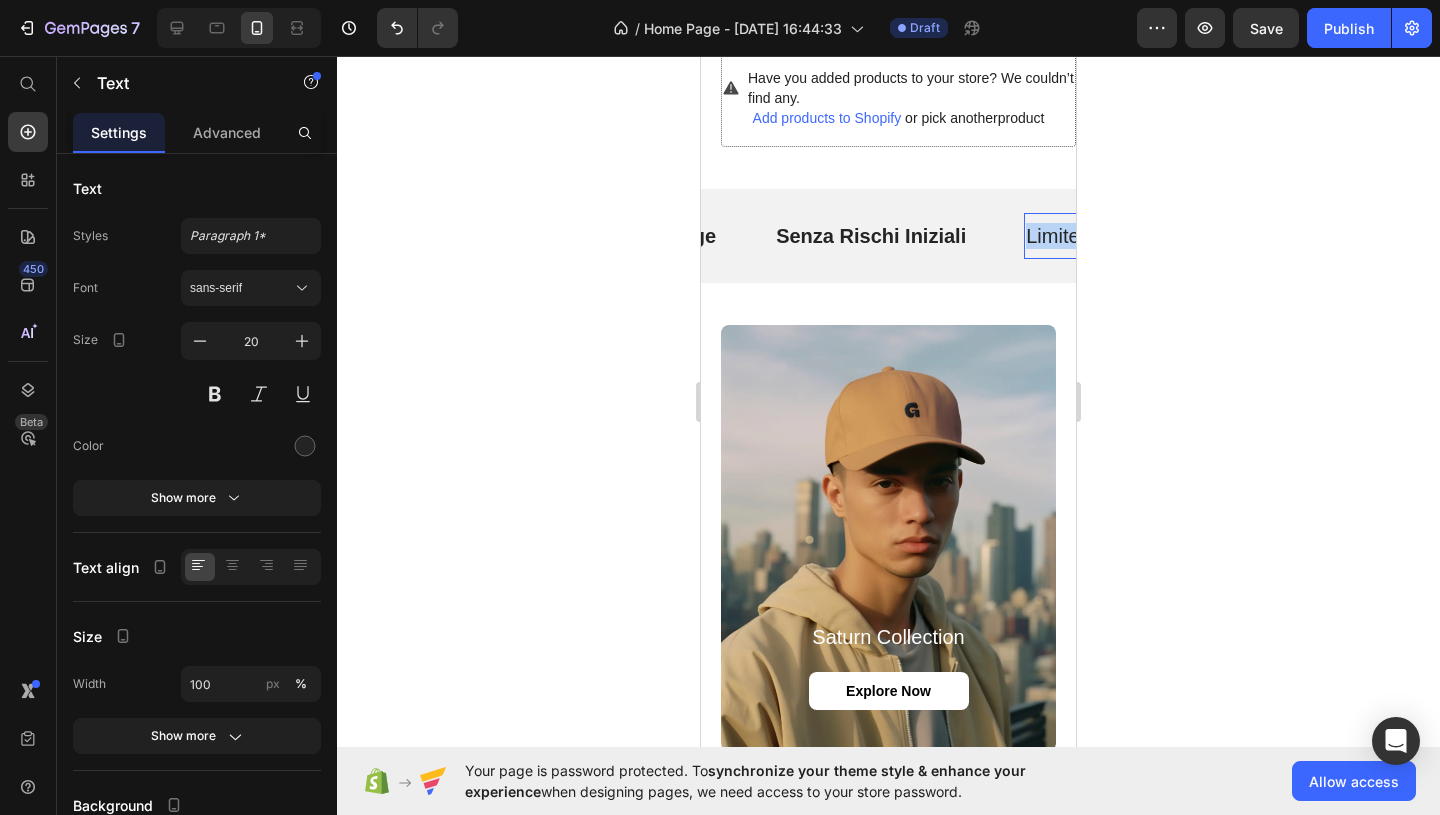 click on "Limited-Time Flash Sales" at bounding box center [1138, 236] 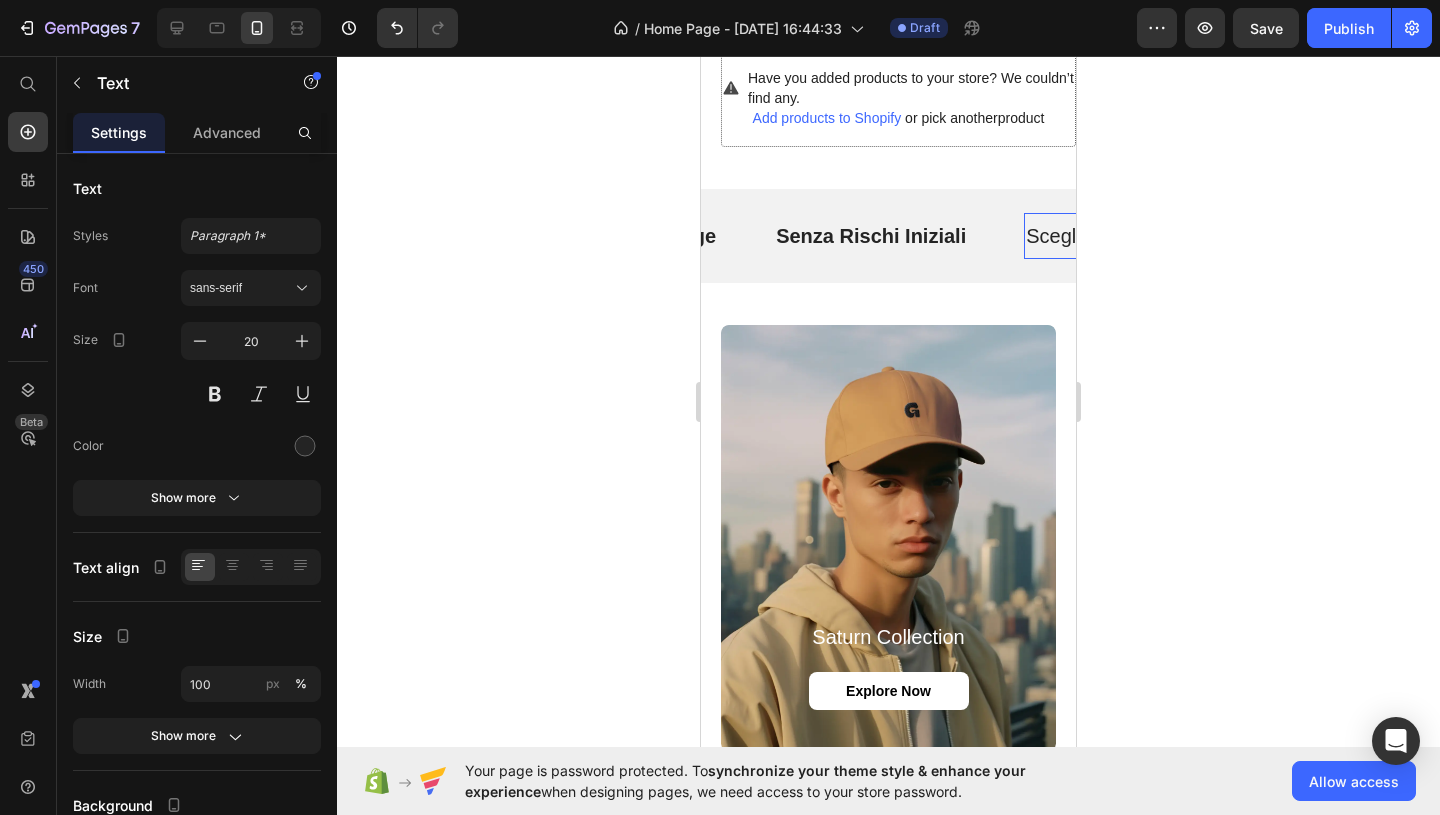 scroll, scrollTop: 0, scrollLeft: 451, axis: horizontal 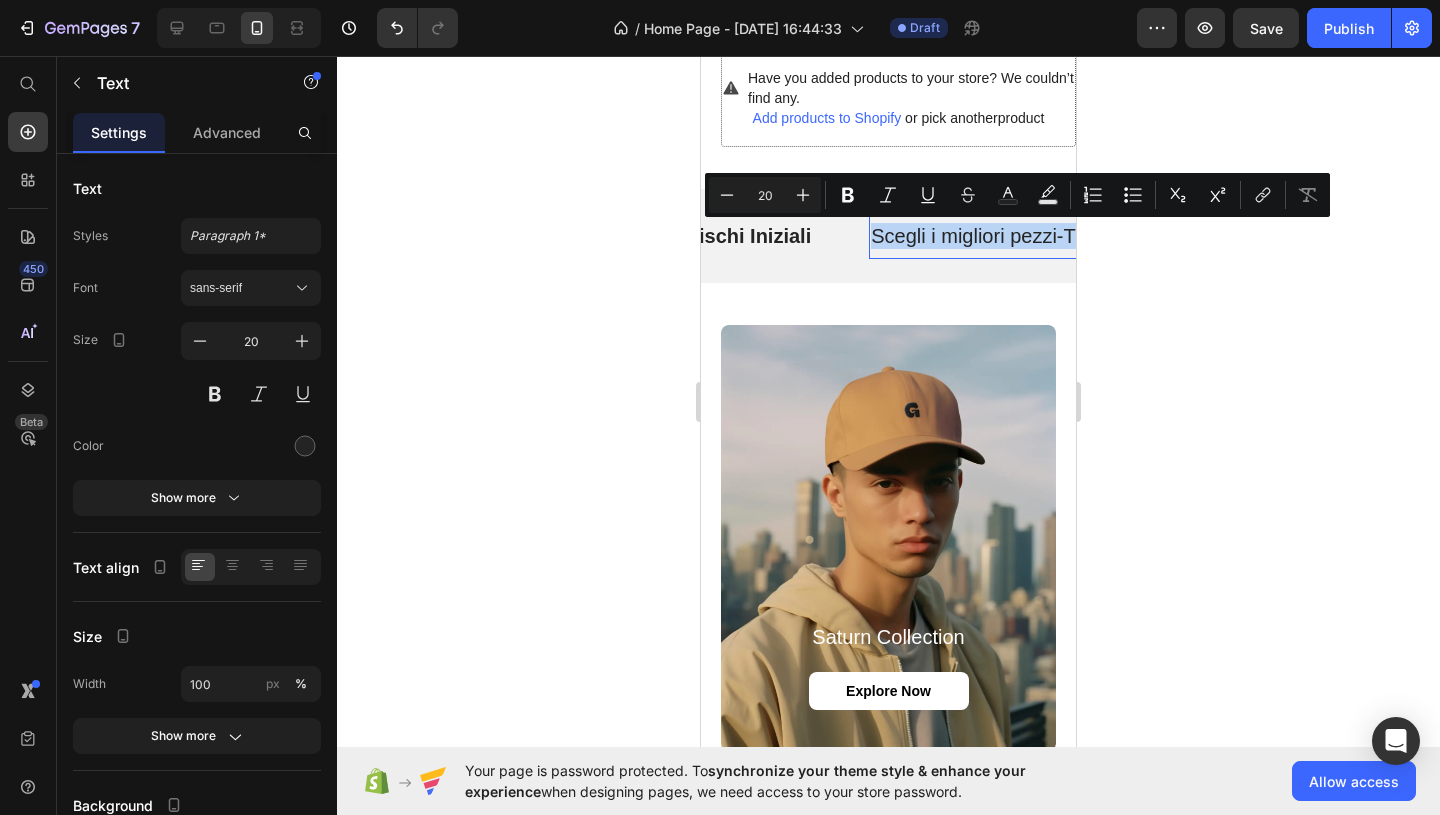 drag, startPoint x: 877, startPoint y: 235, endPoint x: 1100, endPoint y: 244, distance: 223.18153 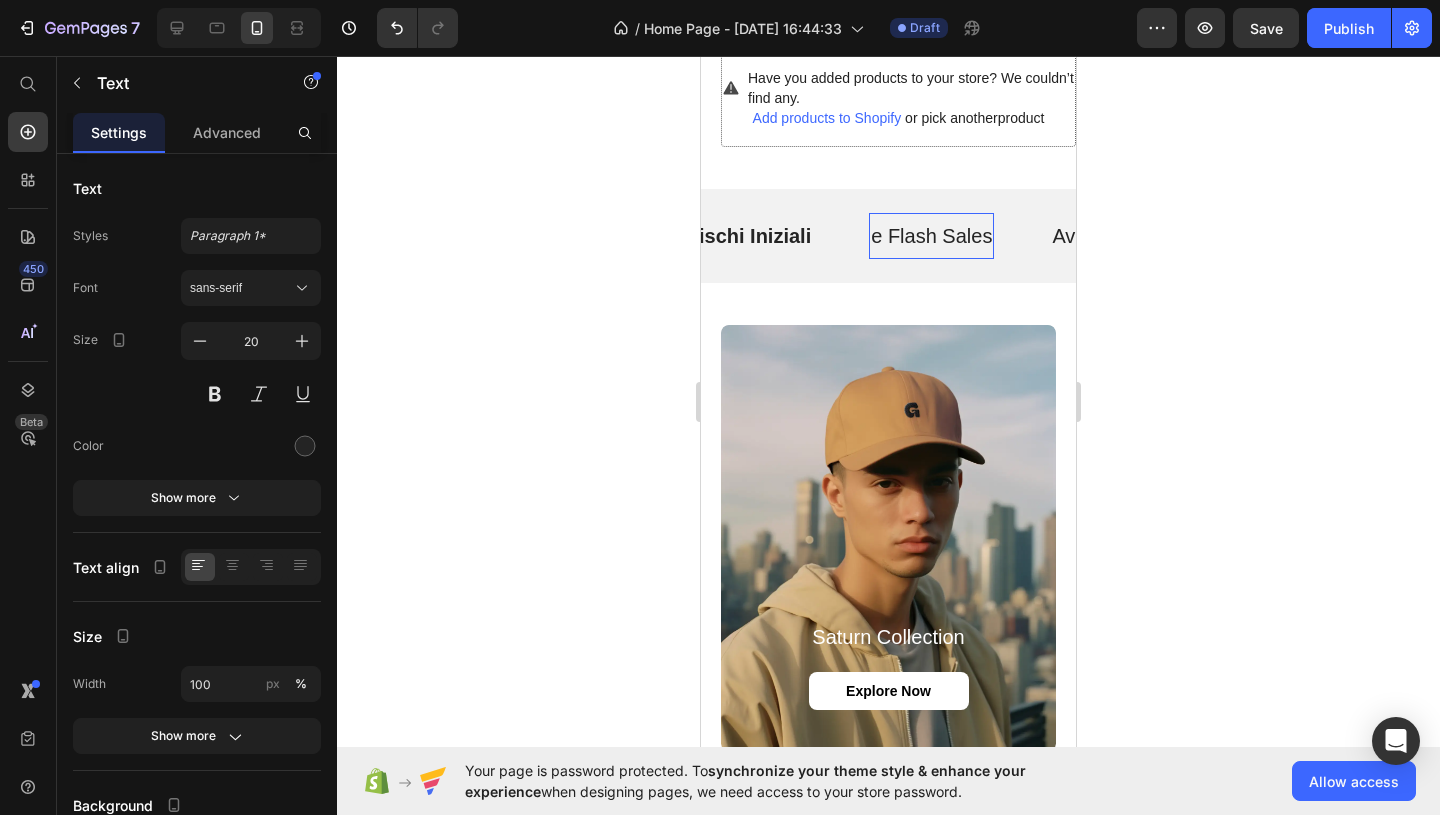 click on "e Flash Sales" at bounding box center [931, 236] 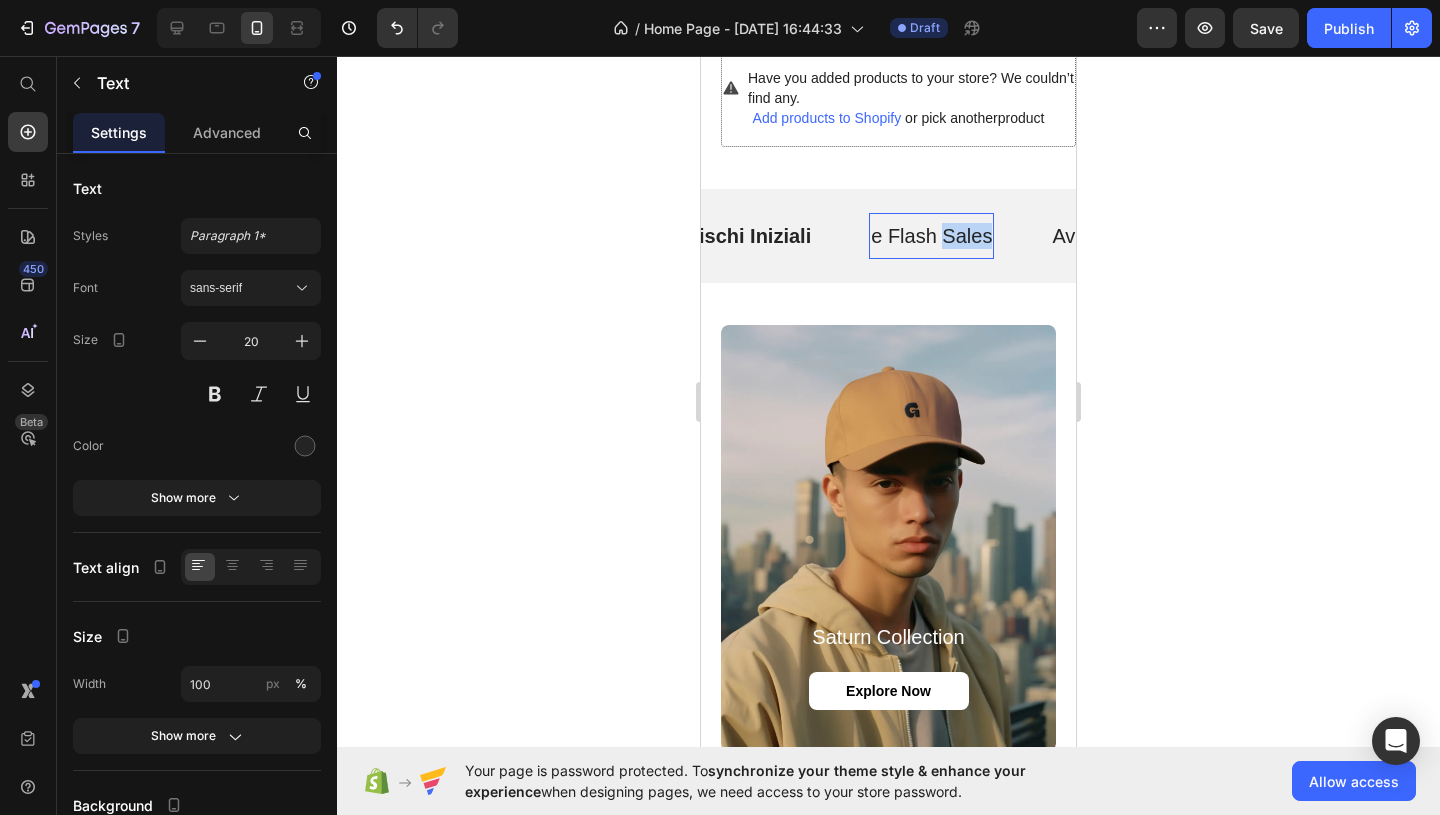 click on "e Flash Sales" at bounding box center [931, 236] 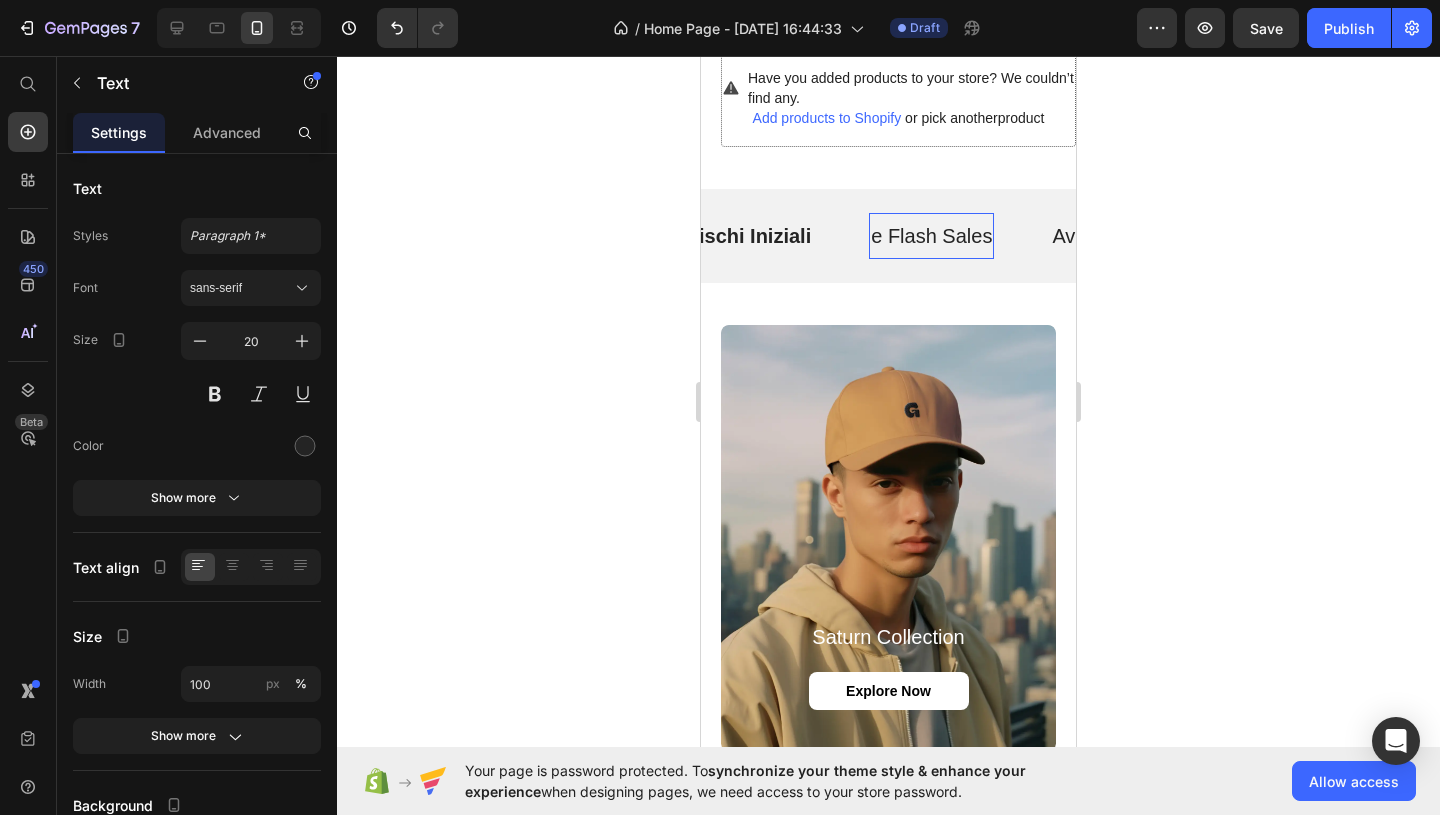 click on "e Flash Sales" at bounding box center (931, 236) 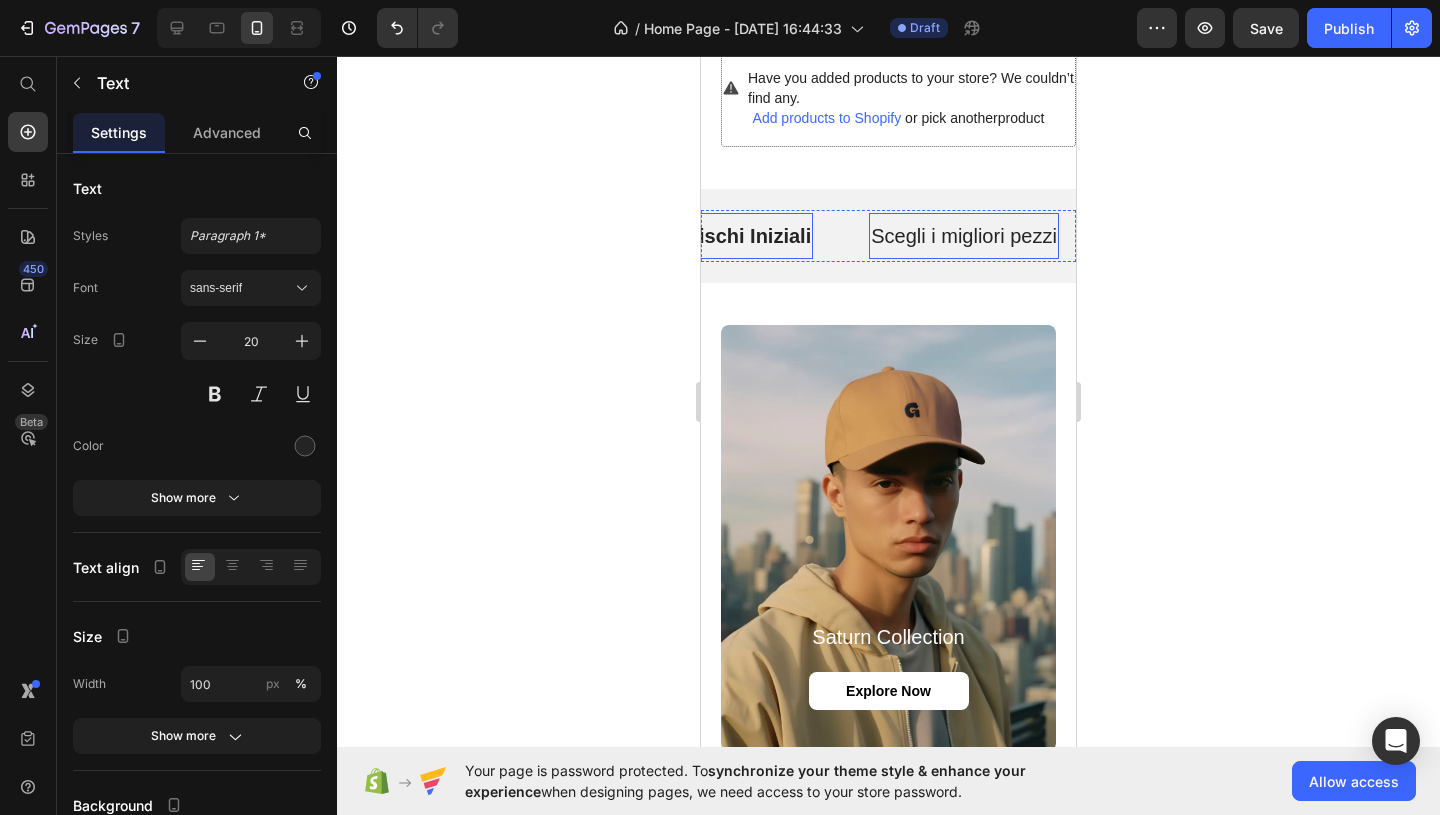 click on "Senza Rischi Iniziali" at bounding box center [716, 236] 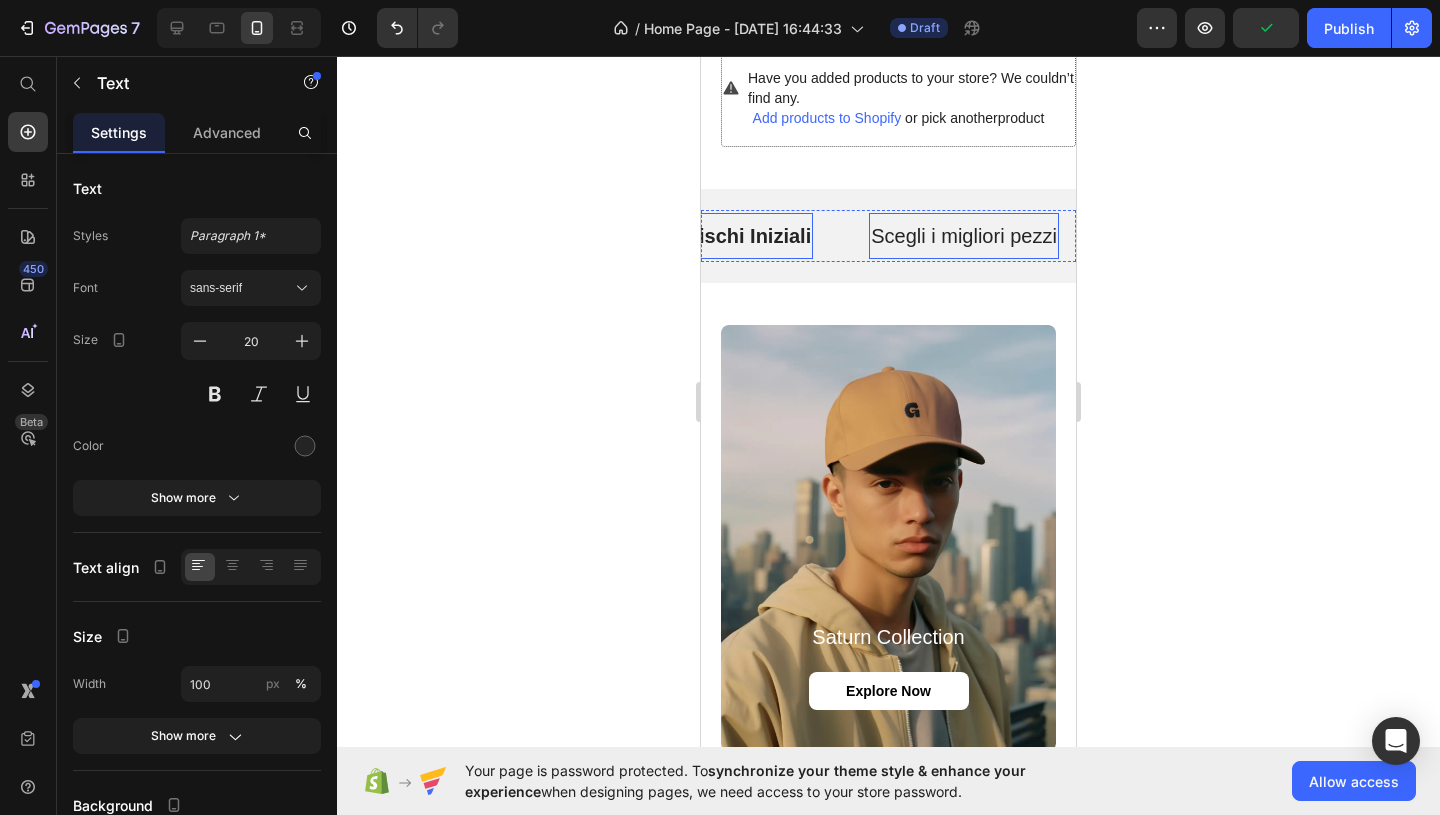 click on "Scegli i migliori pezzi" at bounding box center [964, 236] 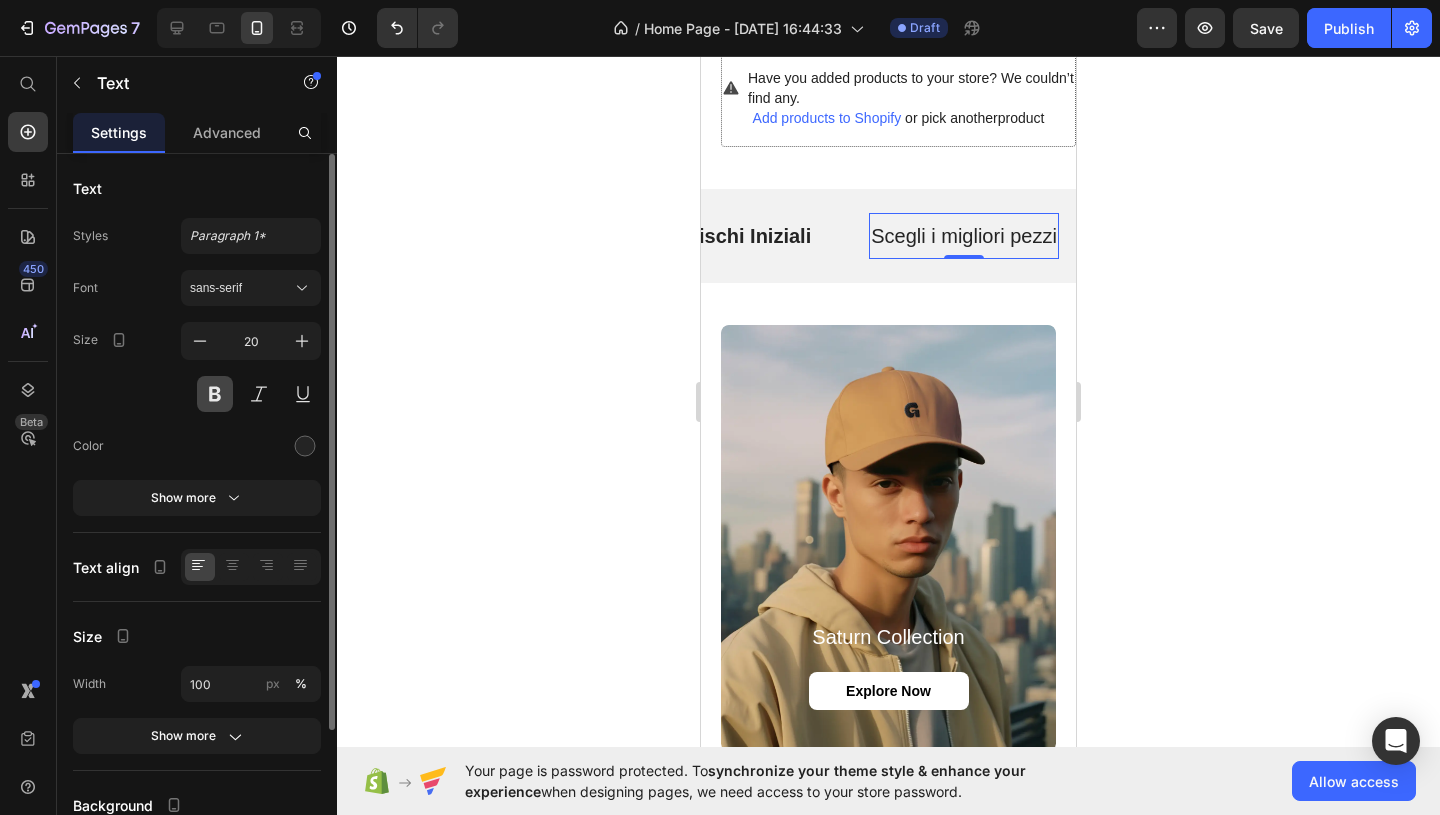 click at bounding box center (215, 394) 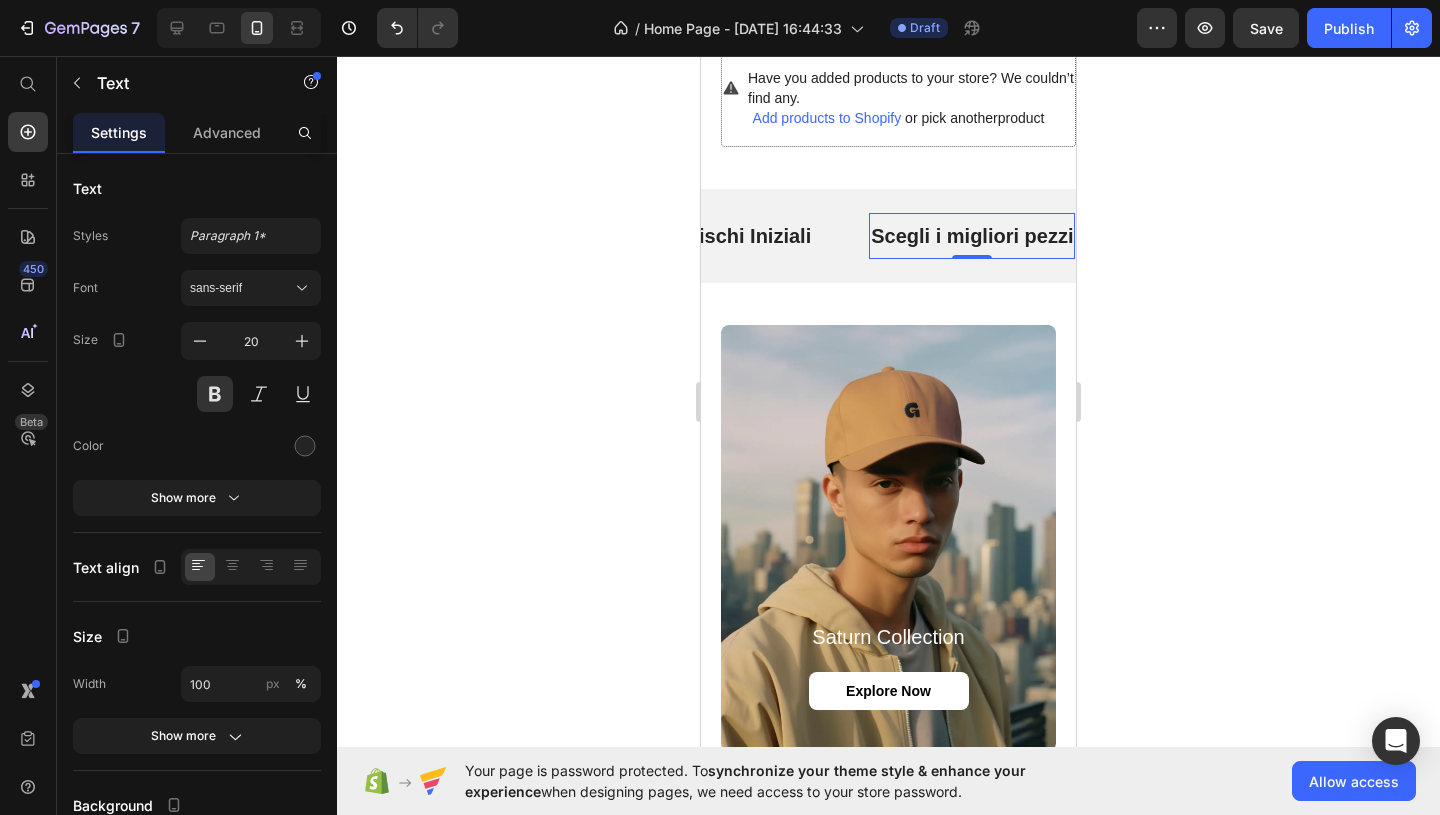 click 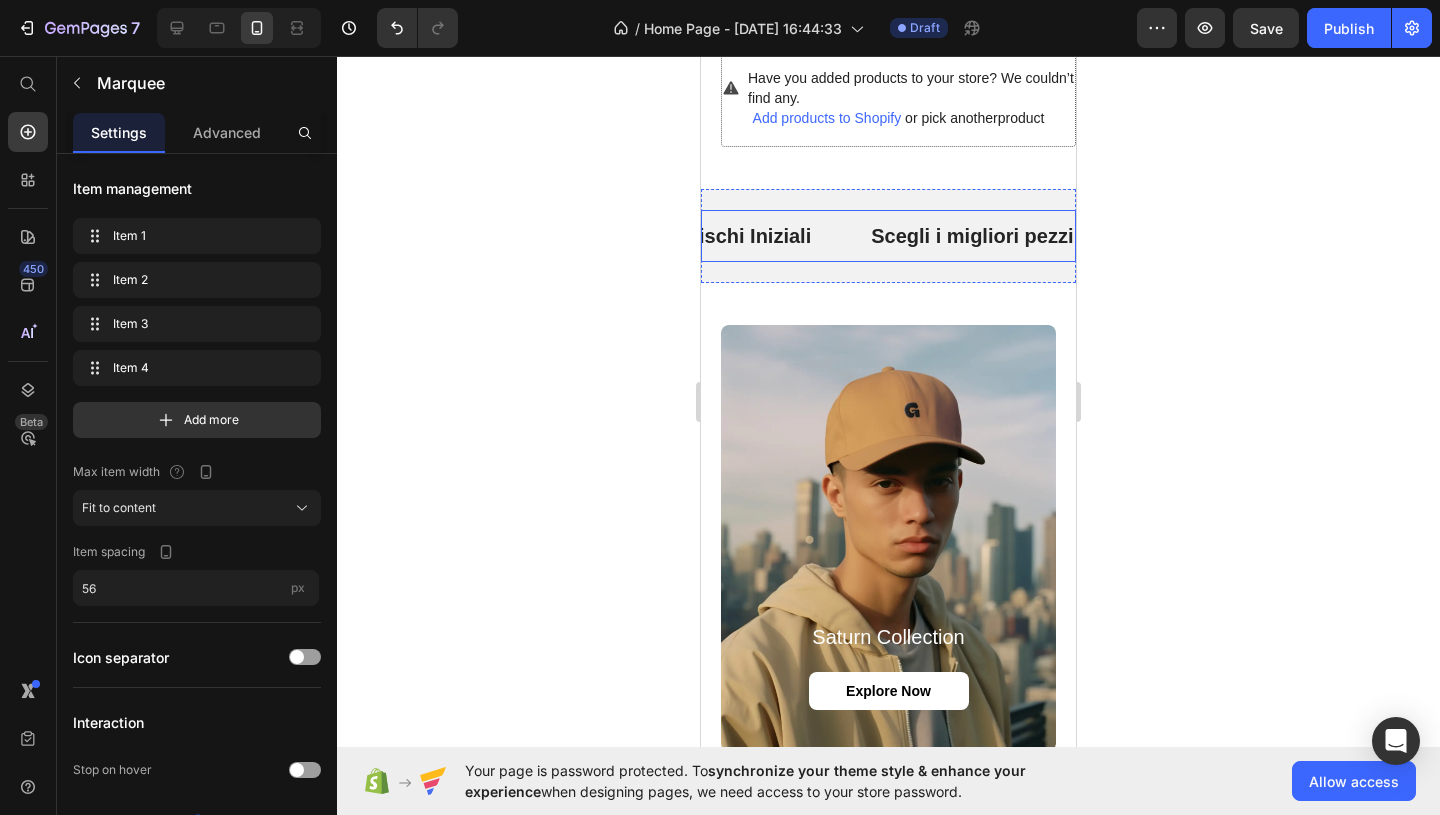 click on "Senza Rischi Iniziali Text" at bounding box center [744, 236] 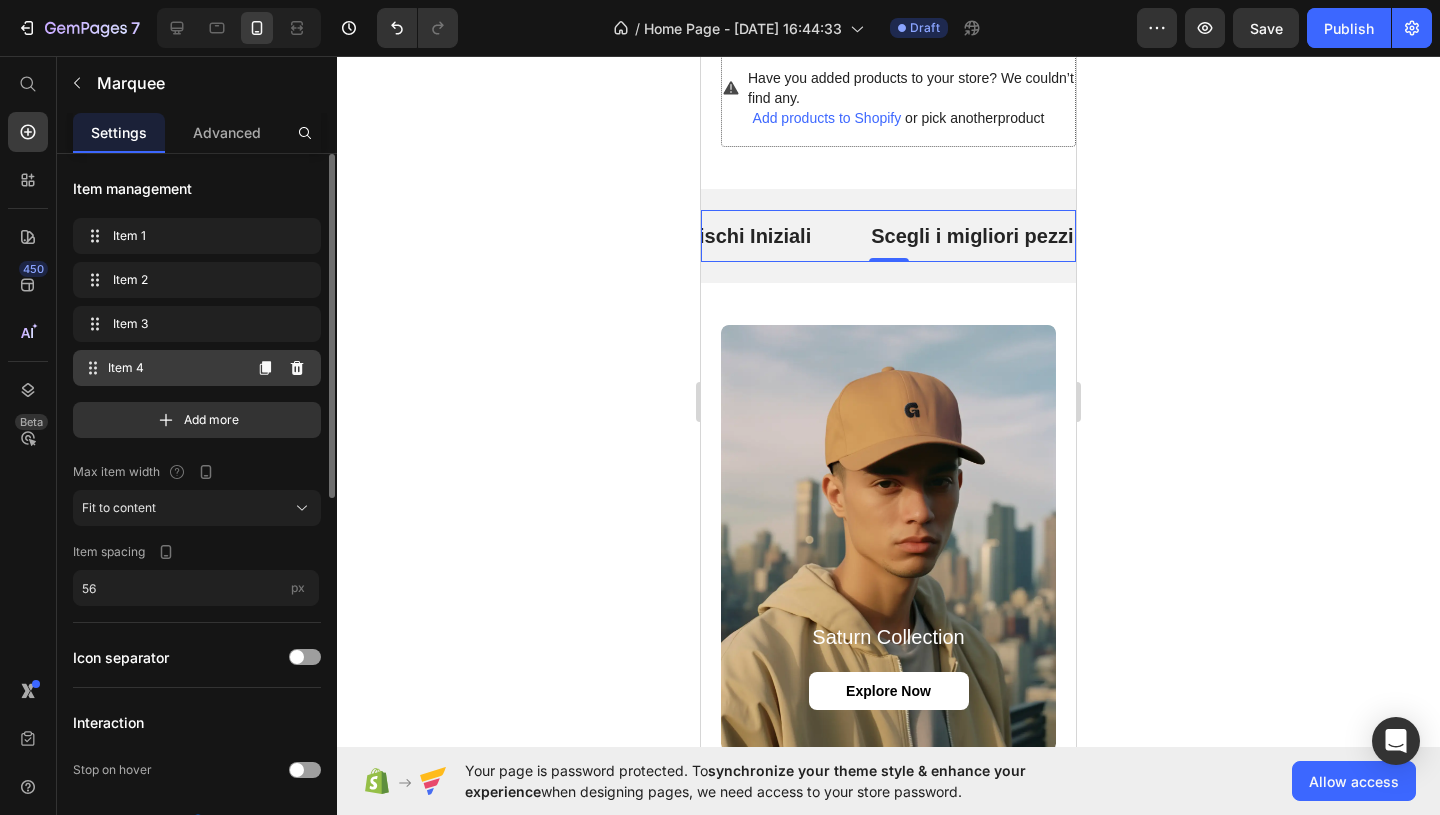 click on "Item 4 Item 4" at bounding box center [161, 368] 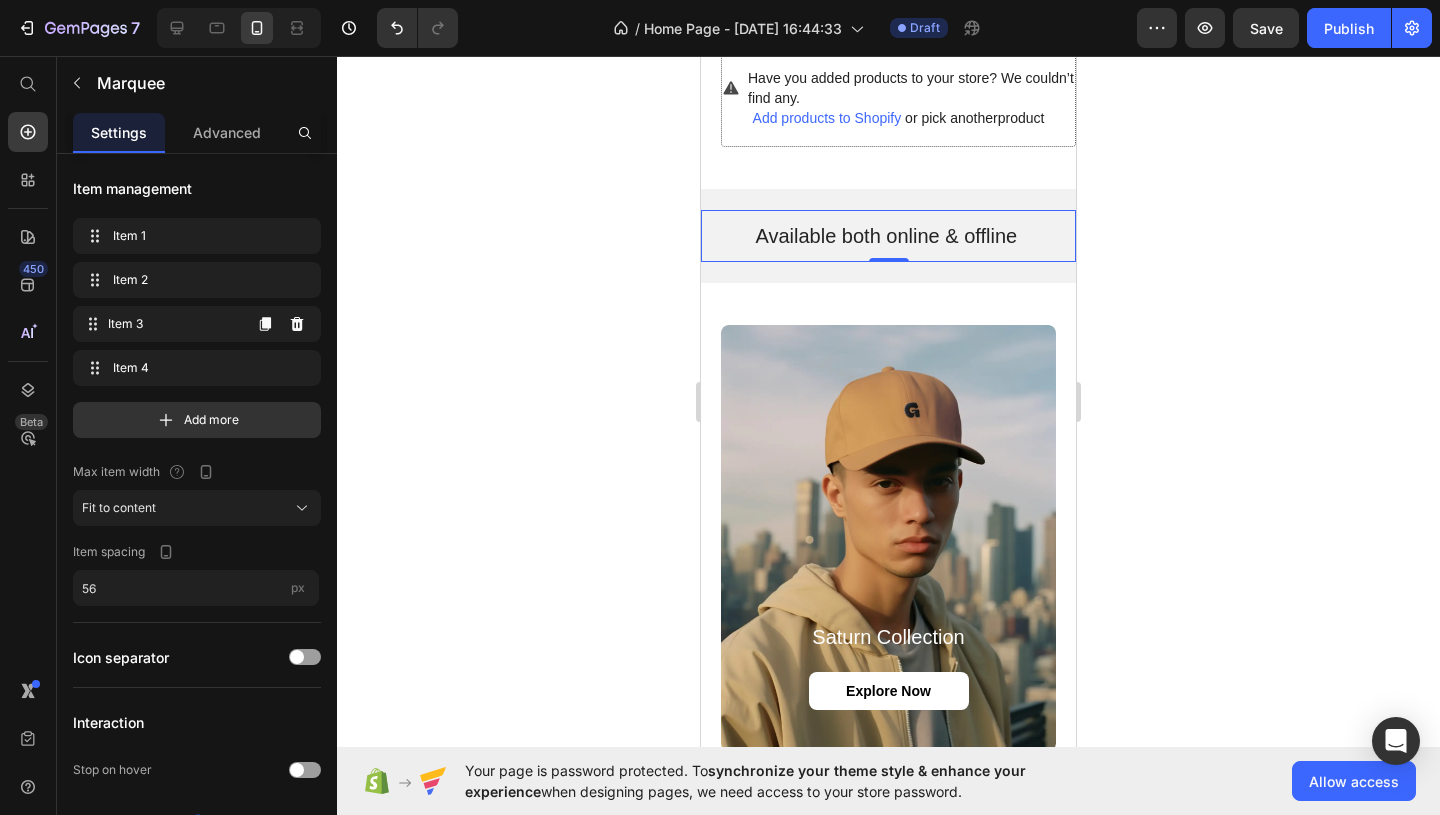 scroll, scrollTop: 0, scrollLeft: 830, axis: horizontal 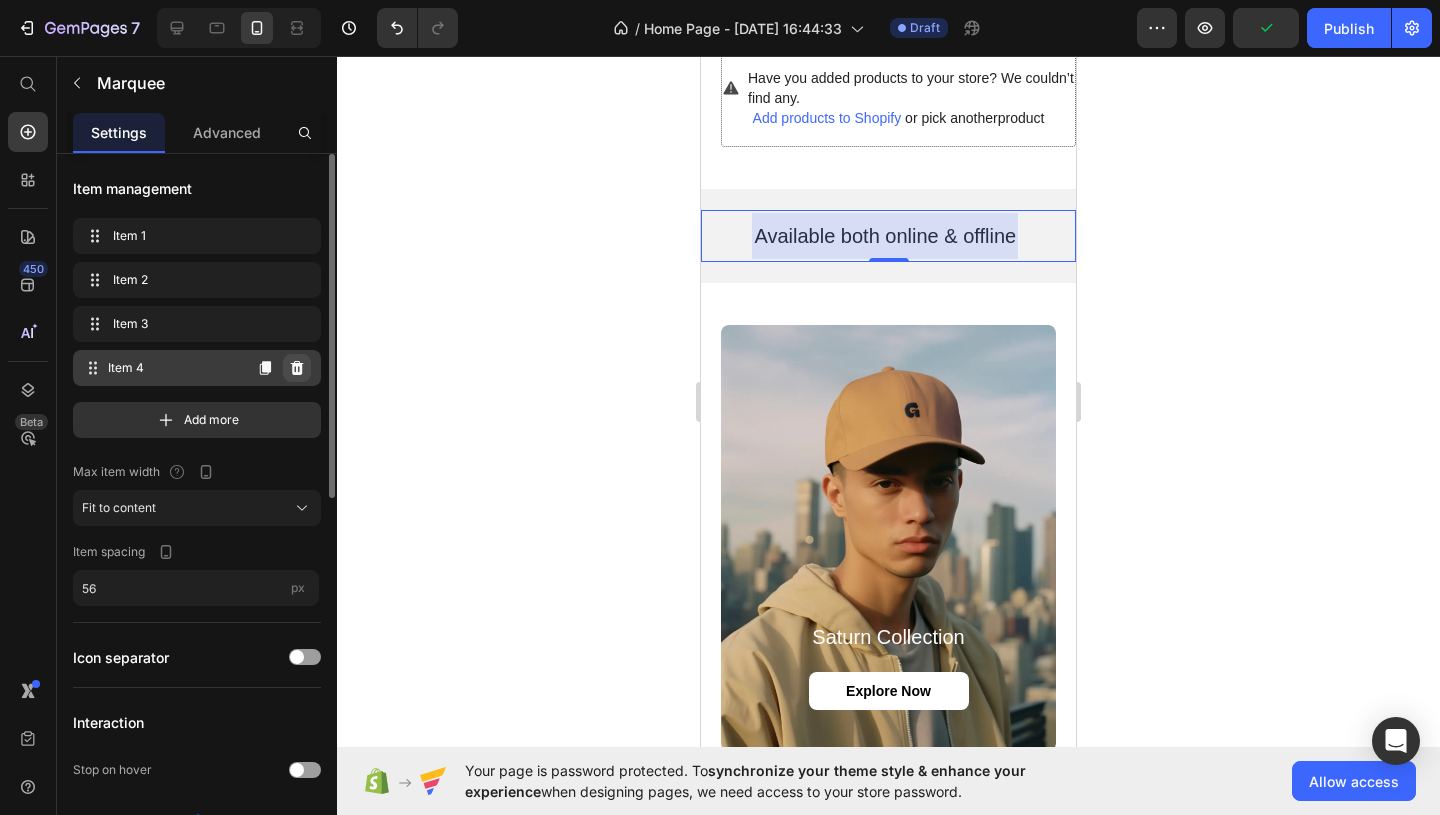 click 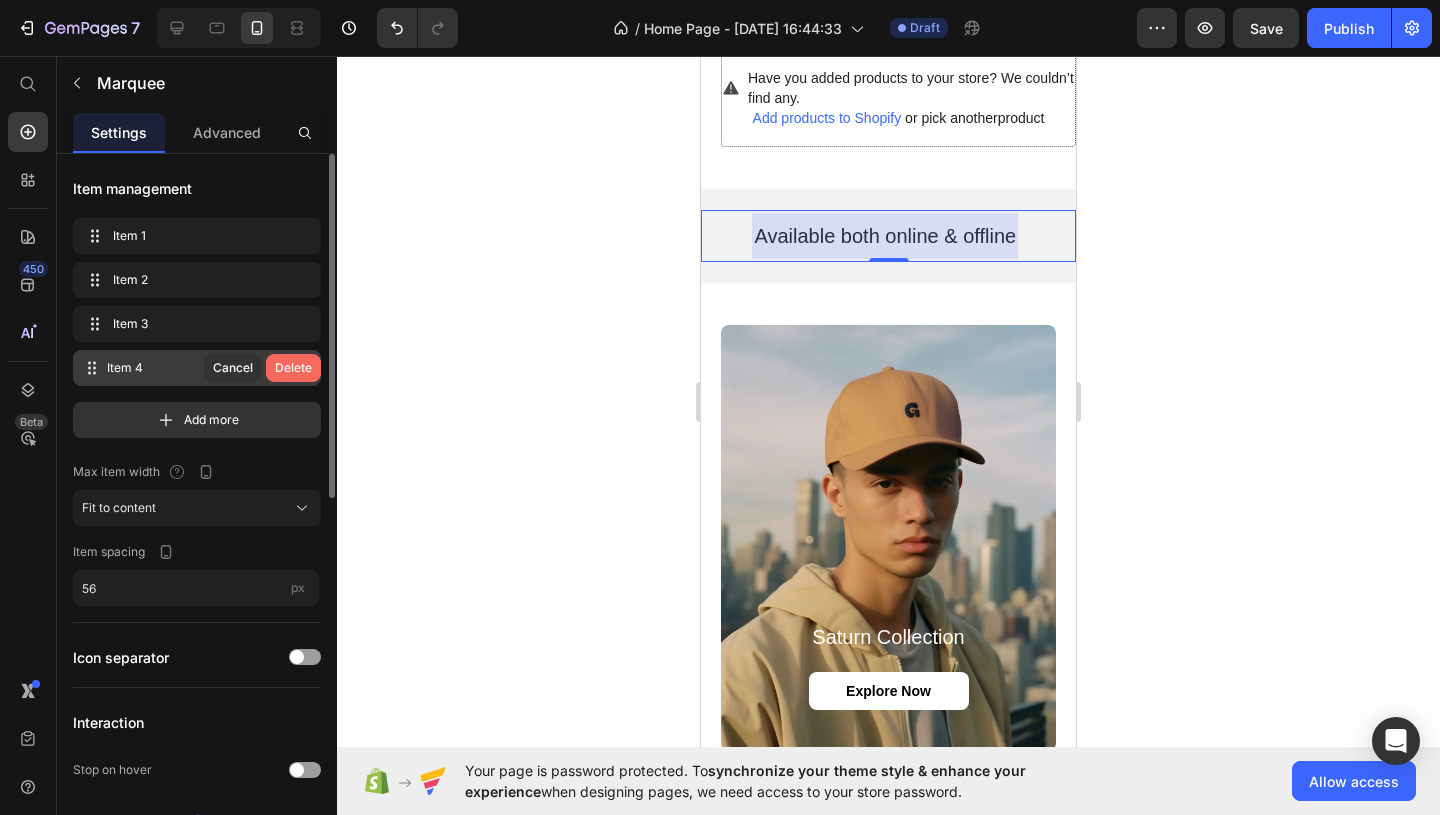 click on "Delete" at bounding box center (293, 368) 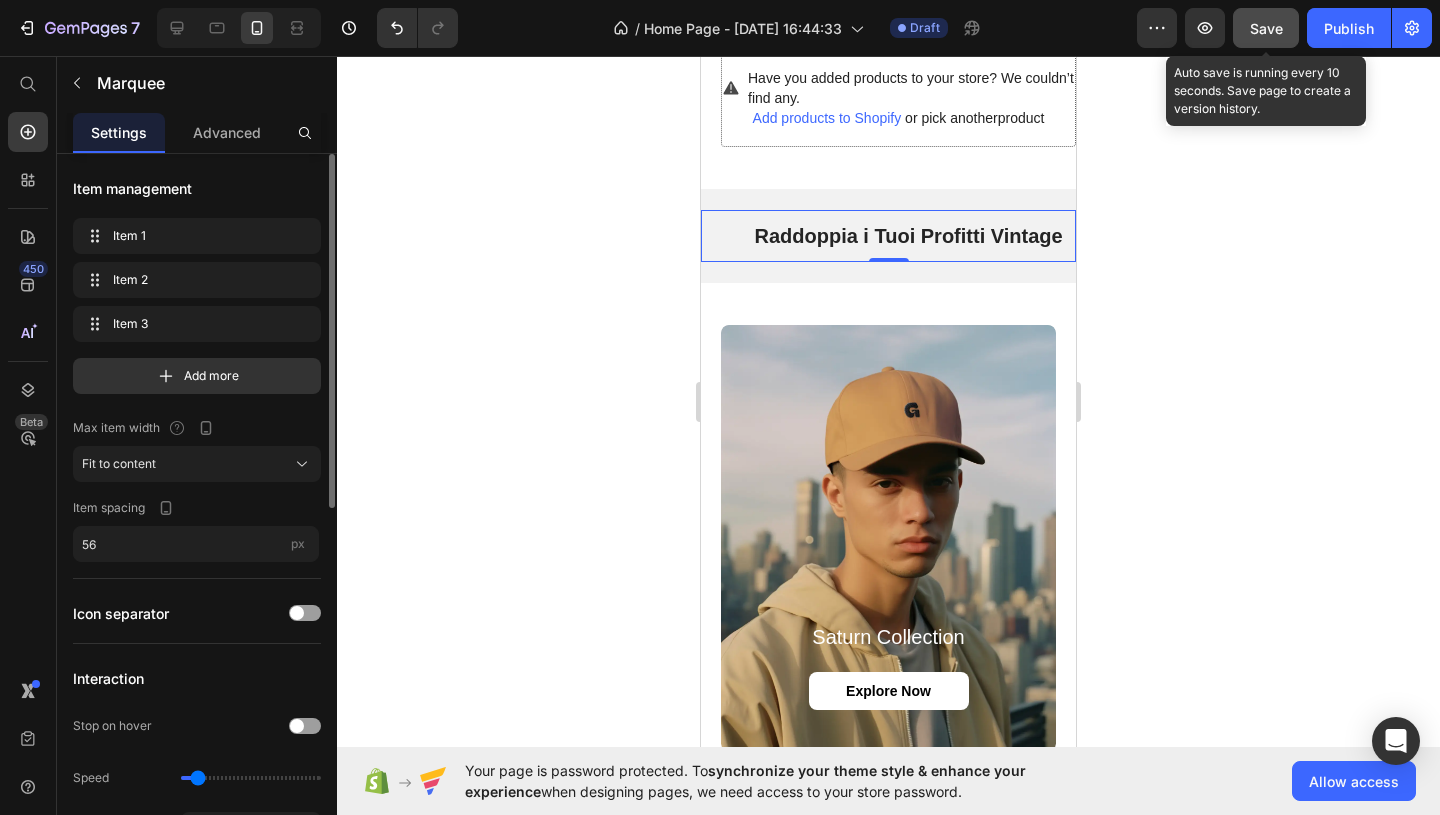 click on "Save" at bounding box center [1266, 28] 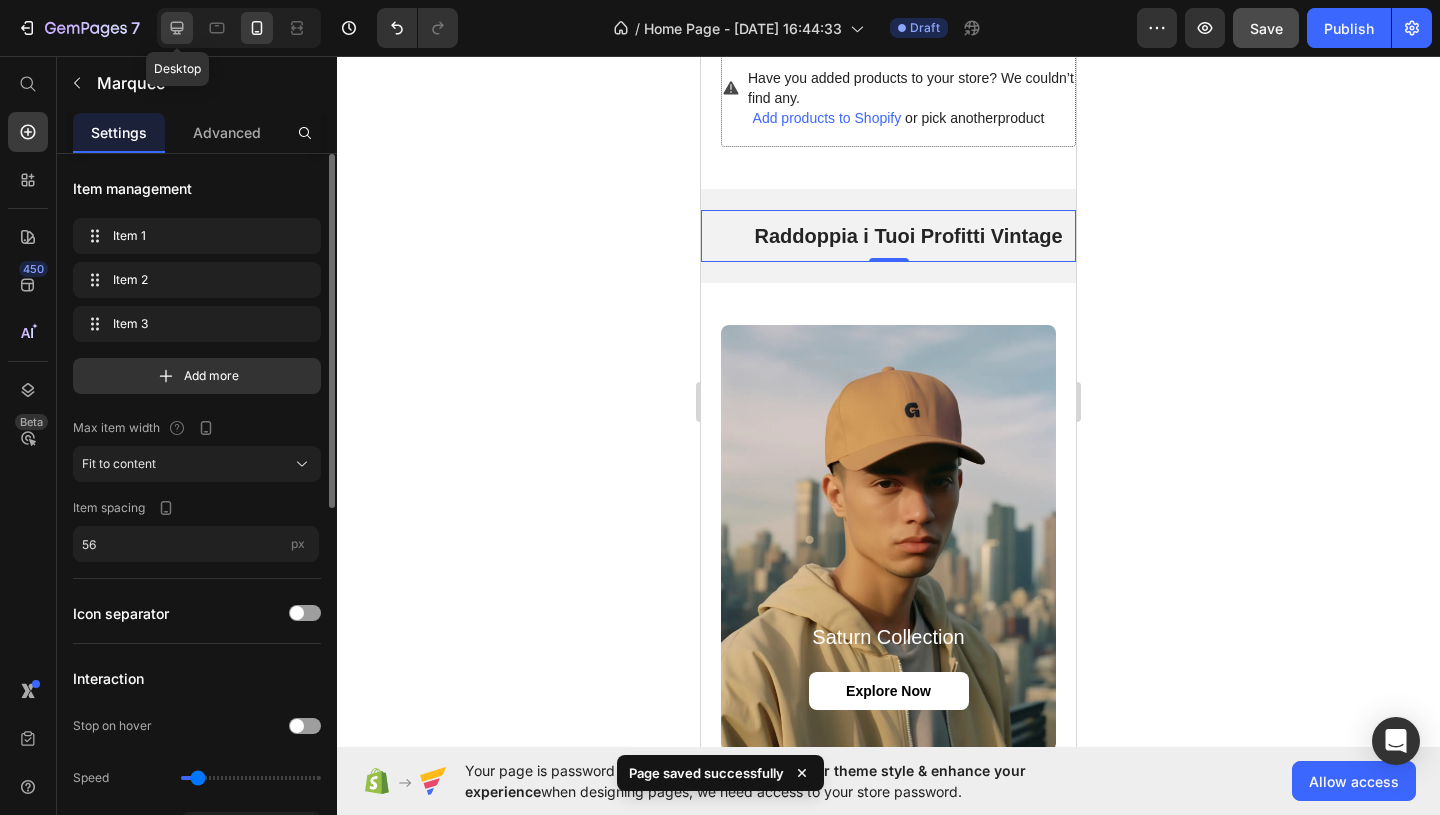 click 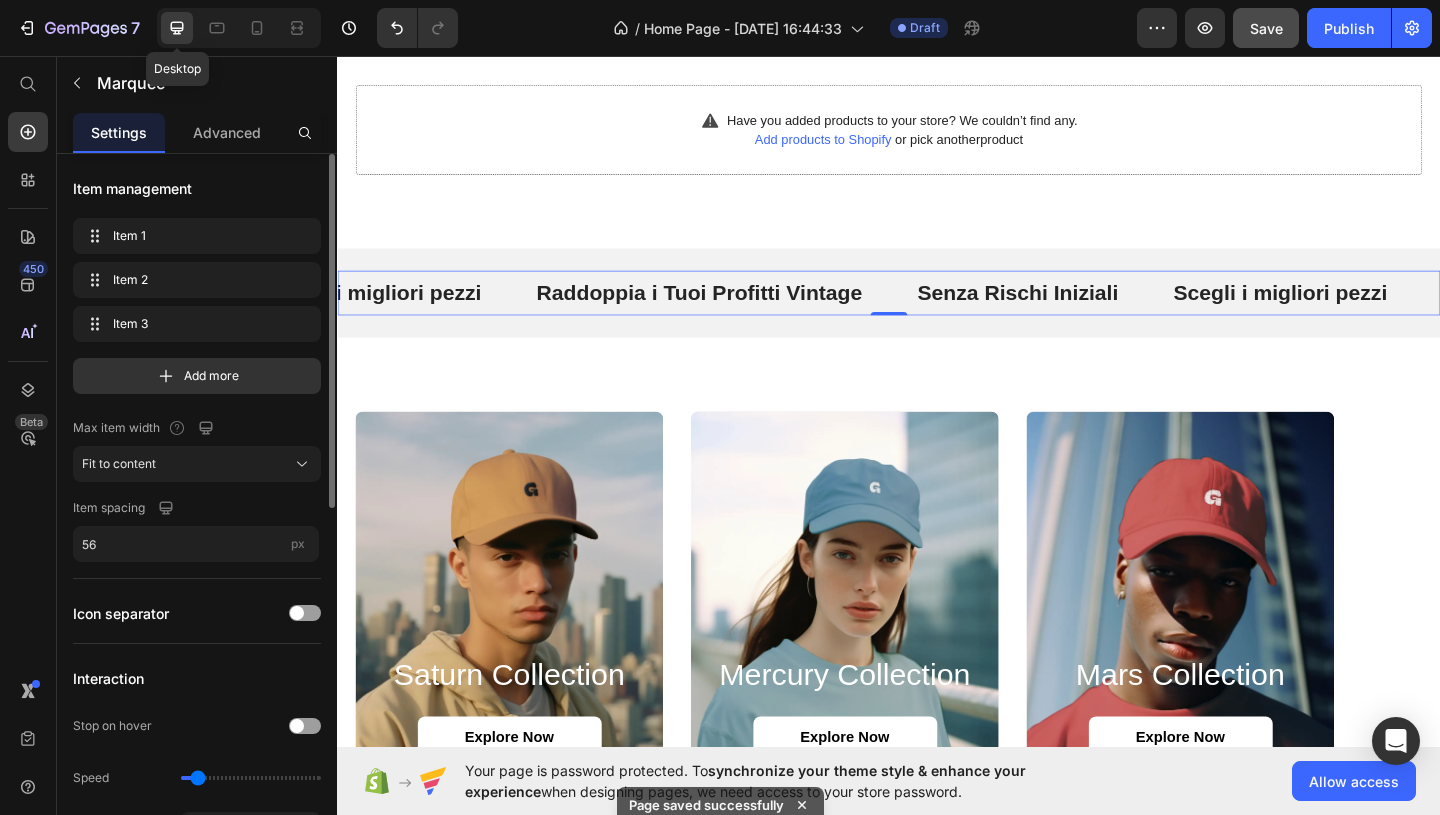 scroll, scrollTop: 1383, scrollLeft: 0, axis: vertical 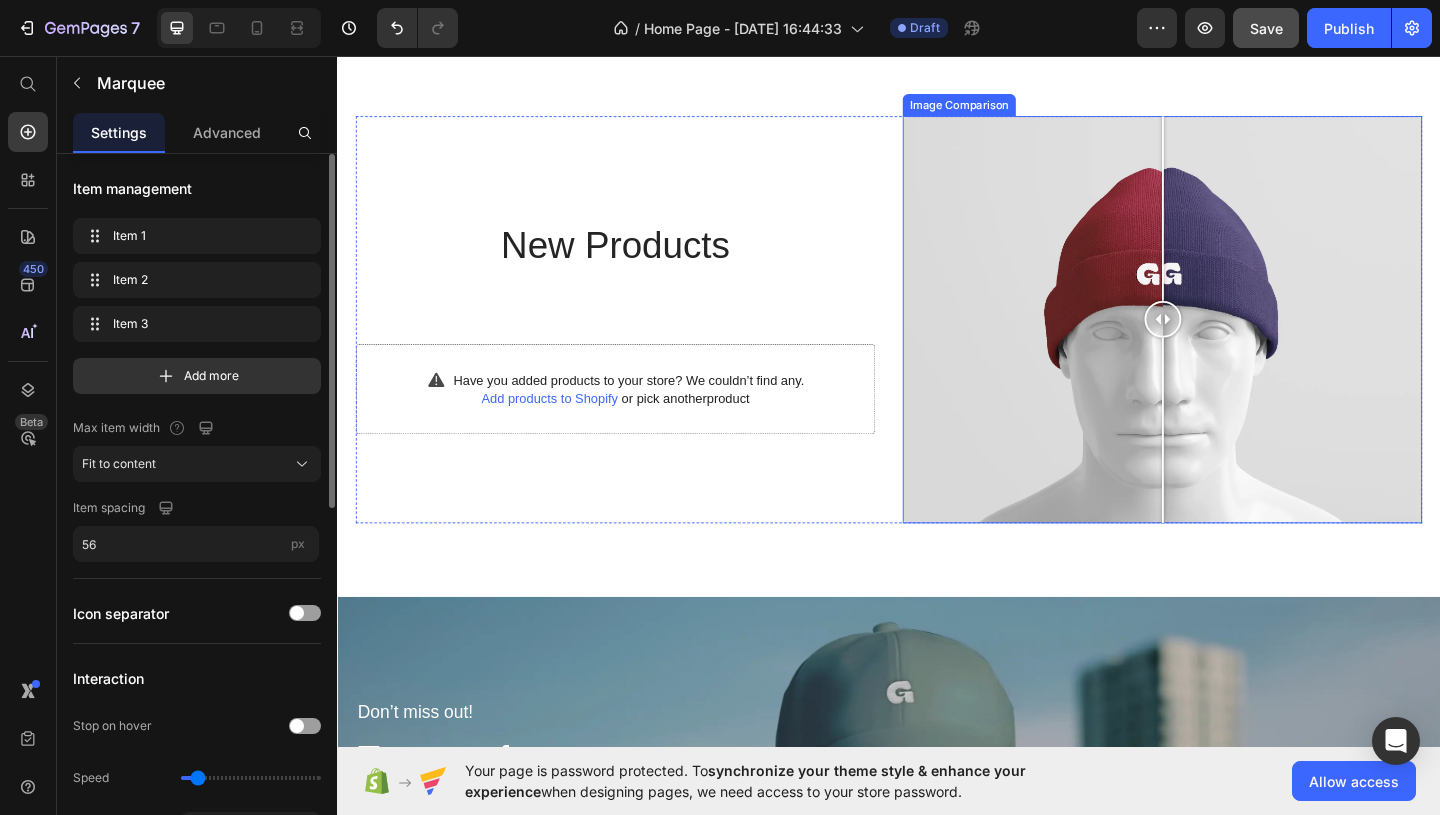 click at bounding box center [1234, 342] 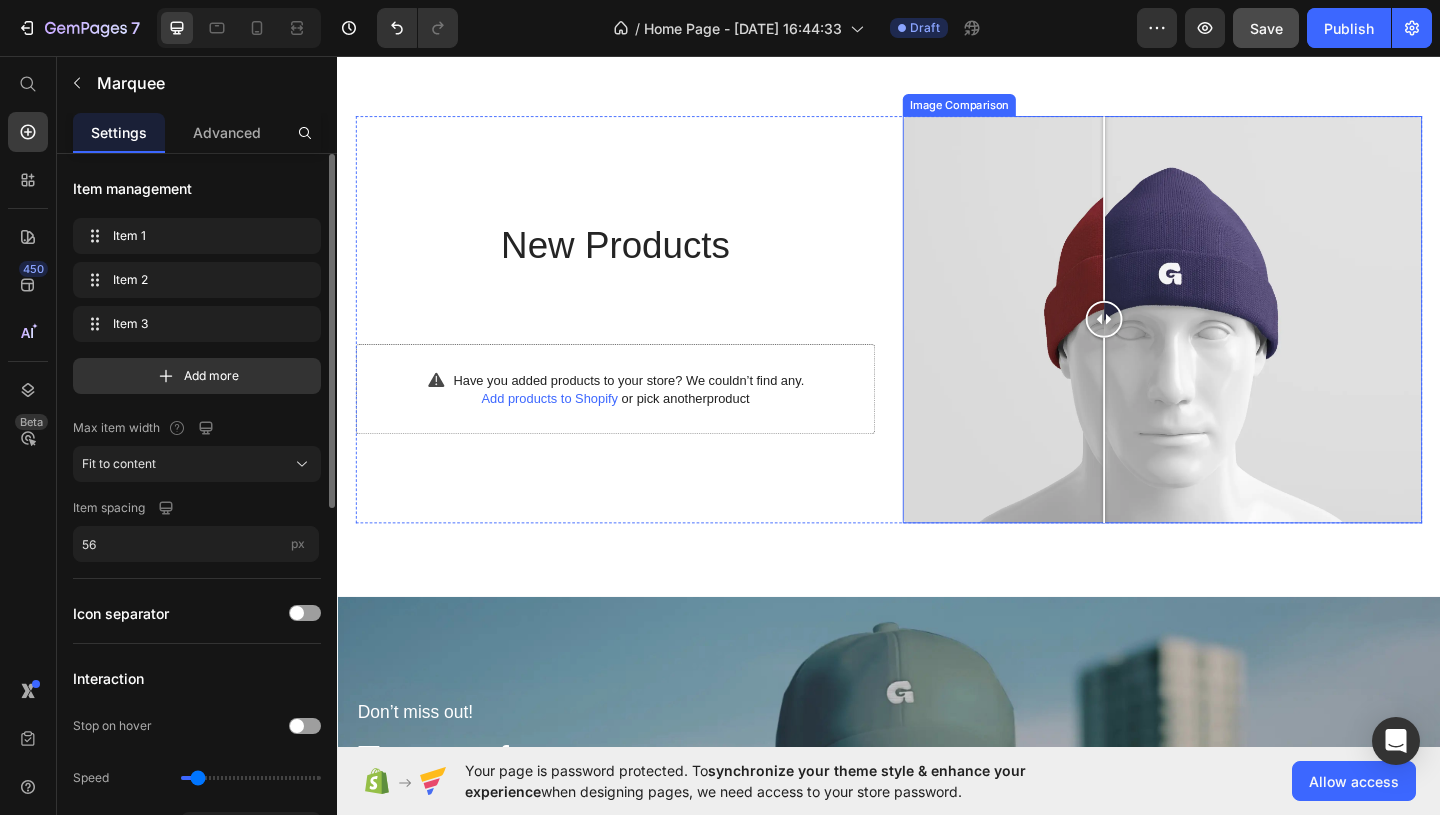 drag, startPoint x: 1109, startPoint y: 346, endPoint x: 1173, endPoint y: 379, distance: 72.00694 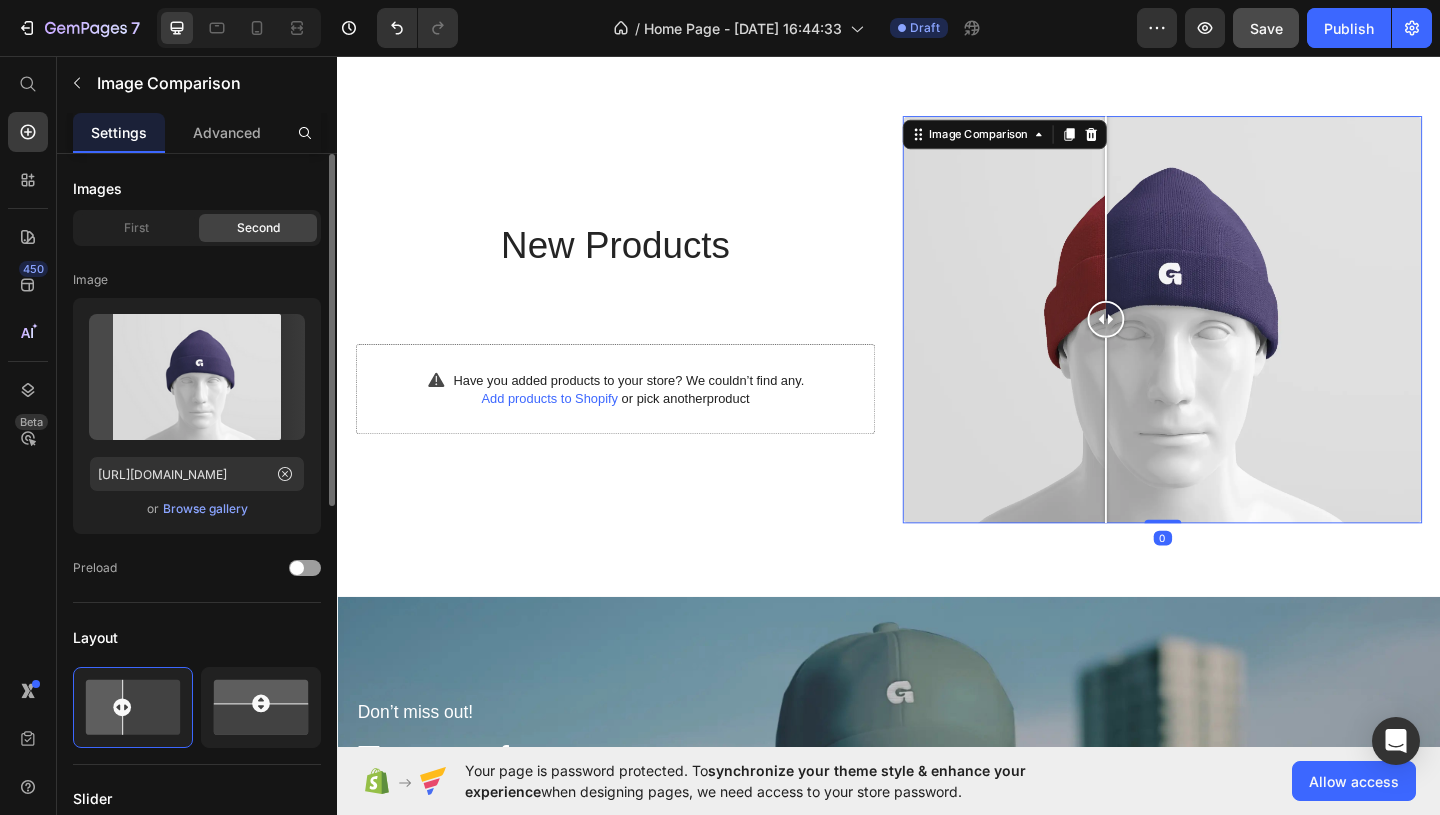 click at bounding box center [1234, 342] 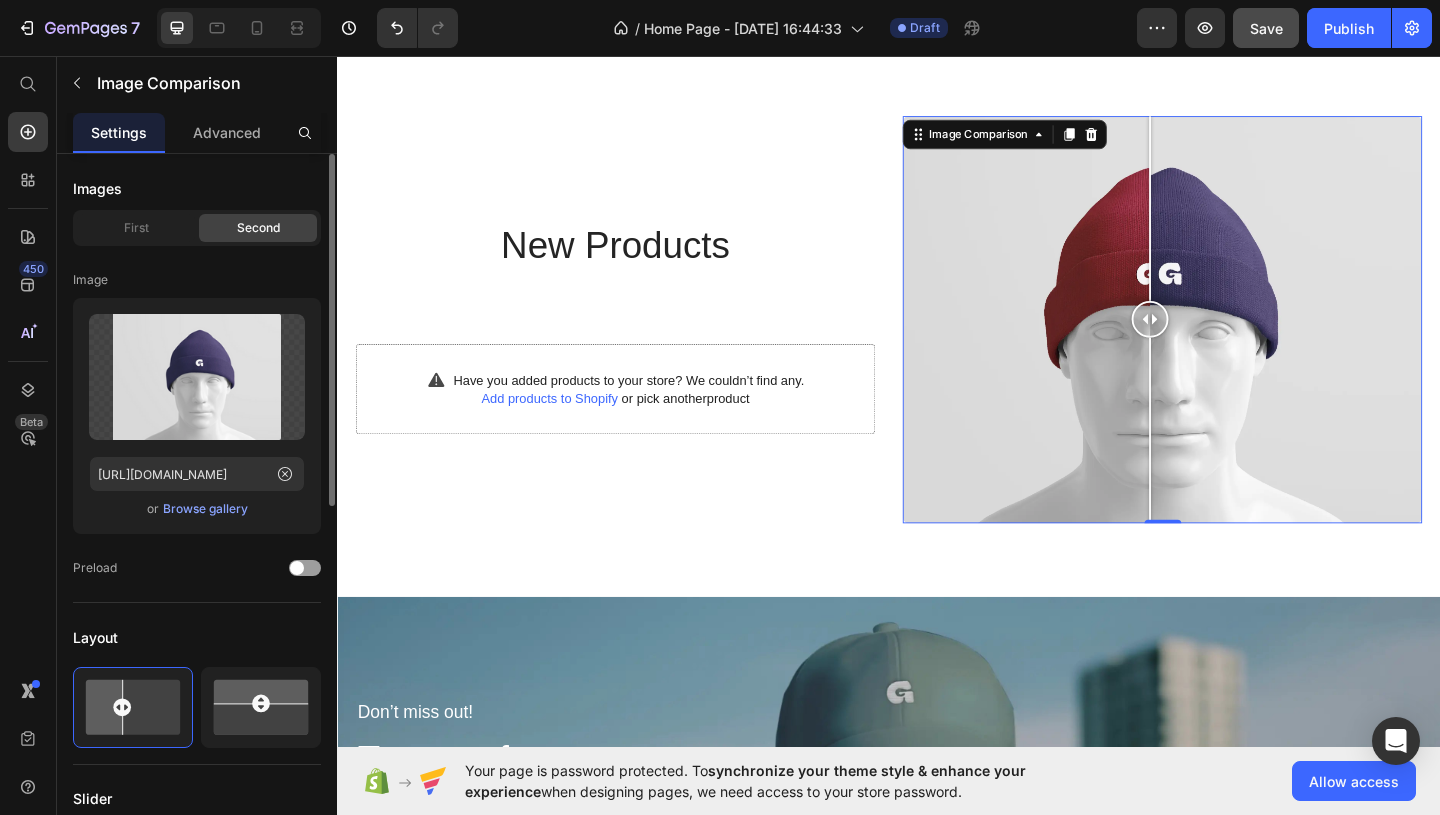 click at bounding box center [1234, 342] 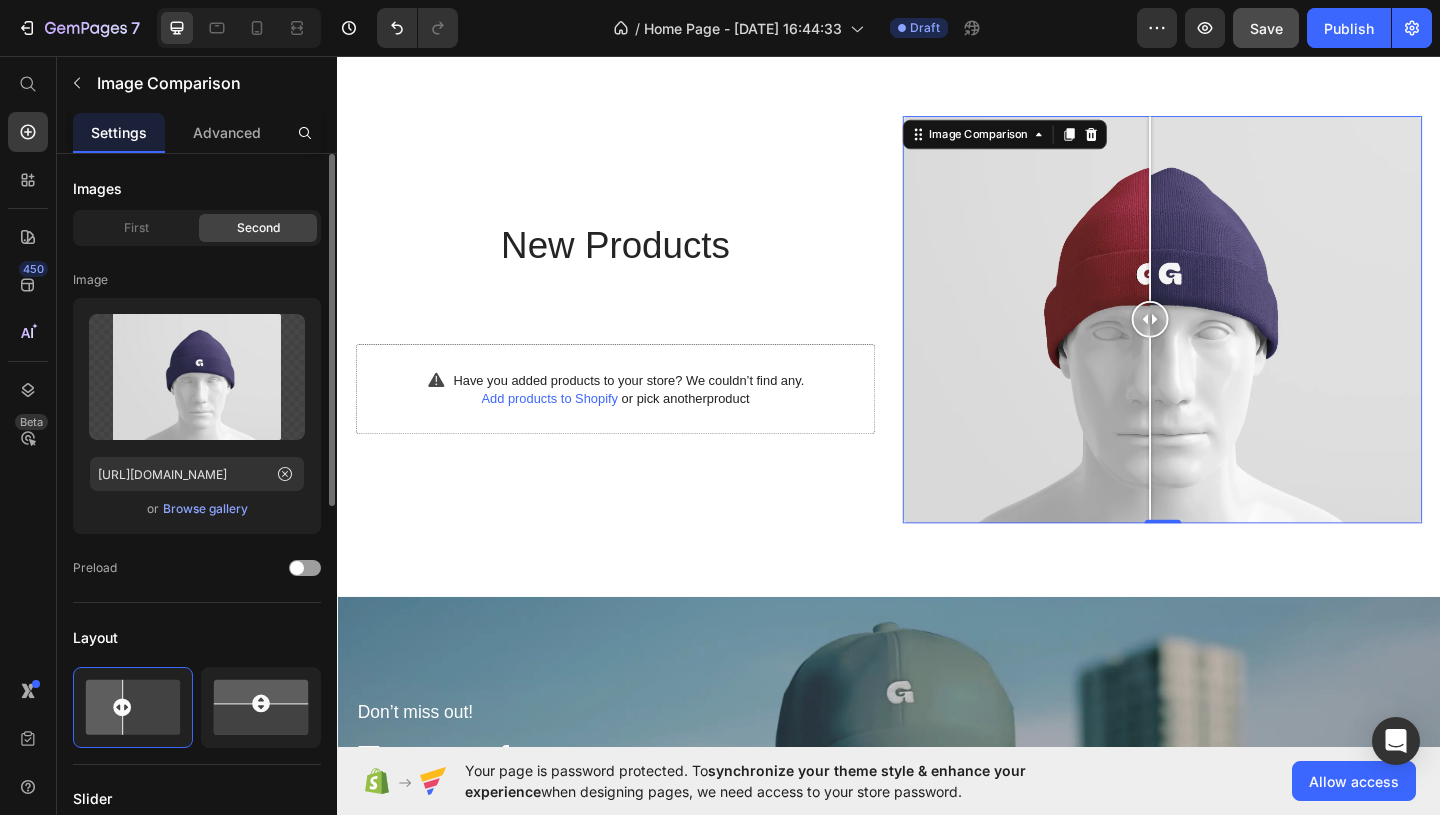 click at bounding box center (1234, 342) 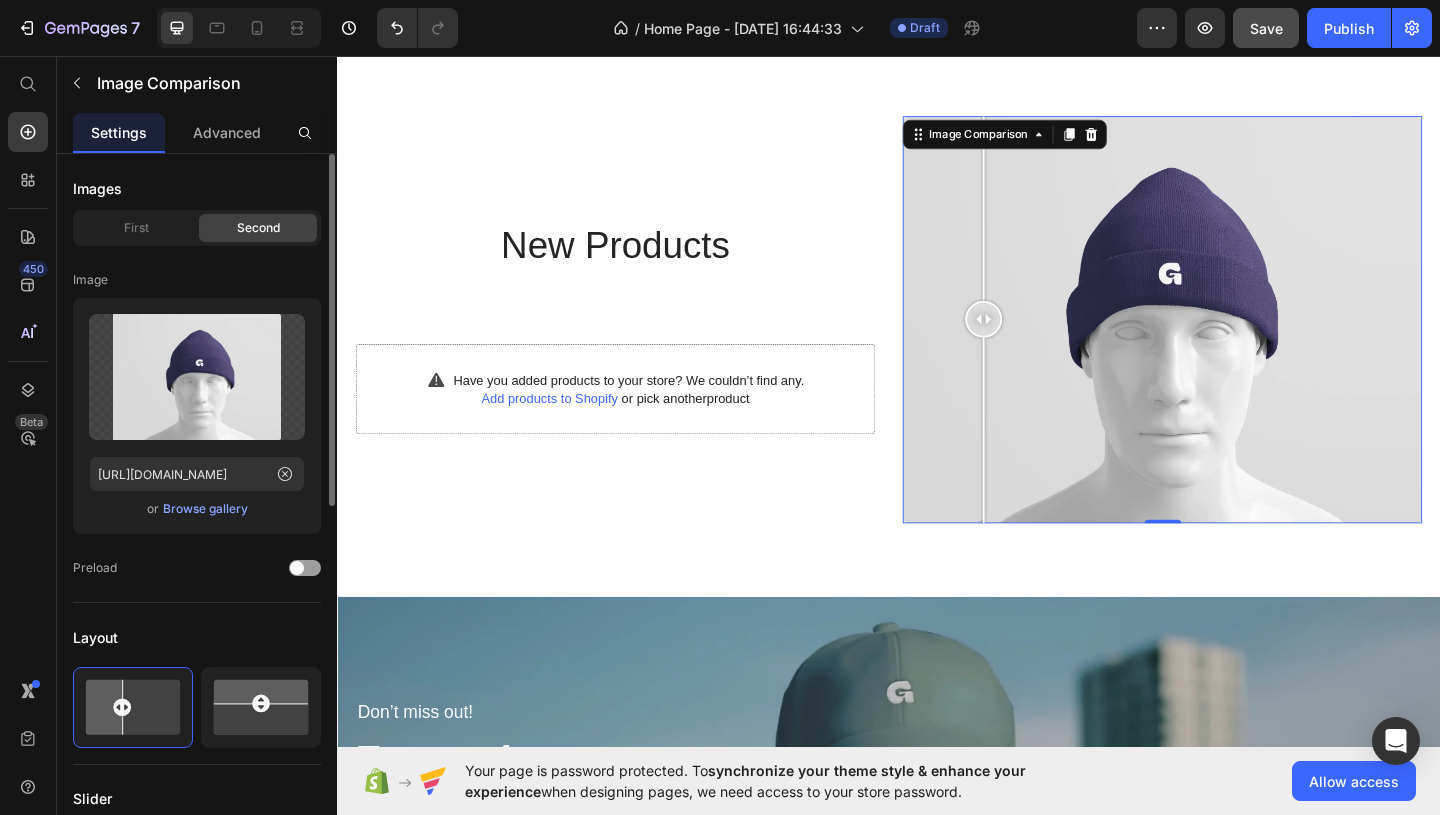 click at bounding box center [1234, 342] 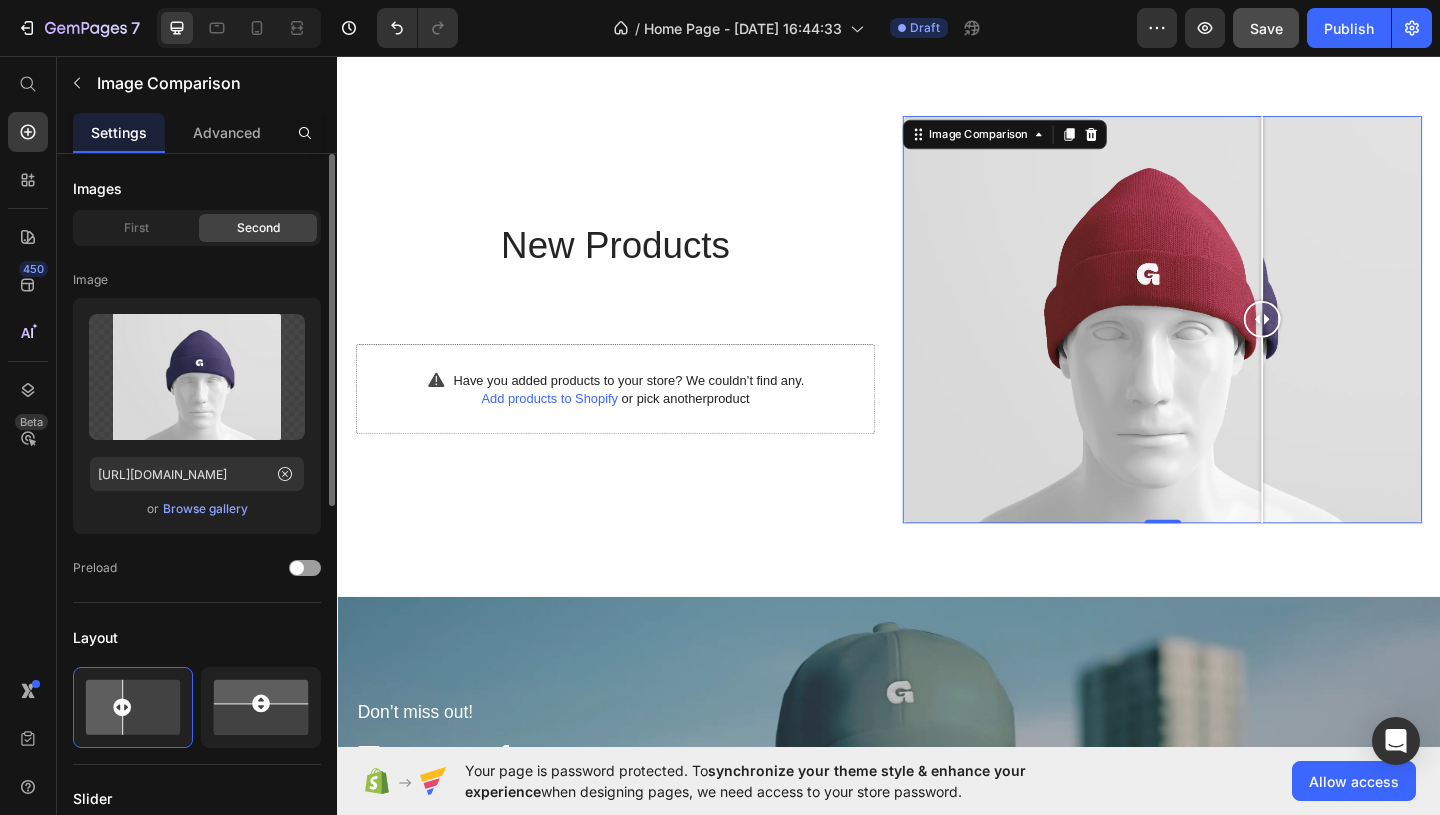 drag, startPoint x: 1196, startPoint y: 386, endPoint x: 1338, endPoint y: 389, distance: 142.0317 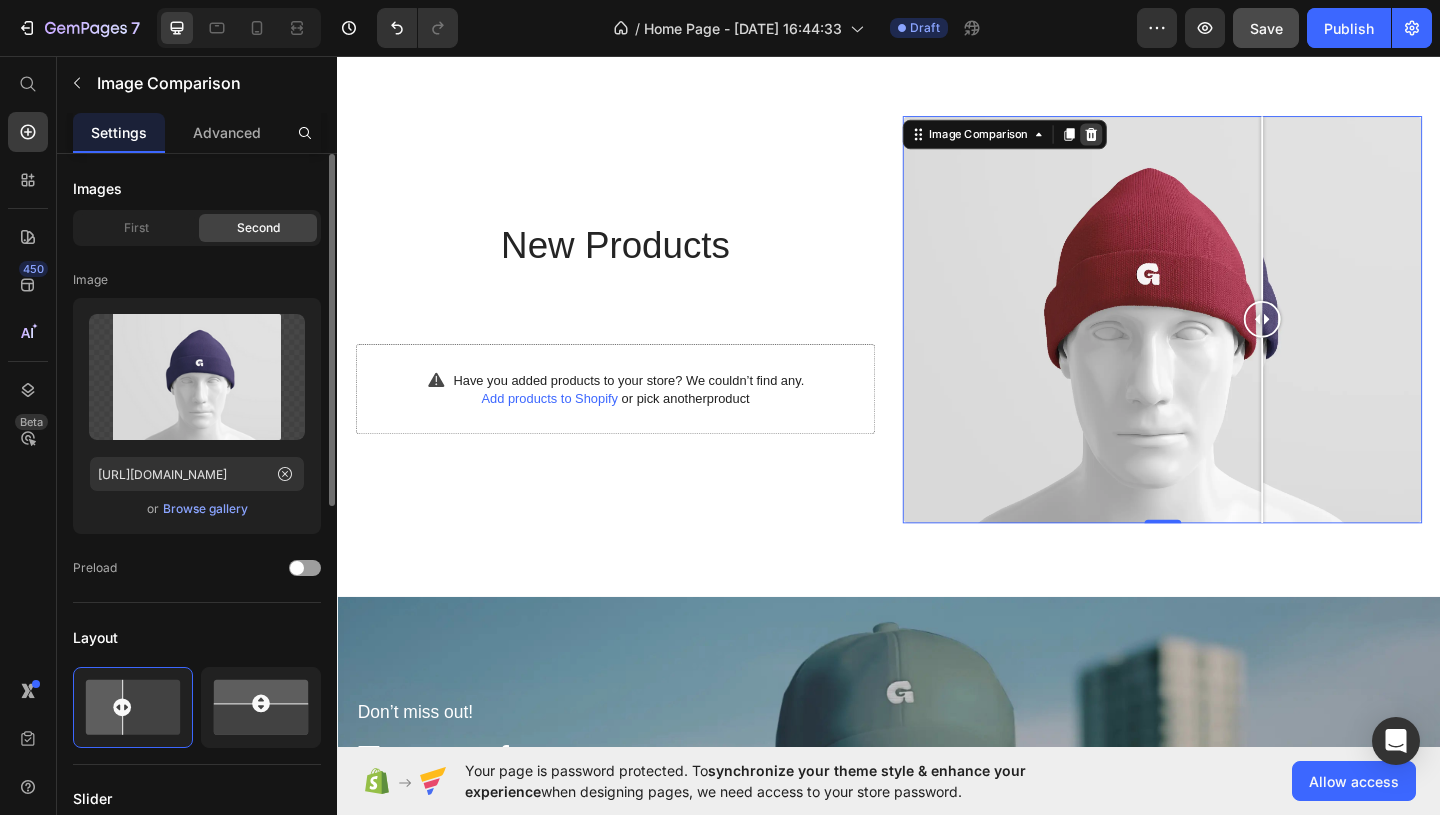 click 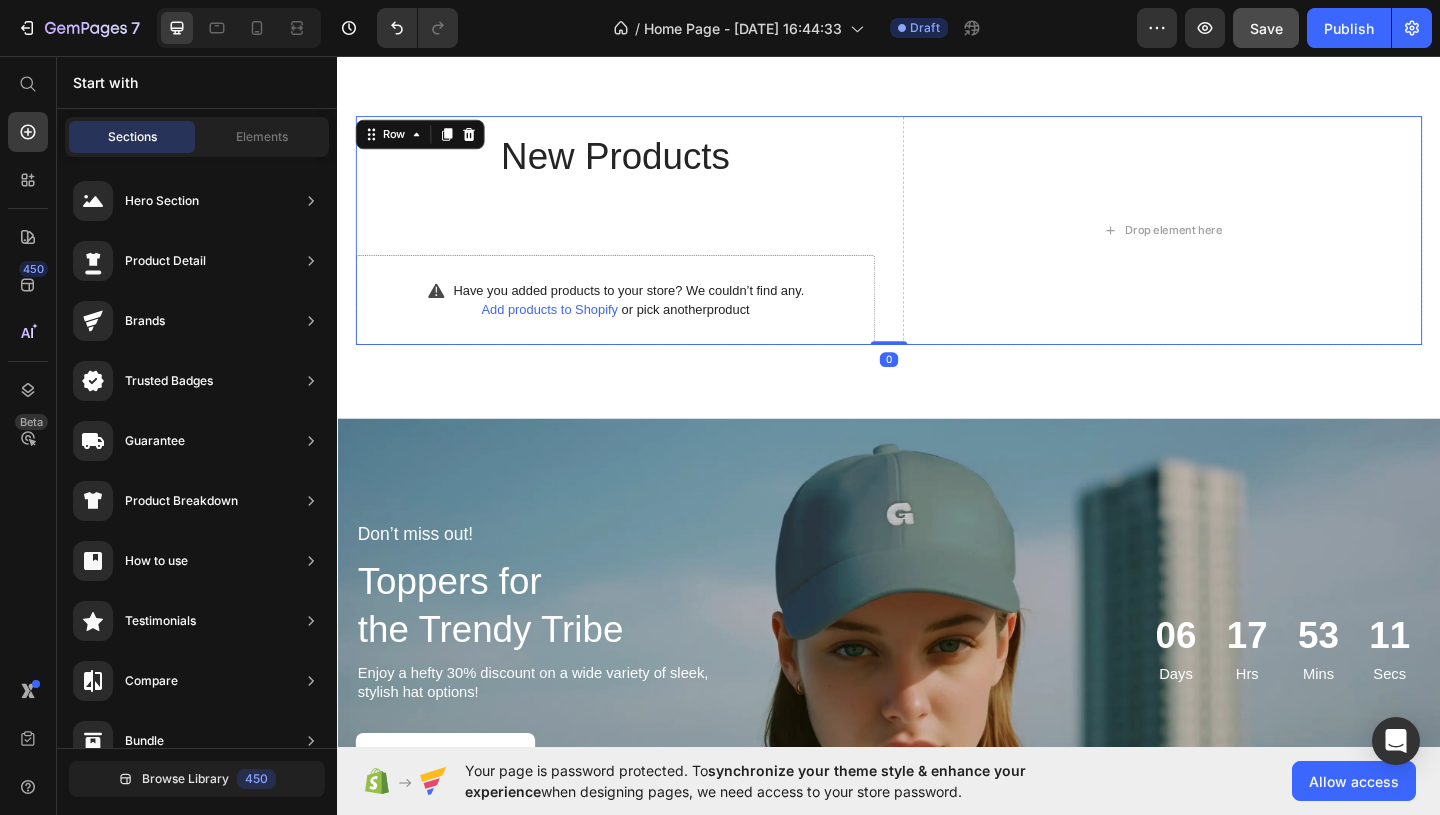 click on "New Products Heading Have you added products to your store? We couldn’t find any. Add products to Shopify   or pick another  product Product List" at bounding box center (639, 245) 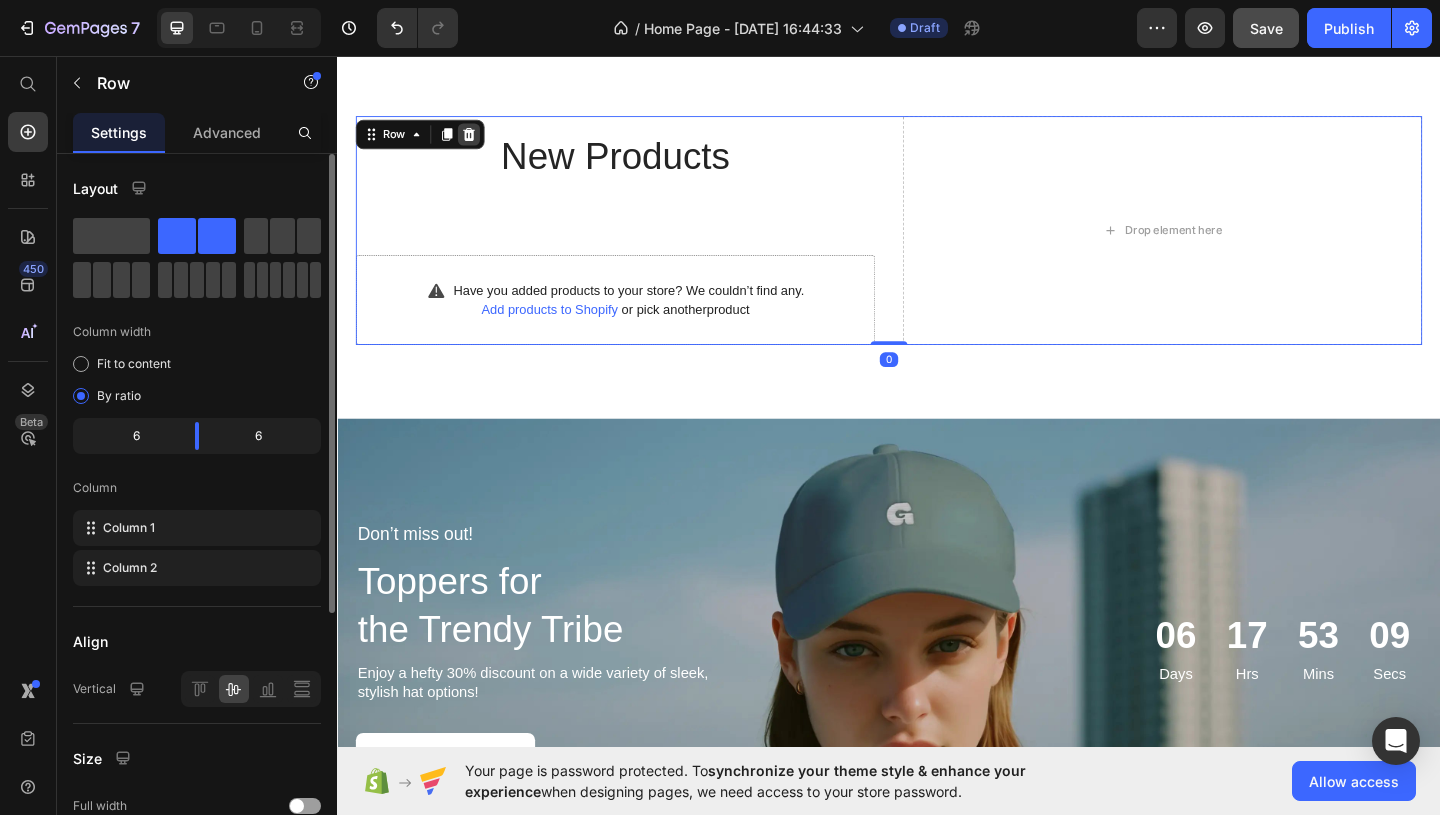 click 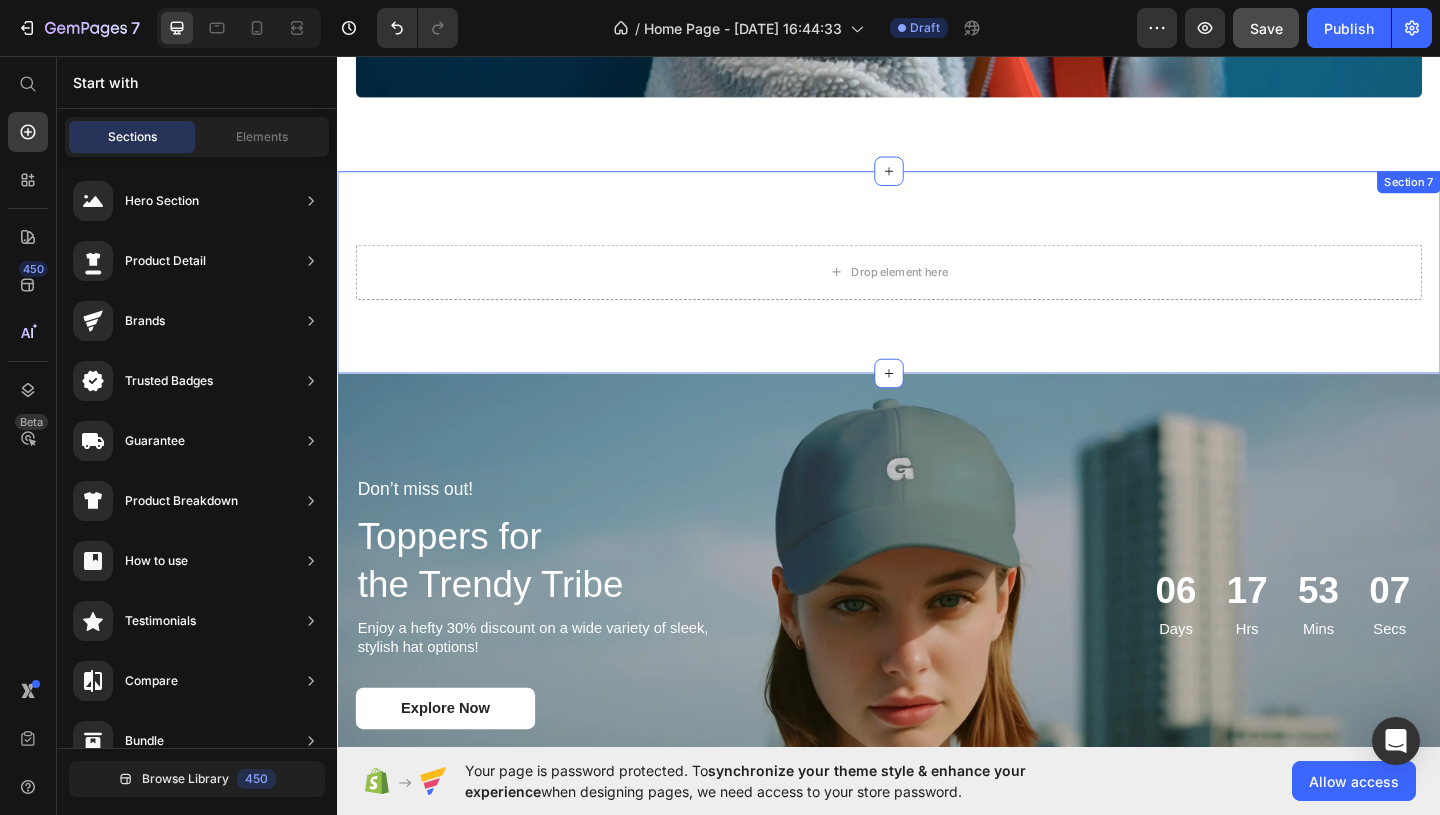 scroll, scrollTop: 2536, scrollLeft: 0, axis: vertical 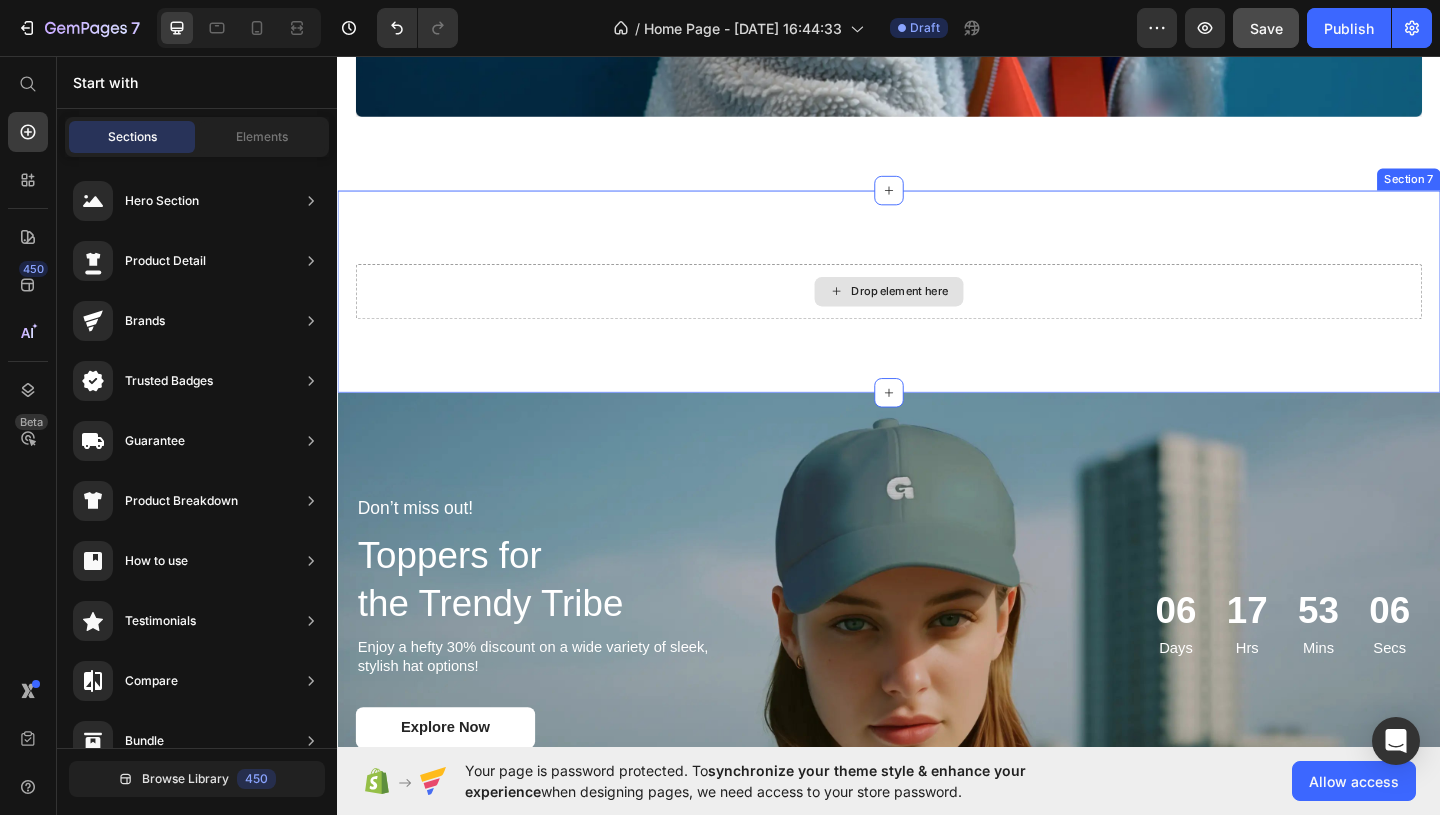 click on "Drop element here" at bounding box center [937, 312] 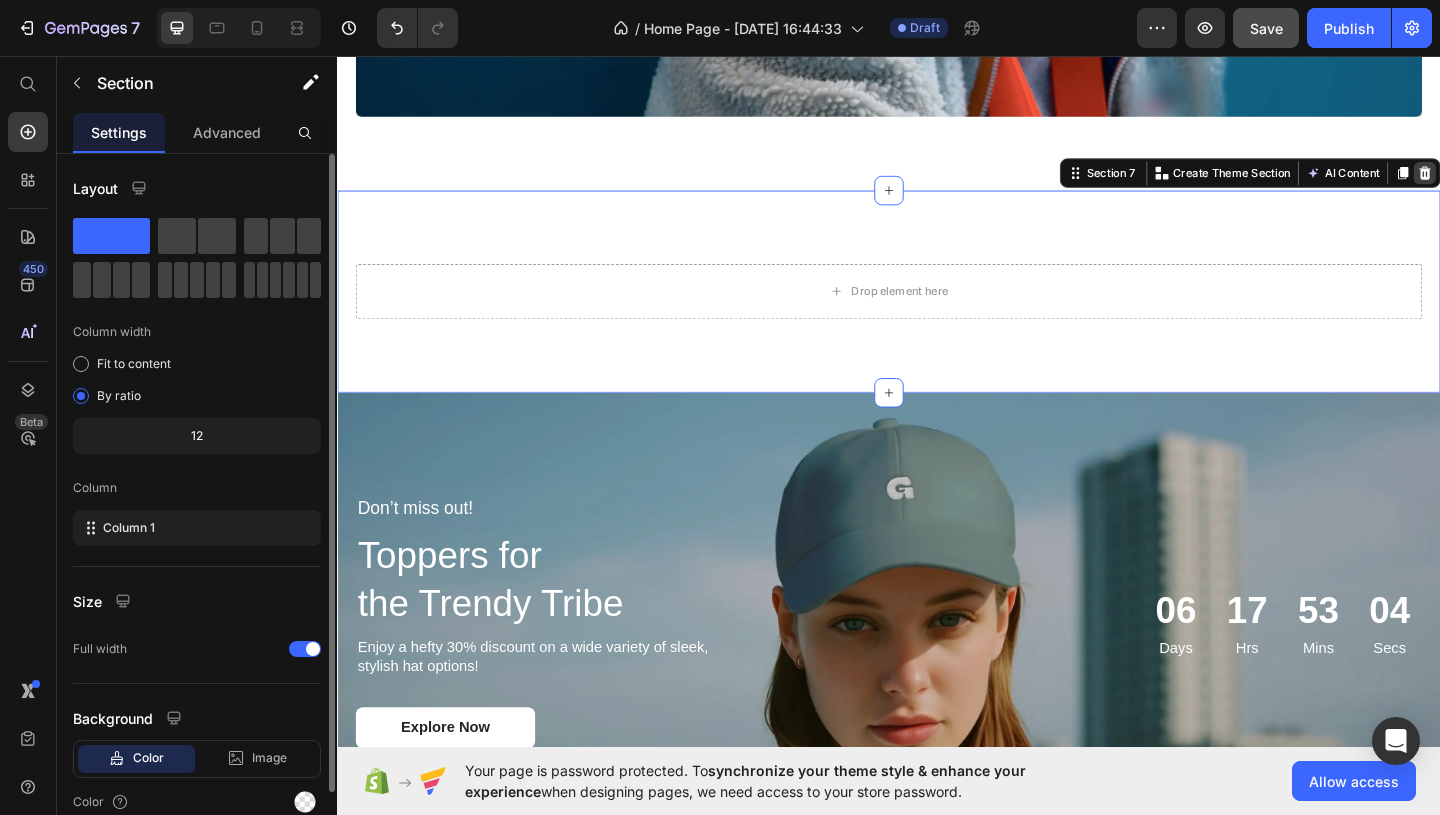 click 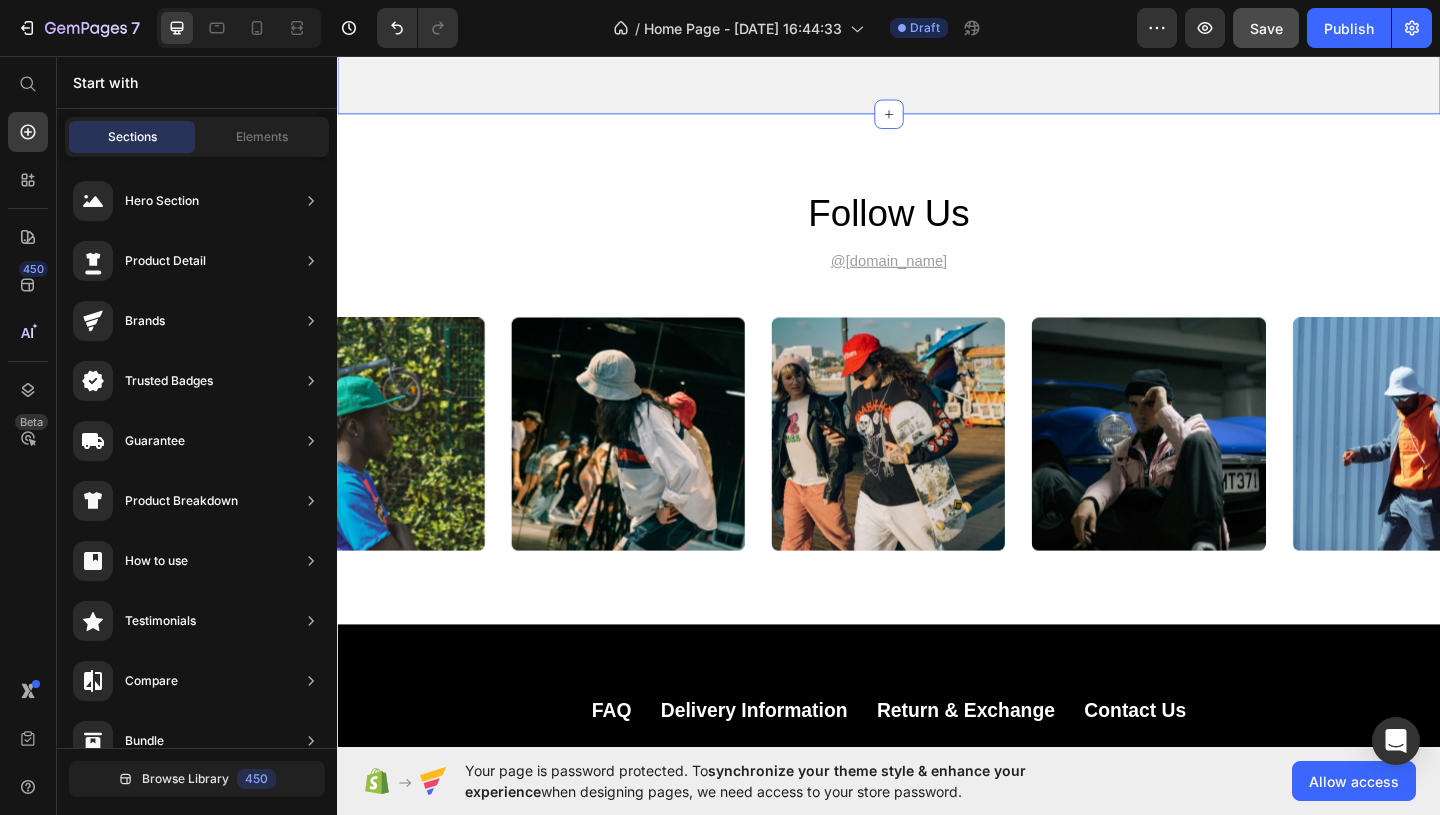 scroll, scrollTop: 4648, scrollLeft: 0, axis: vertical 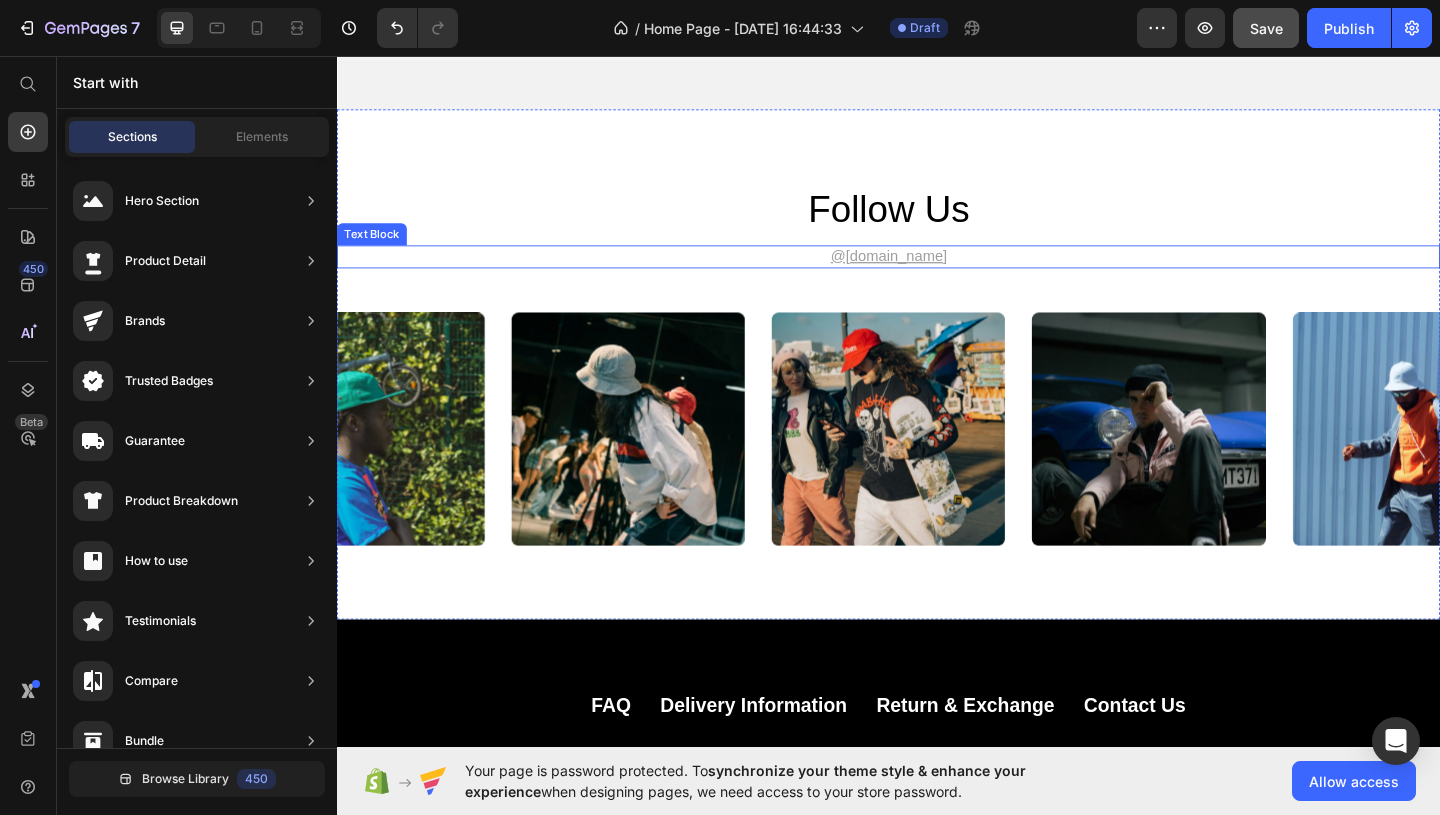 click on "@[DOMAIN_NAME]" at bounding box center [937, 273] 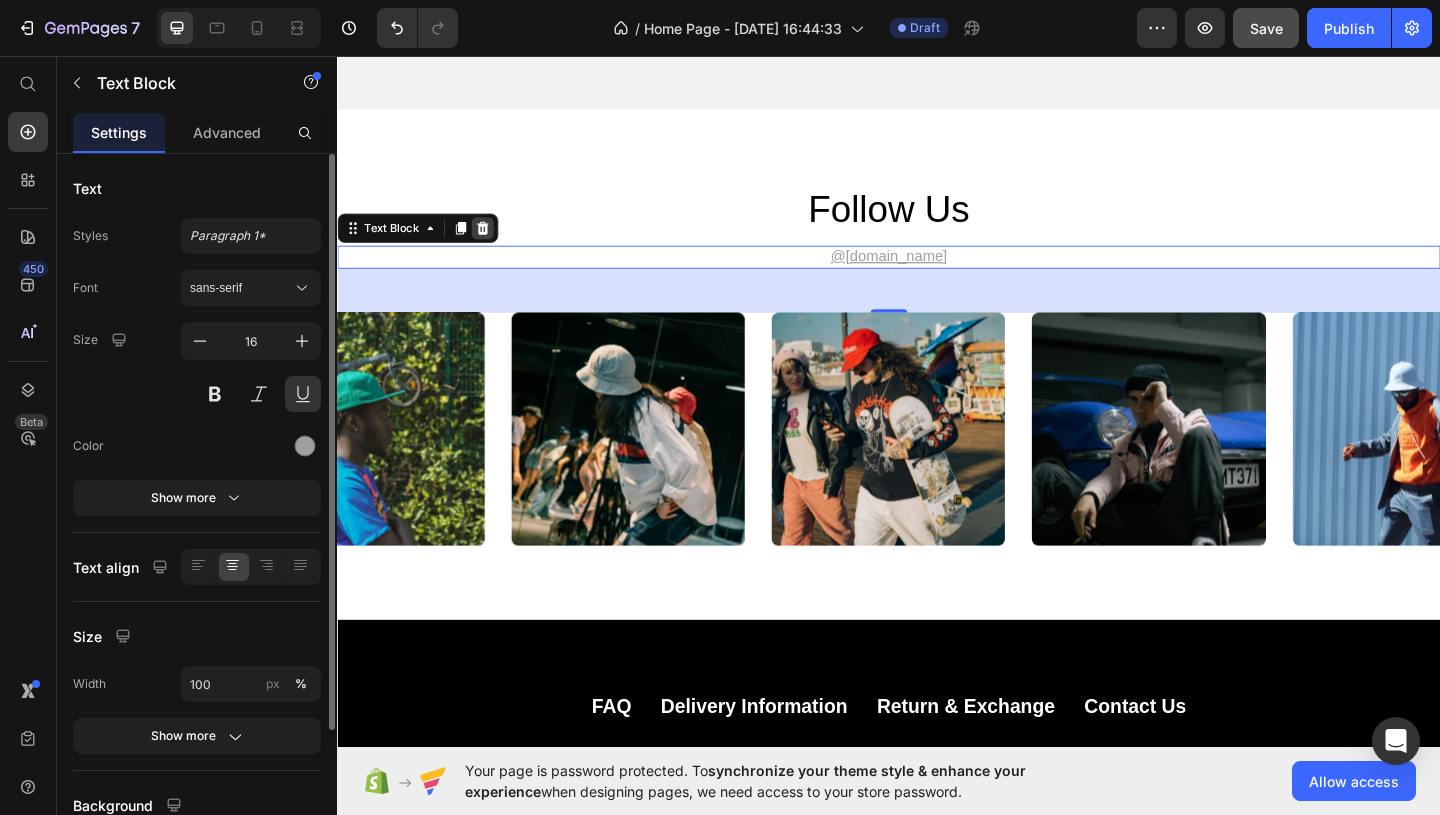 click at bounding box center (495, 243) 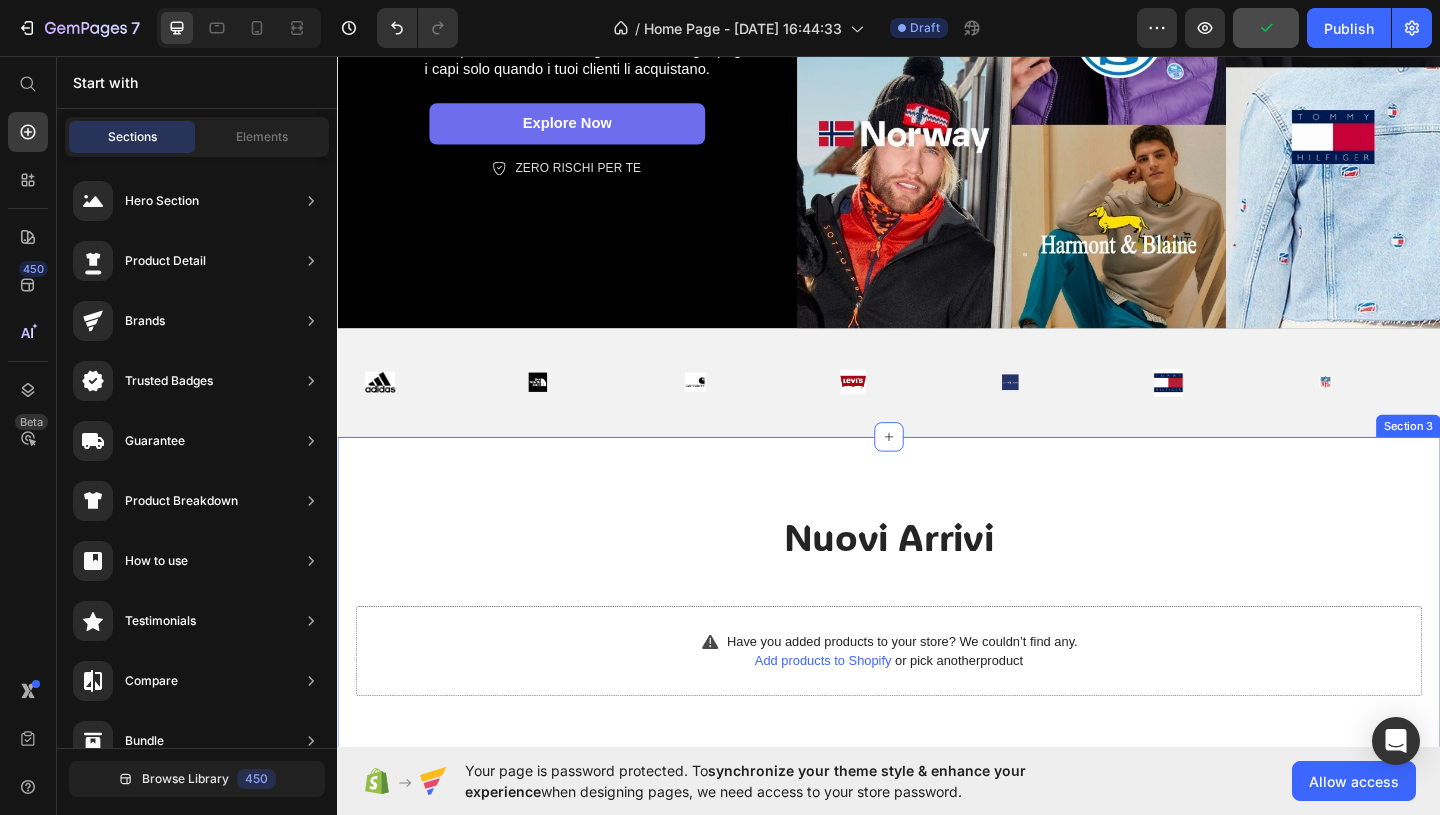 scroll, scrollTop: 420, scrollLeft: 0, axis: vertical 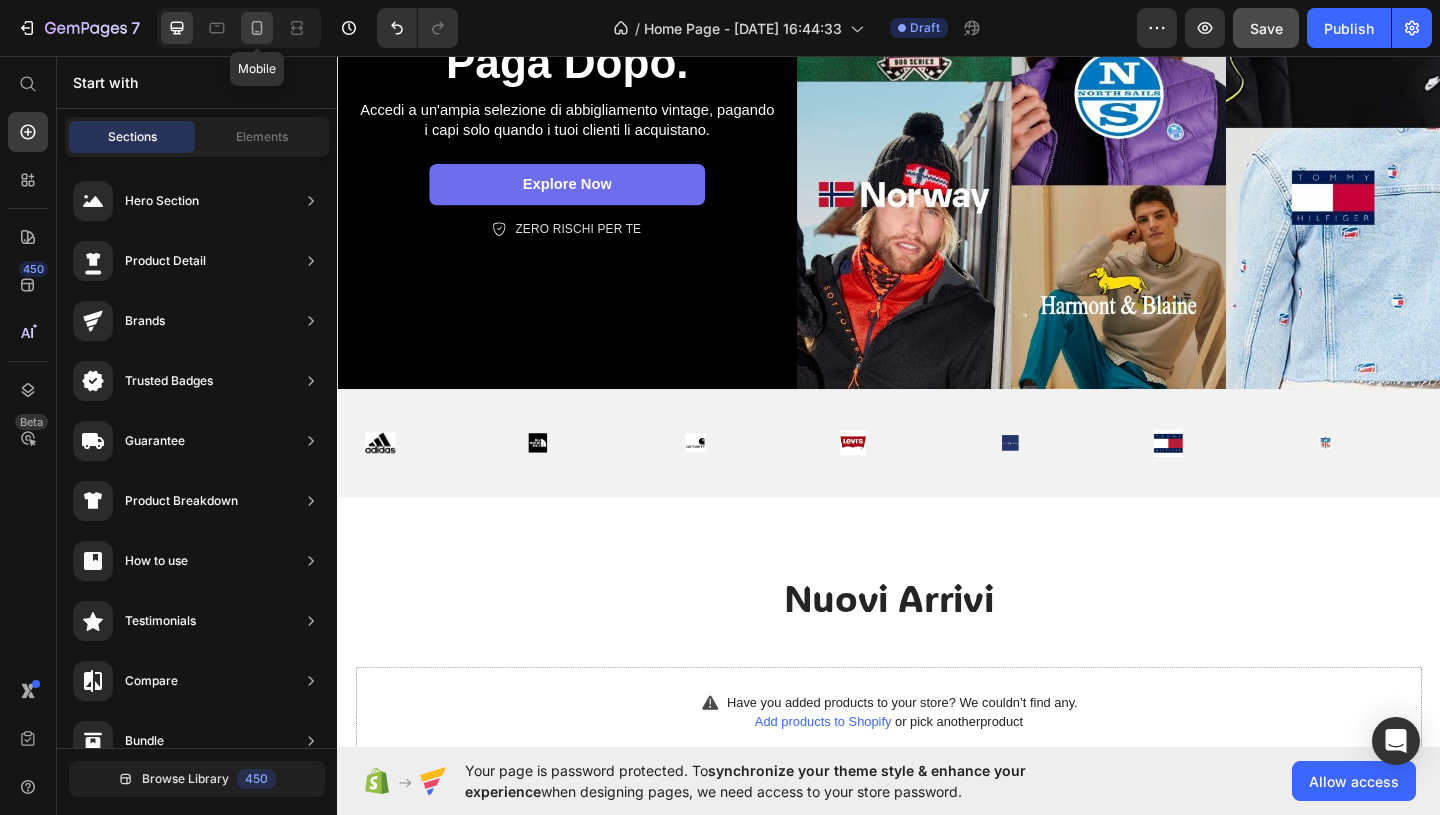 click 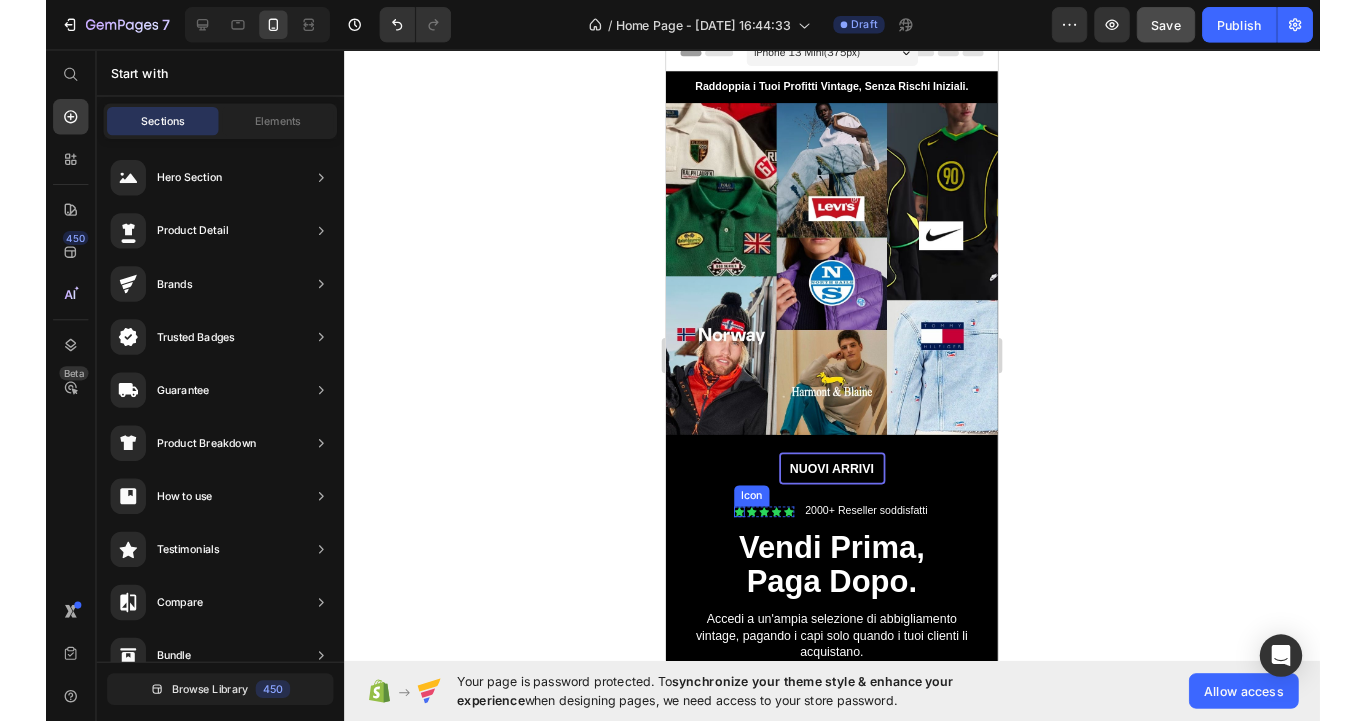 scroll, scrollTop: 17, scrollLeft: 0, axis: vertical 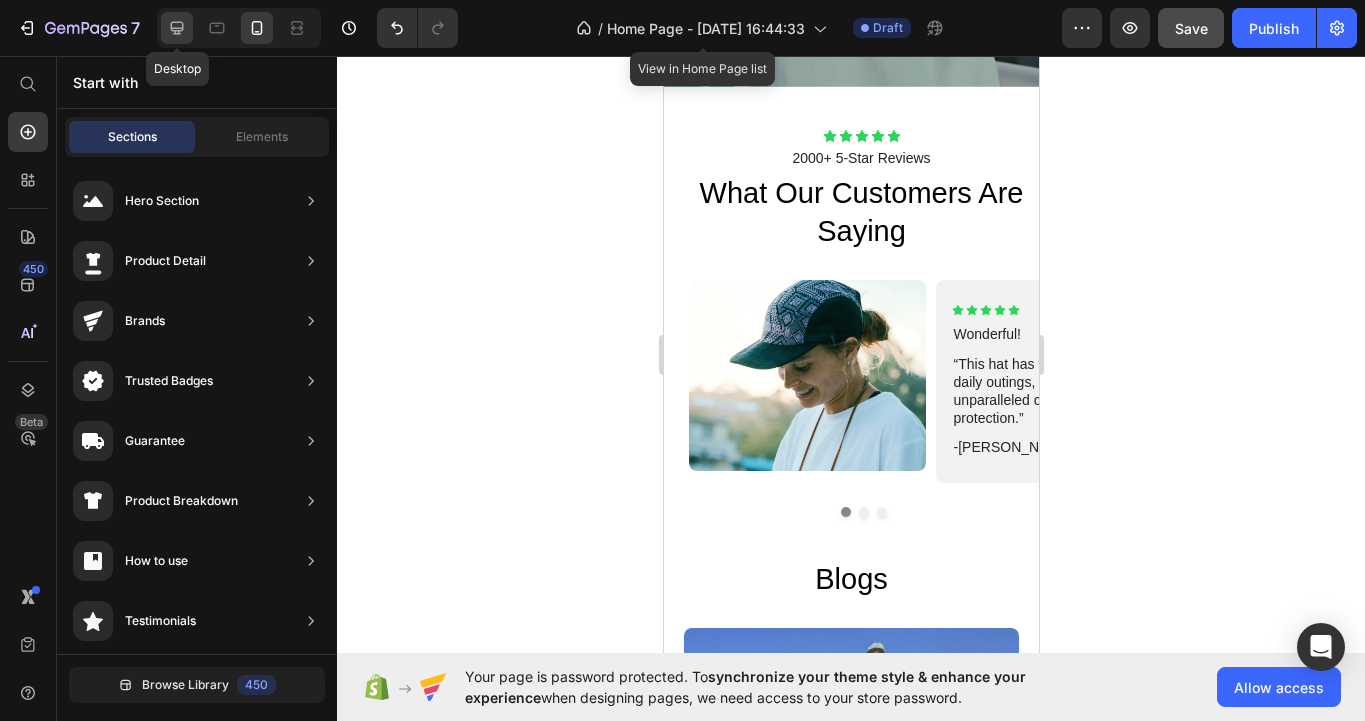 click 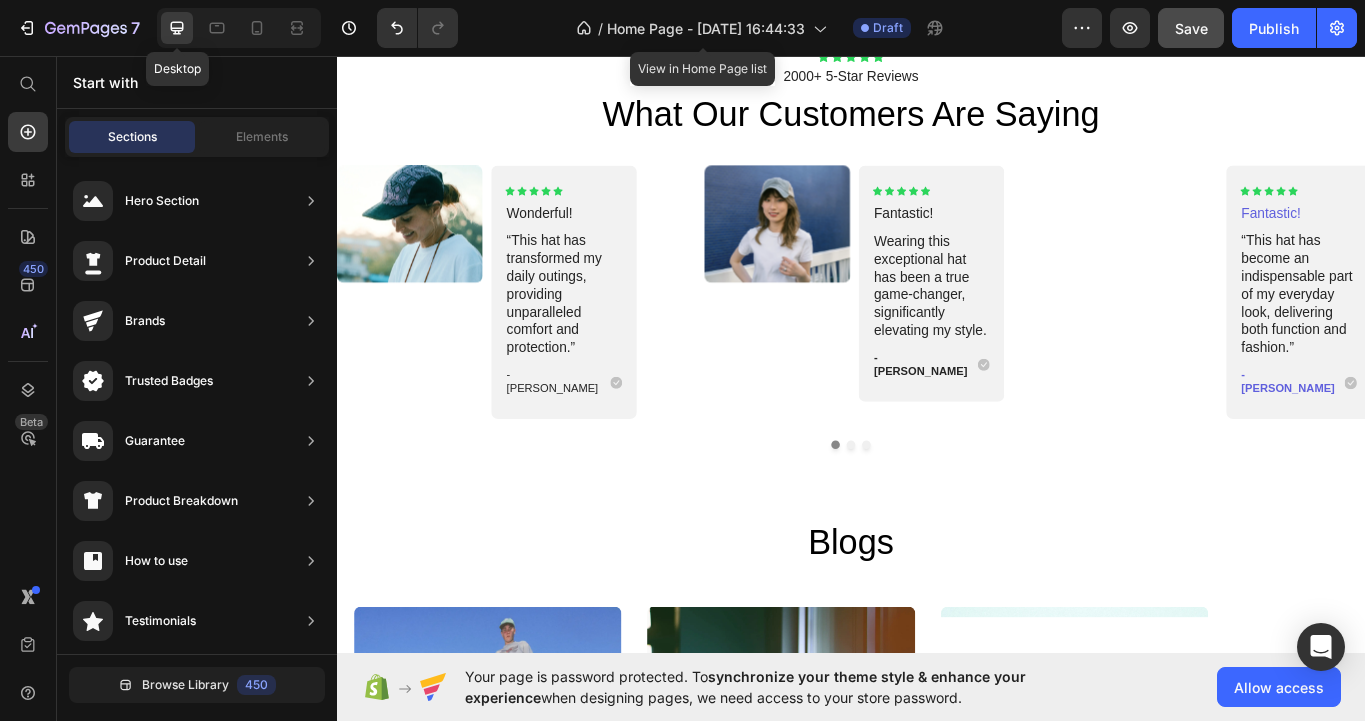 scroll, scrollTop: 2864, scrollLeft: 0, axis: vertical 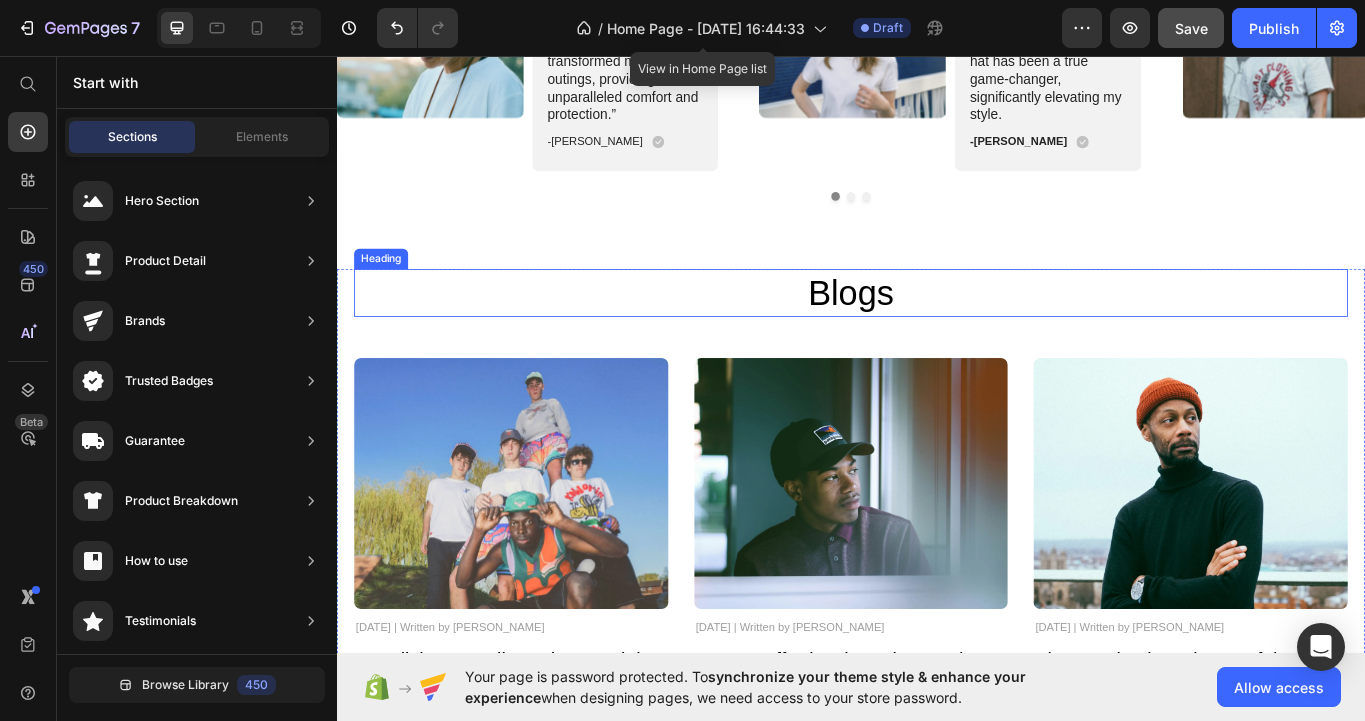 click on "Blogs" at bounding box center (937, 334) 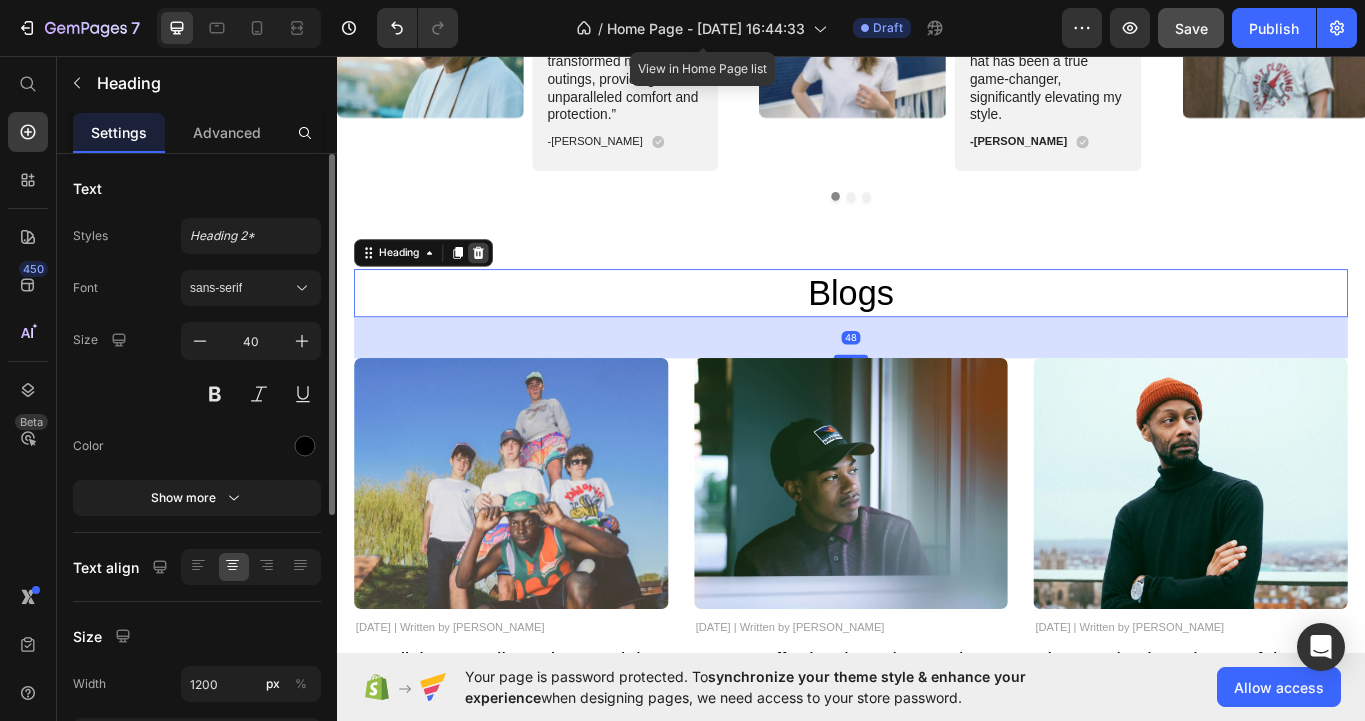click 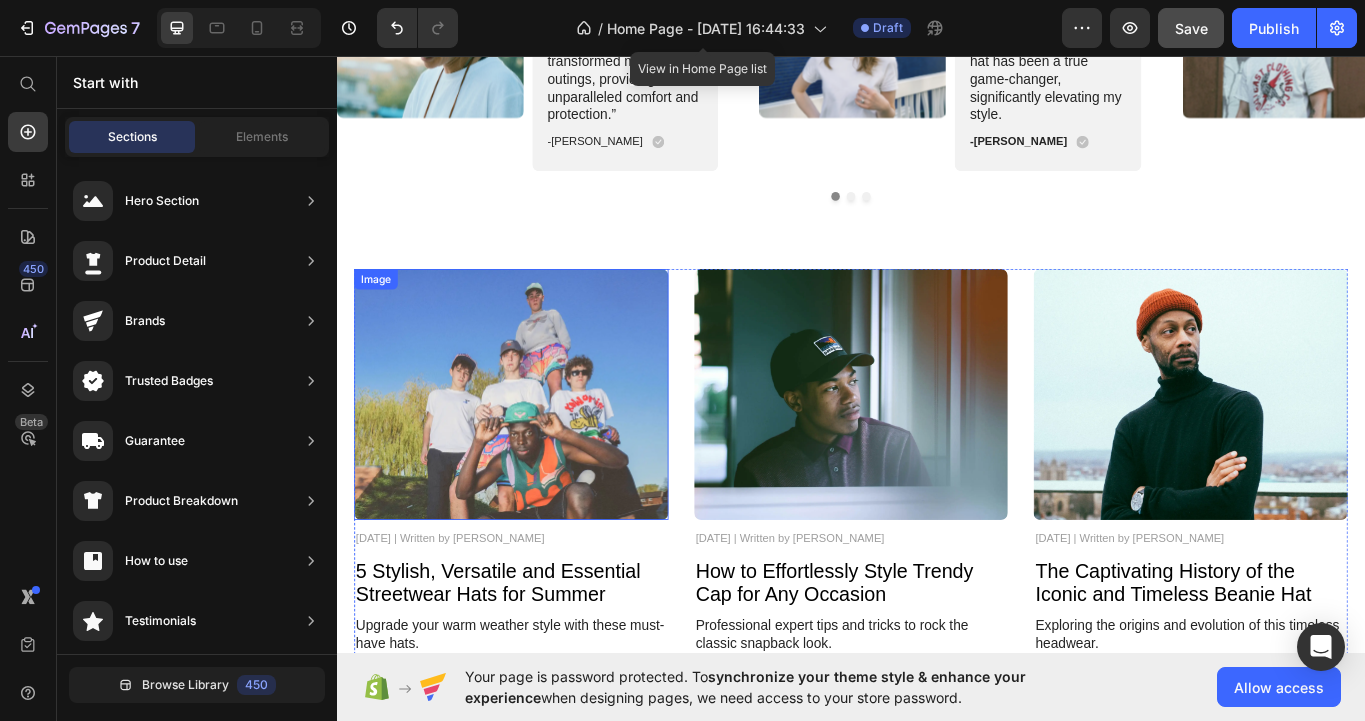 click at bounding box center [540, 452] 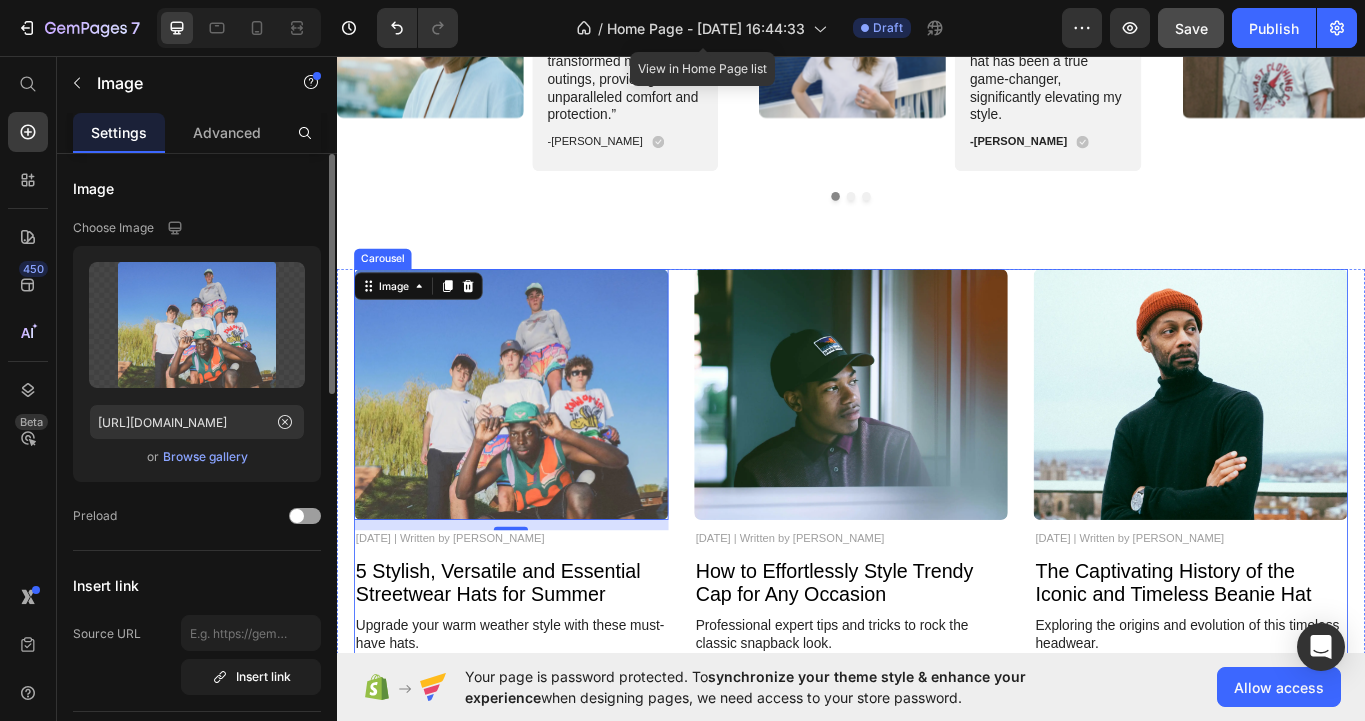 click on "Image   12 [DATE] | Written by [PERSON_NAME] Text Block 5 Stylish, Versatile and Essential Streetwear Hats for Summer Heading Upgrade your warm weather style with these must-have hats. Text Block Image [DATE] | Written by [PERSON_NAME] Text Block How to Effortlessly Style Trendy Cap for Any Occasion Heading Professional expert tips and tricks to rock the classic snapback look. Text Block Image [DATE] | Written by [PERSON_NAME] Text Block The Captivating History of the Iconic and Timeless Beanie Hat Heading Exploring the origins and evolution of this timeless headwear. Text Block" at bounding box center (937, 531) 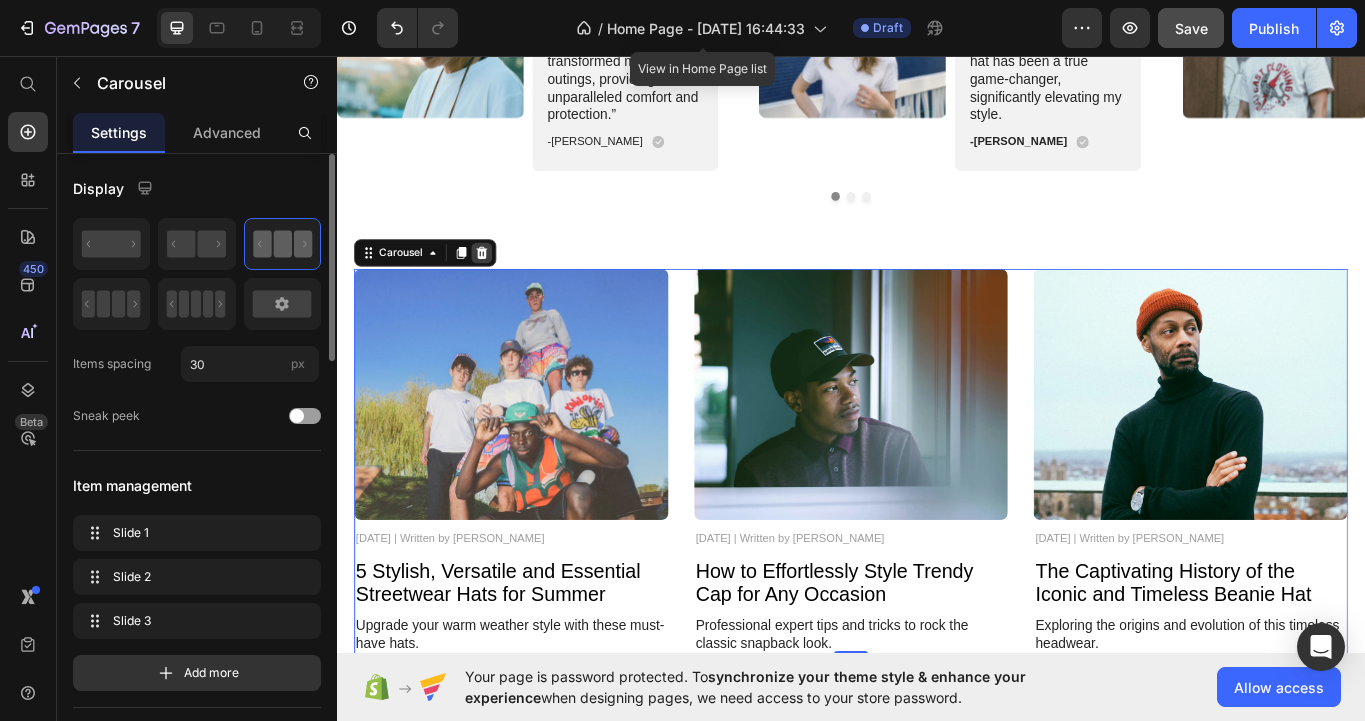 click 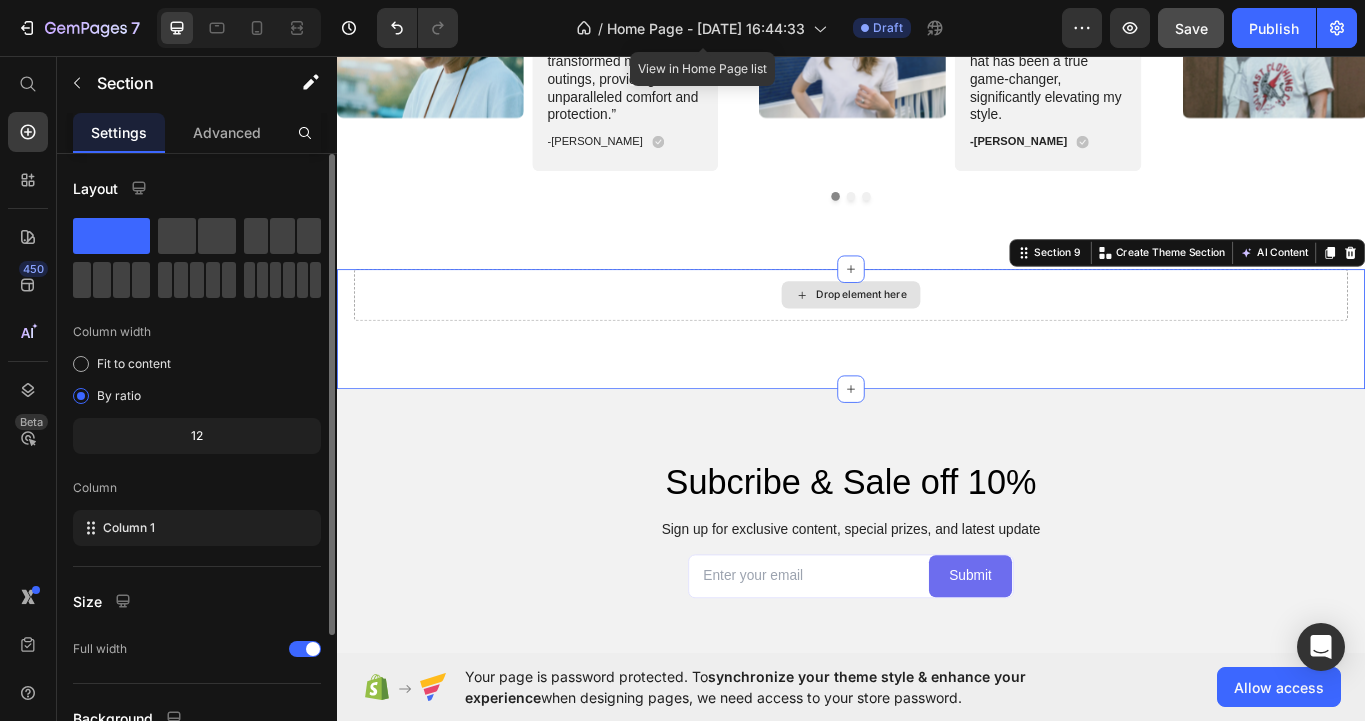 click on "Drop element here" at bounding box center (937, 336) 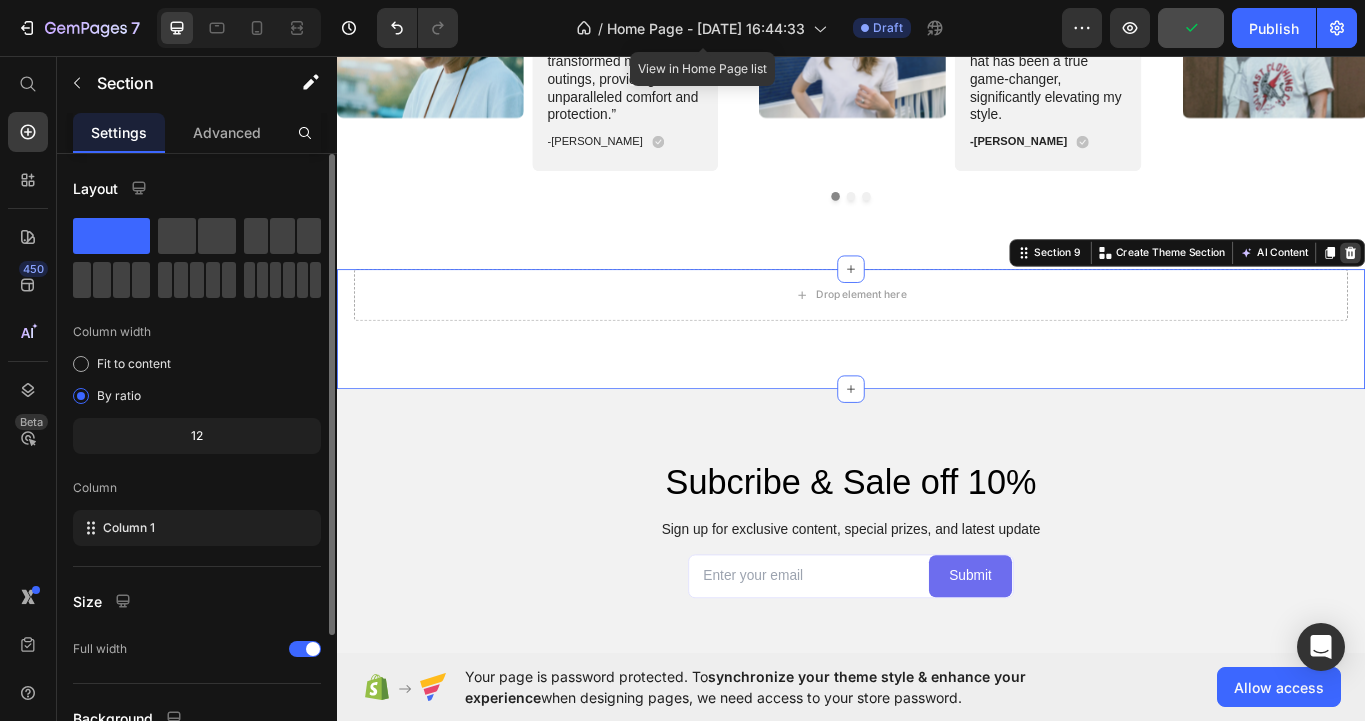 click 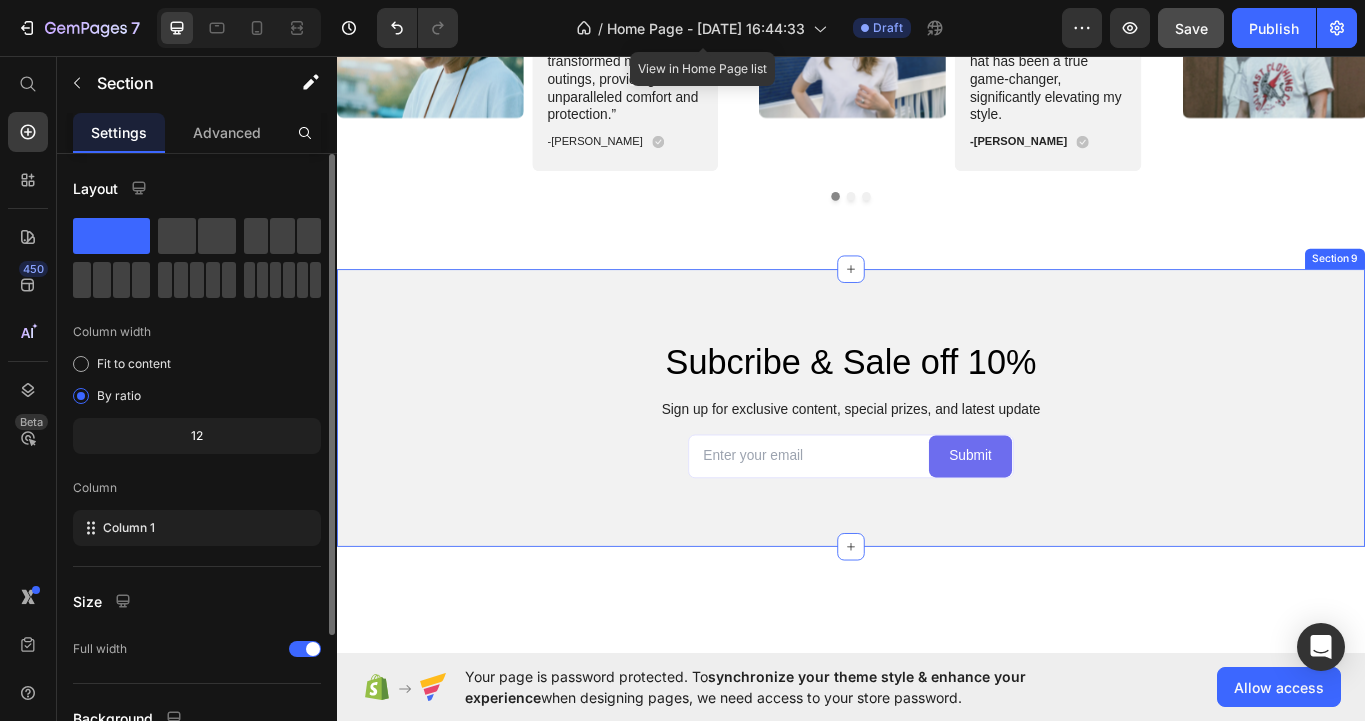 click on "Subcribe & Sale off 10% Heading Sign up for exclusive content, special prizes, and latest update Text Block Email Field submit Submit Button Row Contact Form Section 9" at bounding box center (937, 468) 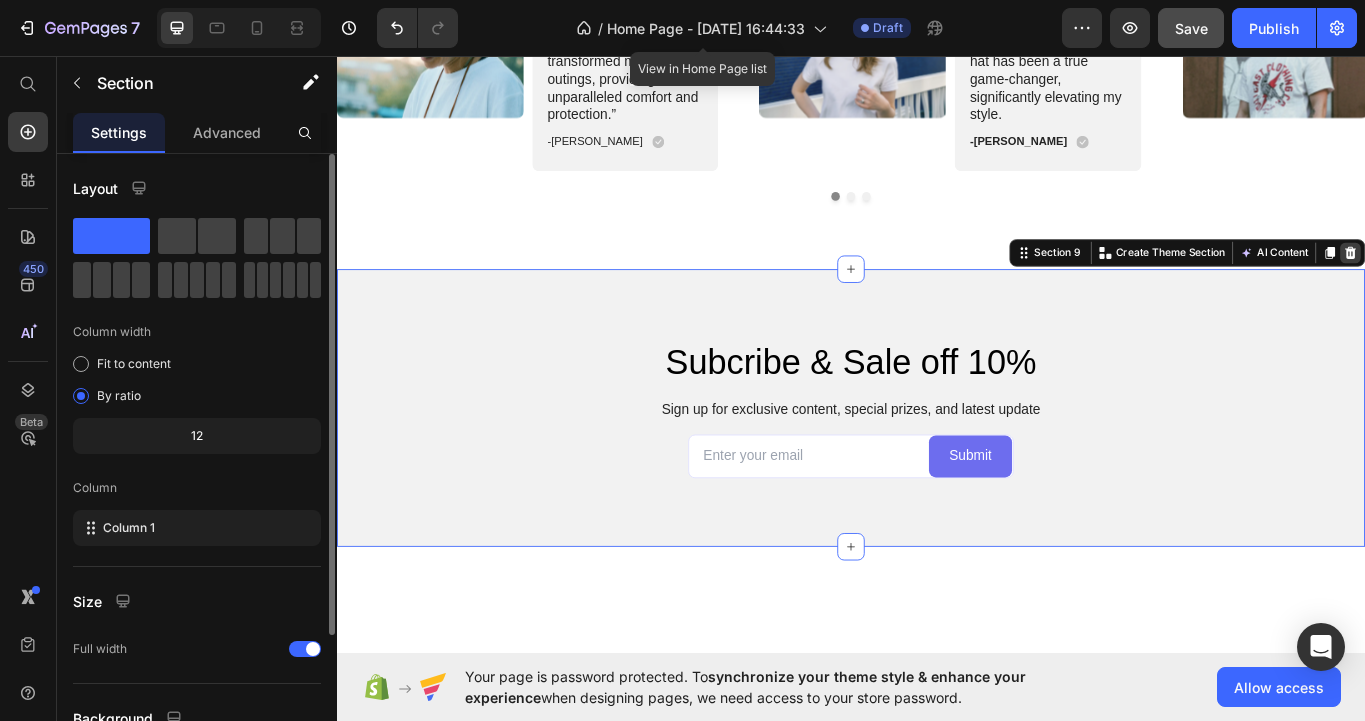 click 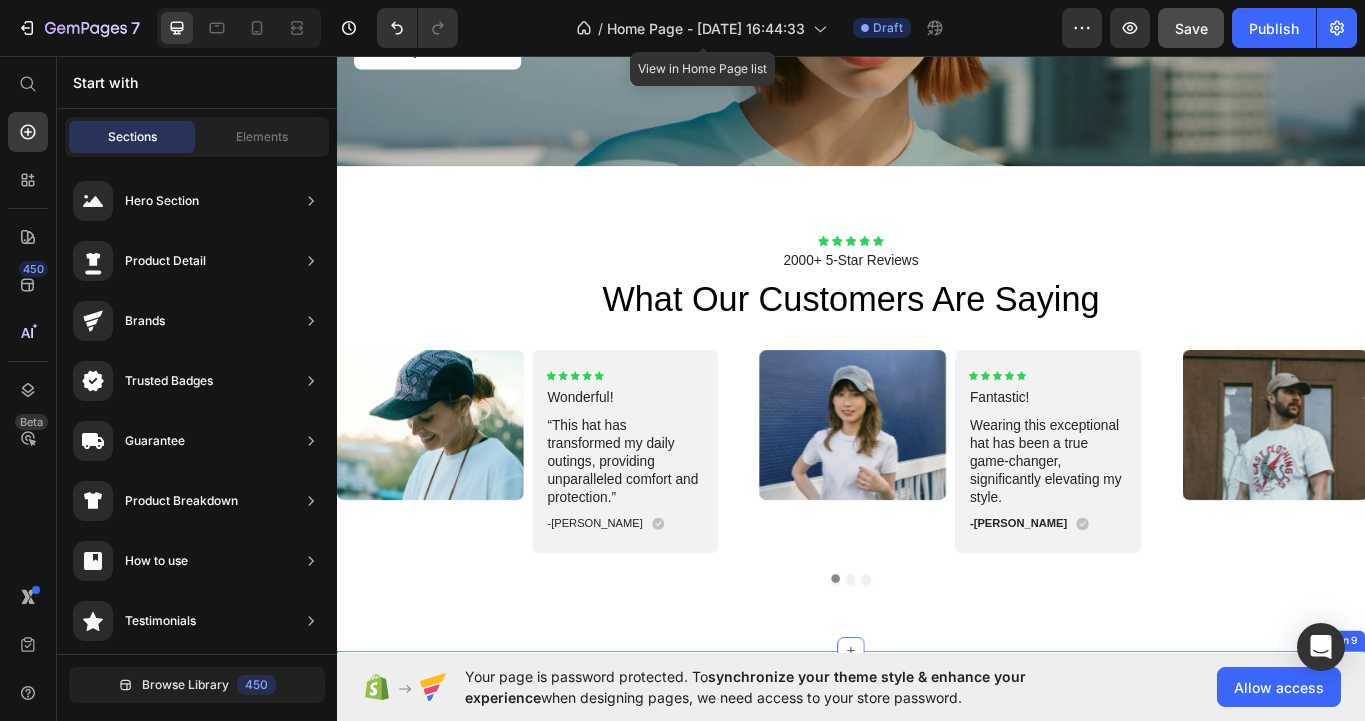 scroll, scrollTop: 2994, scrollLeft: 0, axis: vertical 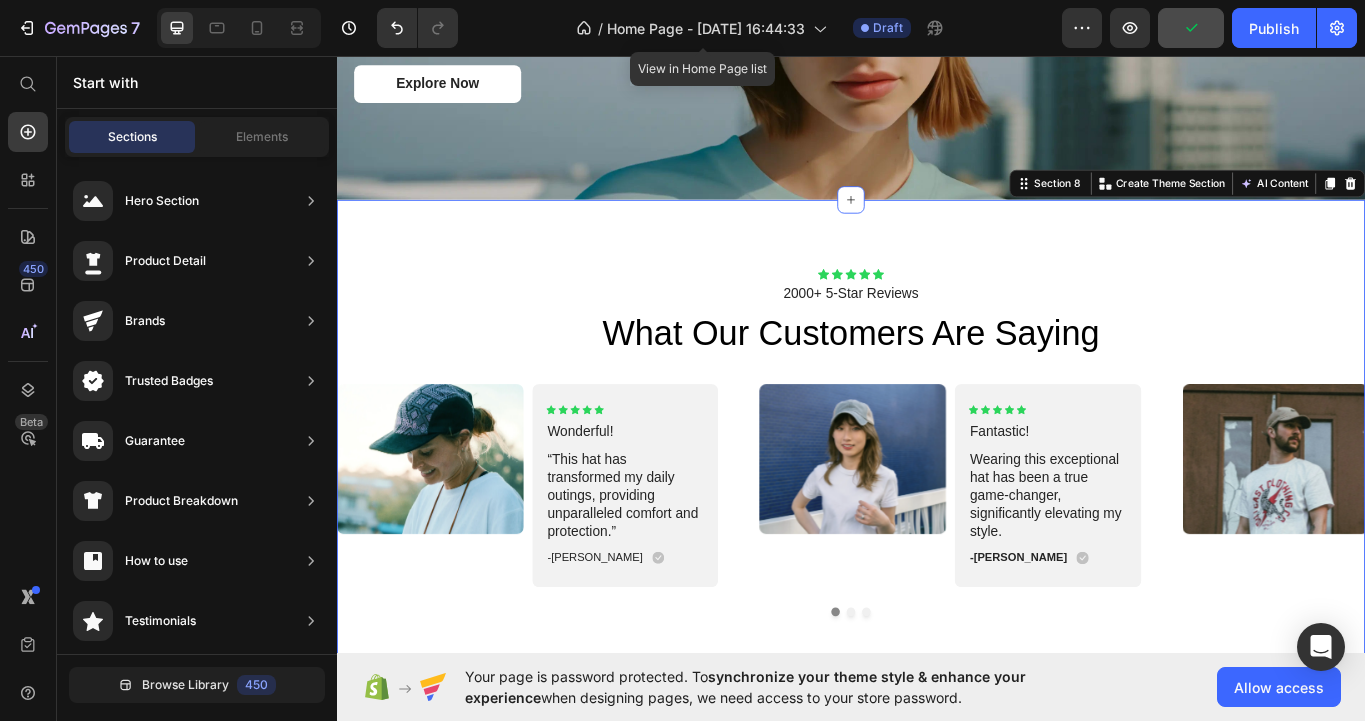 click on "Icon
Icon
Icon
Icon
Icon Icon List 2000+ 5-Star Reviews Text Block What Our Customers Are Saying Heading Image
Icon
Icon
Icon
Icon
Icon Icon List Wonderful! Text Block “This hat has transformed my daily outings, providing unparalleled comfort and protection.” Text Block -[PERSON_NAME] Text Block
Icon Row Row Carousel Image
Icon
Icon
Icon
Icon
Icon Icon List Fantastic! Text Block Wearing this exceptional hat has been a true game-changer, significantly elevating my style. Text Block -[PERSON_NAME] Text Block
Icon Row Row Carousel Image
Icon
Icon
Icon
Icon
Icon Icon List Fantastic! Text Block Text Block -[PERSON_NAME] Text Block" at bounding box center [937, 508] 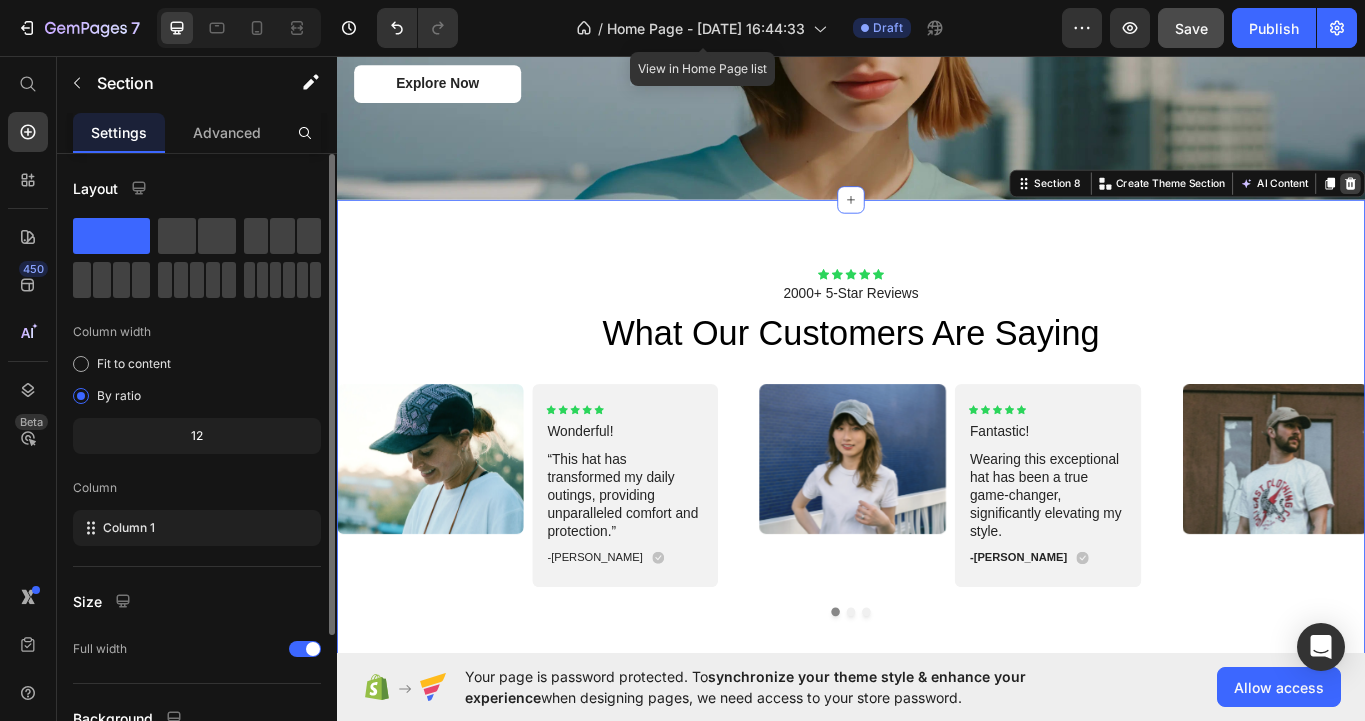 click 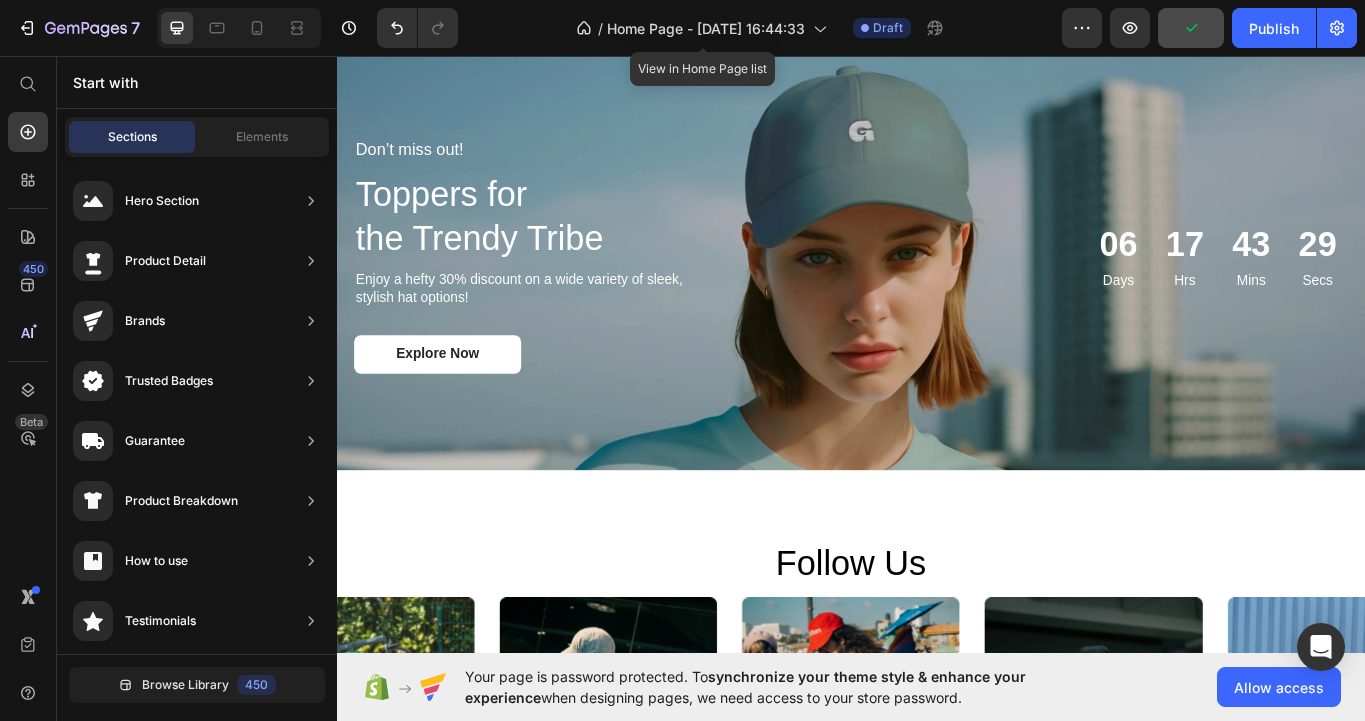 scroll, scrollTop: 2697, scrollLeft: 0, axis: vertical 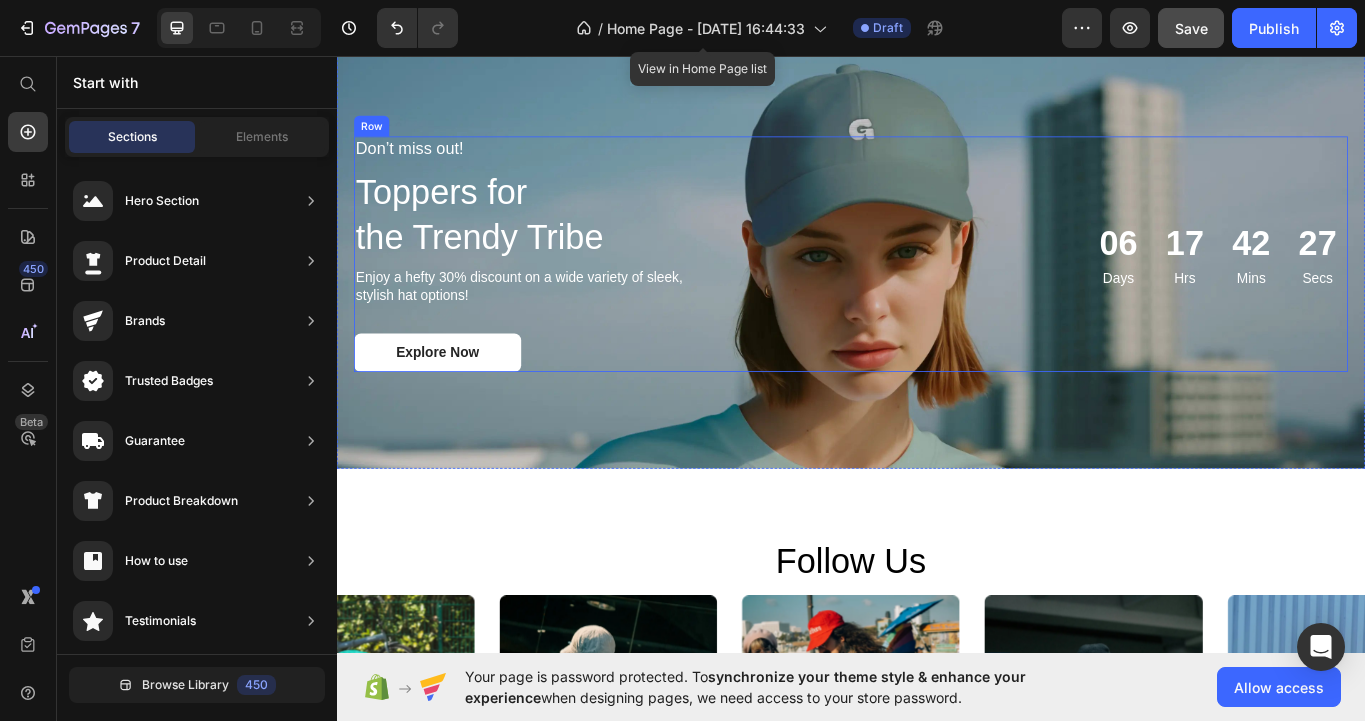 click on "06 Days 17 Hrs 42 Mins 27 Secs Countdown Timer" at bounding box center (1229, 288) 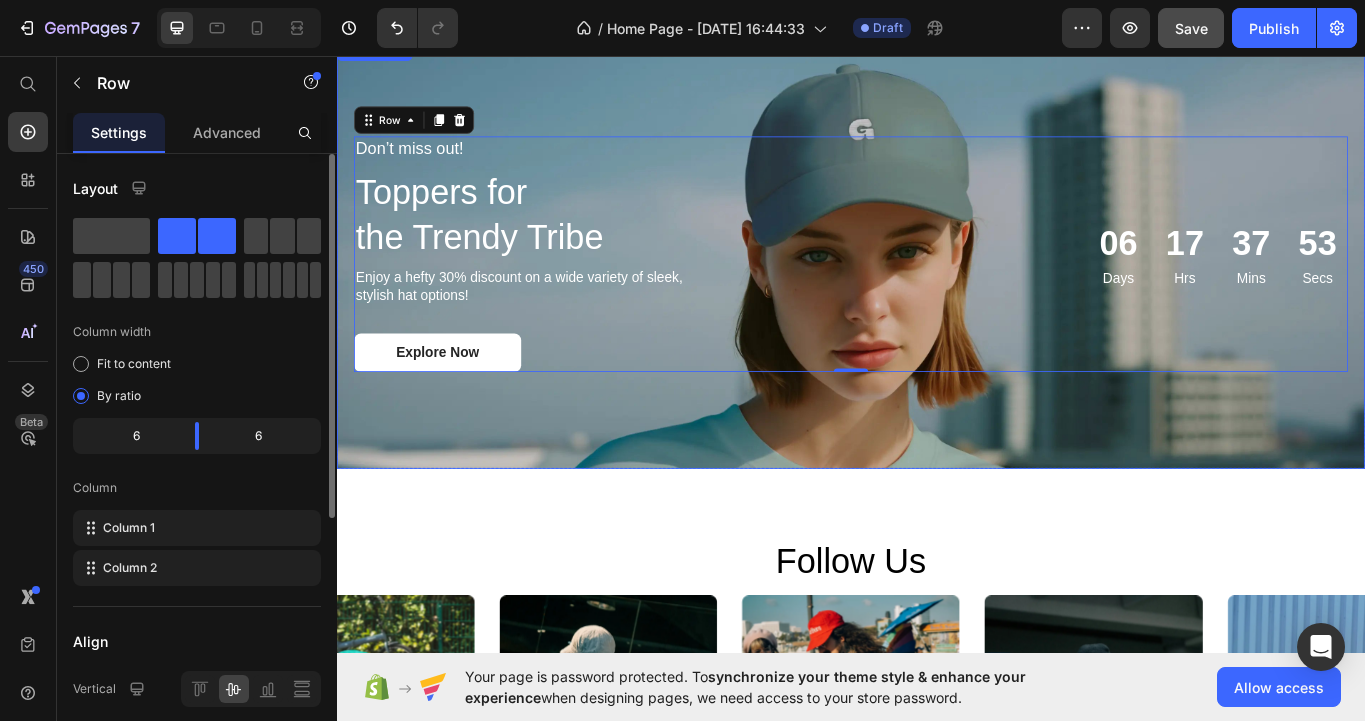click at bounding box center (937, 289) 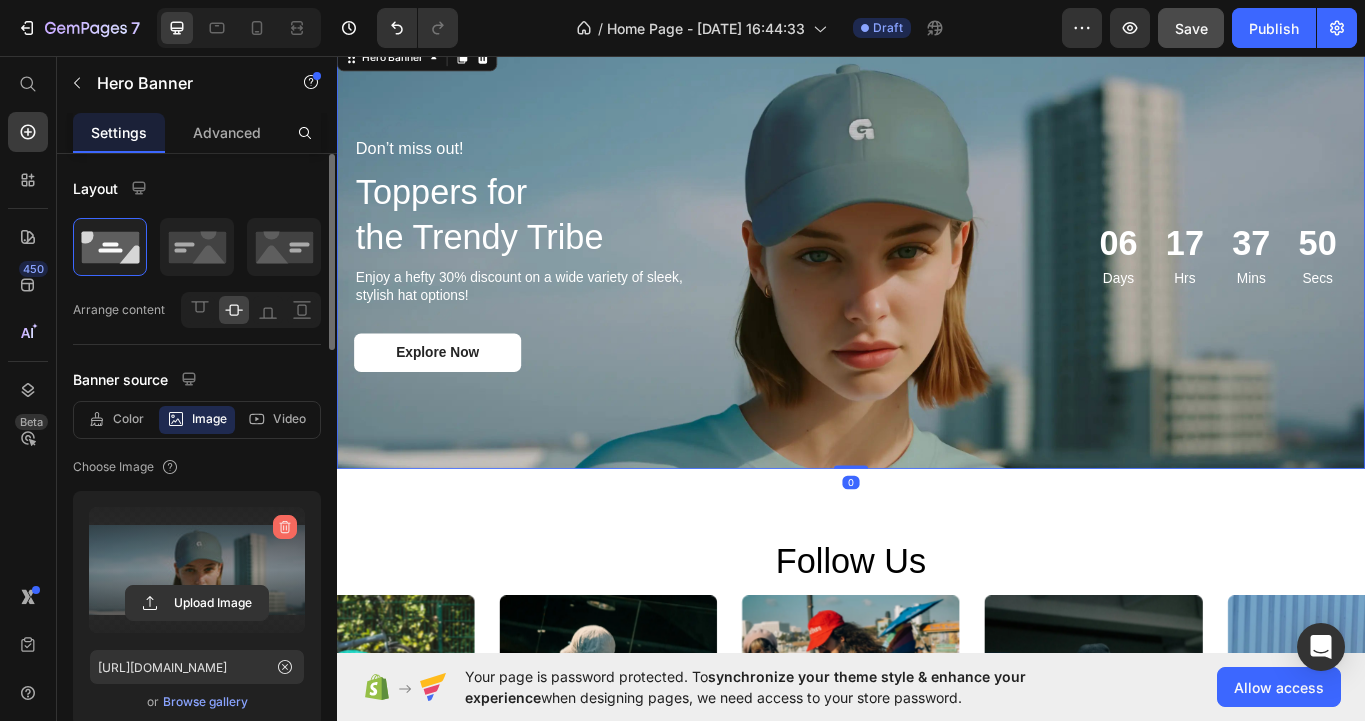 click 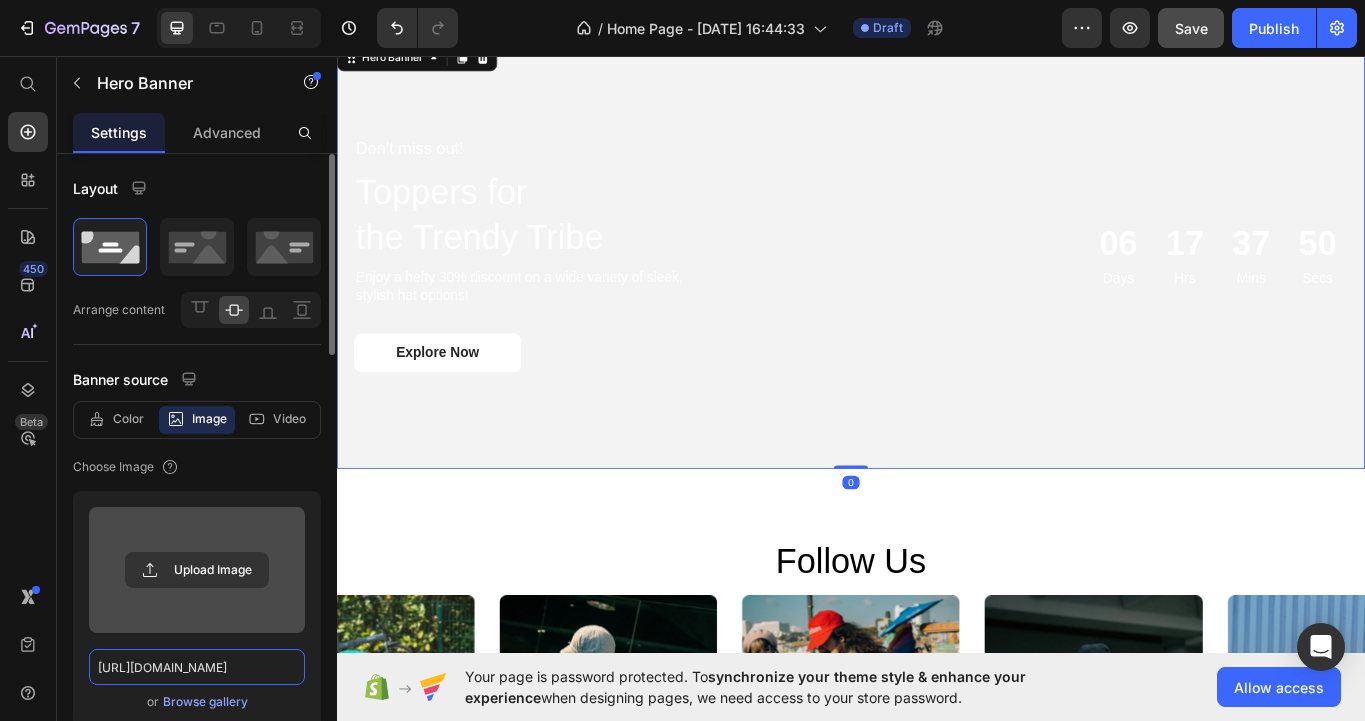type on "Auto" 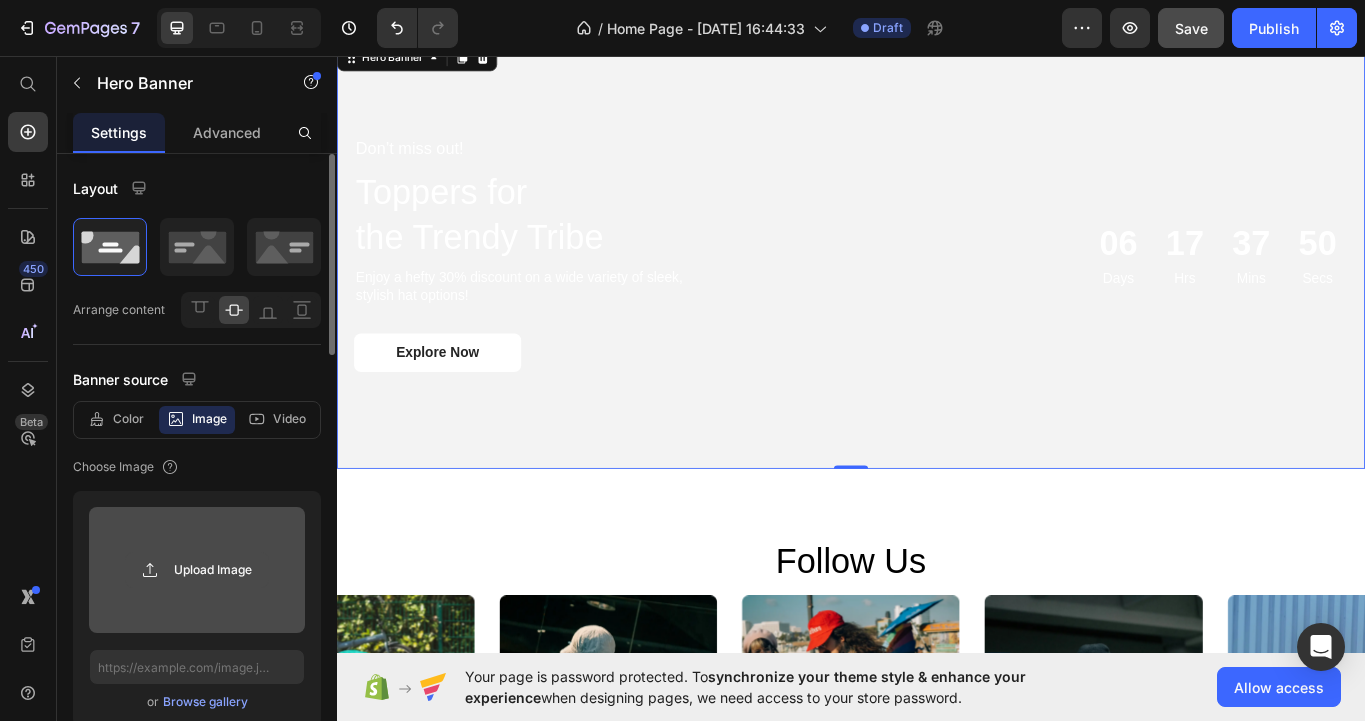 click 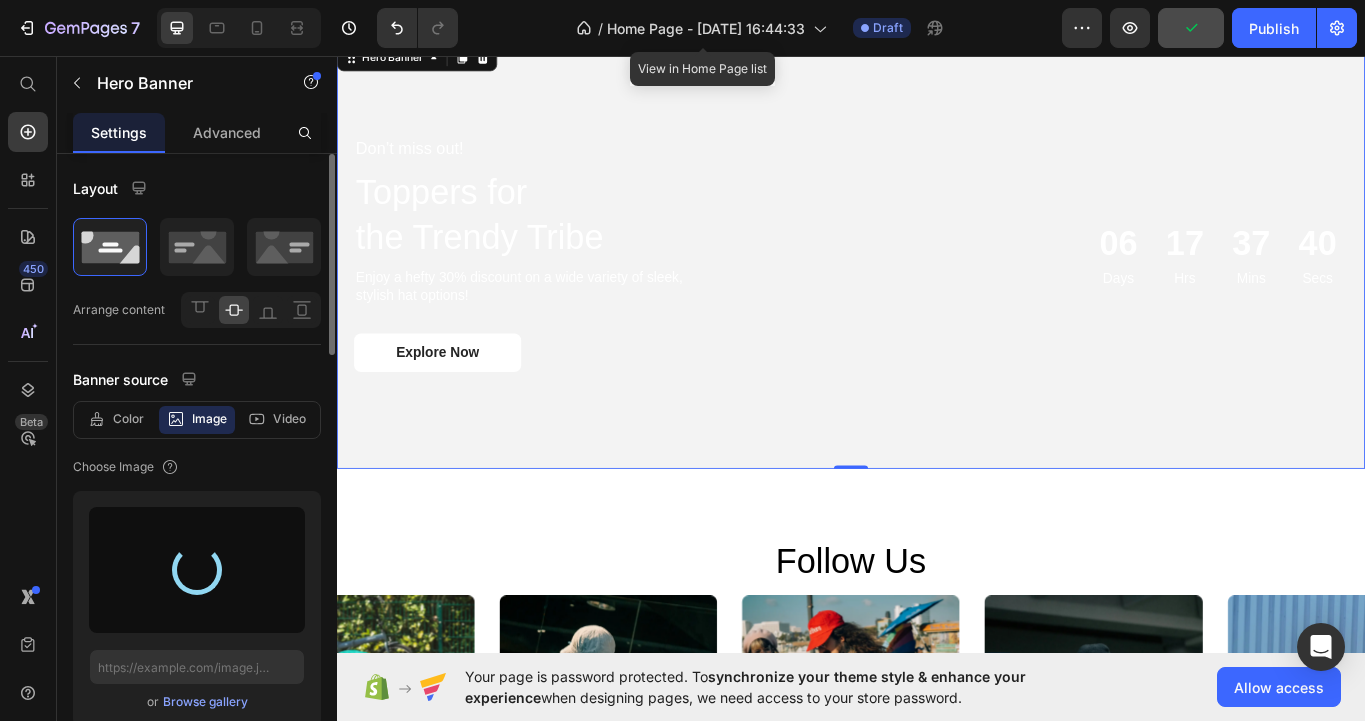 type on "[URL][DOMAIN_NAME]" 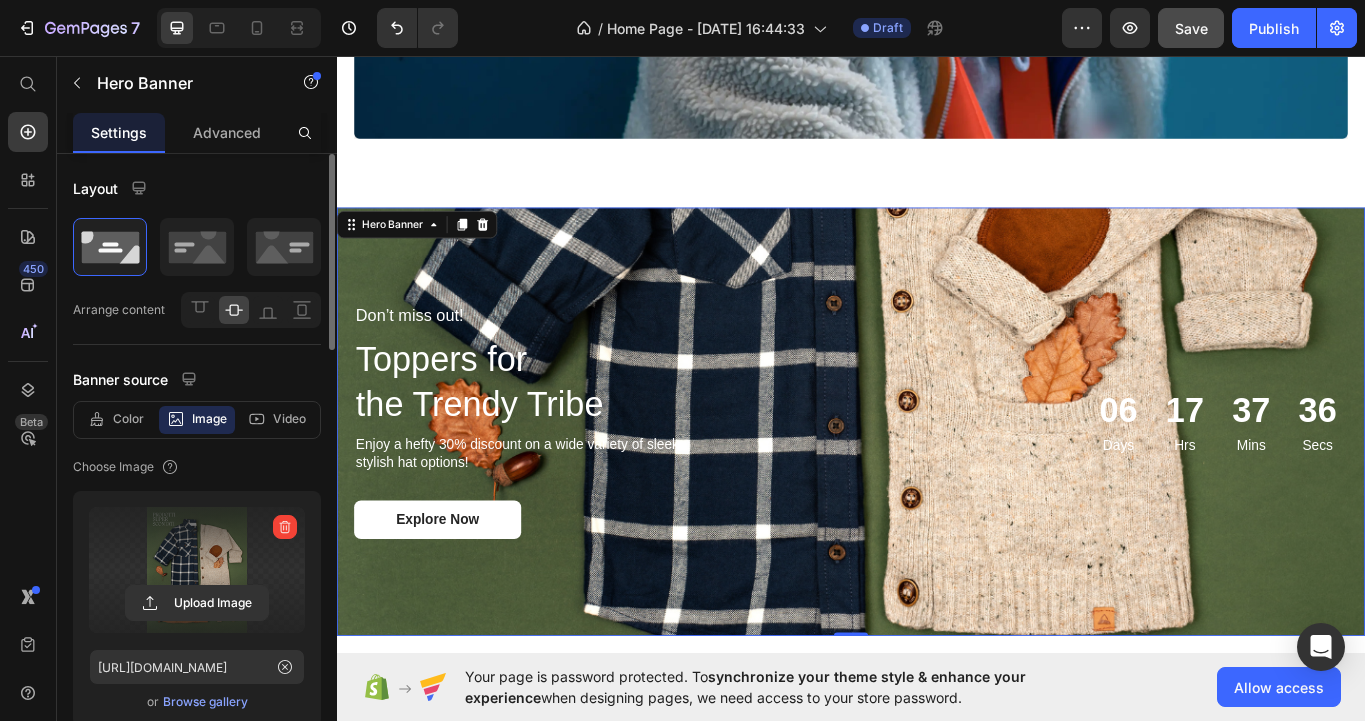 scroll, scrollTop: 2492, scrollLeft: 0, axis: vertical 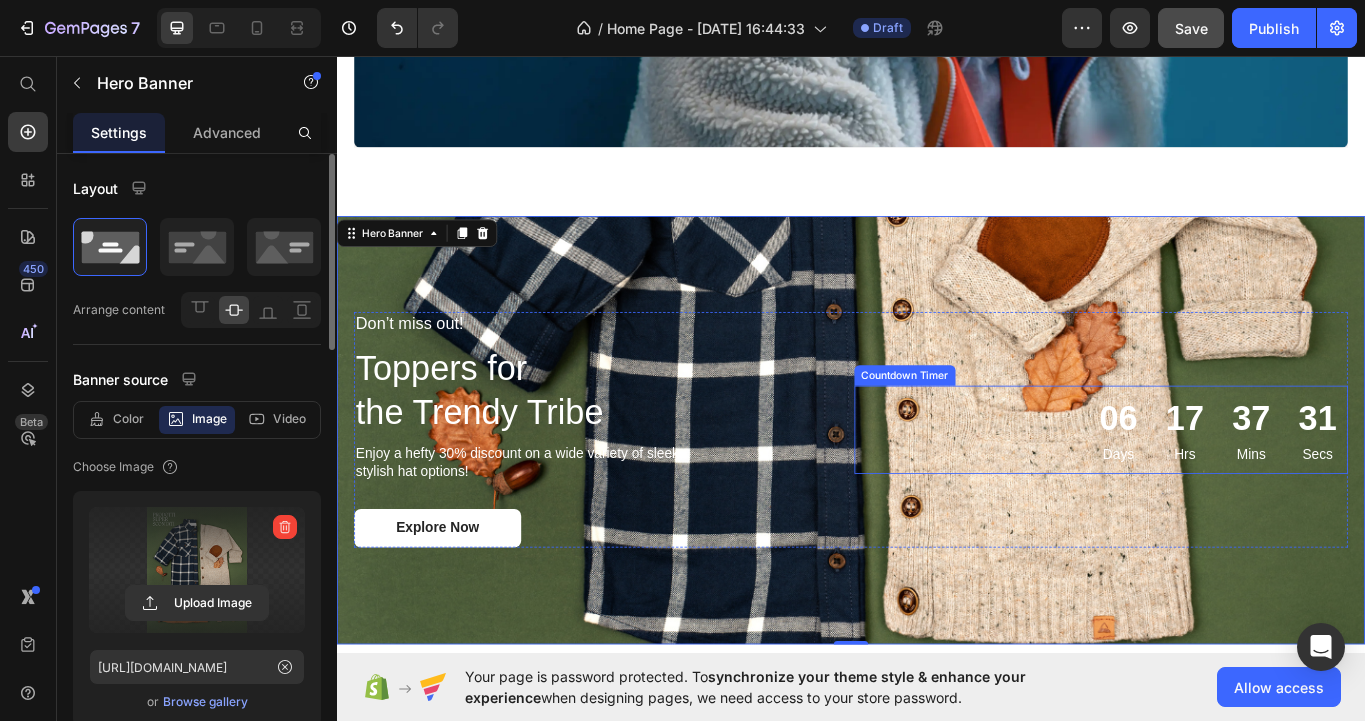 click on "06" at bounding box center [1249, 480] 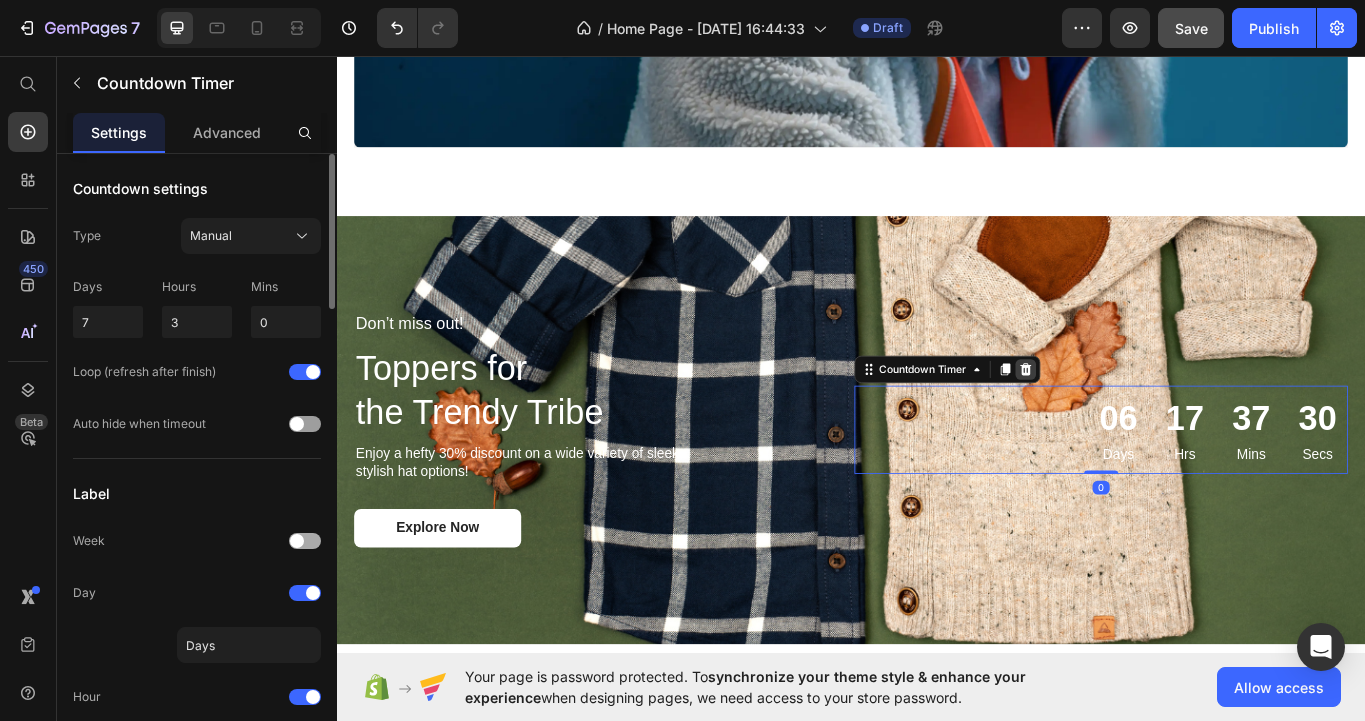 click 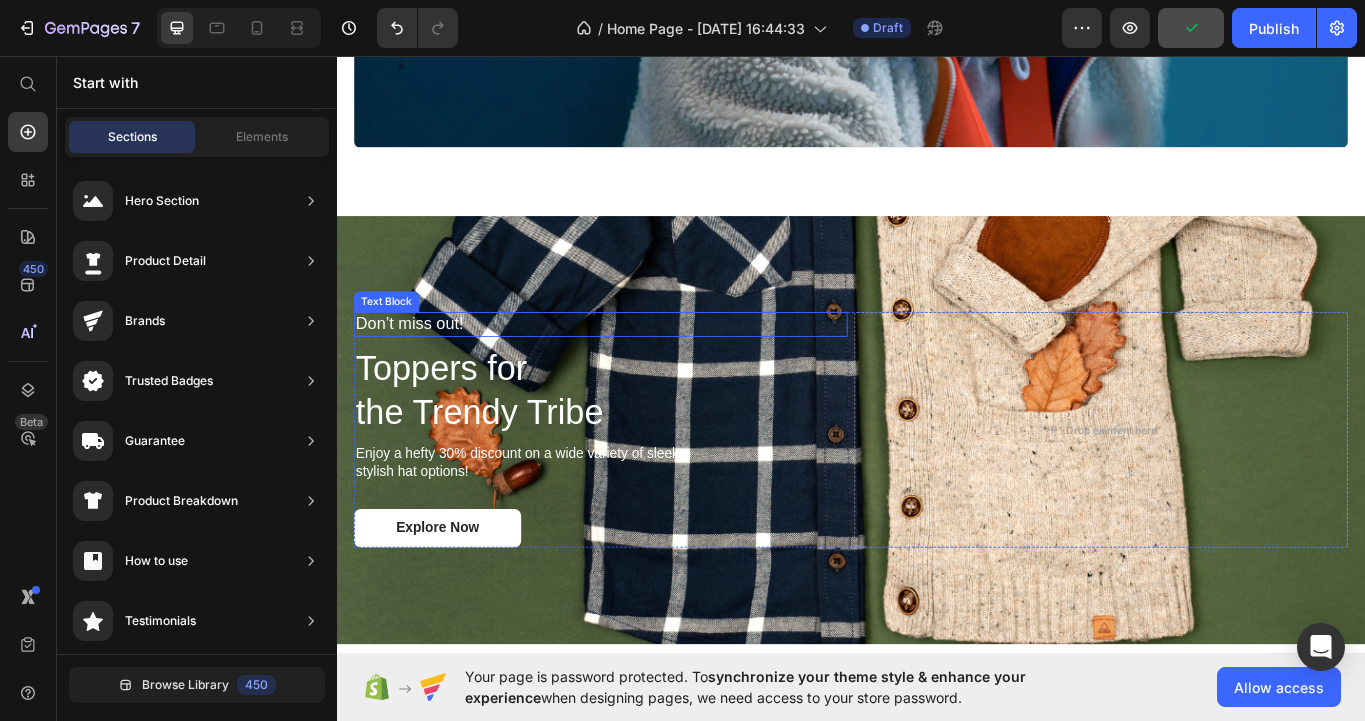 click on "Don’t miss out!" at bounding box center (567, 370) 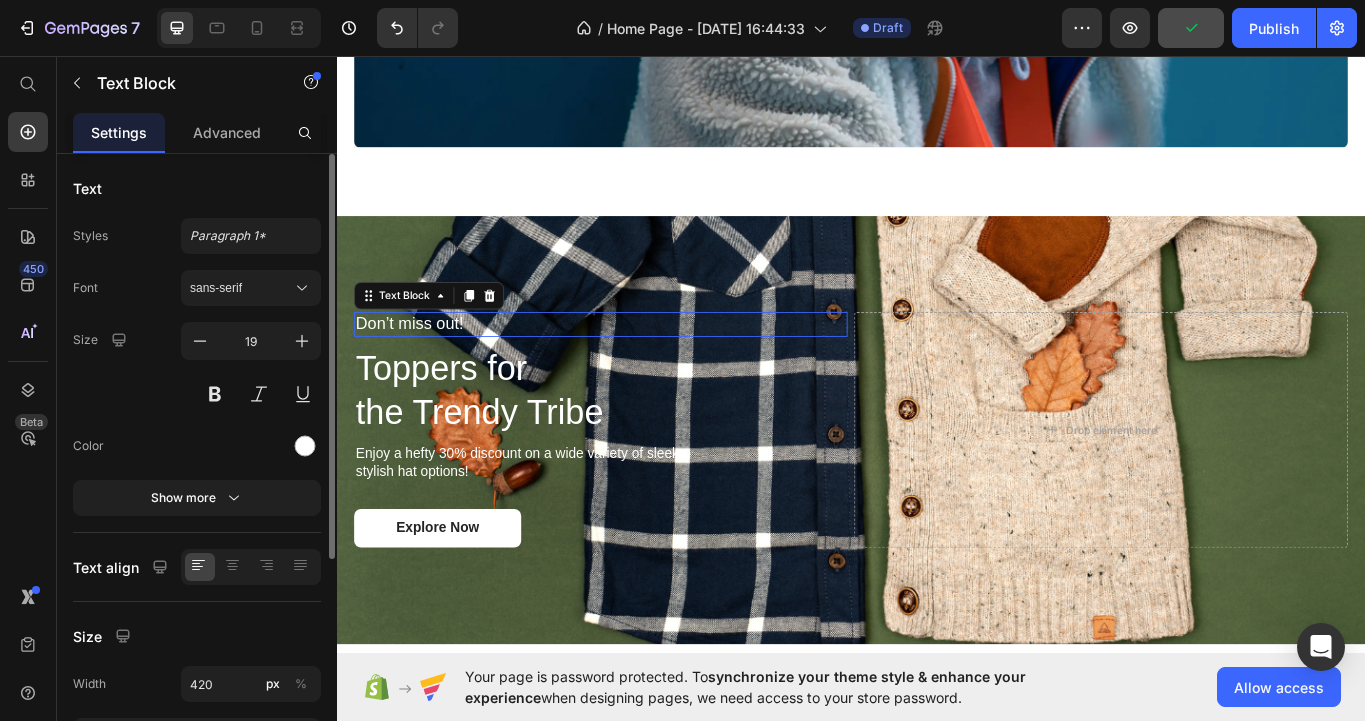 click on "Don’t miss out!" at bounding box center [567, 370] 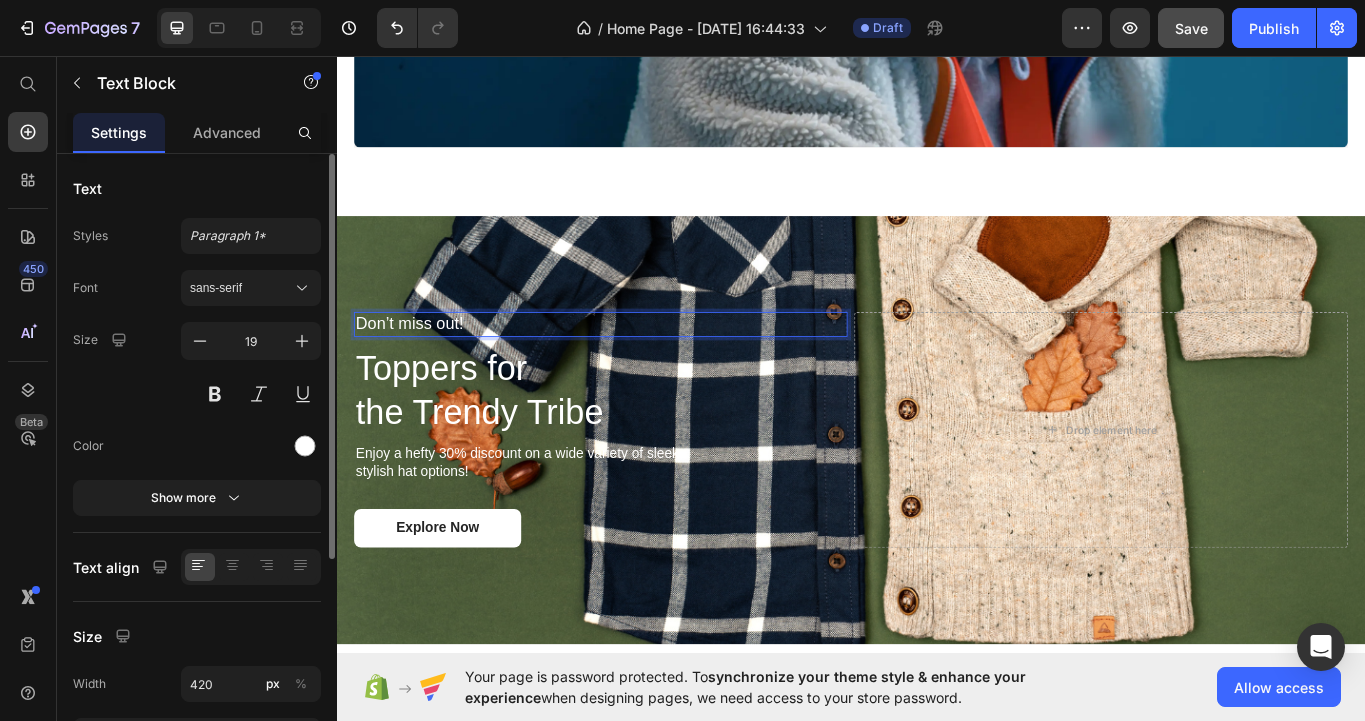 click on "Don’t miss out!" at bounding box center (567, 370) 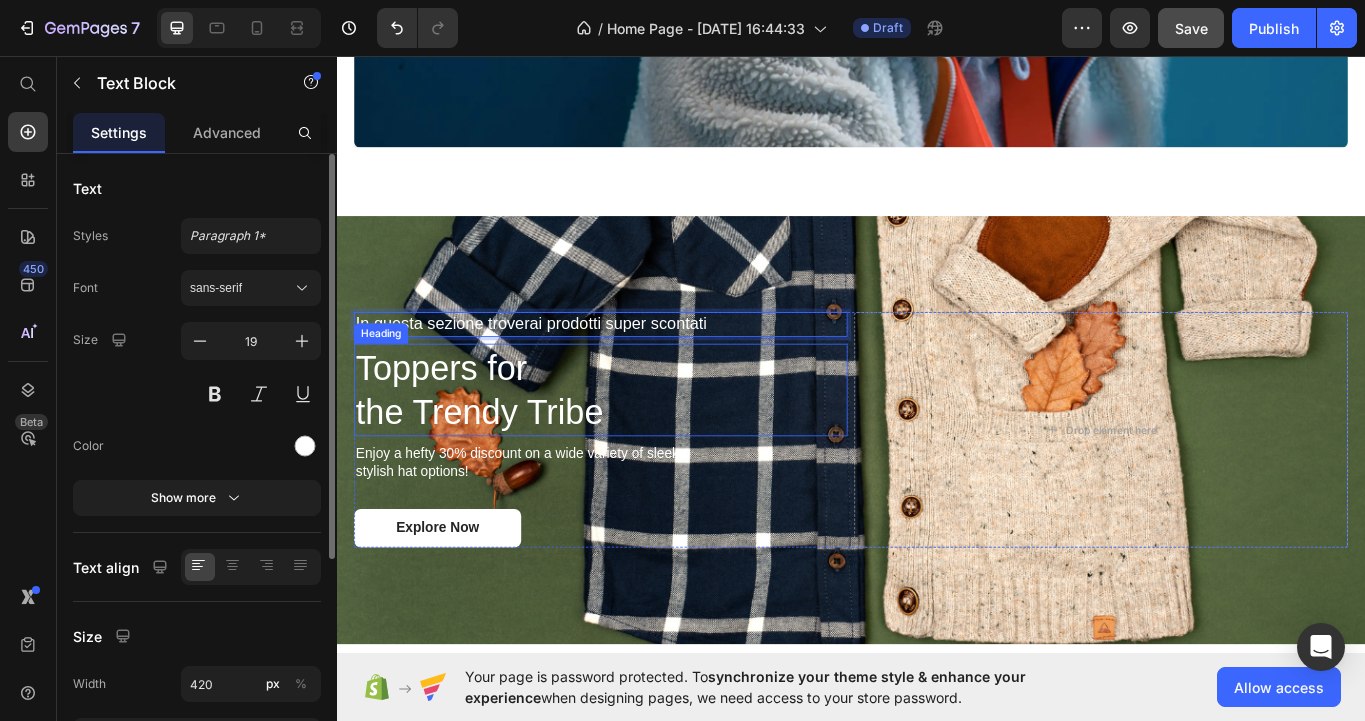 click on "Toppers for  the Trendy Tribe" at bounding box center (645, 447) 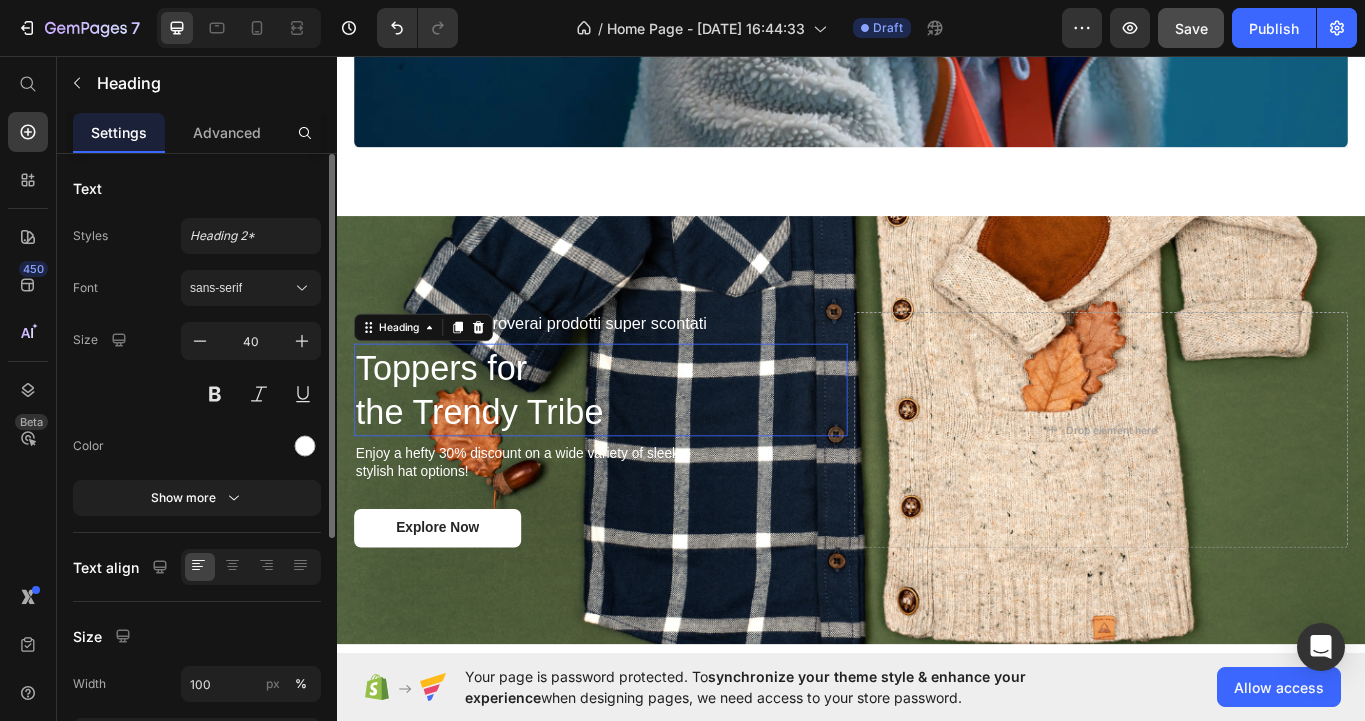 click on "Toppers for  the Trendy Tribe" at bounding box center [645, 447] 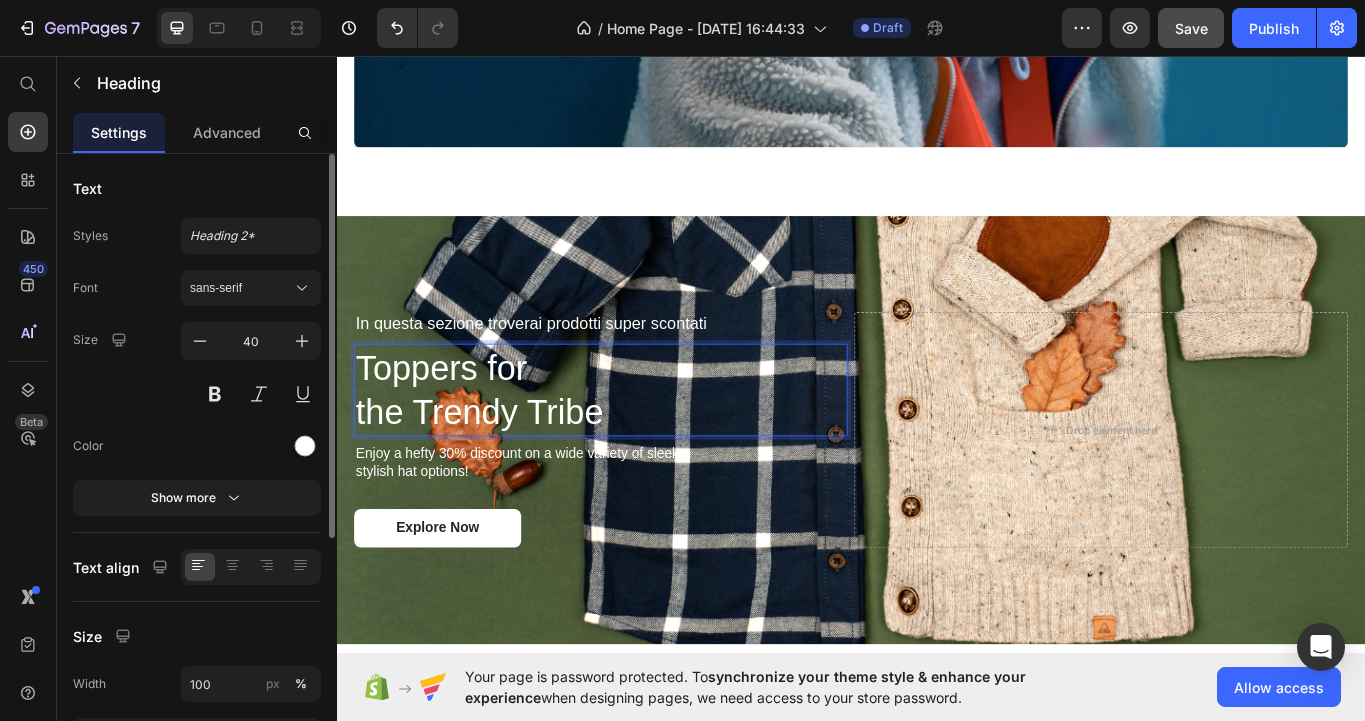 click on "Toppers for  the Trendy Tribe" at bounding box center [645, 447] 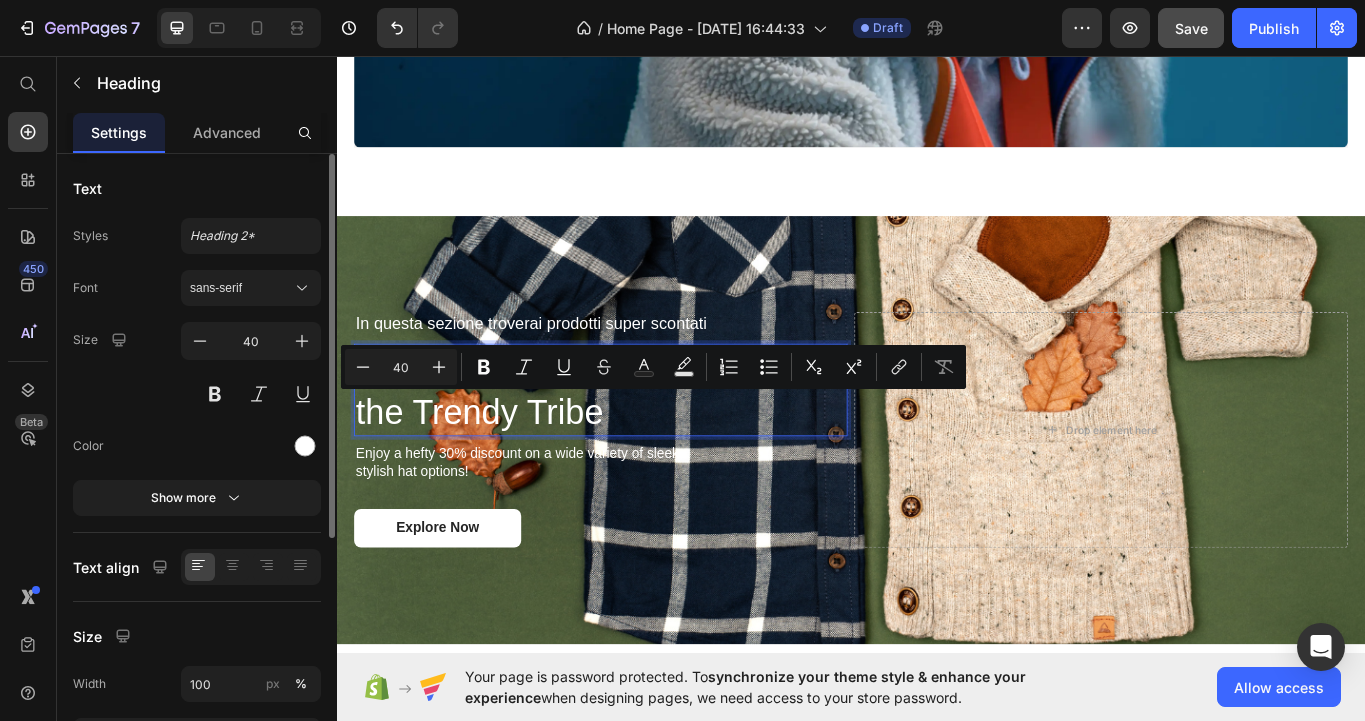 click on "Toppers for  the Trendy Tribe" at bounding box center (645, 447) 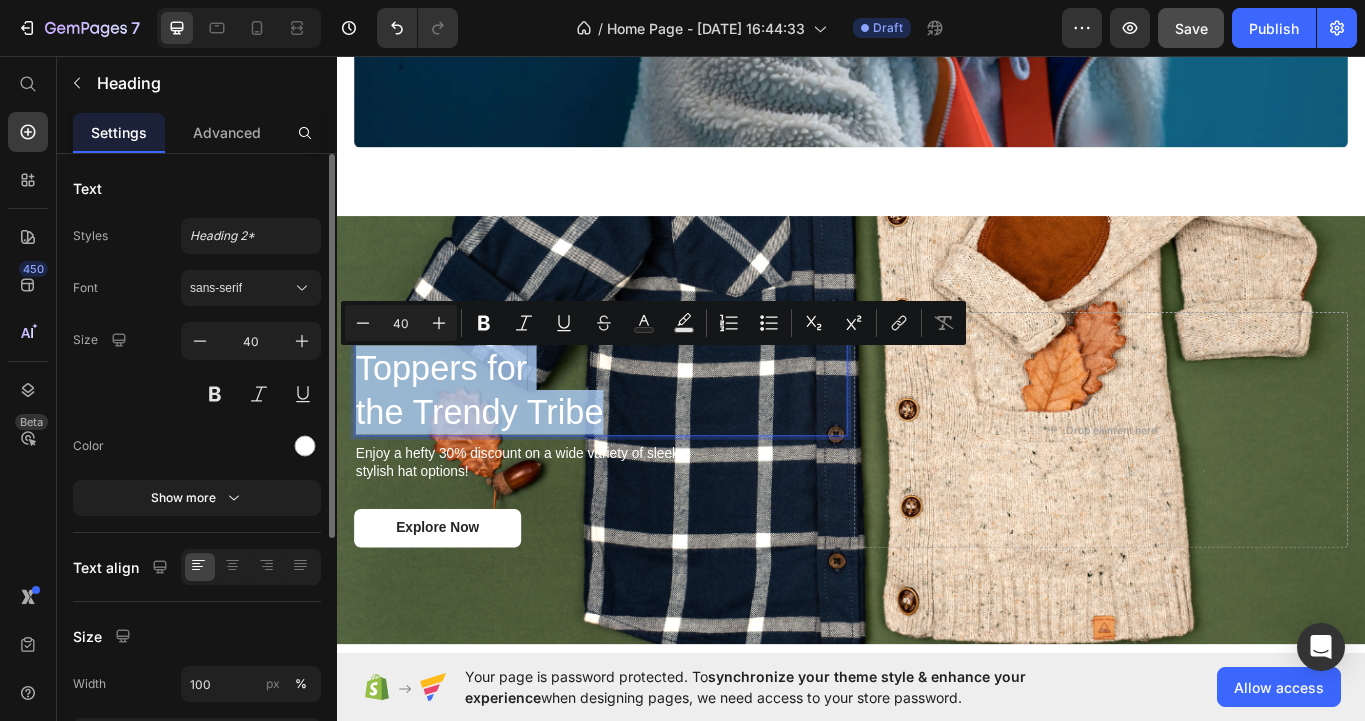 drag, startPoint x: 662, startPoint y: 468, endPoint x: 368, endPoint y: 421, distance: 297.7331 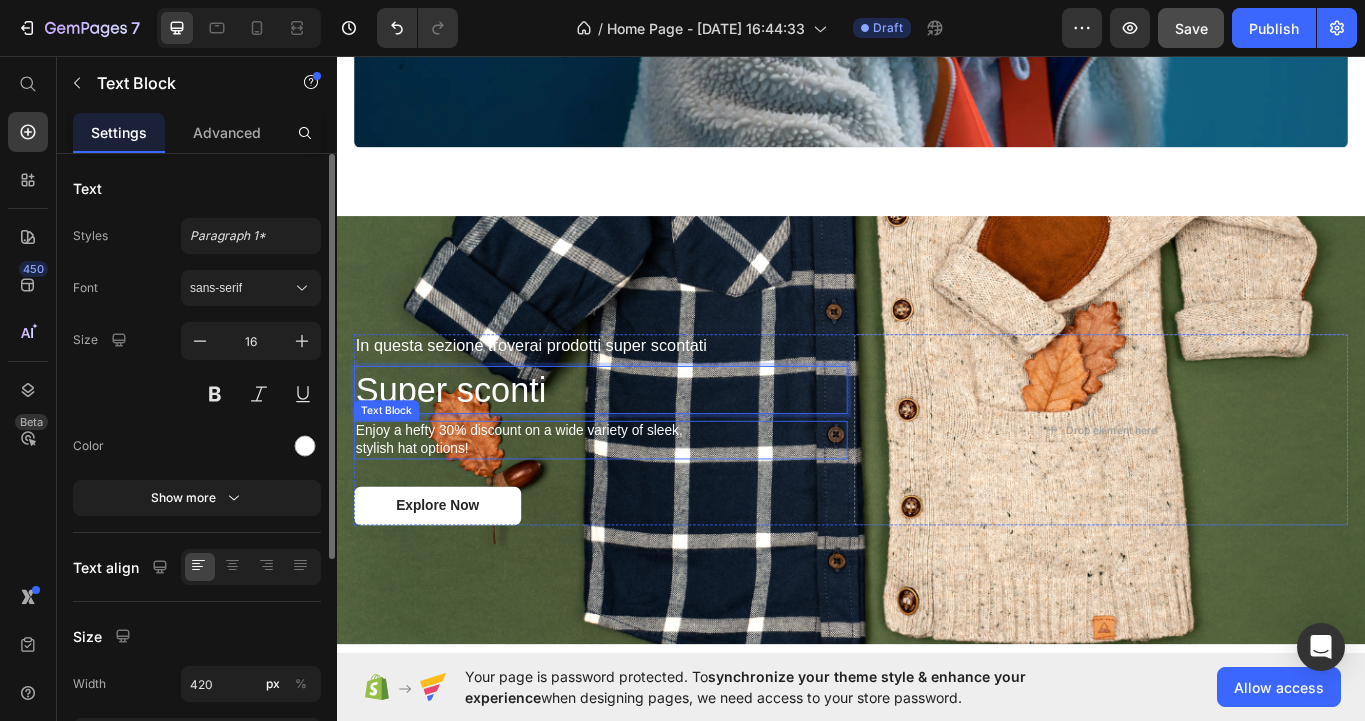 click on "Enjoy a hefty 30% discount on a wide variety of sleek, stylish hat options!" at bounding box center [567, 506] 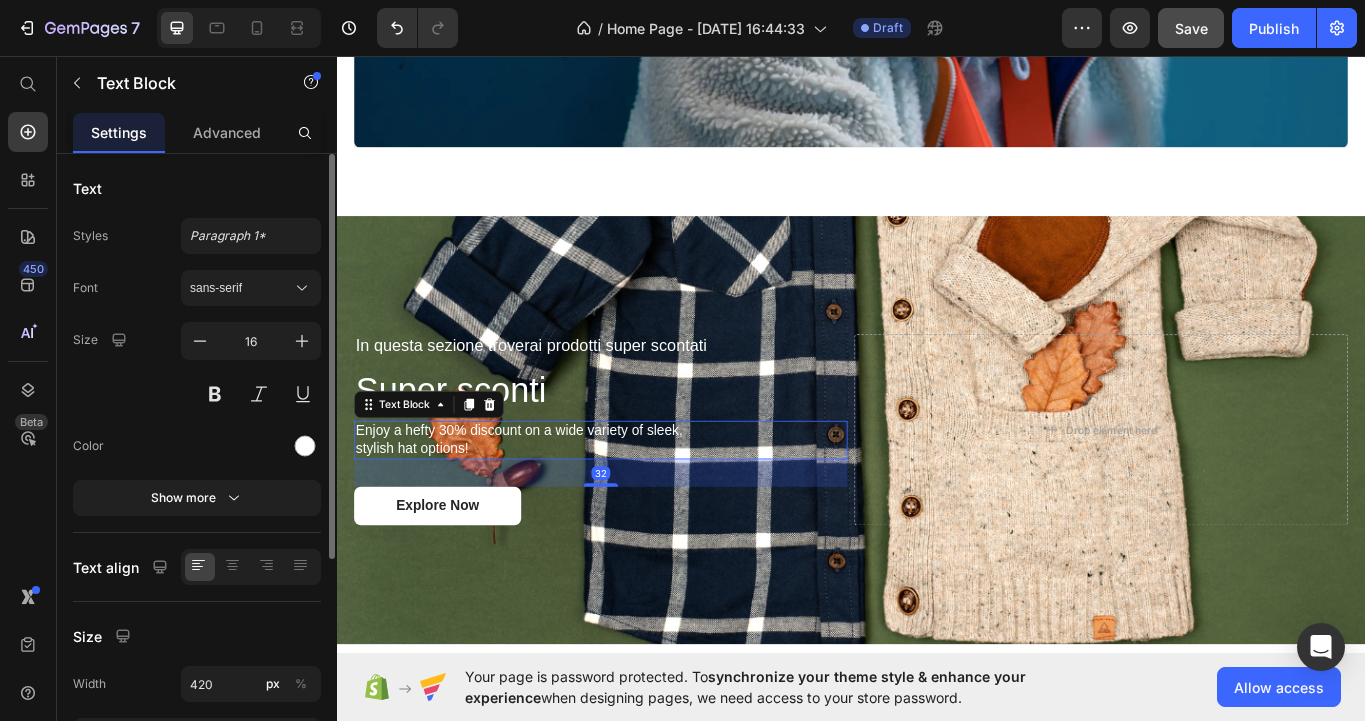 click on "Enjoy a hefty 30% discount on a wide variety of sleek, stylish hat options!" at bounding box center [567, 506] 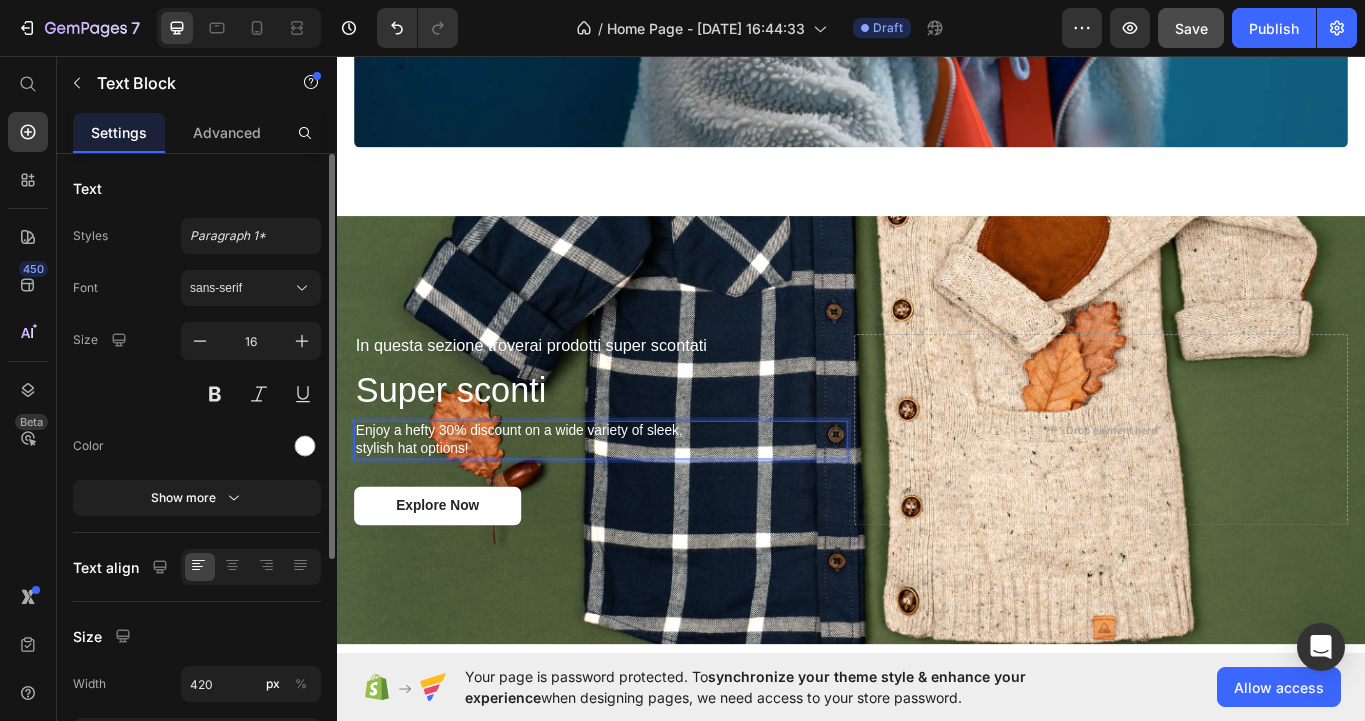 click on "Enjoy a hefty 30% discount on a wide variety of sleek, stylish hat options!" at bounding box center [567, 506] 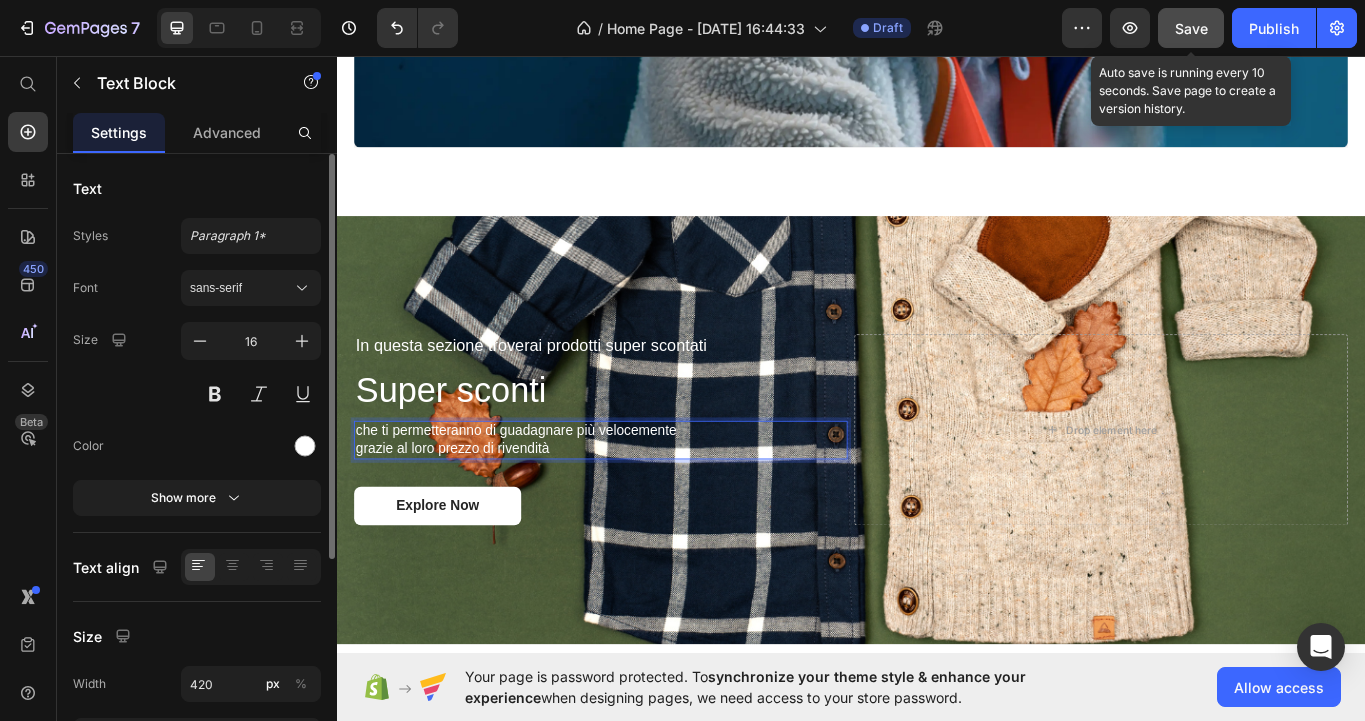 click on "Save" 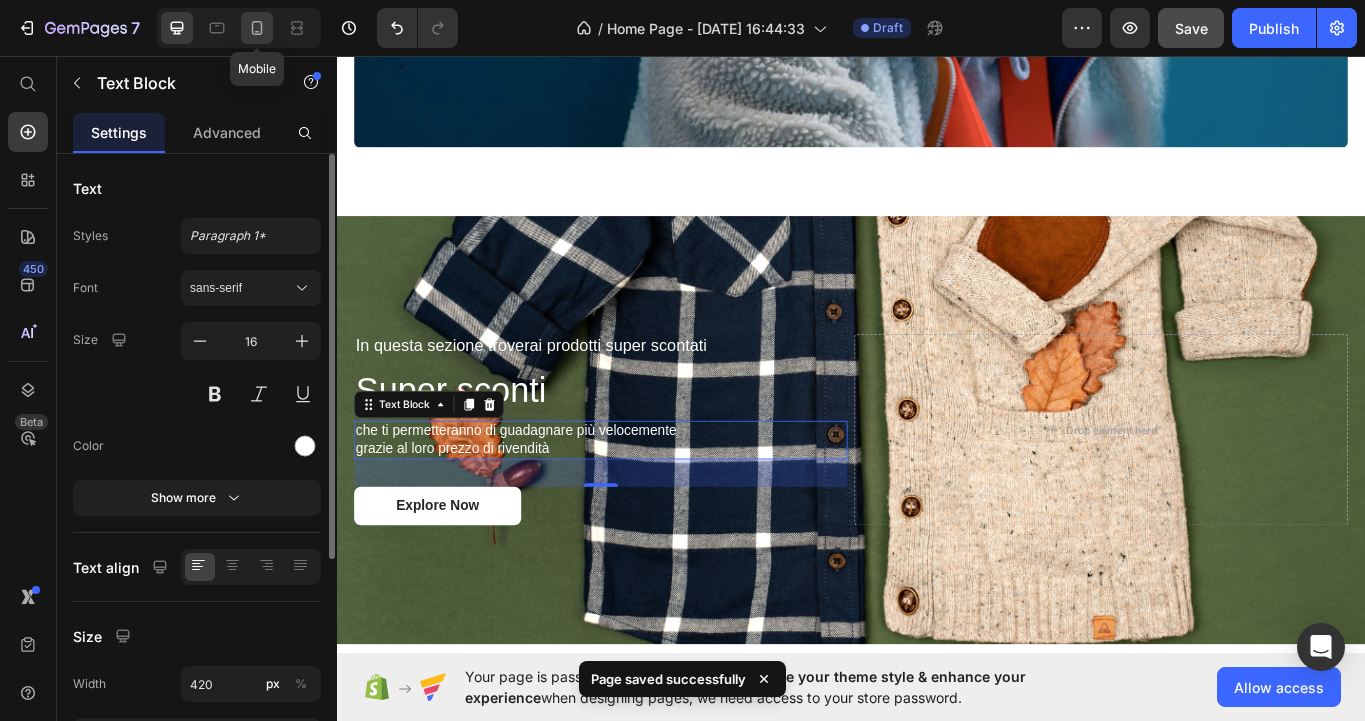 click 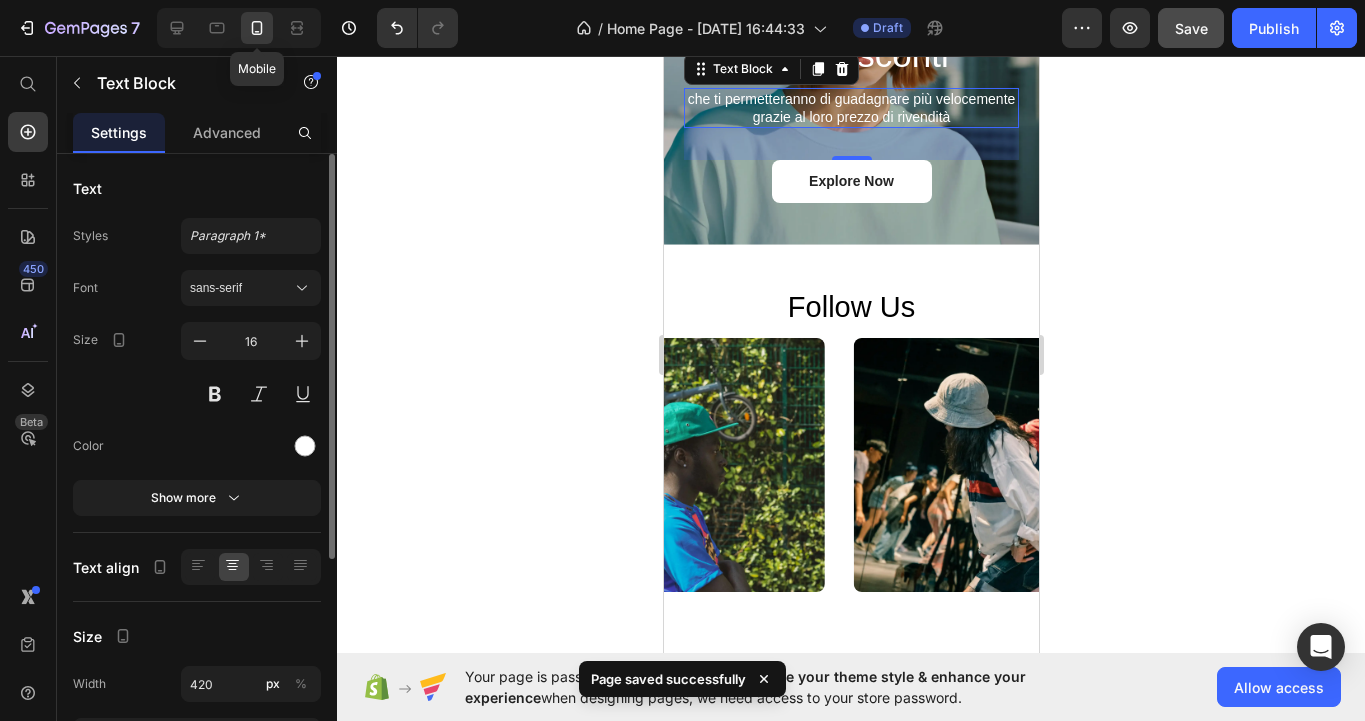 type on "14" 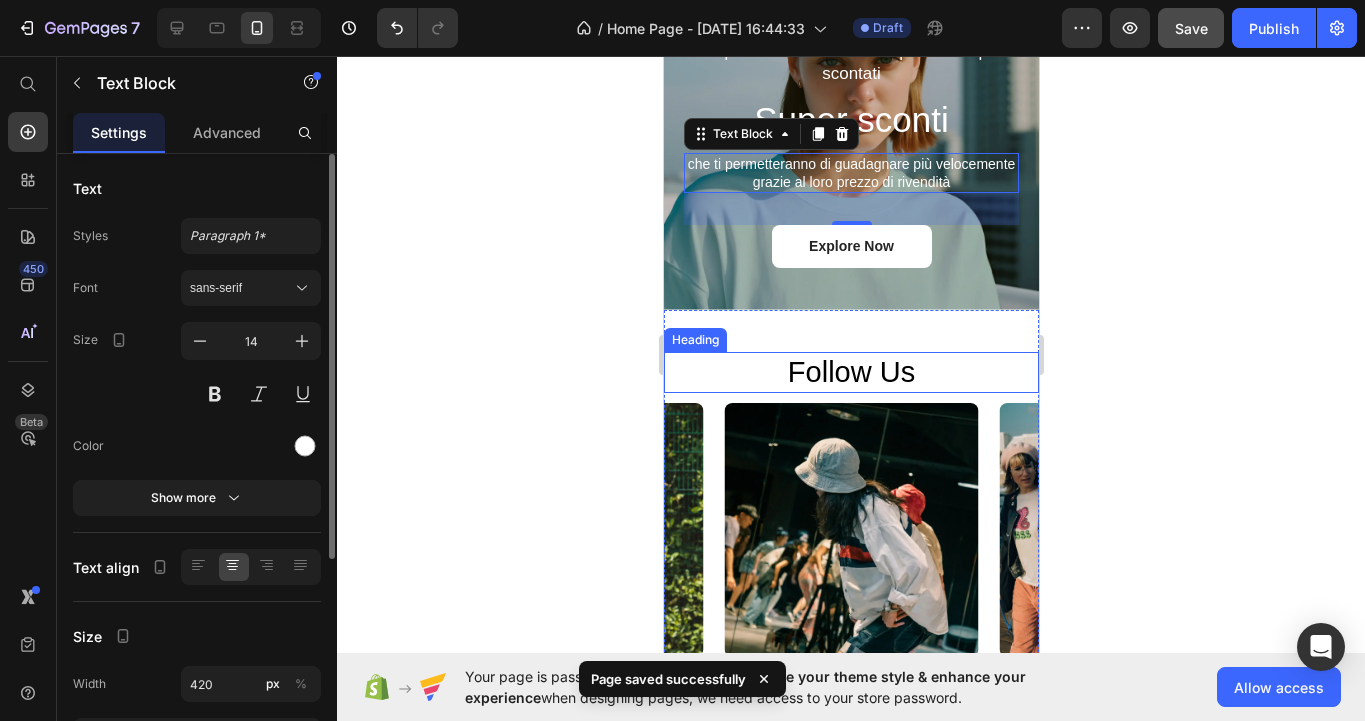 scroll, scrollTop: 2156, scrollLeft: 0, axis: vertical 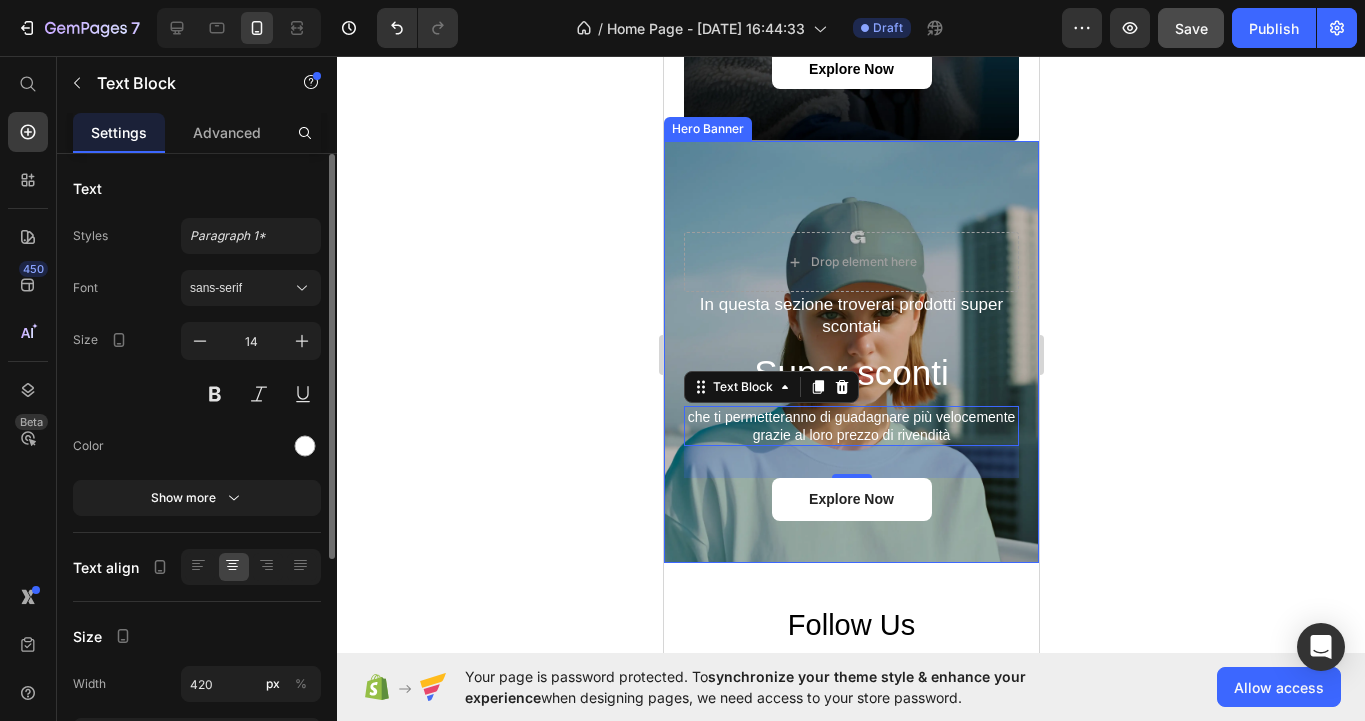 click at bounding box center (850, 352) 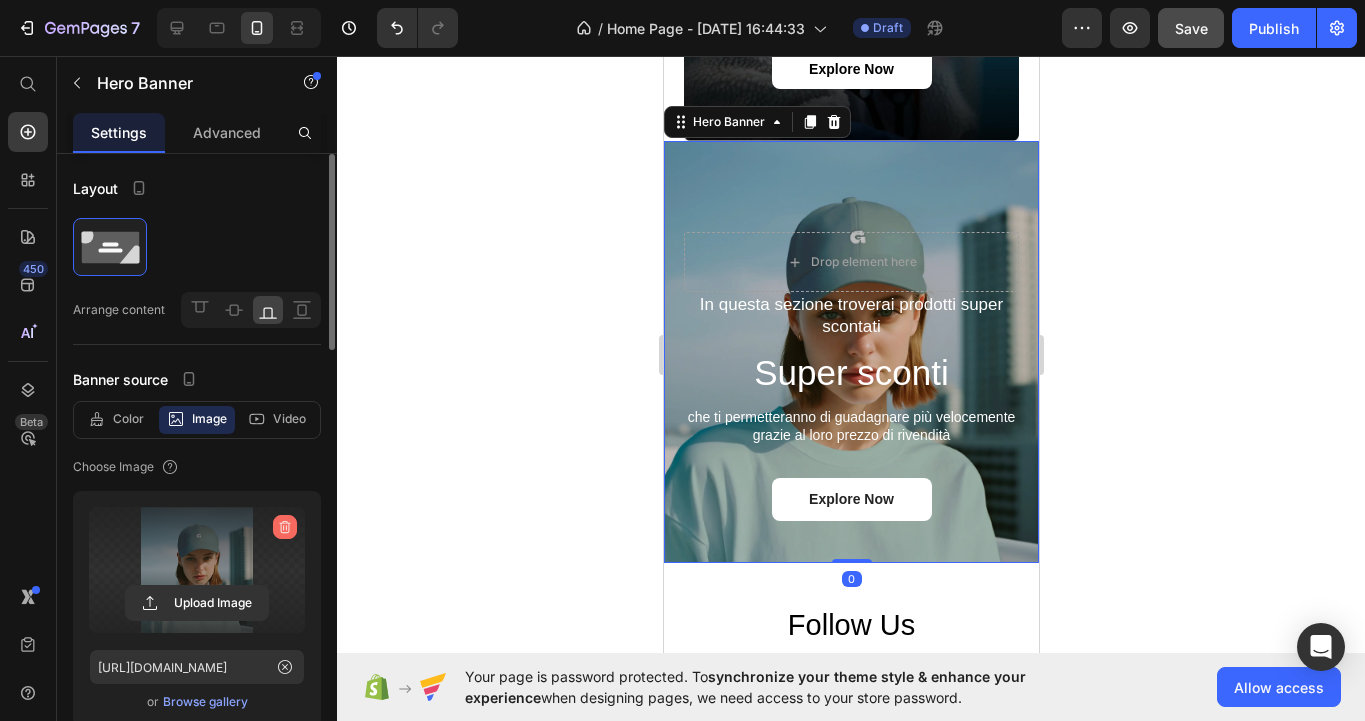 click 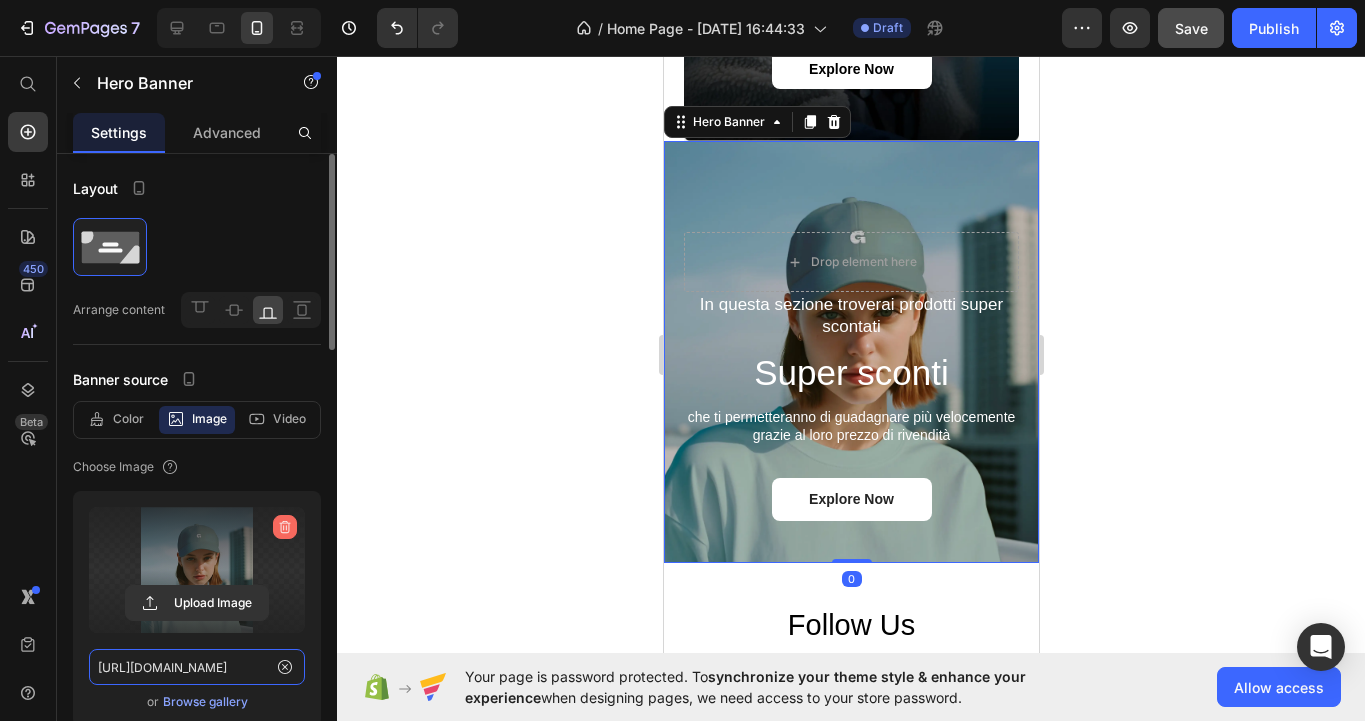 type 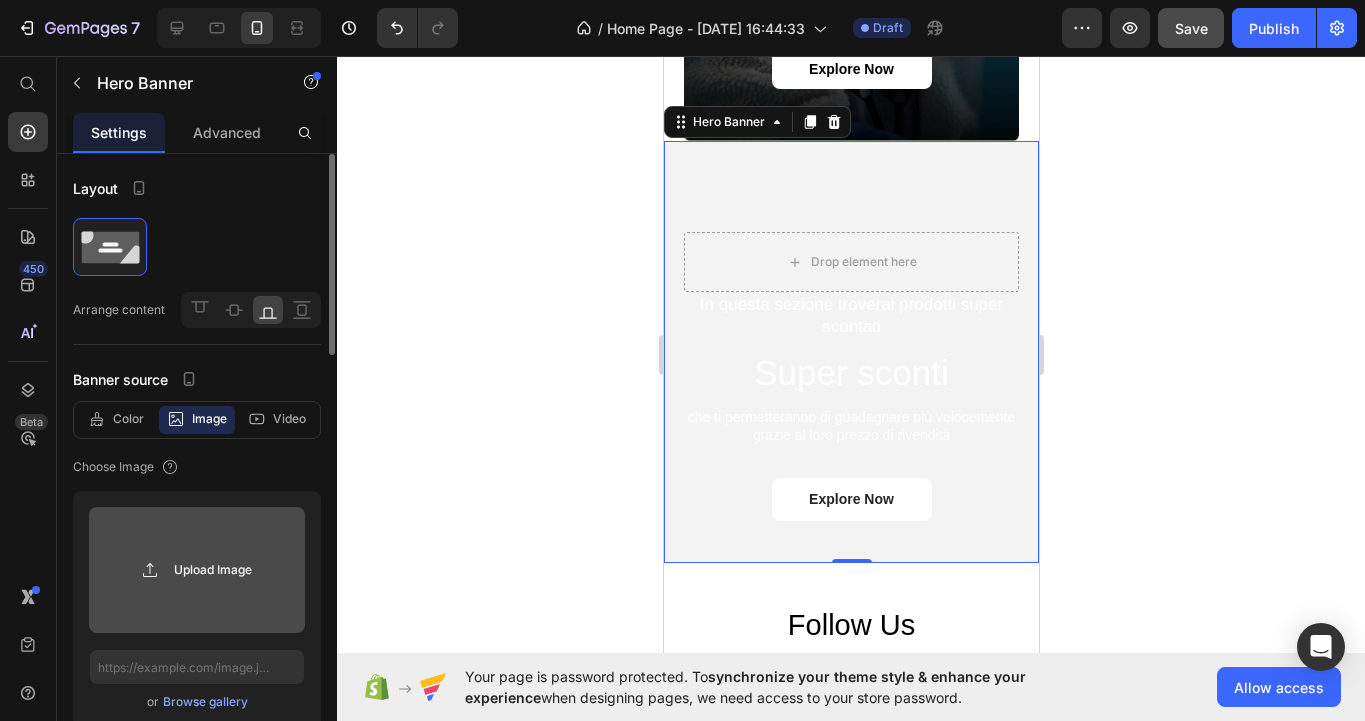 click 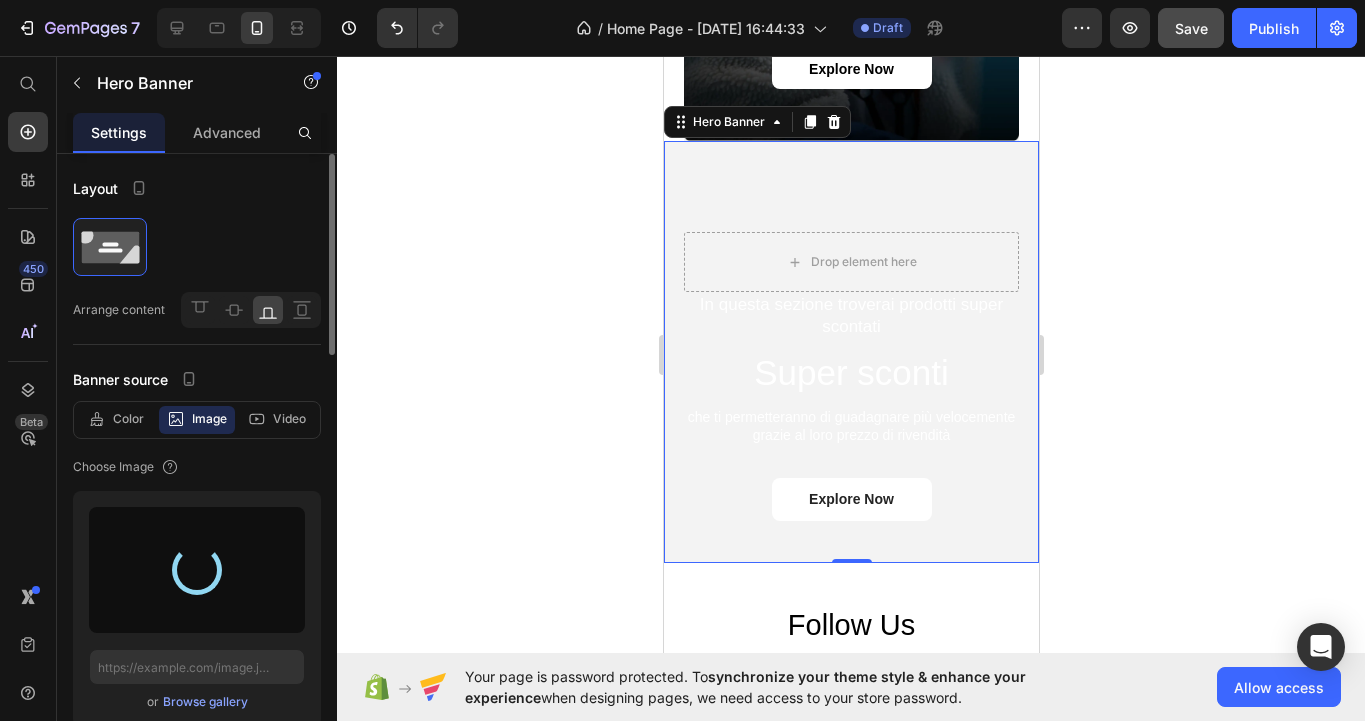 type on "[URL][DOMAIN_NAME]" 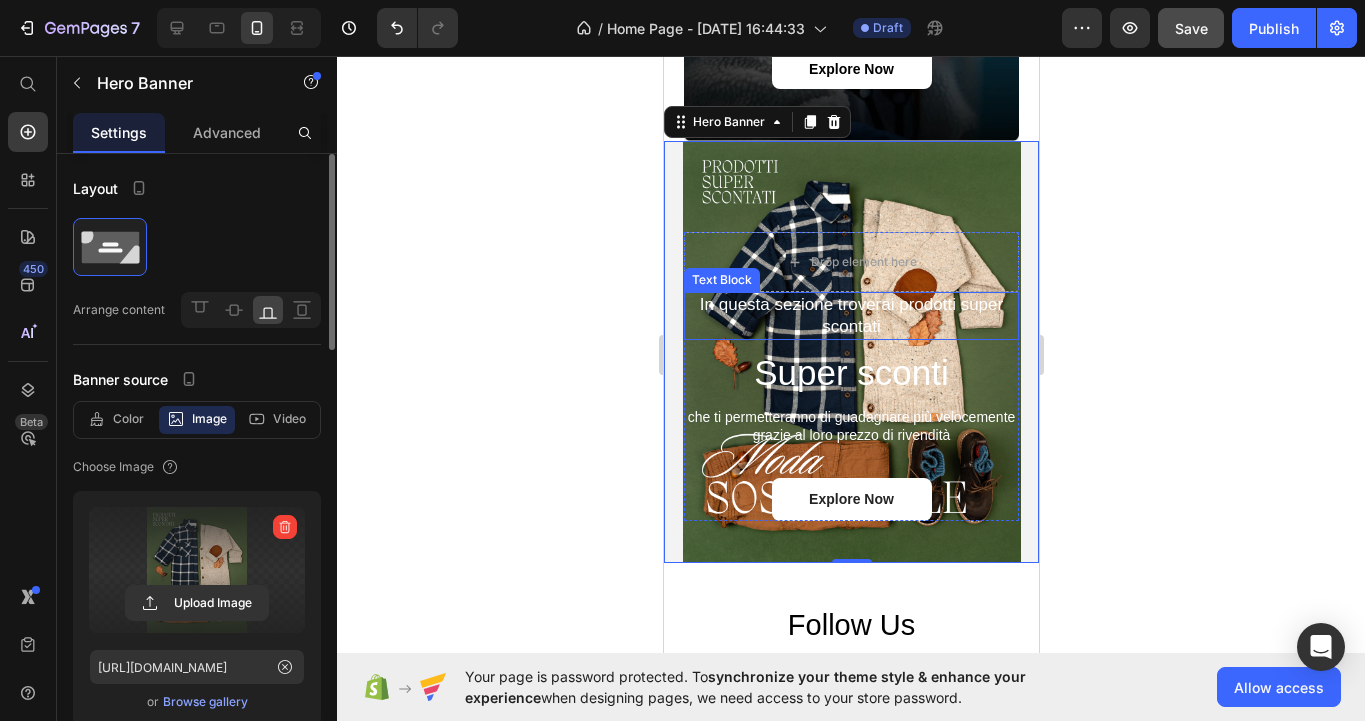 click on "In questa sezione troverai prodotti super scontati" at bounding box center (850, 316) 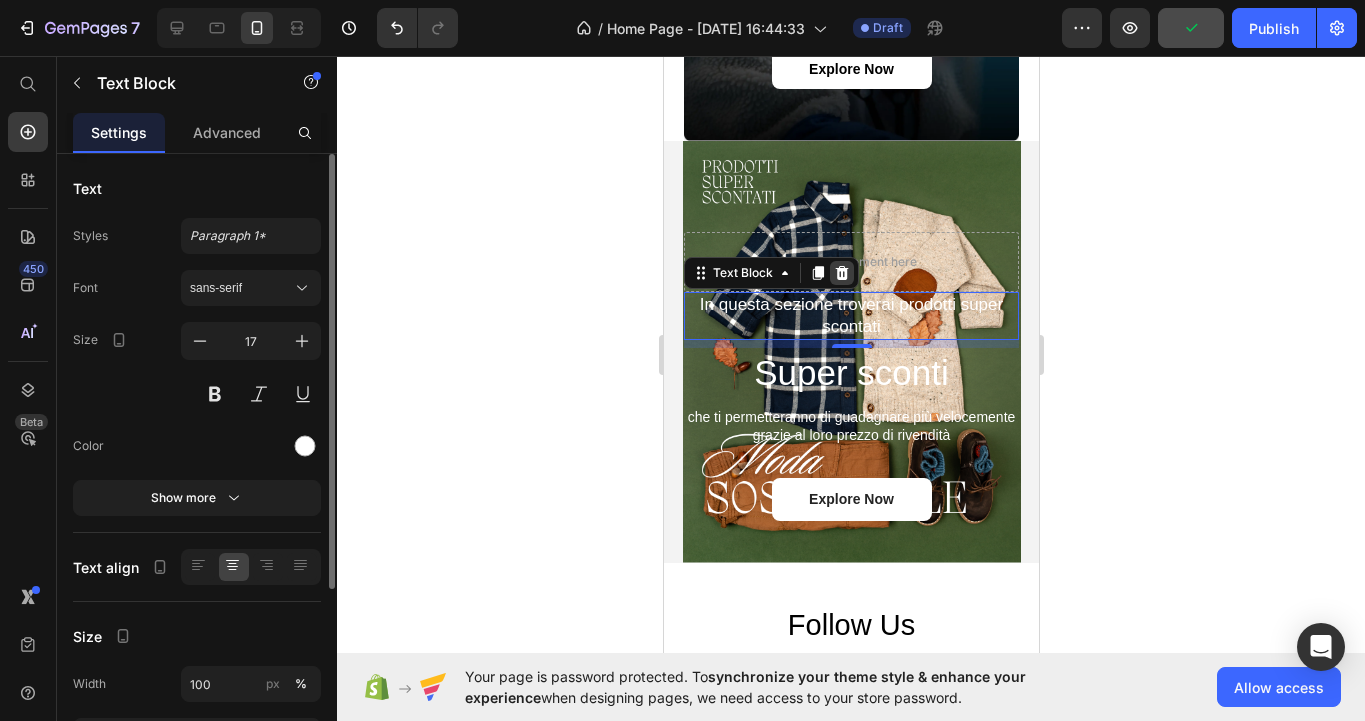 click 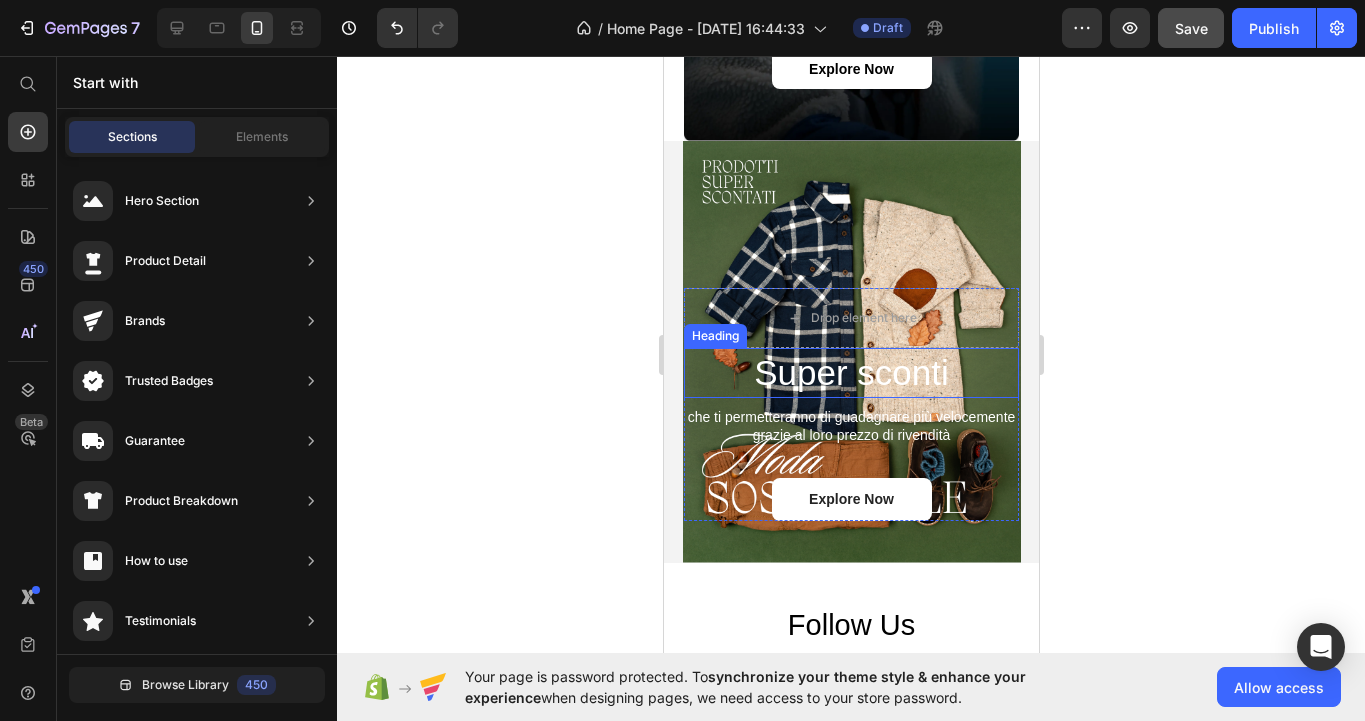 click on "Super sconti" at bounding box center [850, 373] 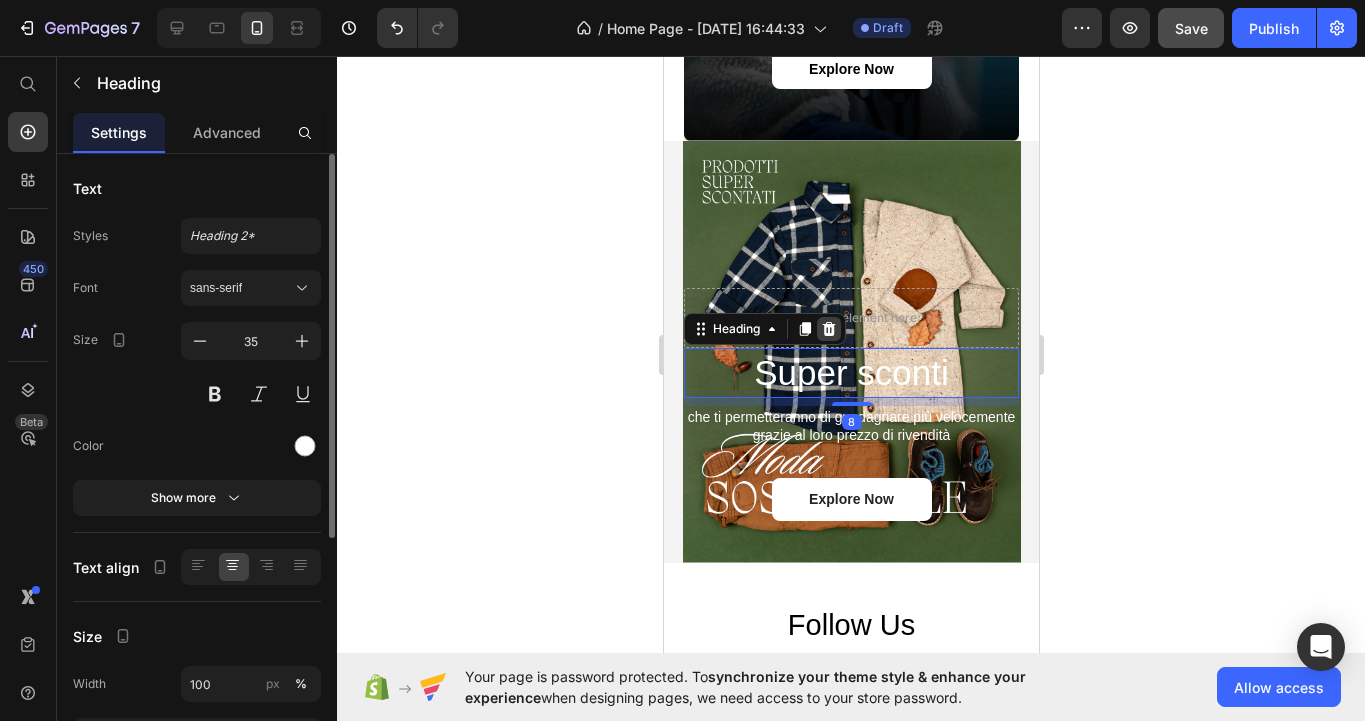 click 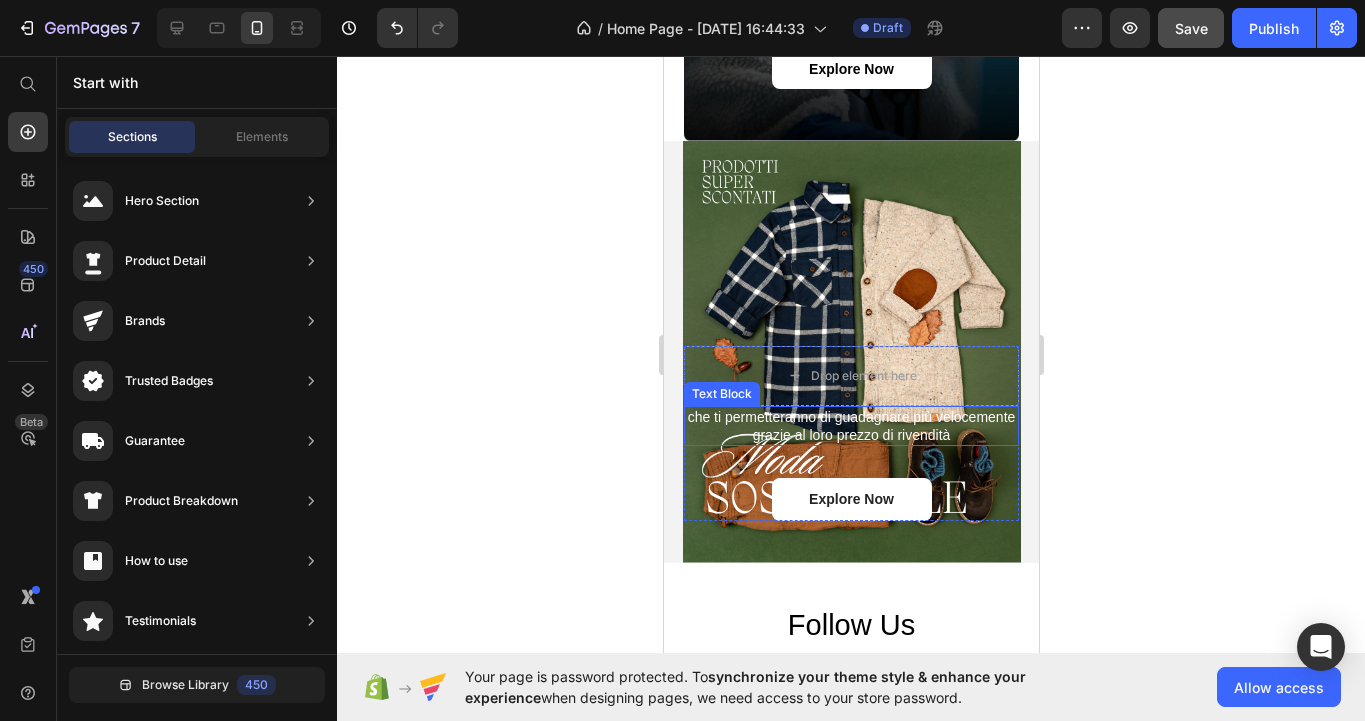 click on "che ti permetteranno di guadagnare più velocemente grazie al loro prezzo di rivendità" at bounding box center (850, 426) 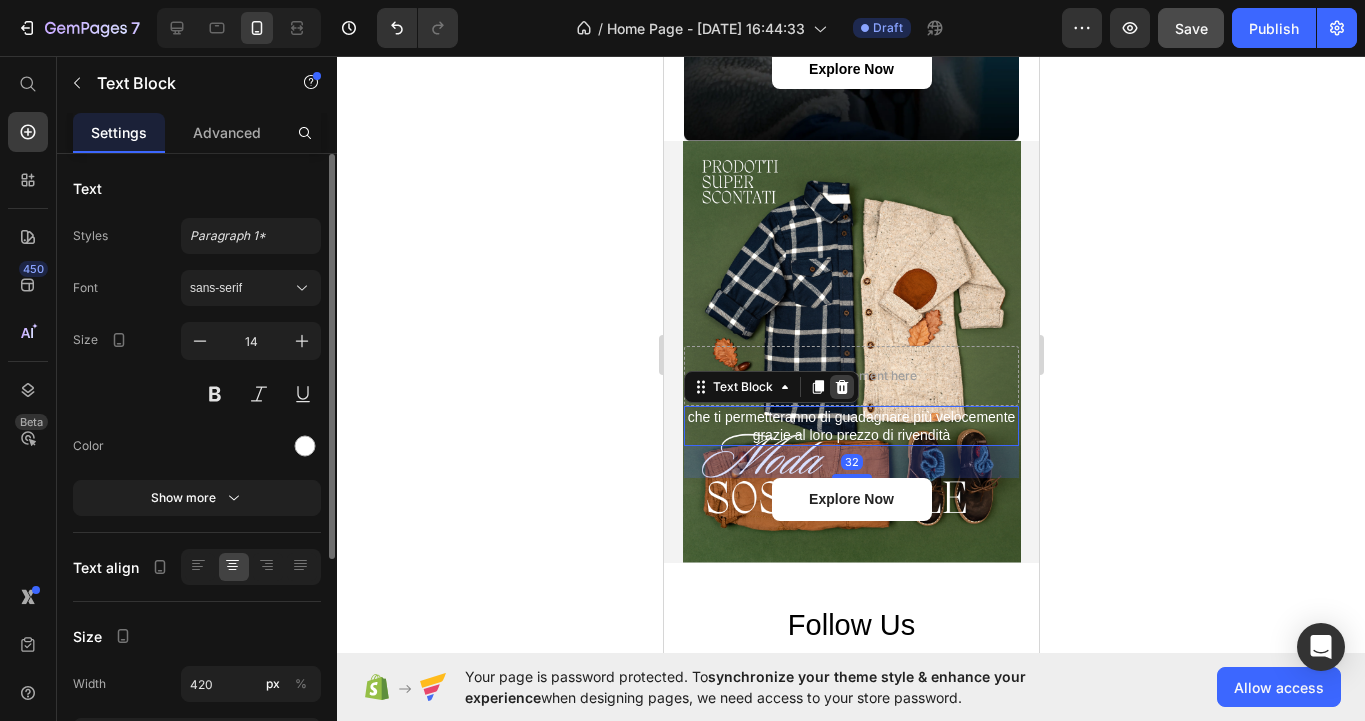 click 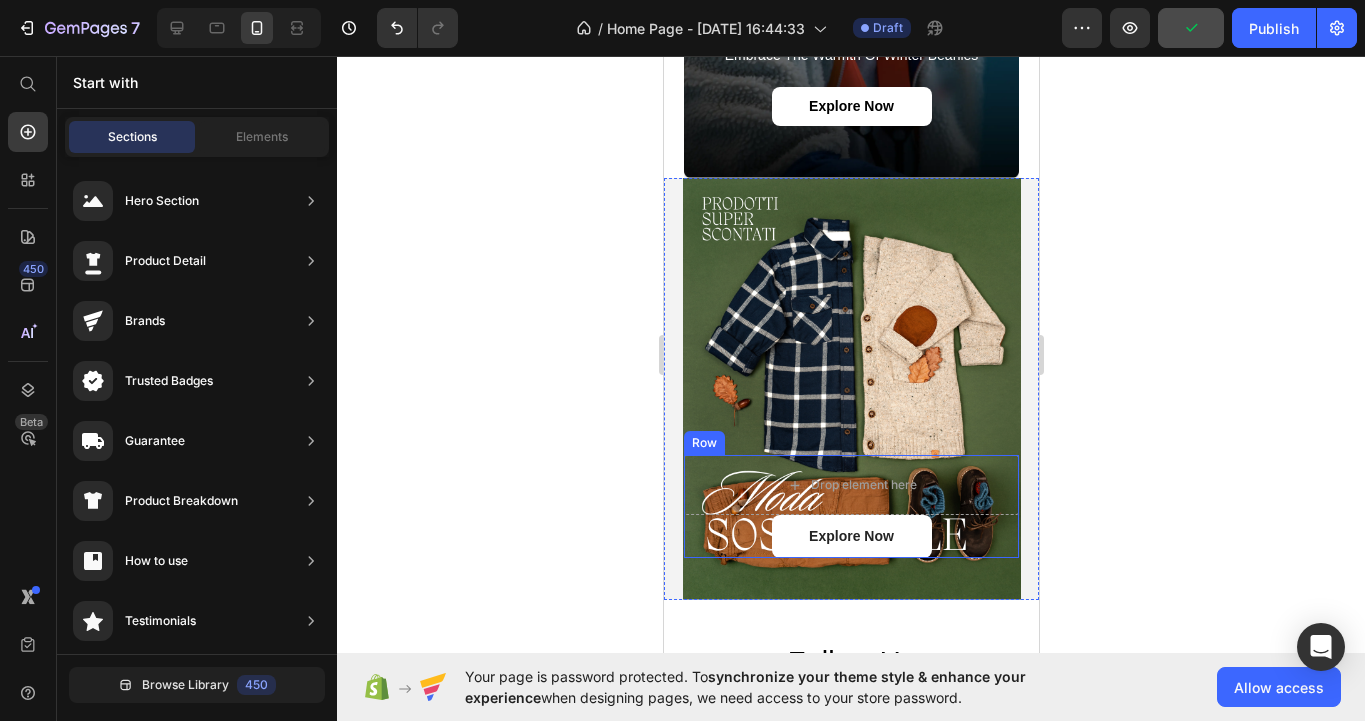 scroll, scrollTop: 2171, scrollLeft: 0, axis: vertical 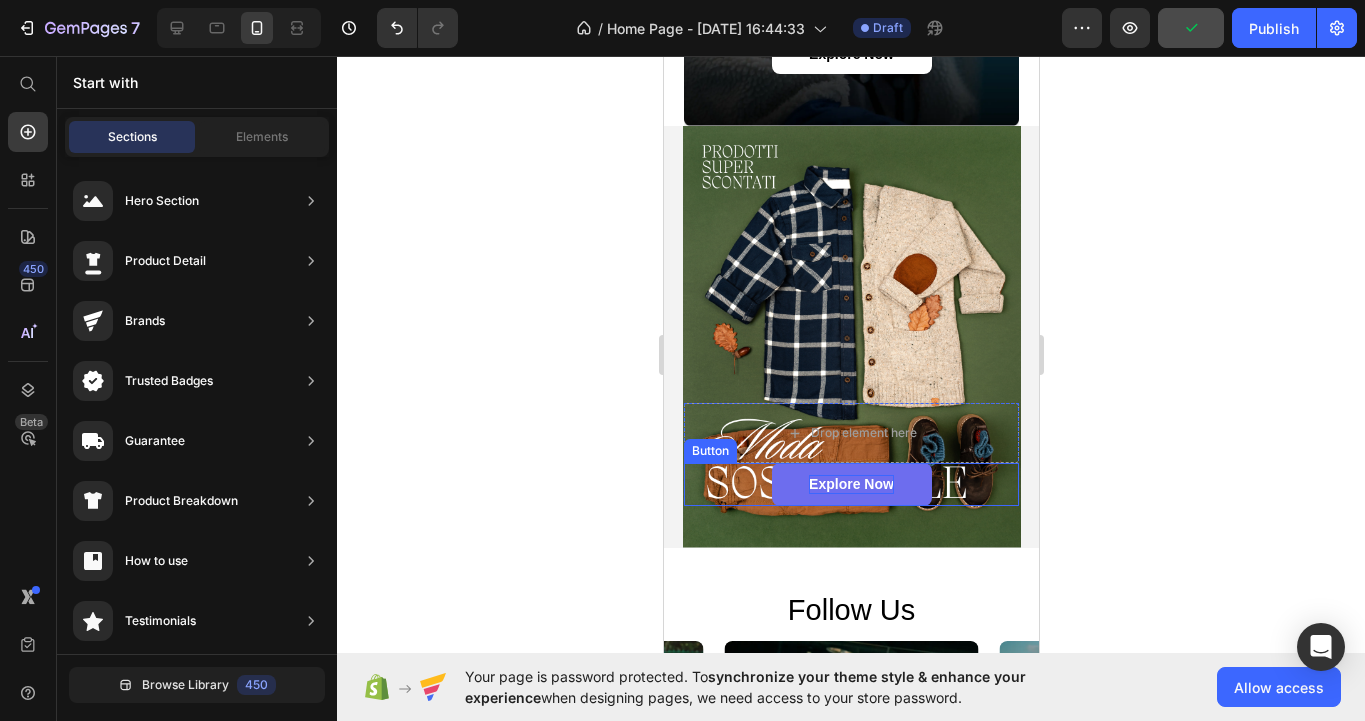 click on "Explore Now" at bounding box center (850, 484) 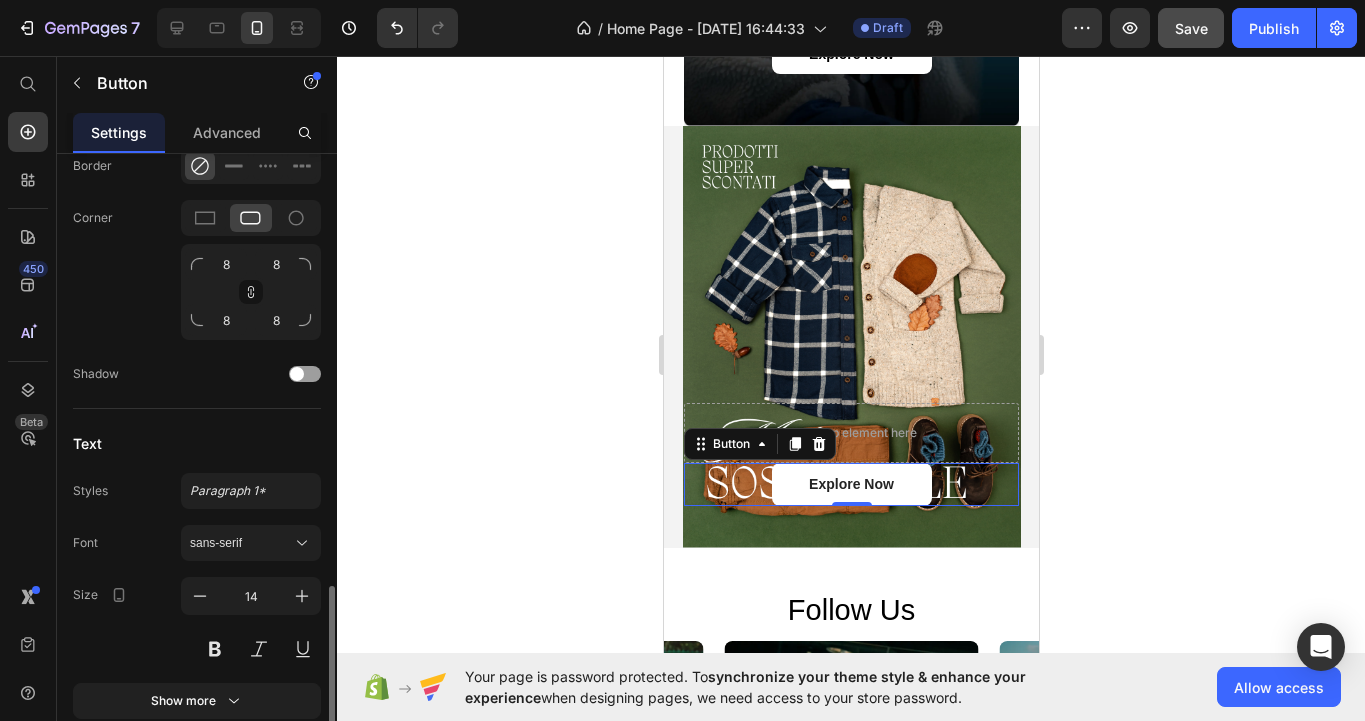 scroll, scrollTop: 873, scrollLeft: 0, axis: vertical 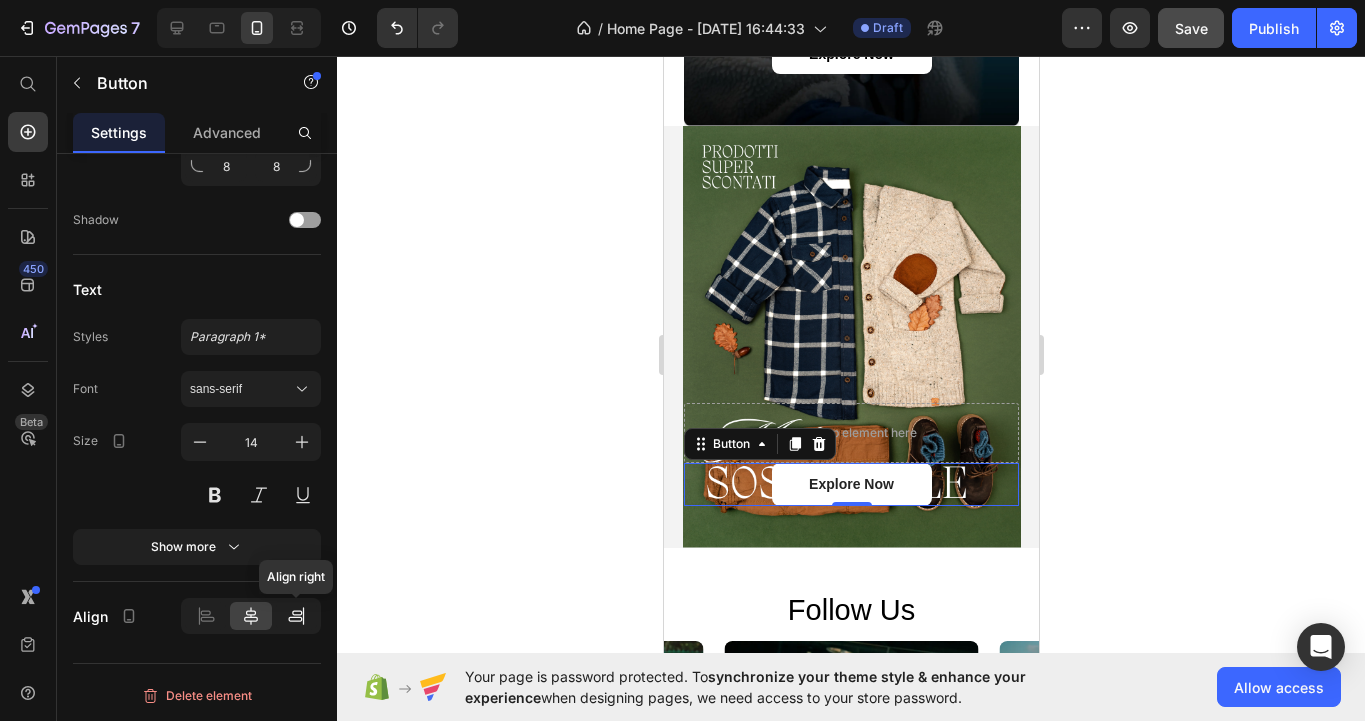 click 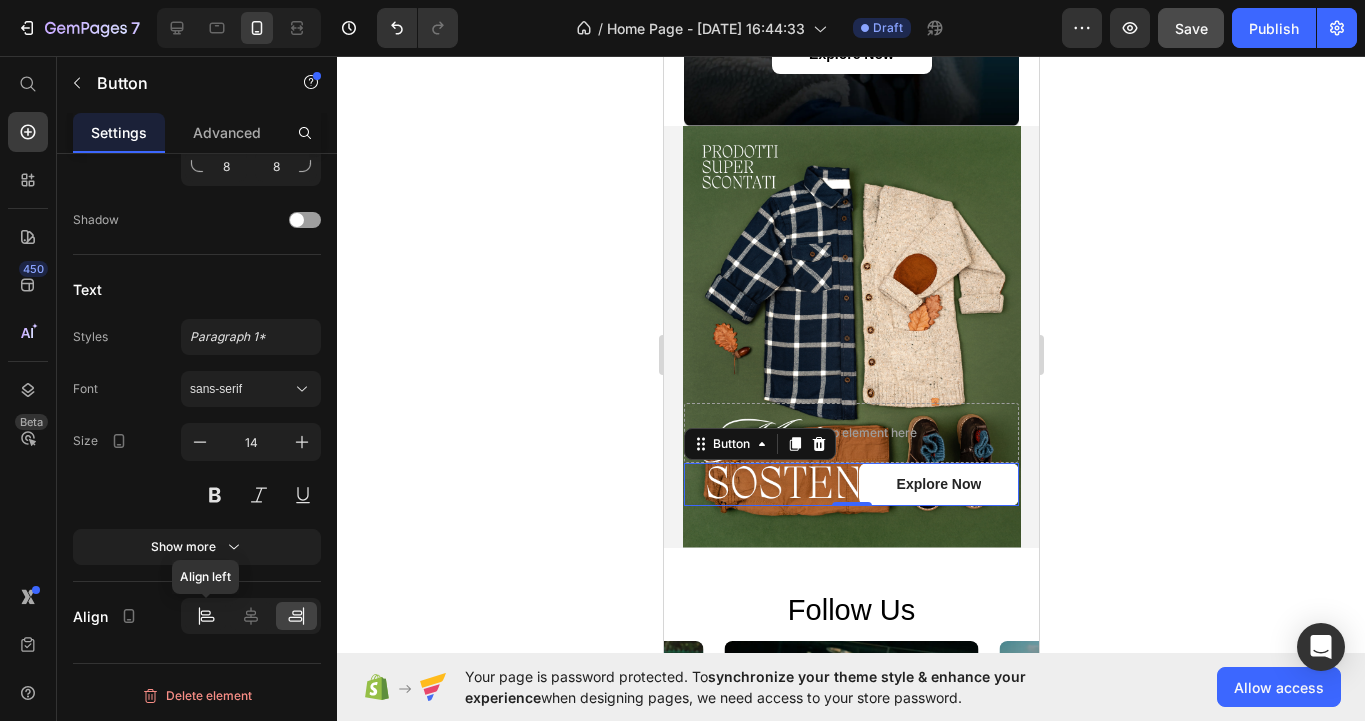 click 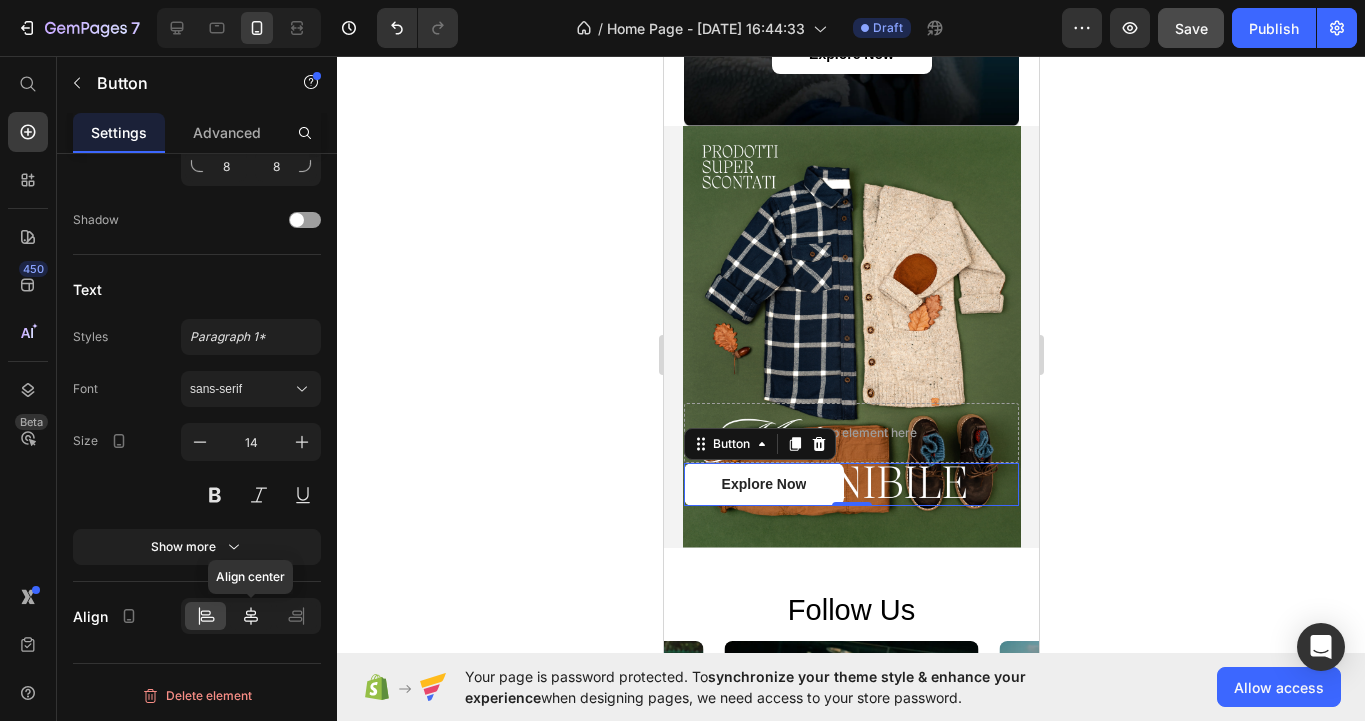 click 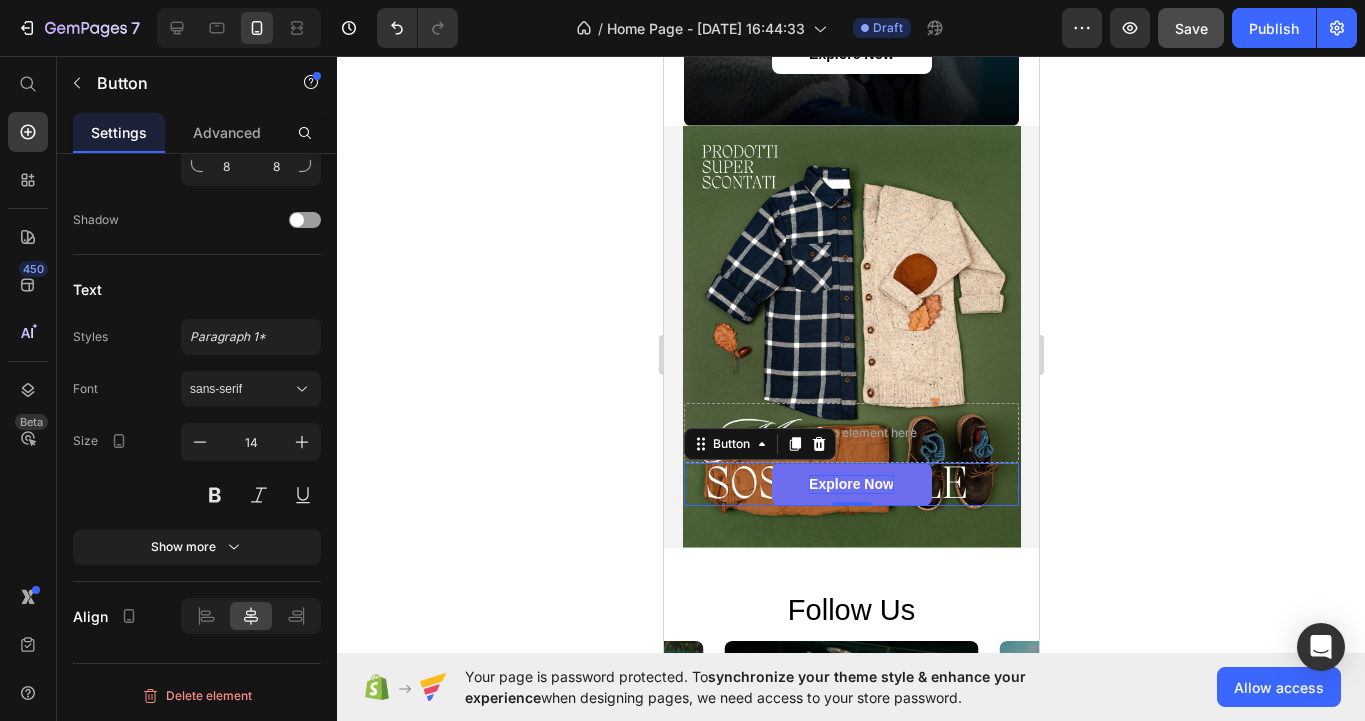 click on "Explore Now" at bounding box center [850, 484] 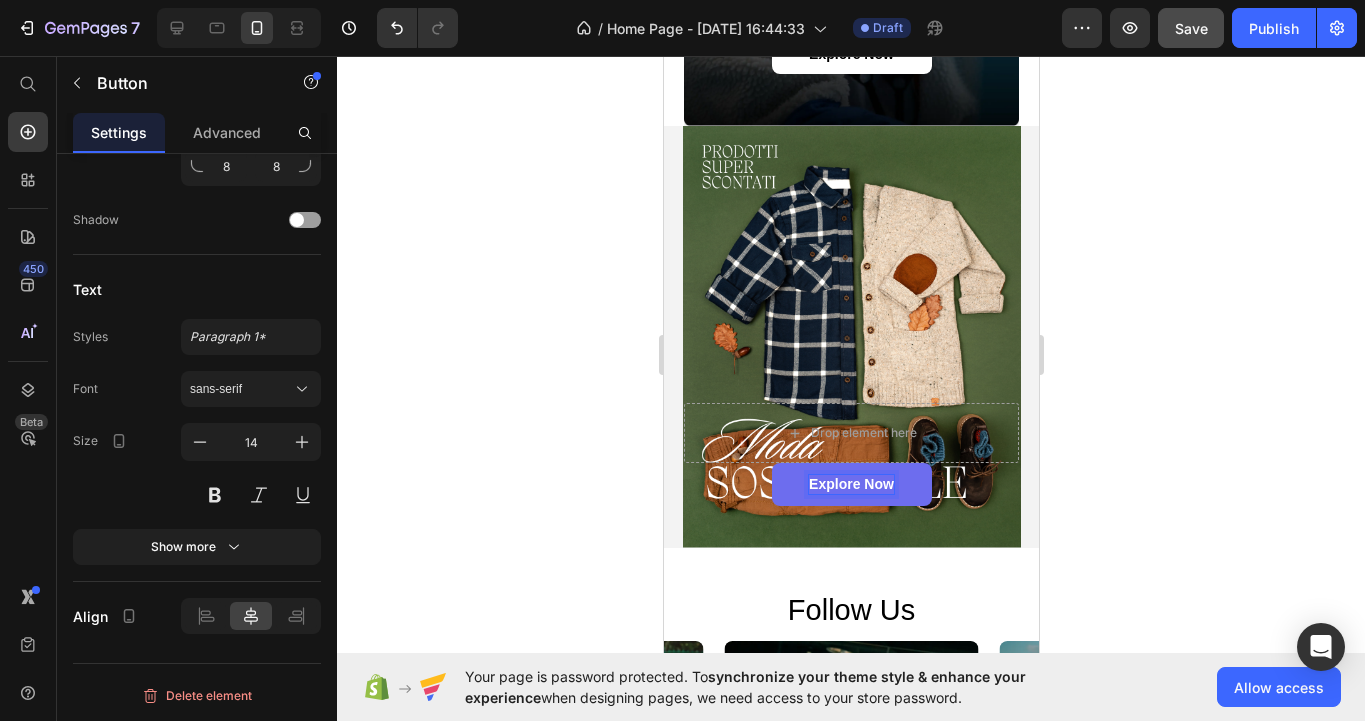 click on "Explore Now" at bounding box center (850, 484) 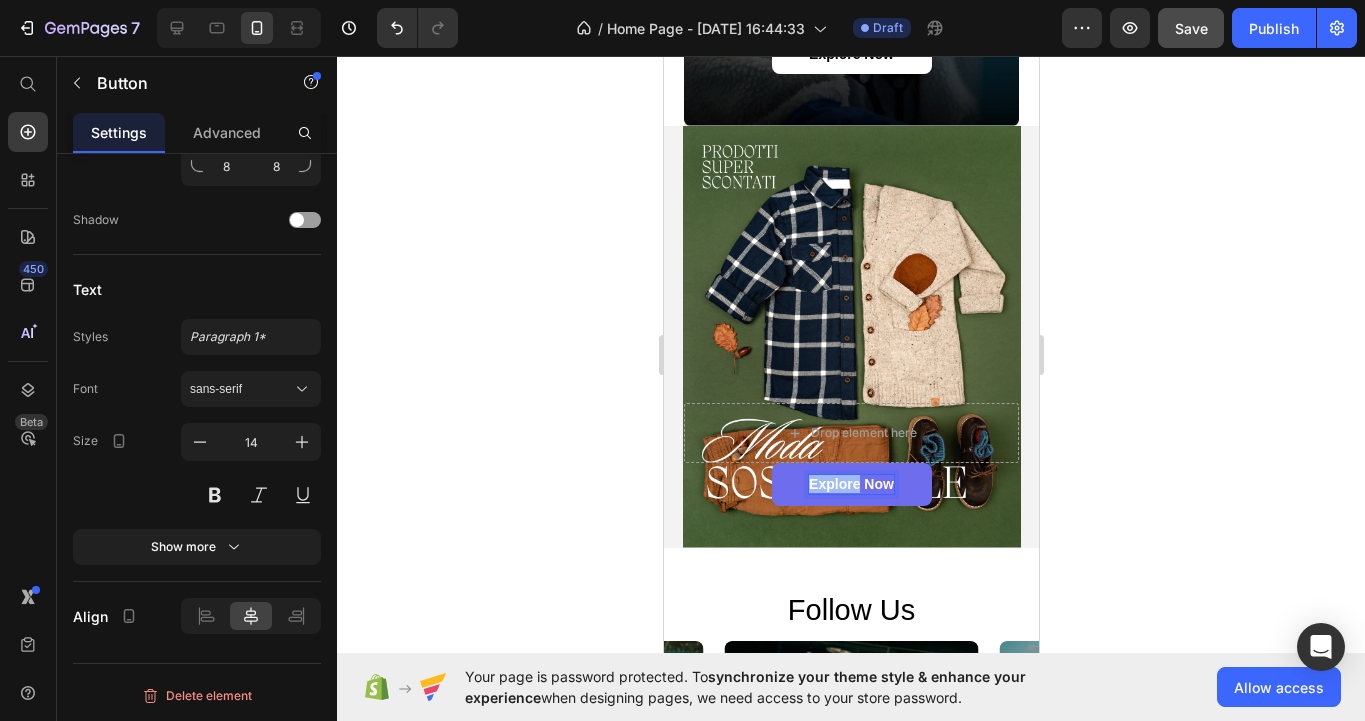 click on "Explore Now" at bounding box center [850, 484] 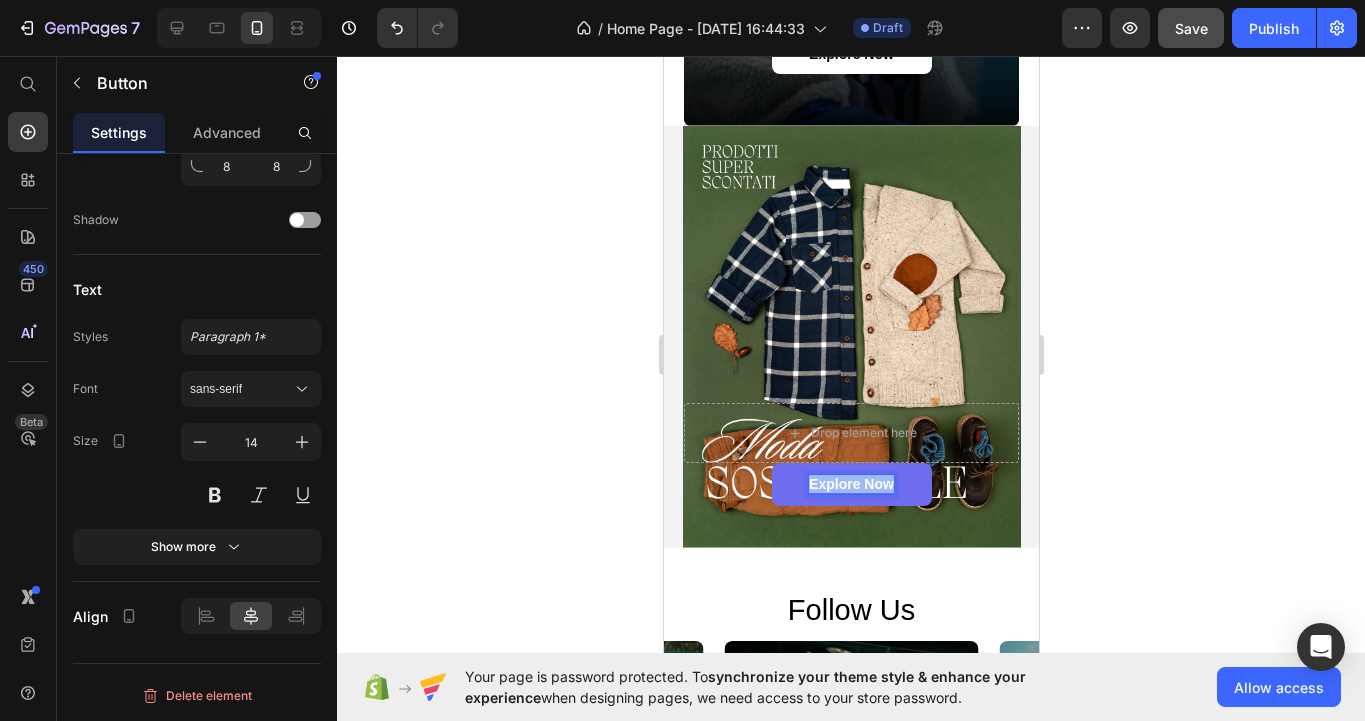 drag, startPoint x: 888, startPoint y: 481, endPoint x: 806, endPoint y: 482, distance: 82.006096 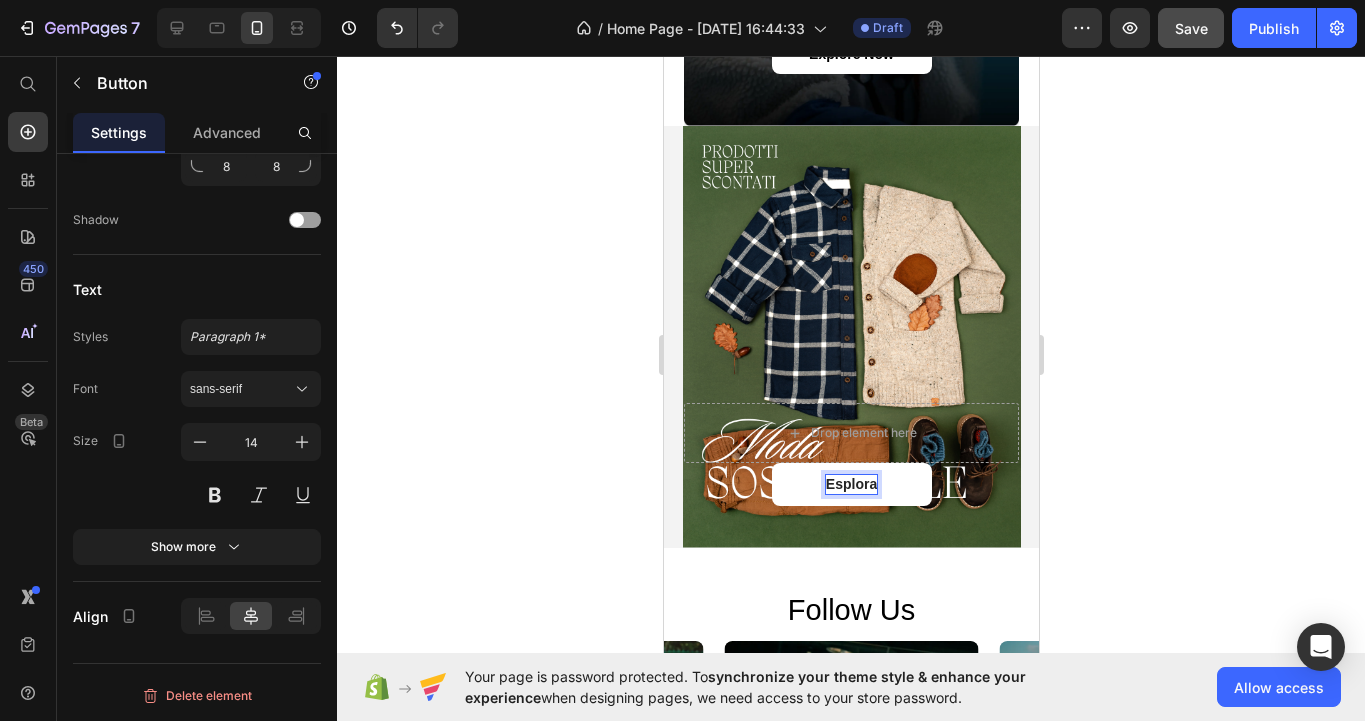 click 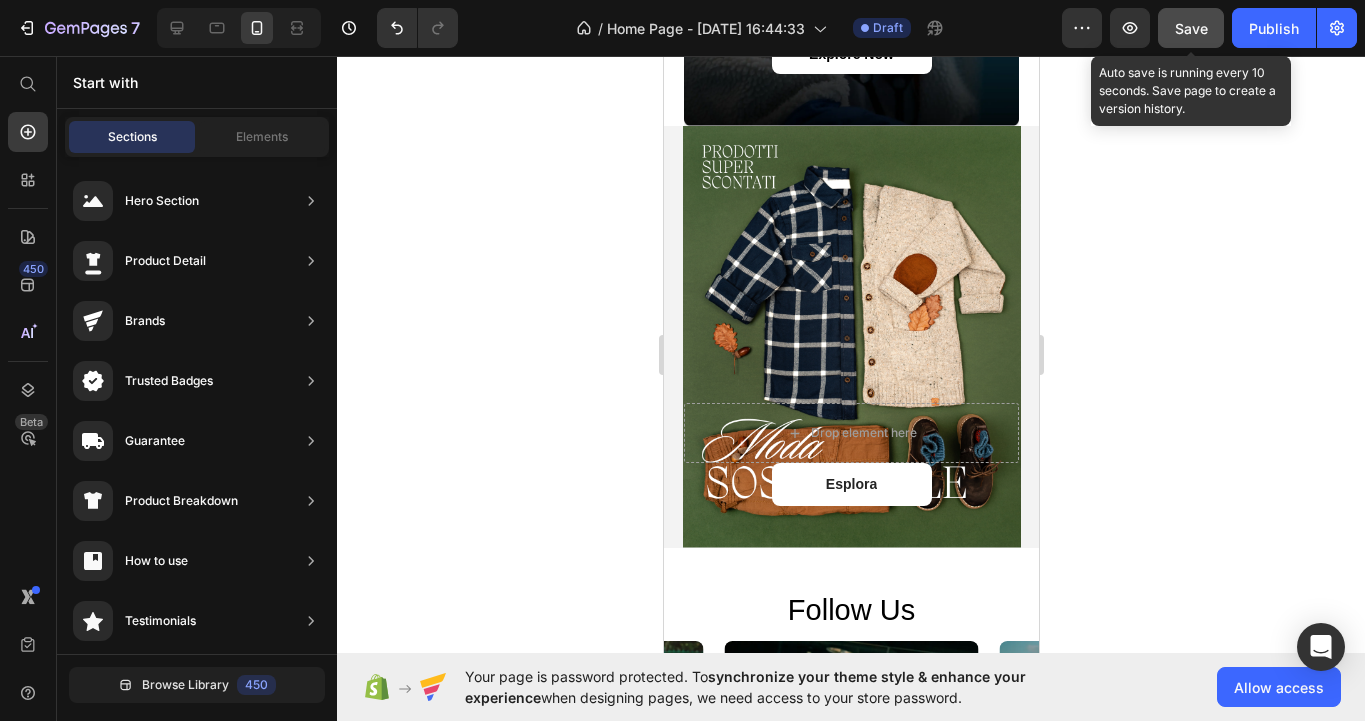click on "Save" at bounding box center (1191, 28) 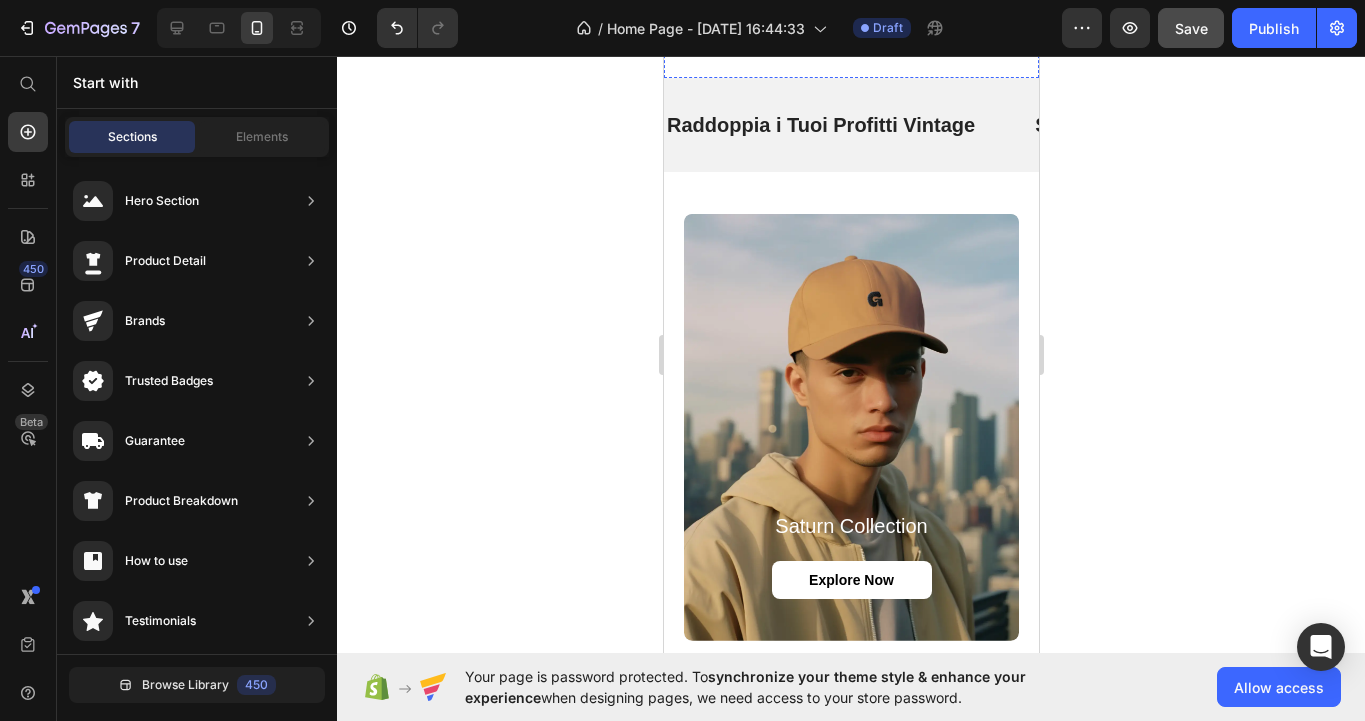 scroll, scrollTop: 1298, scrollLeft: 0, axis: vertical 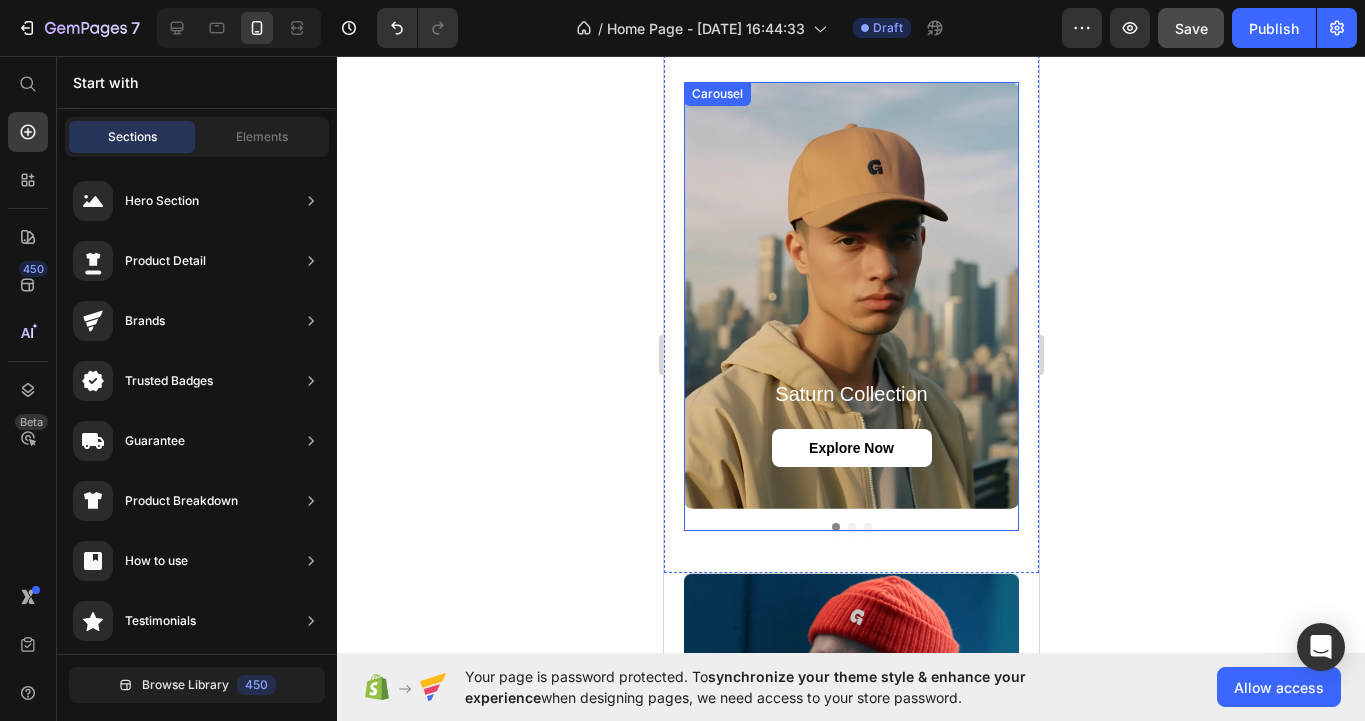 click at bounding box center [851, 527] 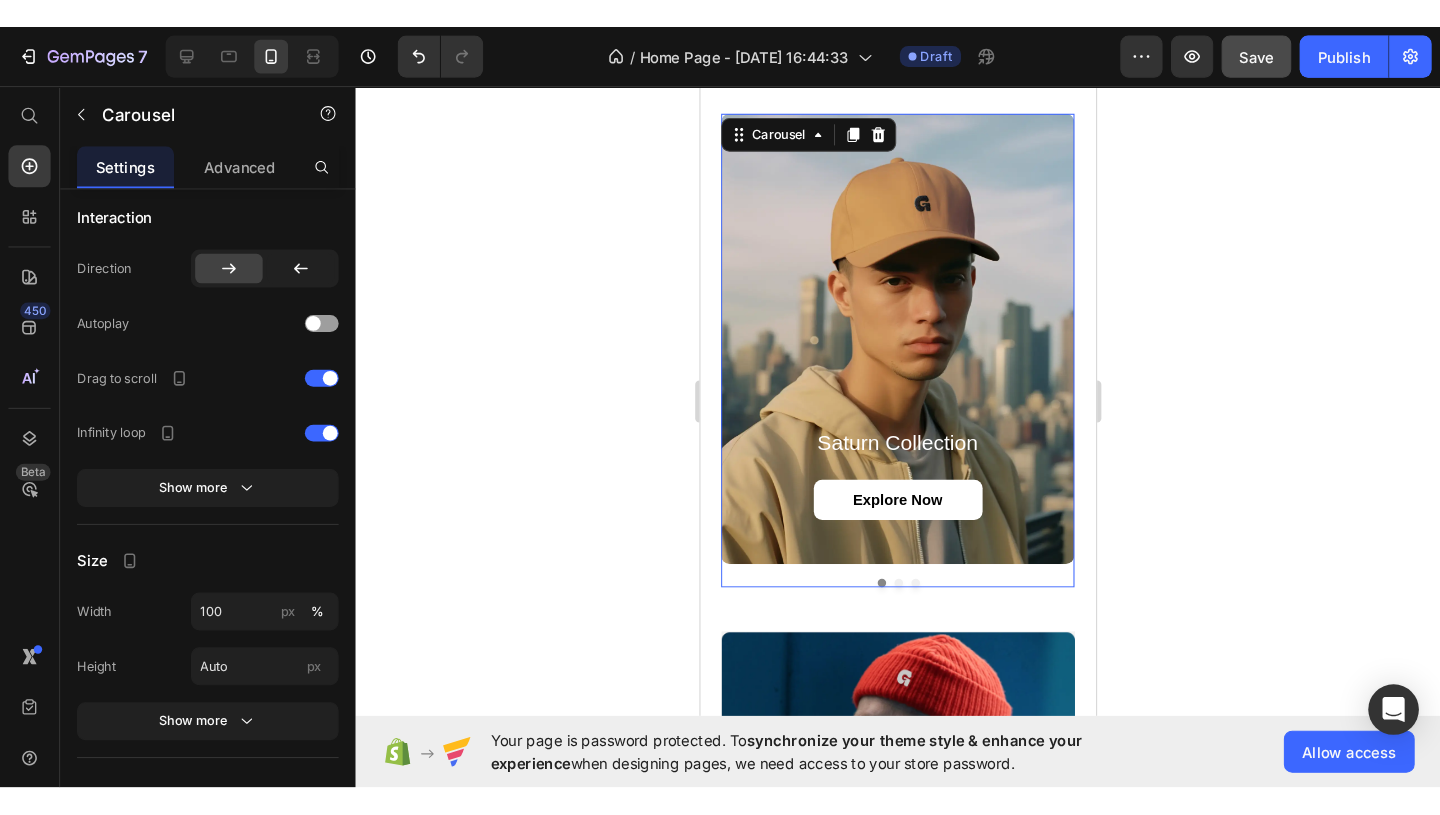 scroll, scrollTop: 0, scrollLeft: 0, axis: both 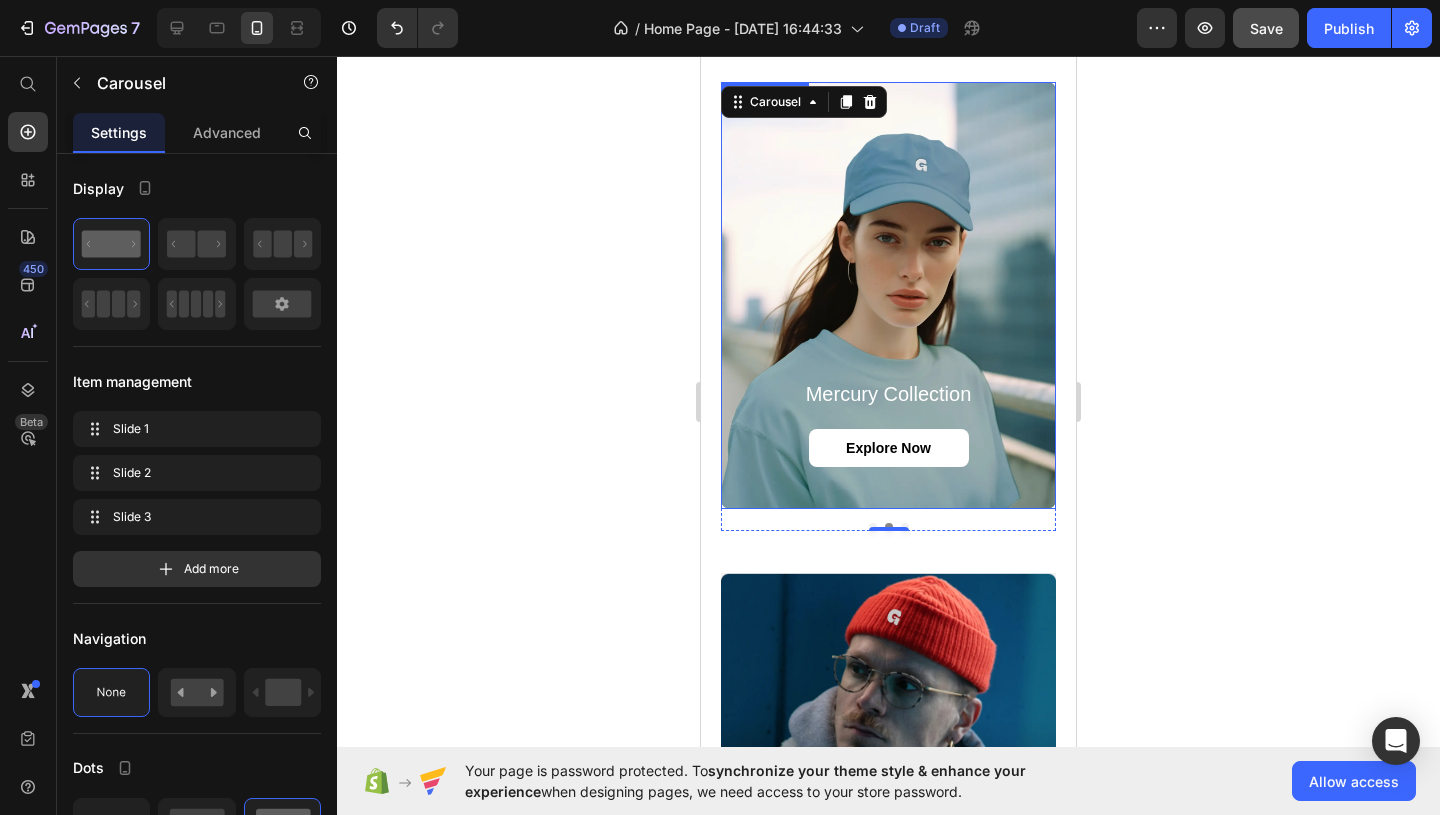 click at bounding box center (888, 295) 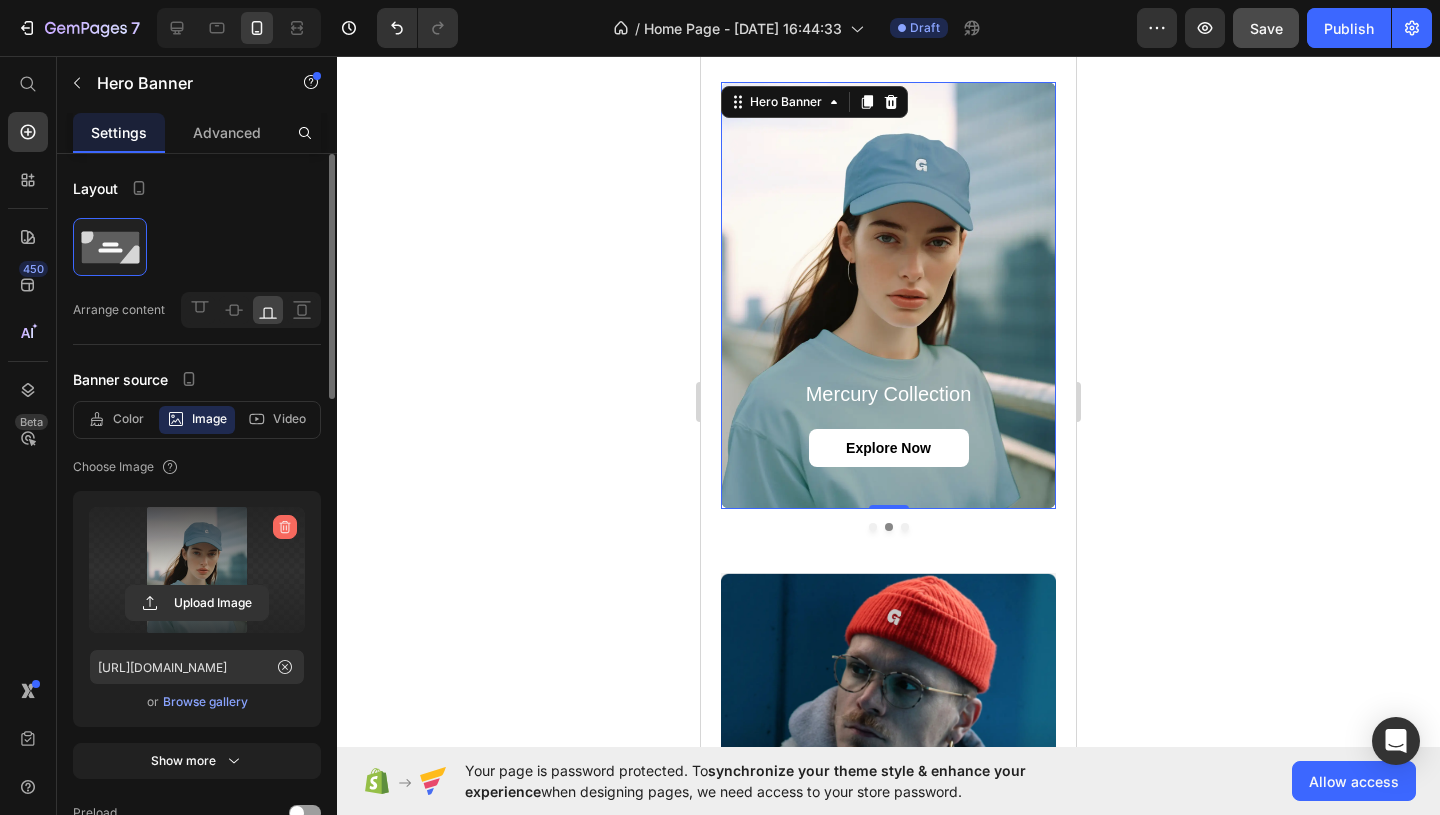 click 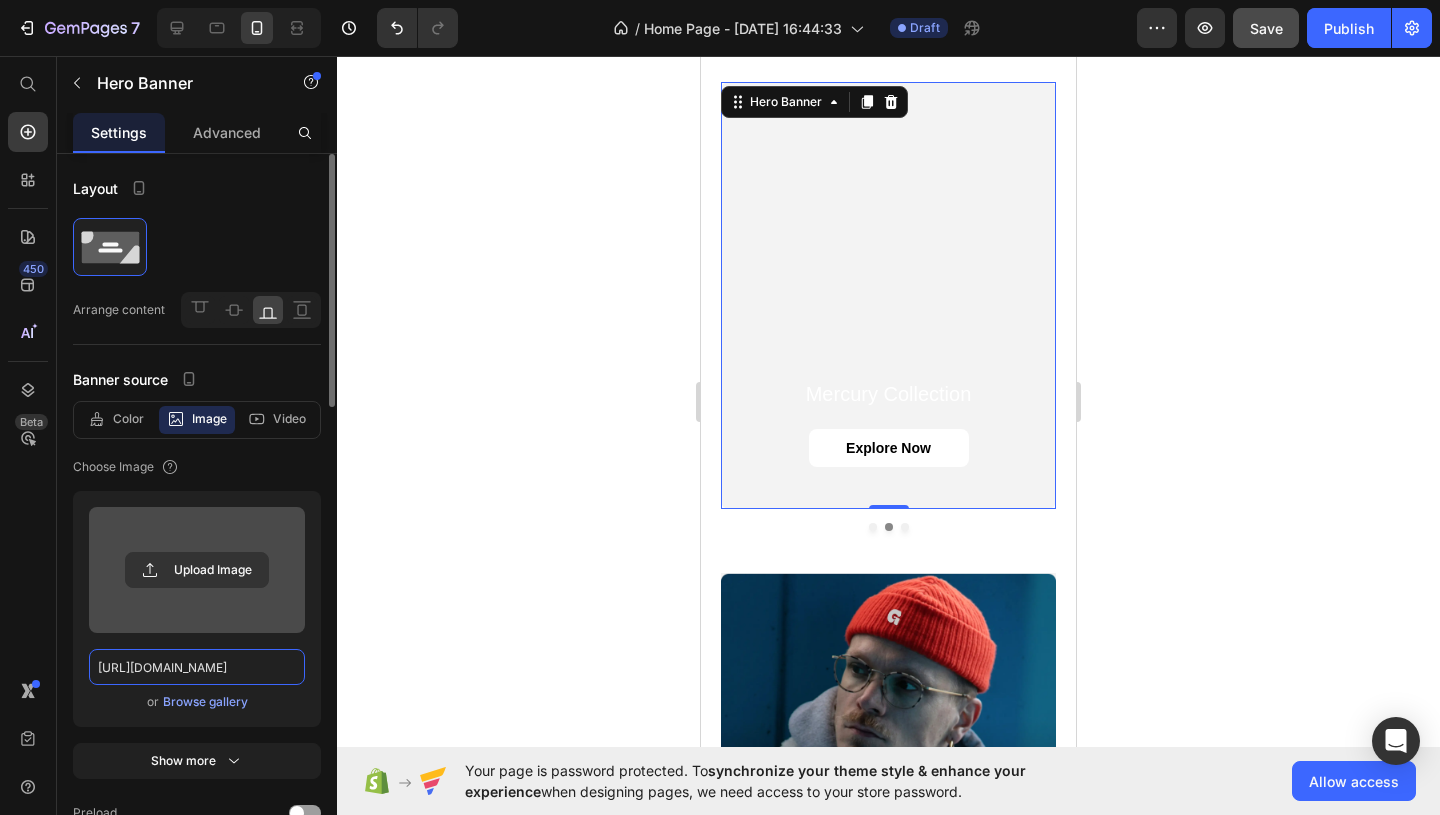 type 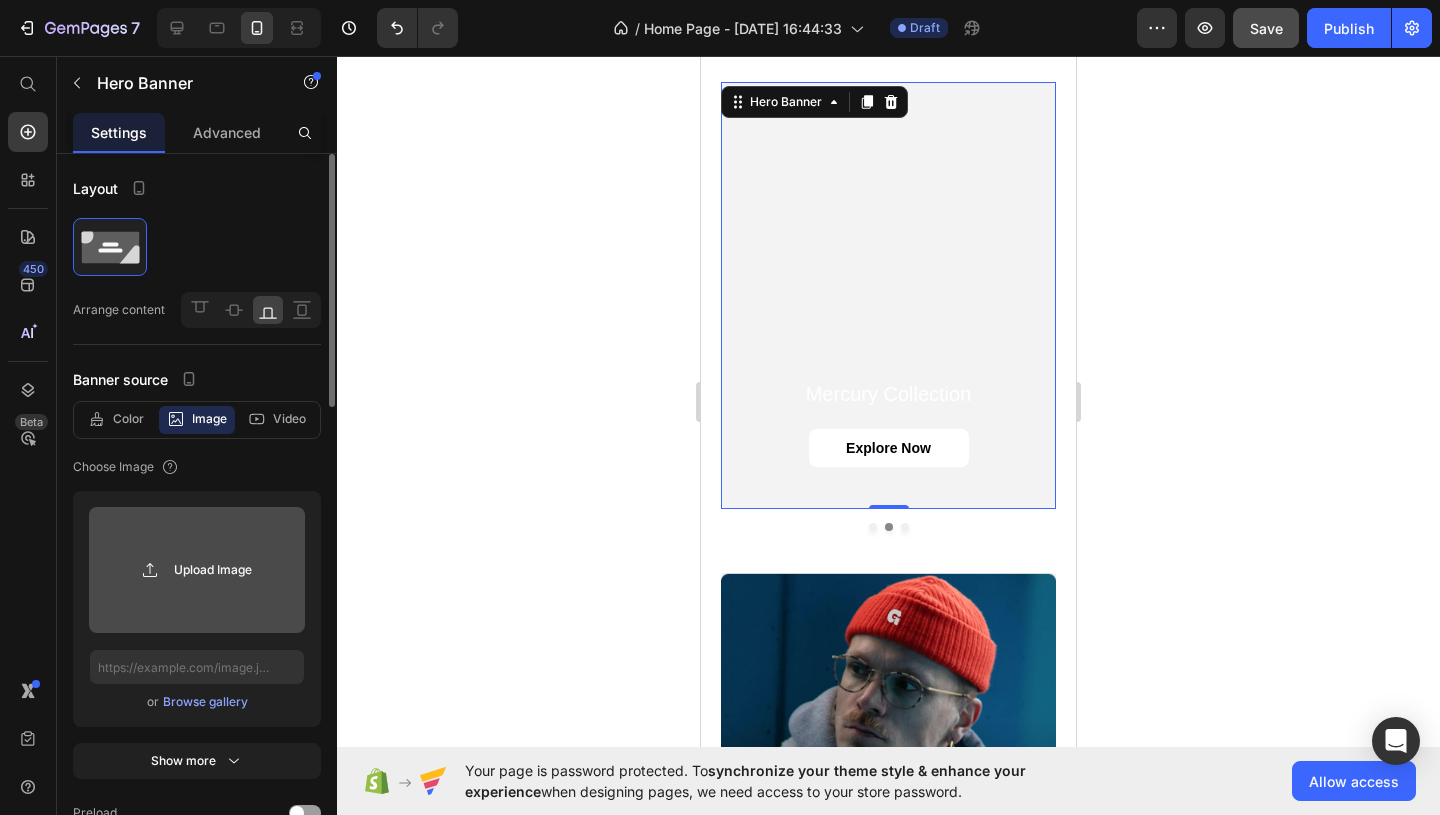 click 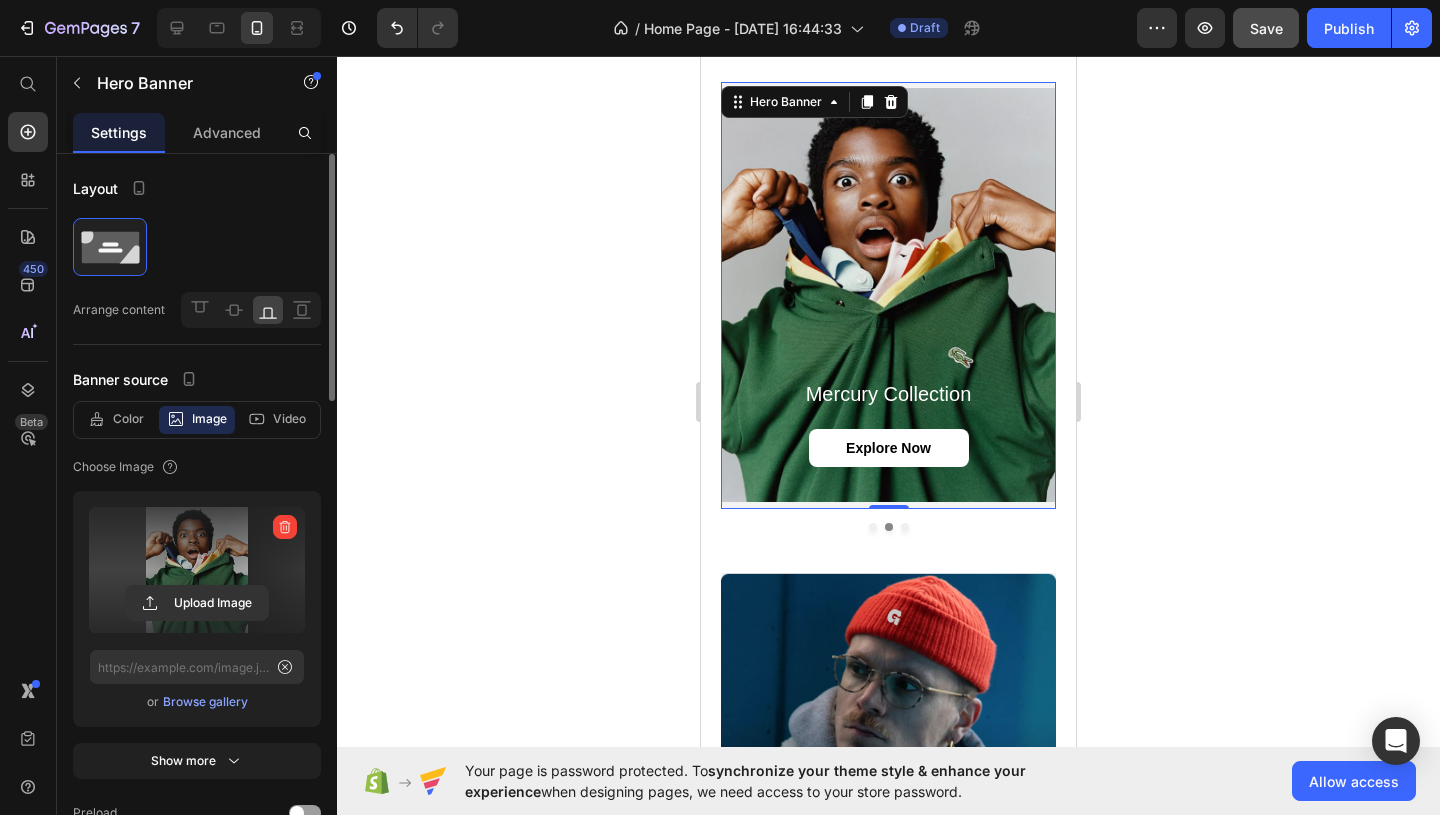 type on "[URL][DOMAIN_NAME]" 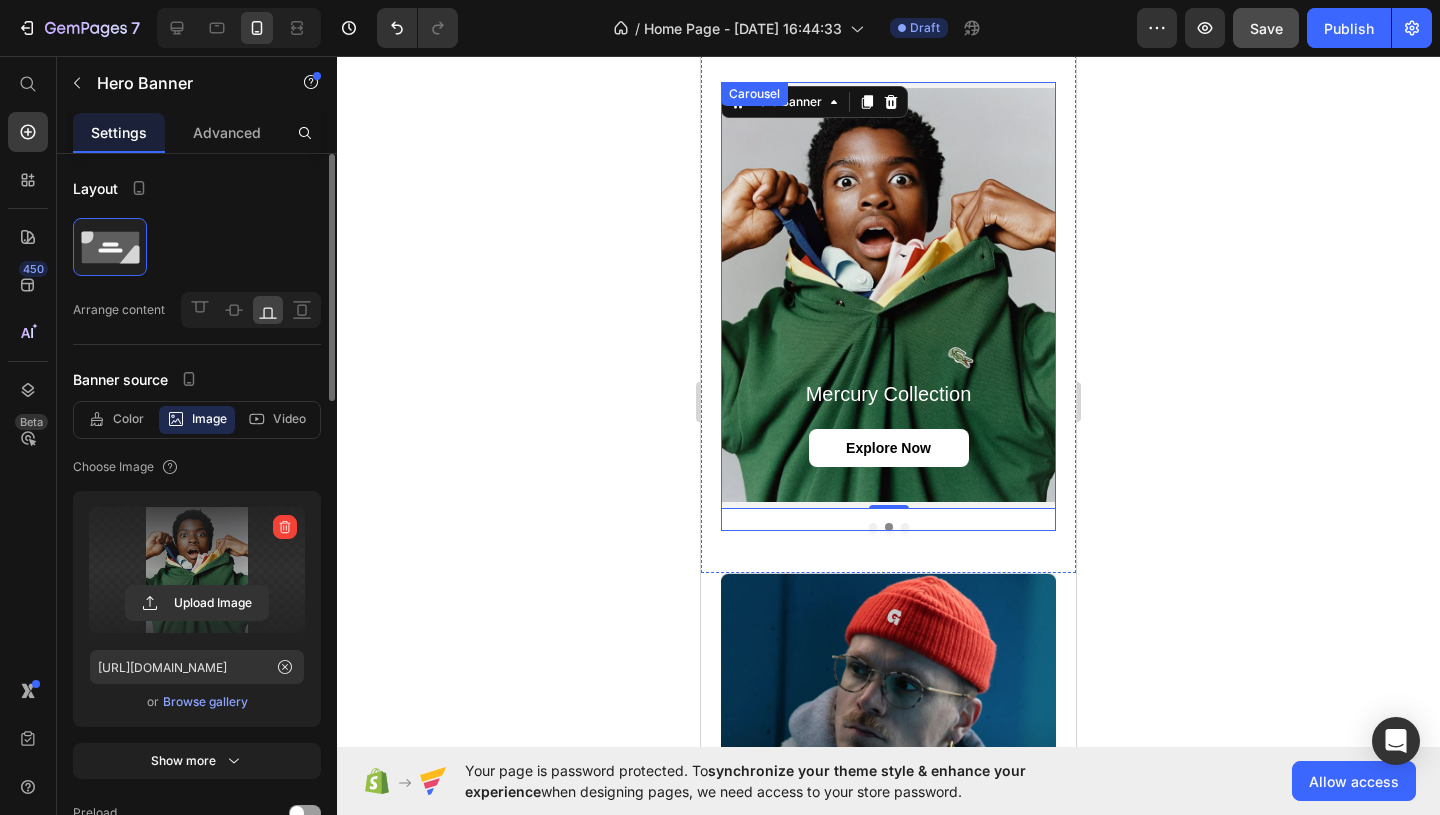 click at bounding box center (873, 527) 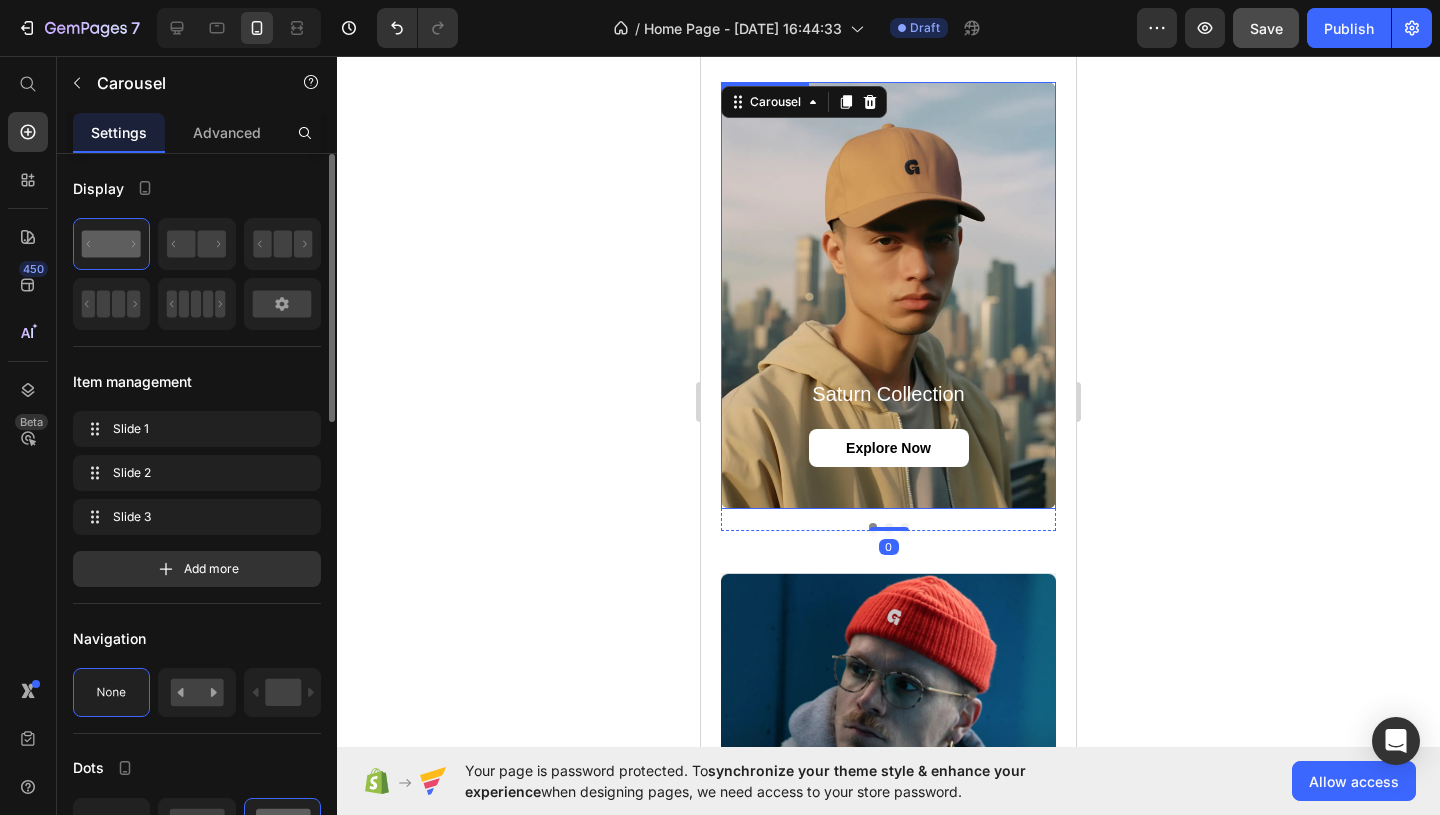 click at bounding box center (888, 295) 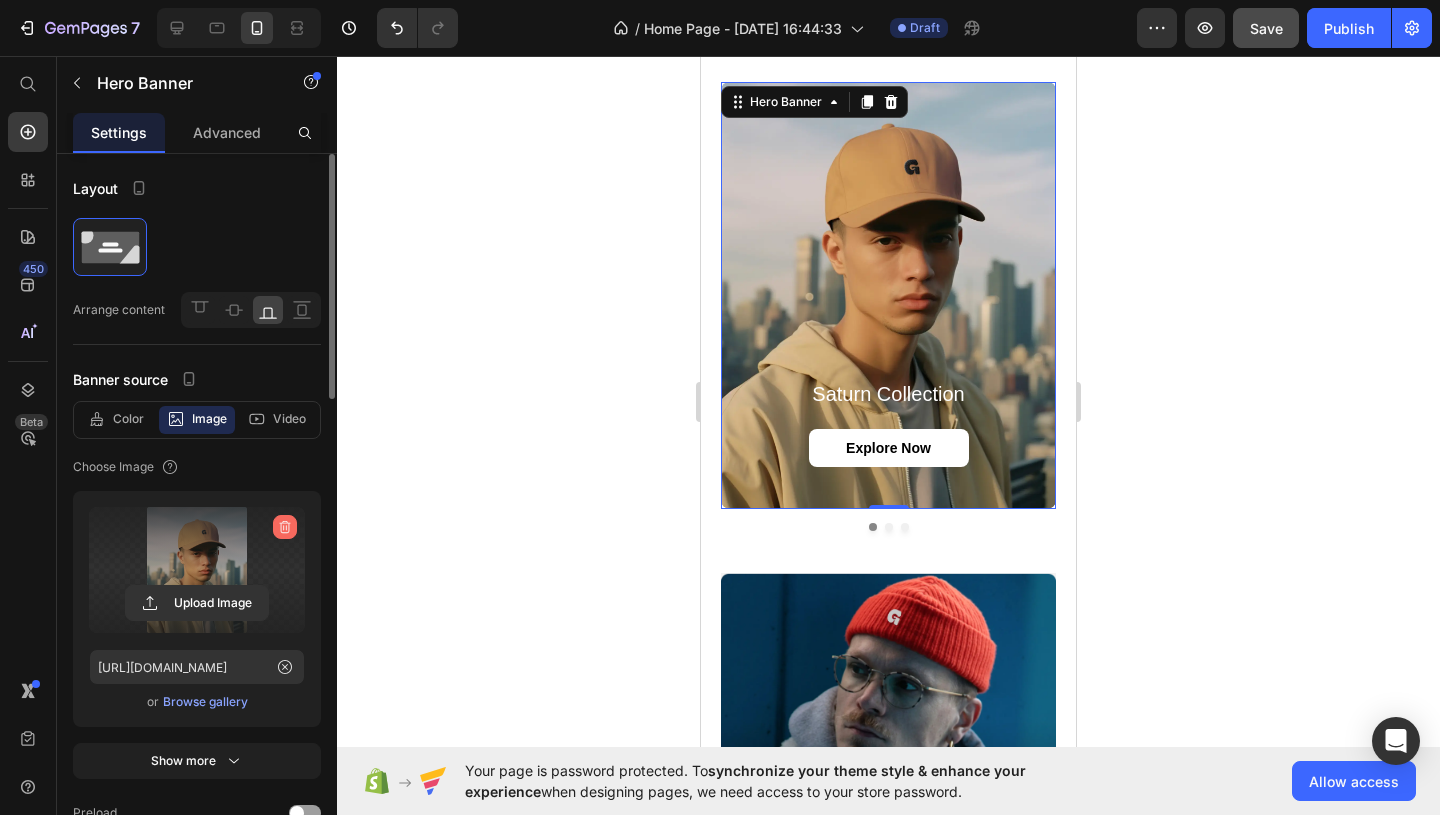 click at bounding box center (285, 527) 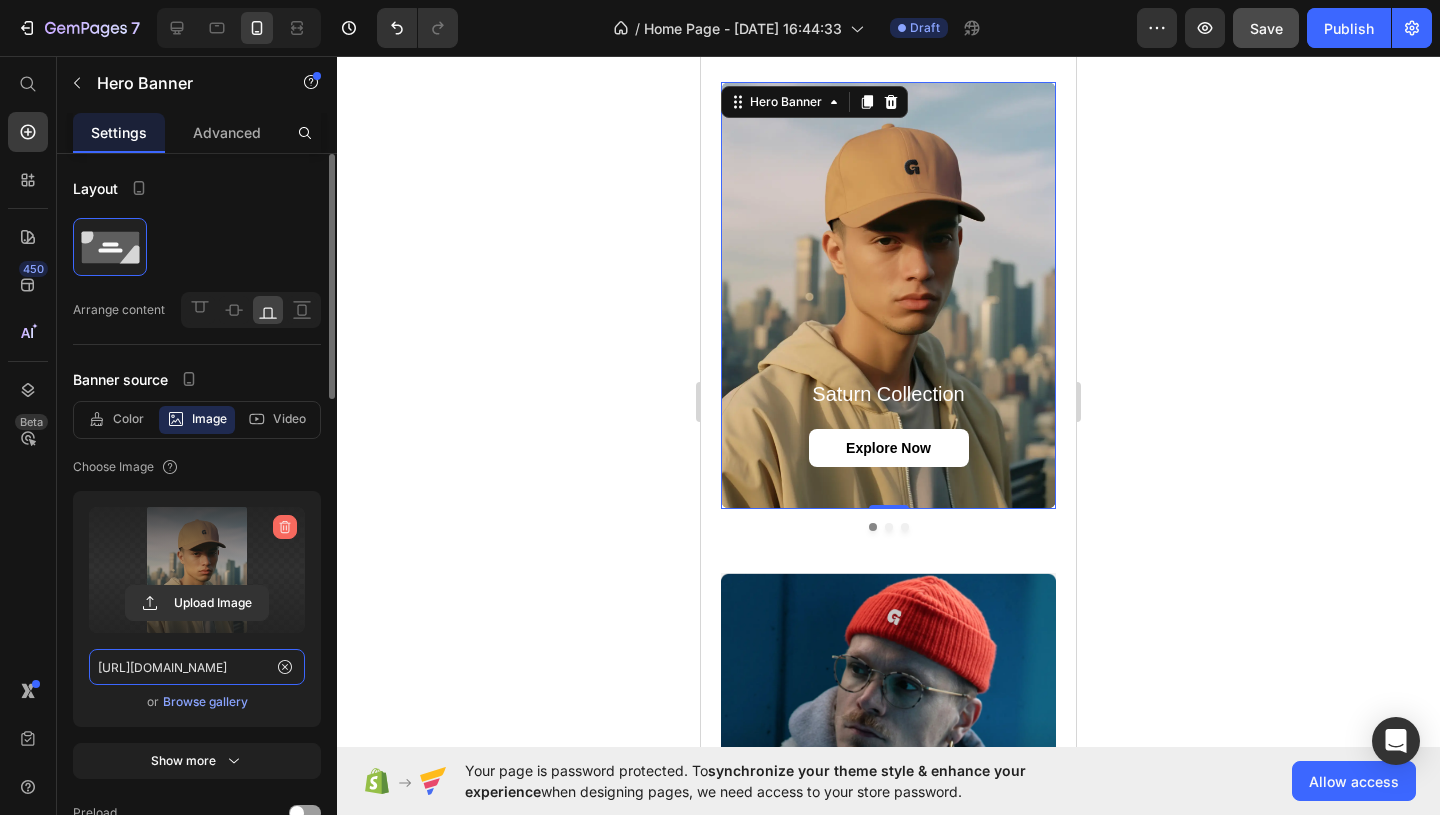type 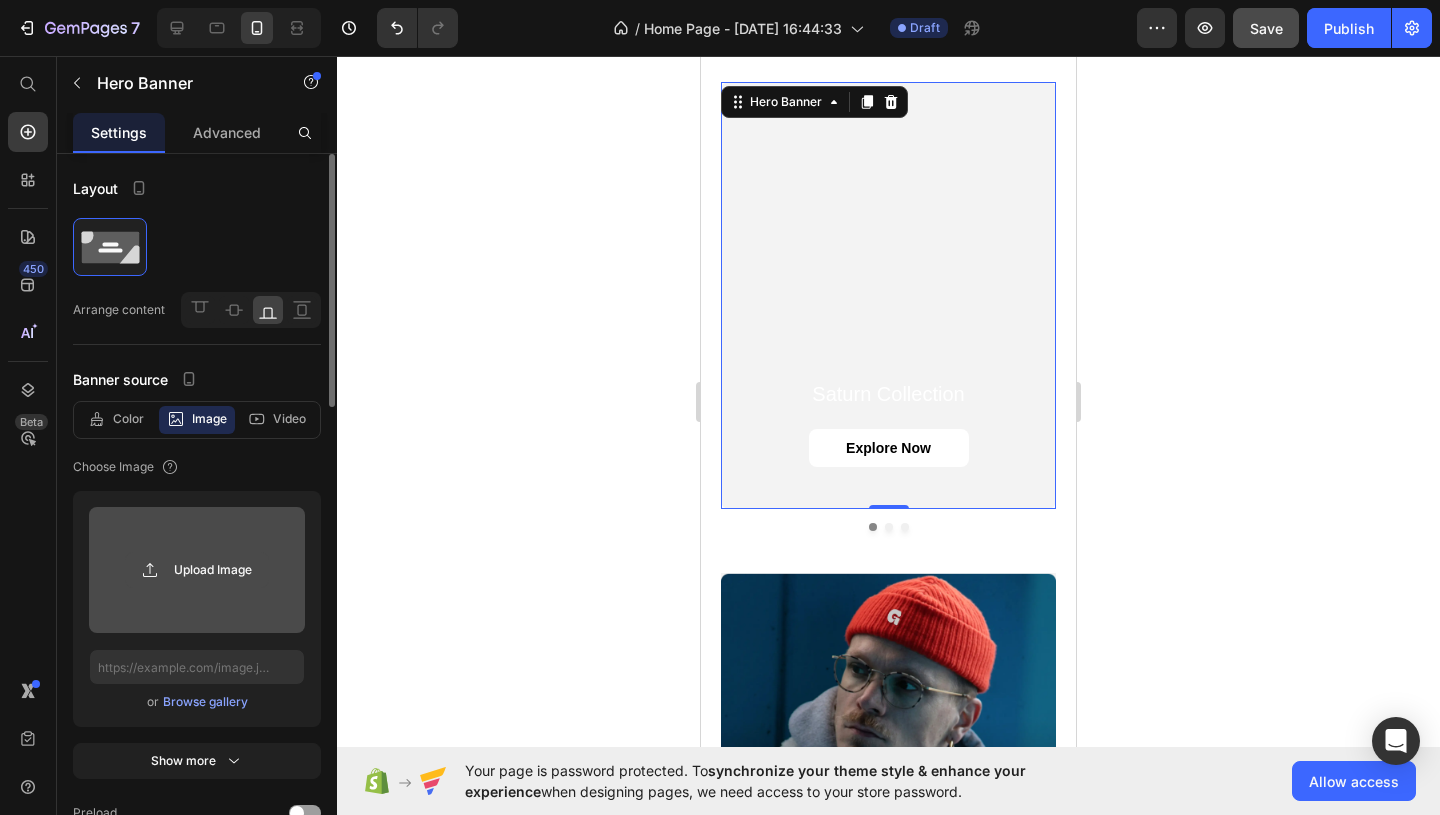 click 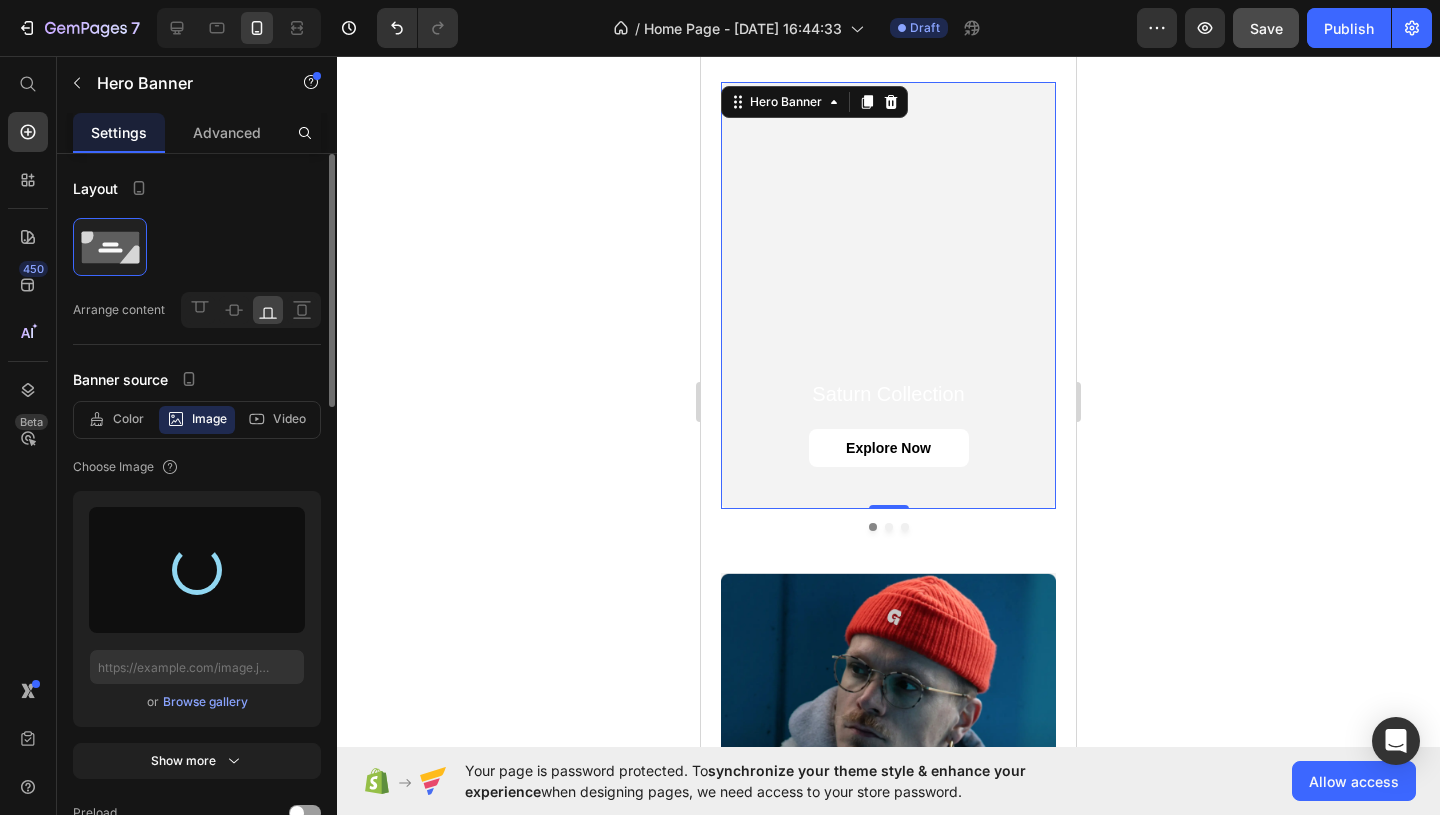 type on "[URL][DOMAIN_NAME]" 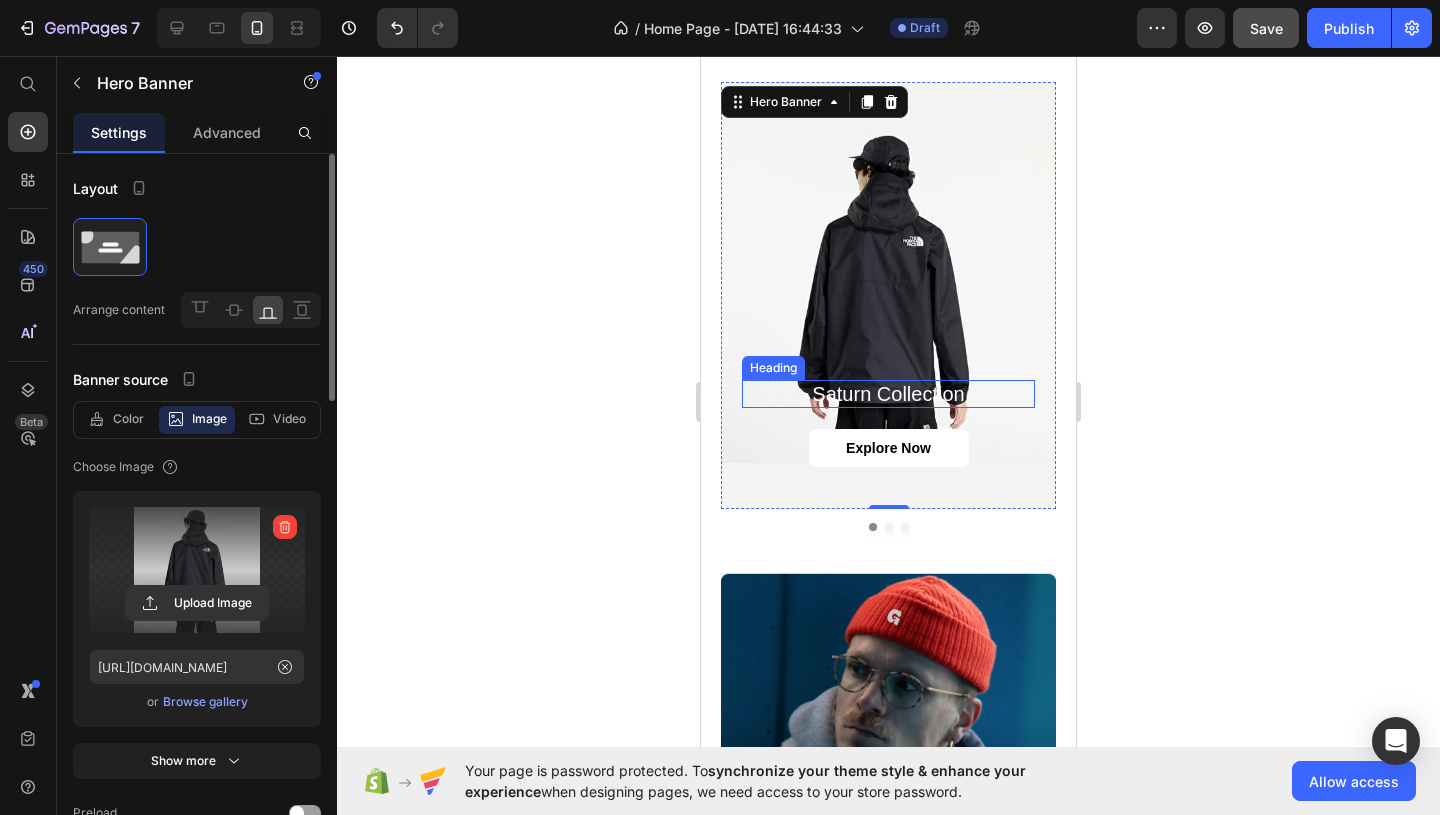 click on "Saturn Collection" at bounding box center (888, 394) 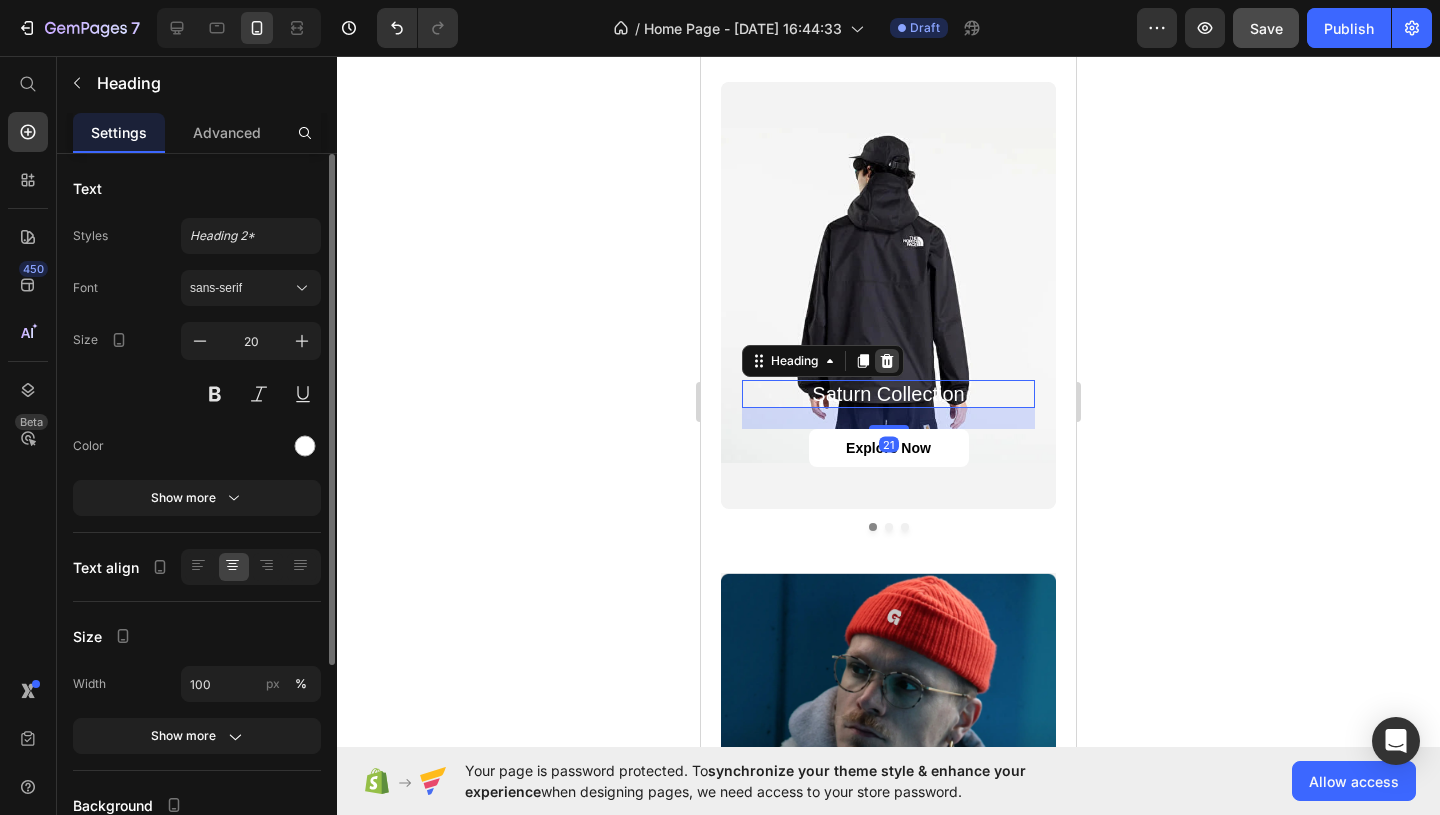 click 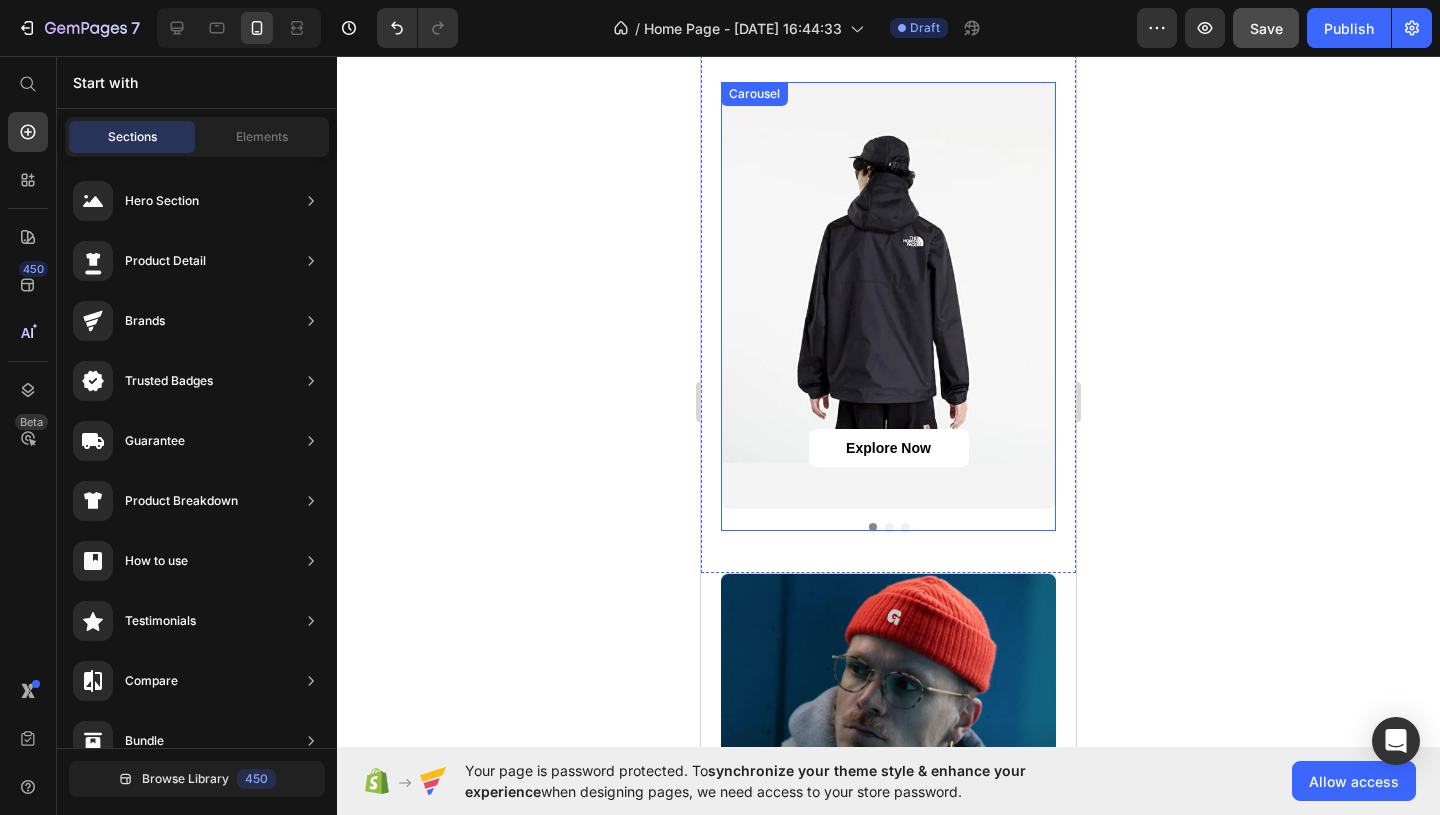 click at bounding box center (889, 527) 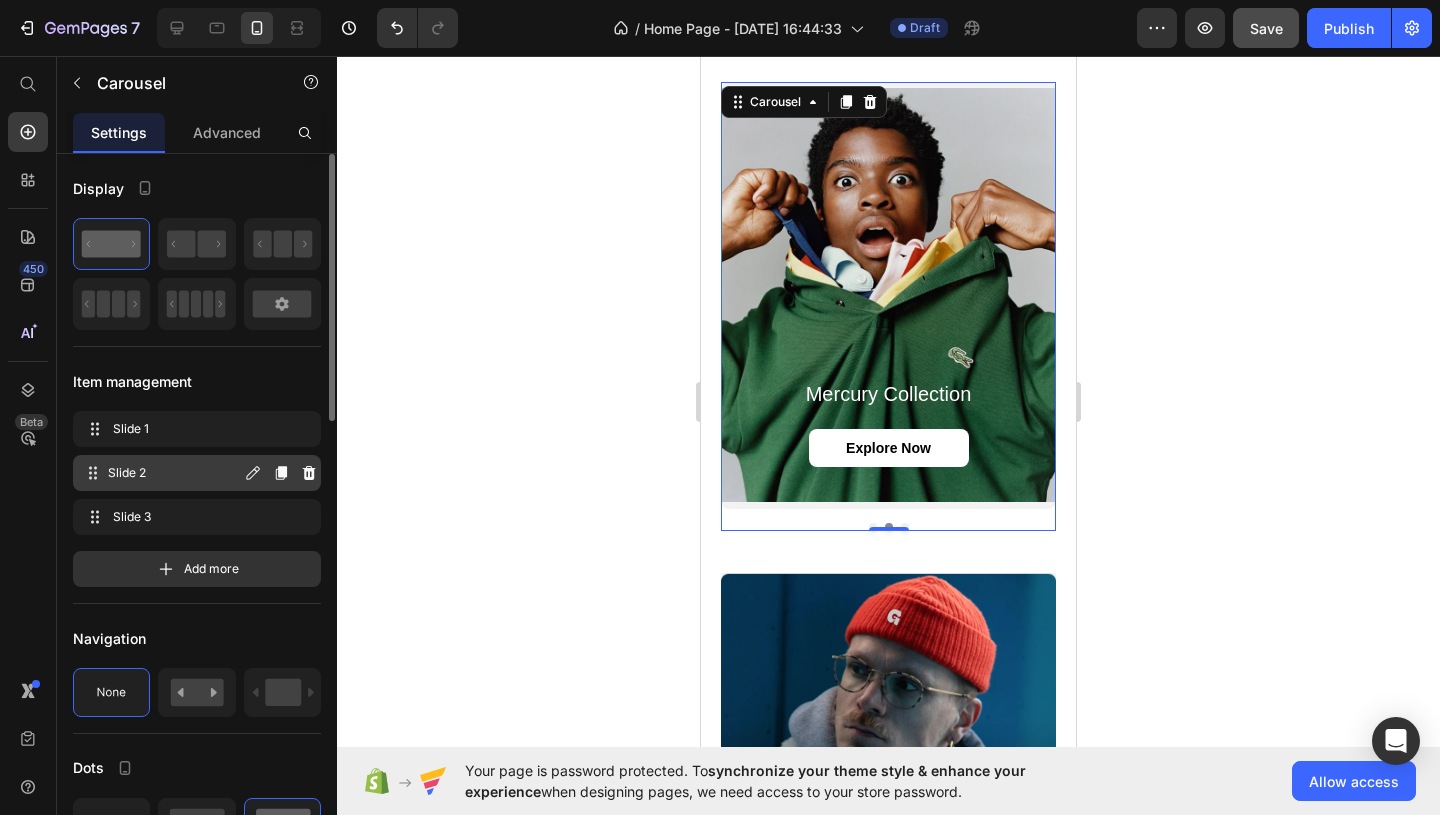 click on "Slide 2" at bounding box center [174, 473] 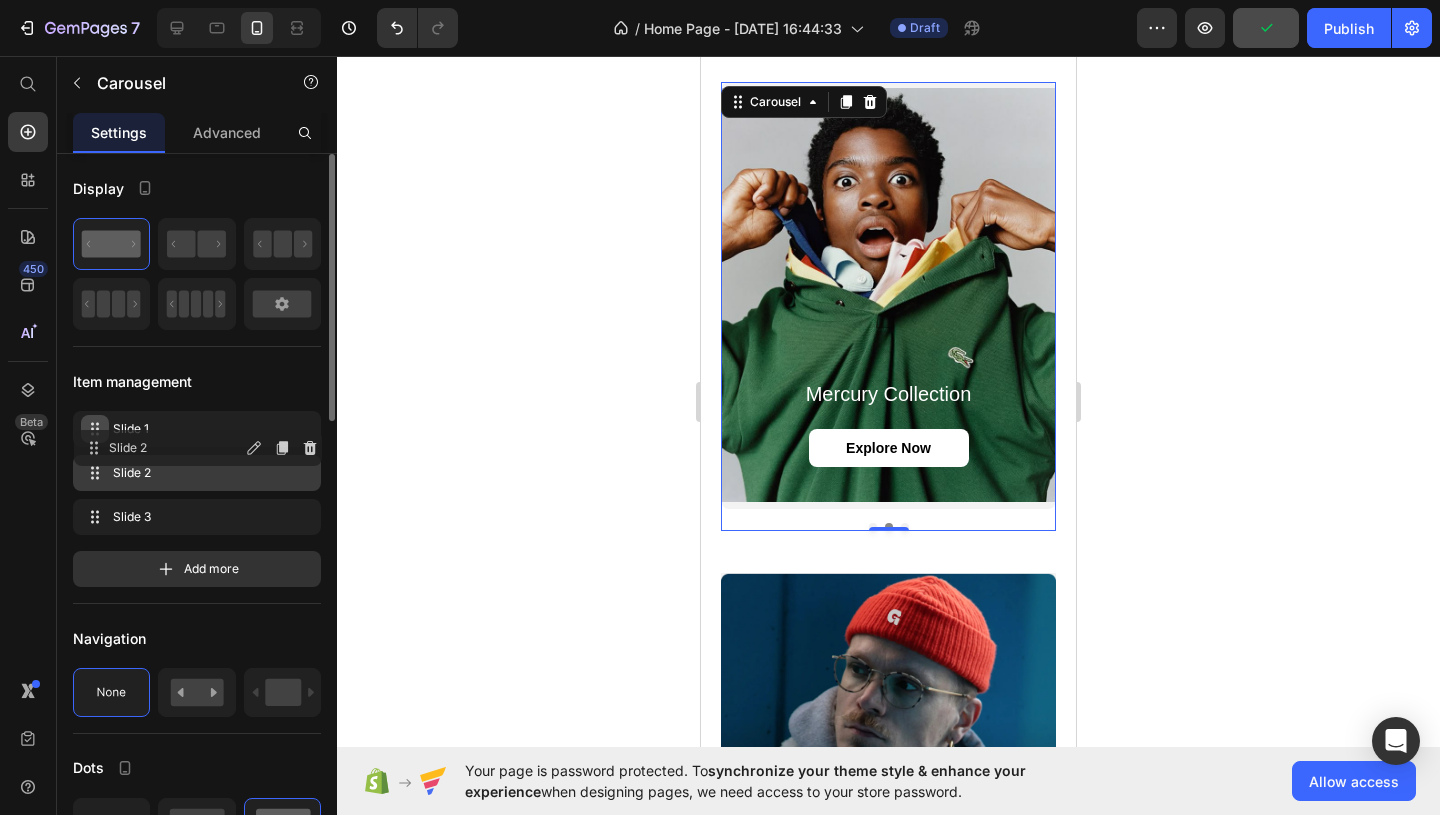 type 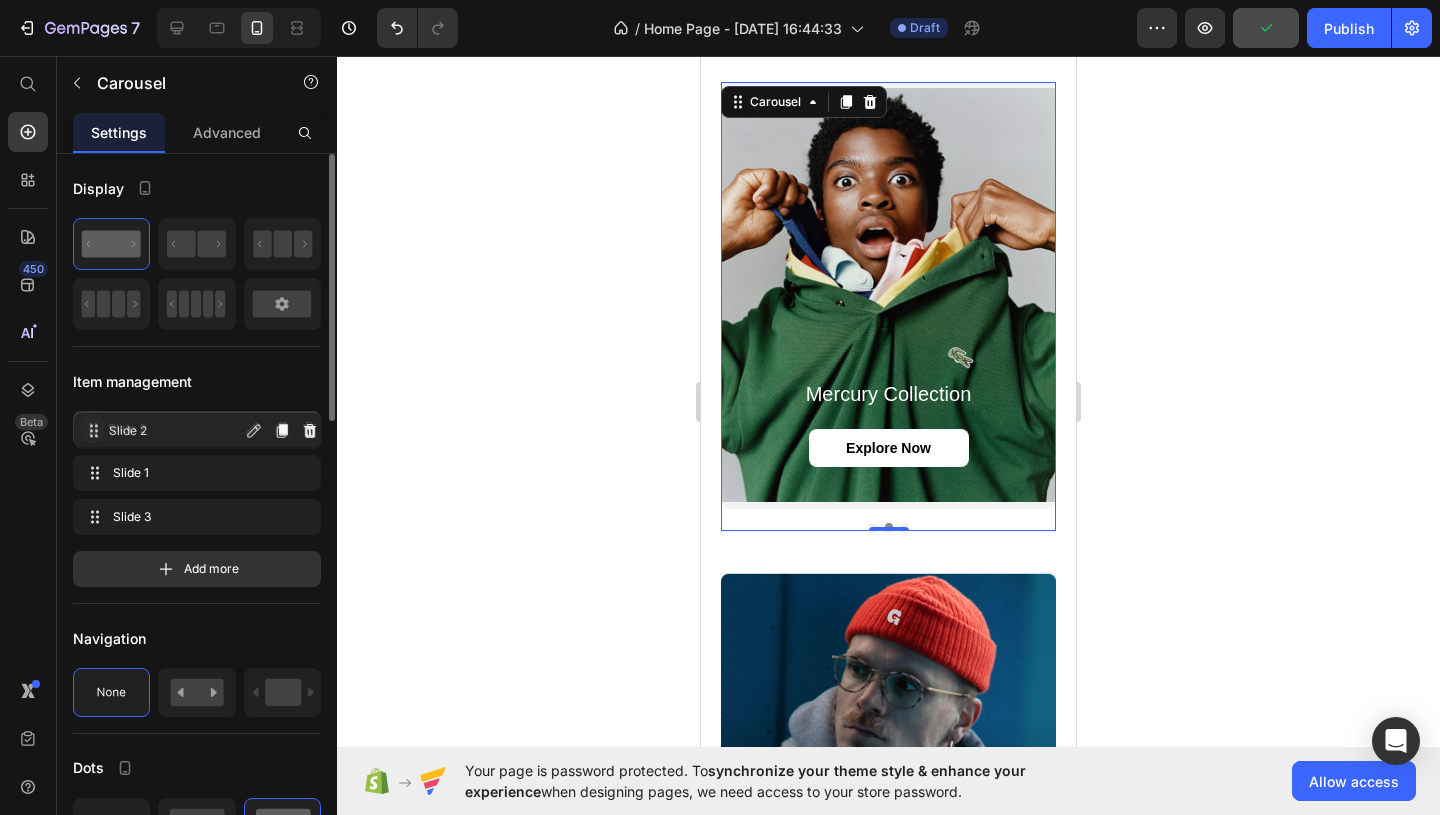 drag, startPoint x: 96, startPoint y: 478, endPoint x: 96, endPoint y: 437, distance: 41 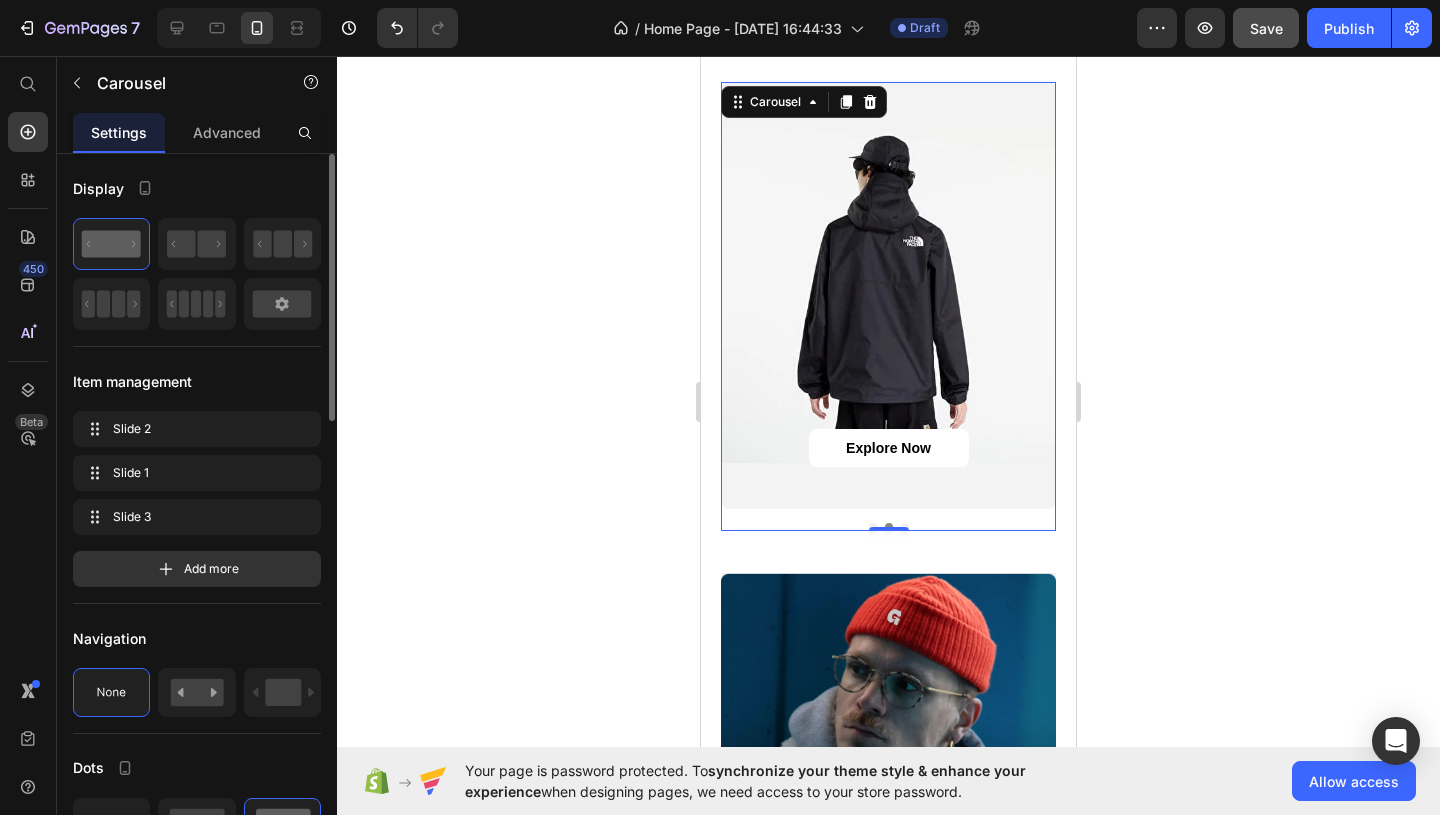 click at bounding box center [873, 527] 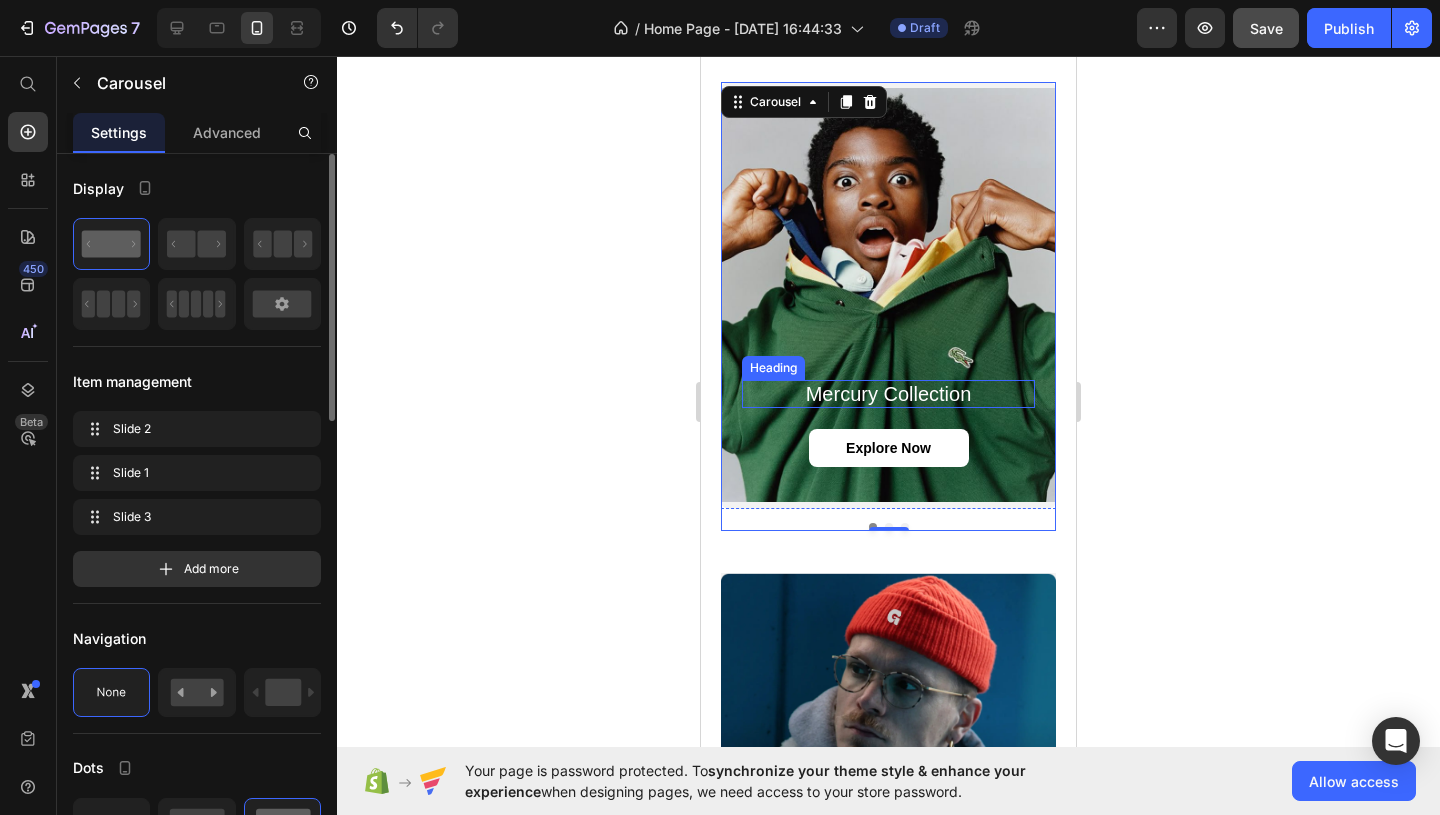click on "Mercury Collection" at bounding box center (888, 394) 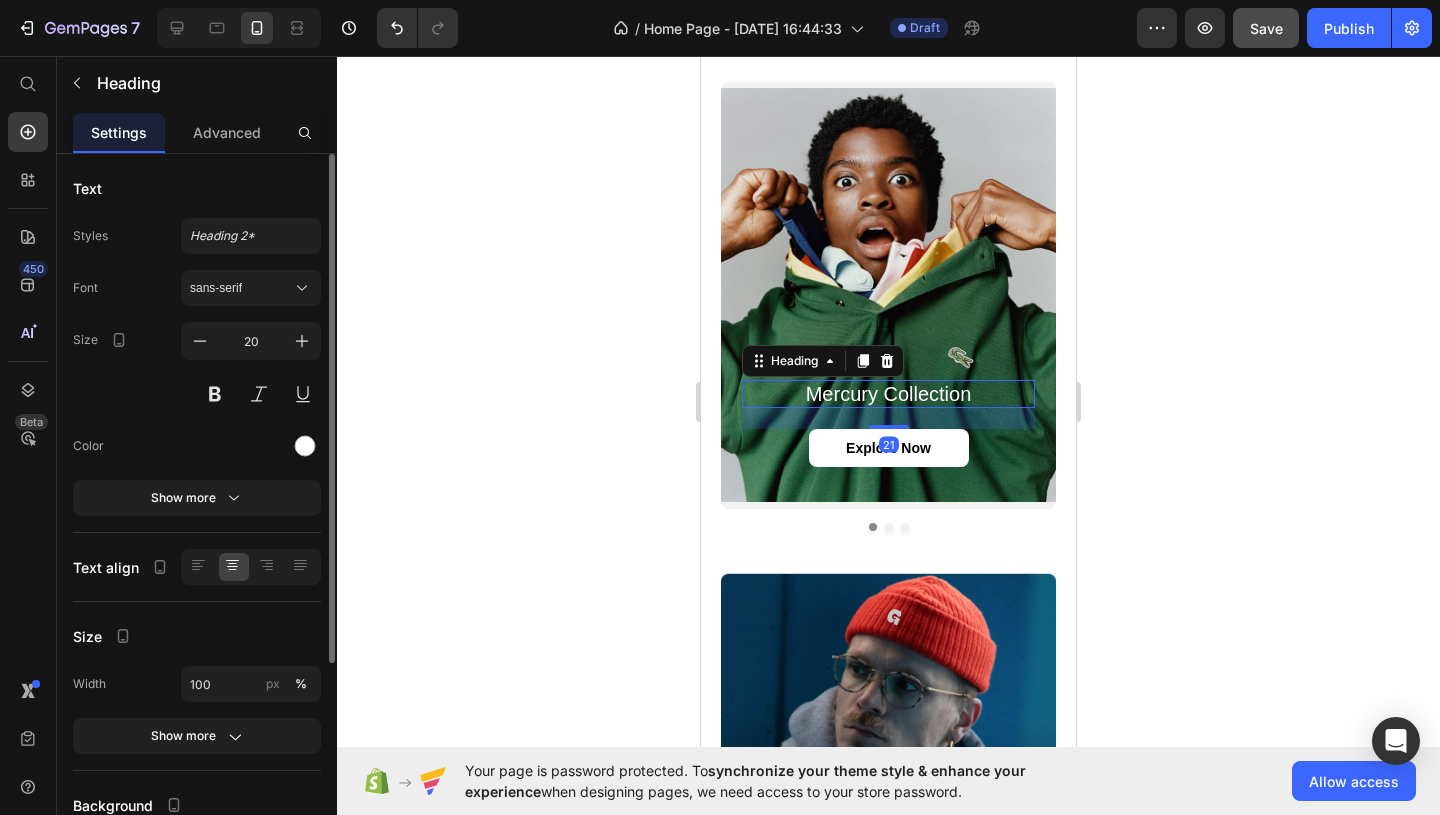click on "Mercury Collection" at bounding box center [888, 394] 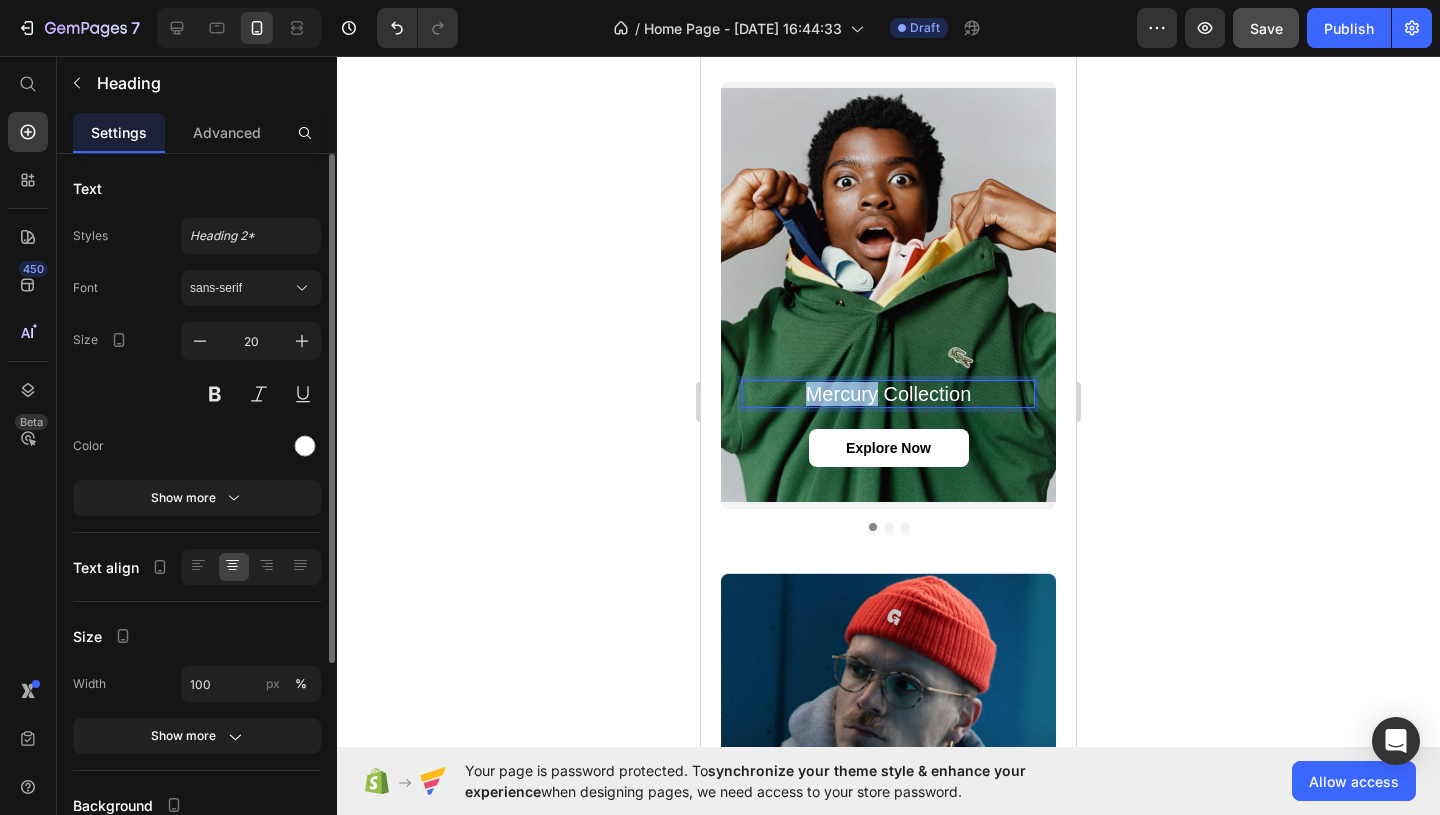 click on "Mercury Collection" at bounding box center [888, 394] 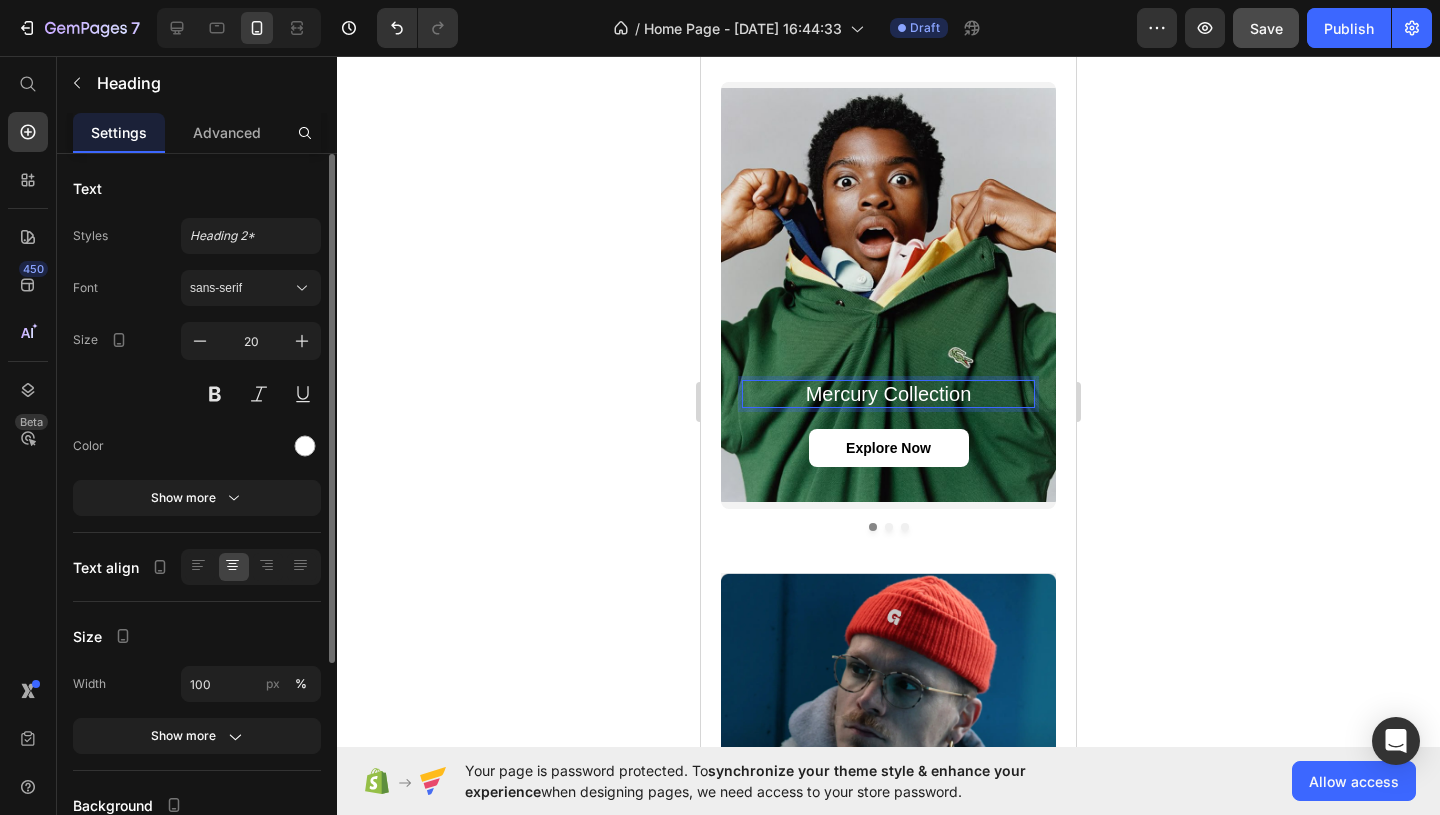 click on "Mercury Collection" at bounding box center [888, 394] 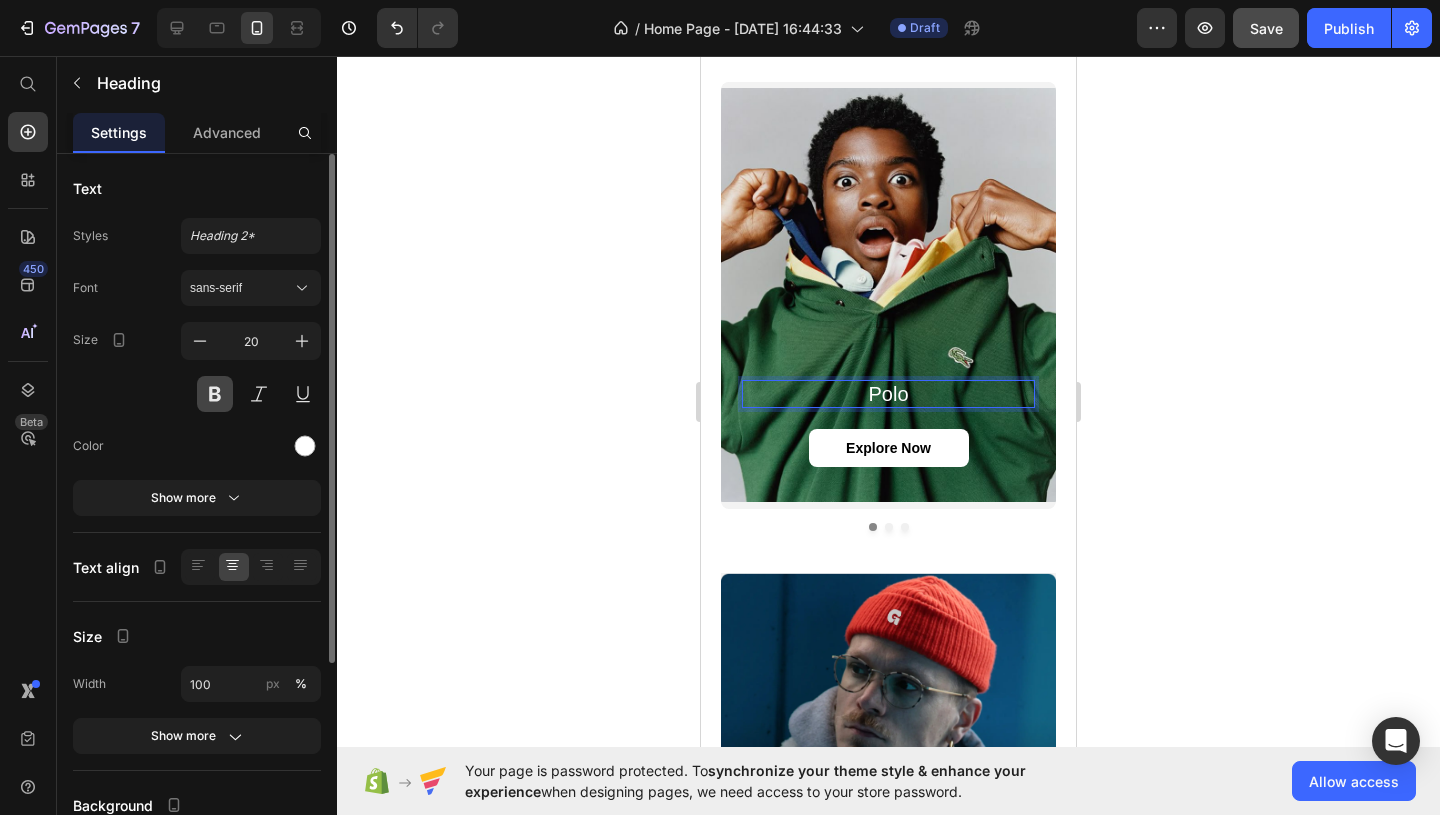 click at bounding box center [215, 394] 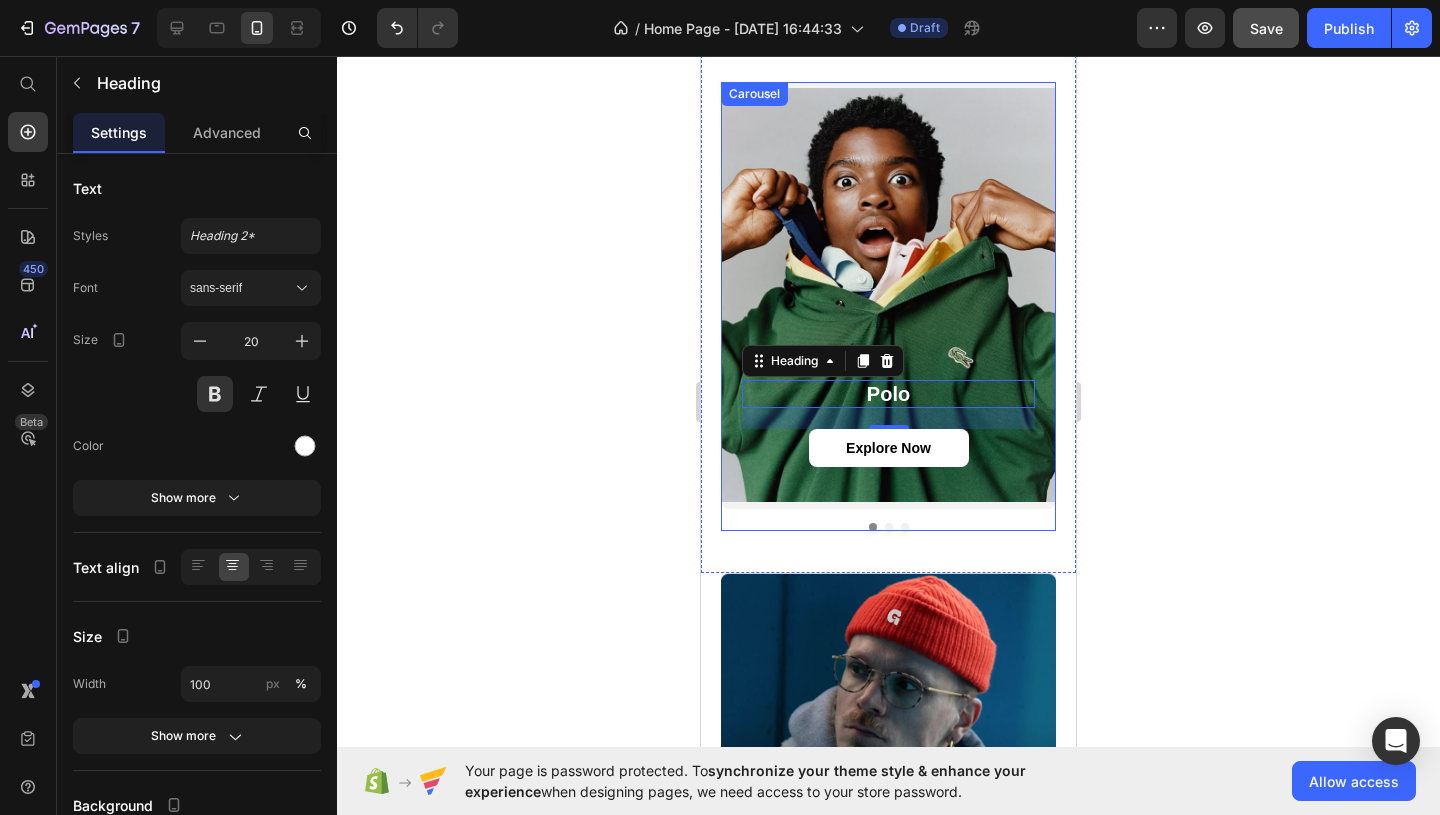 click at bounding box center [889, 527] 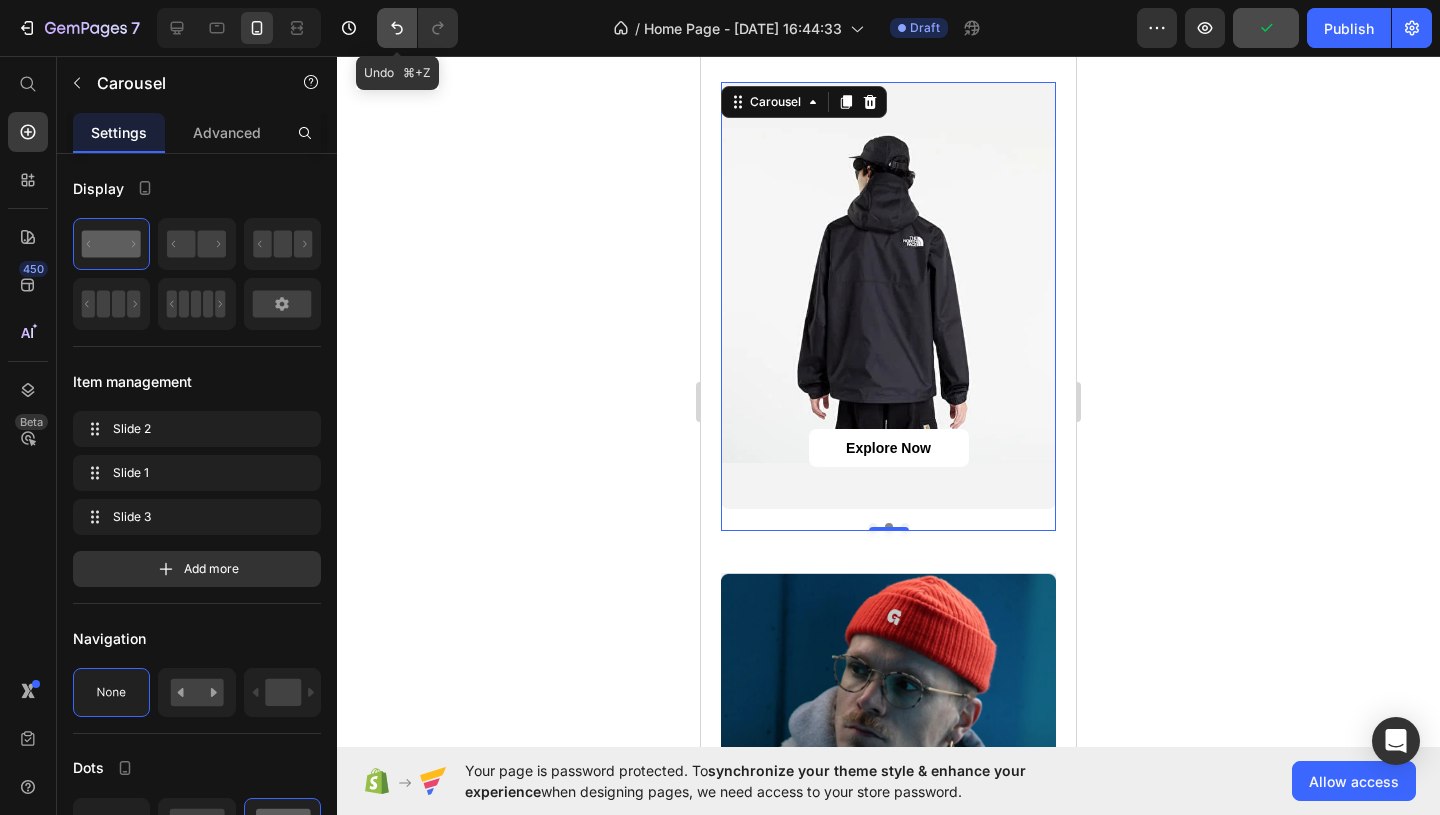 click 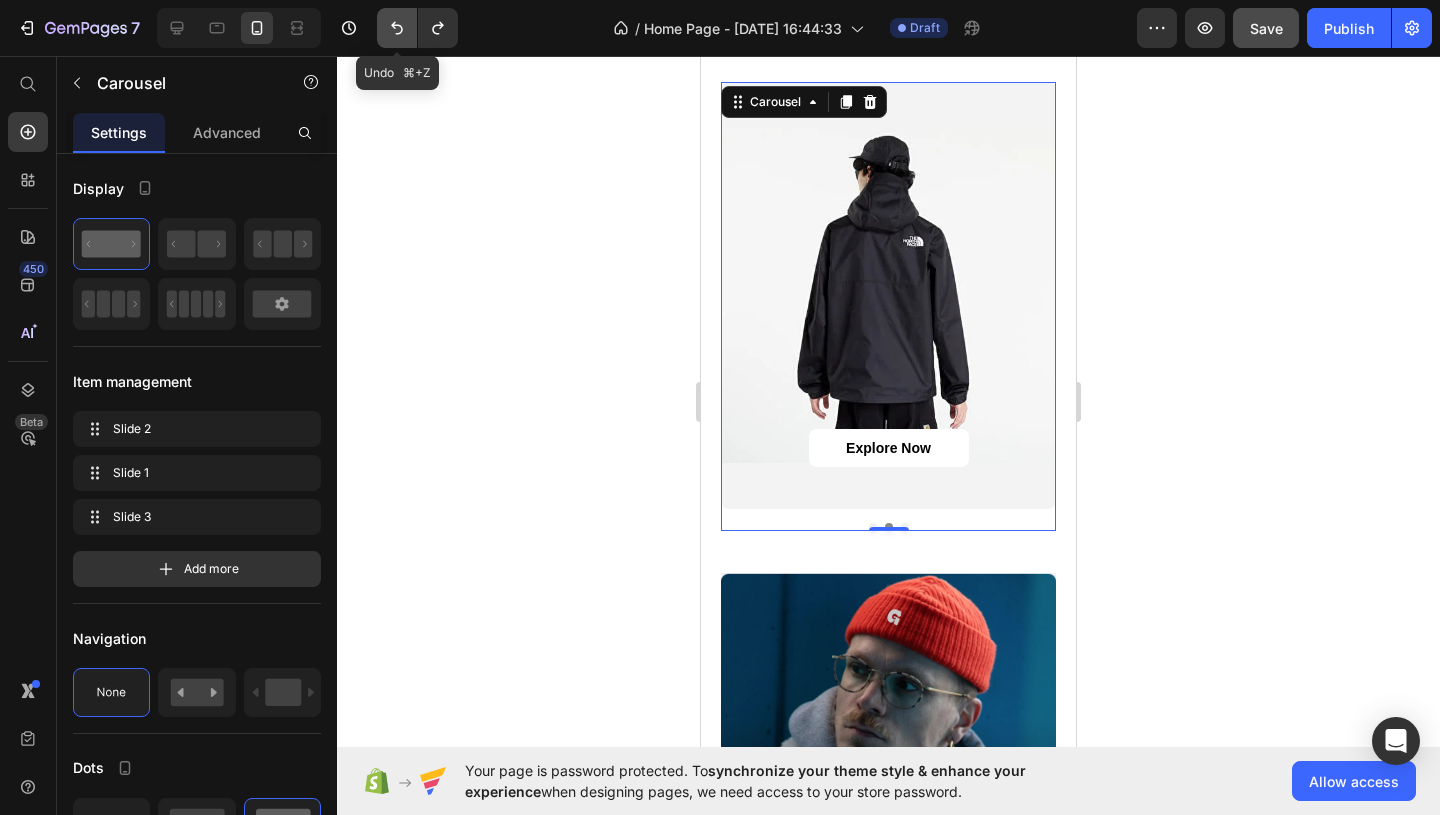 click 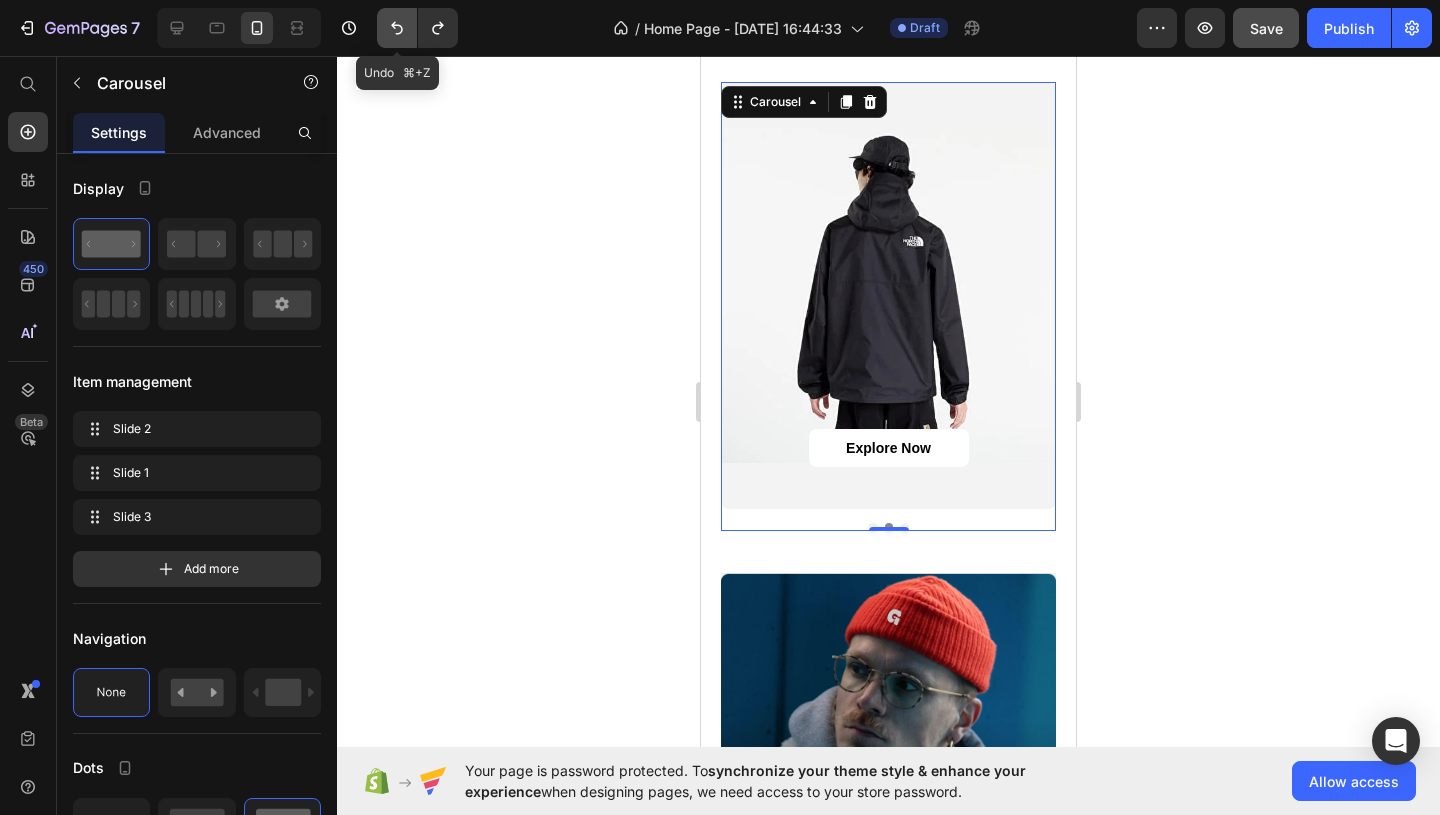 click 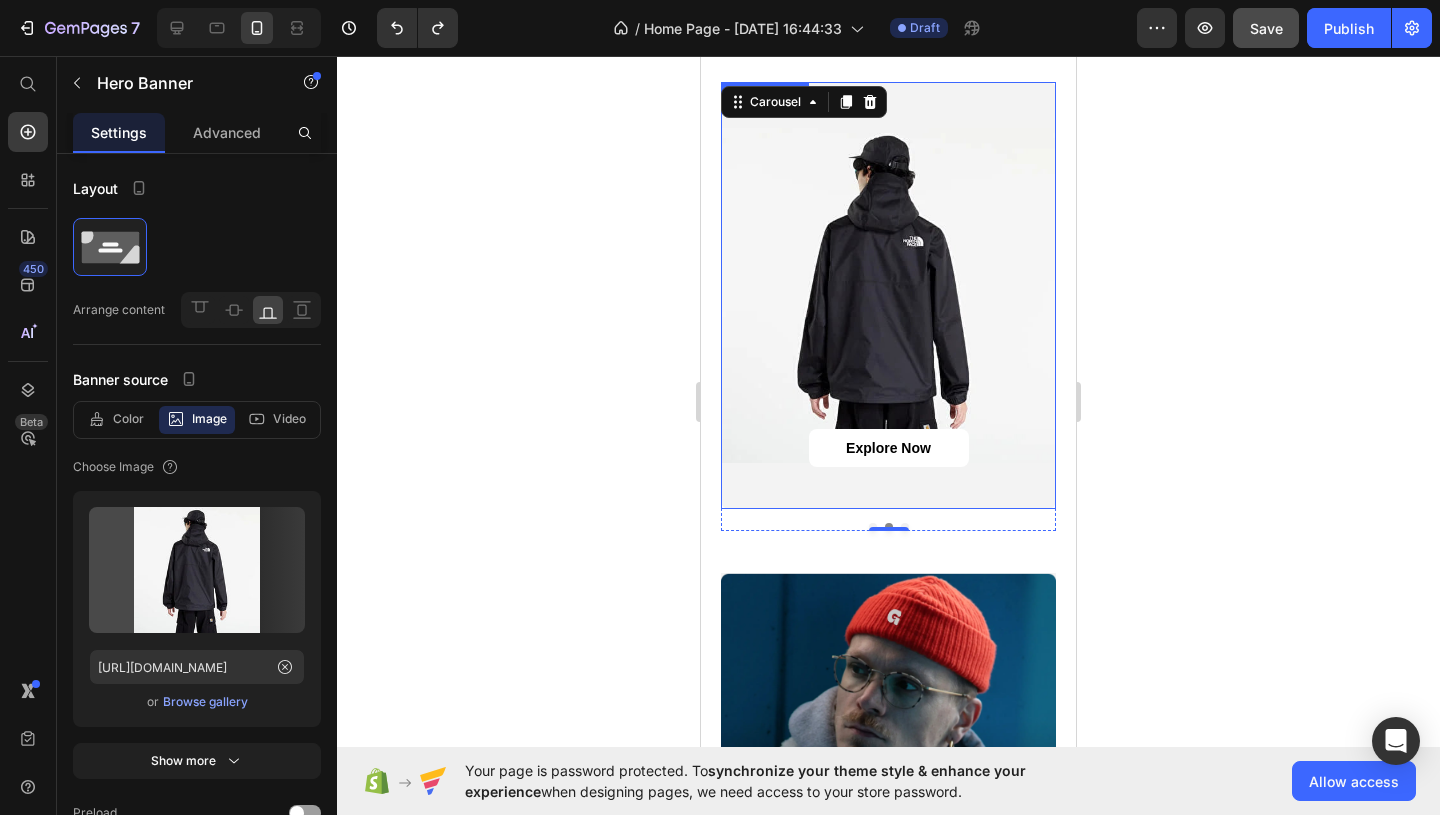click at bounding box center [888, 295] 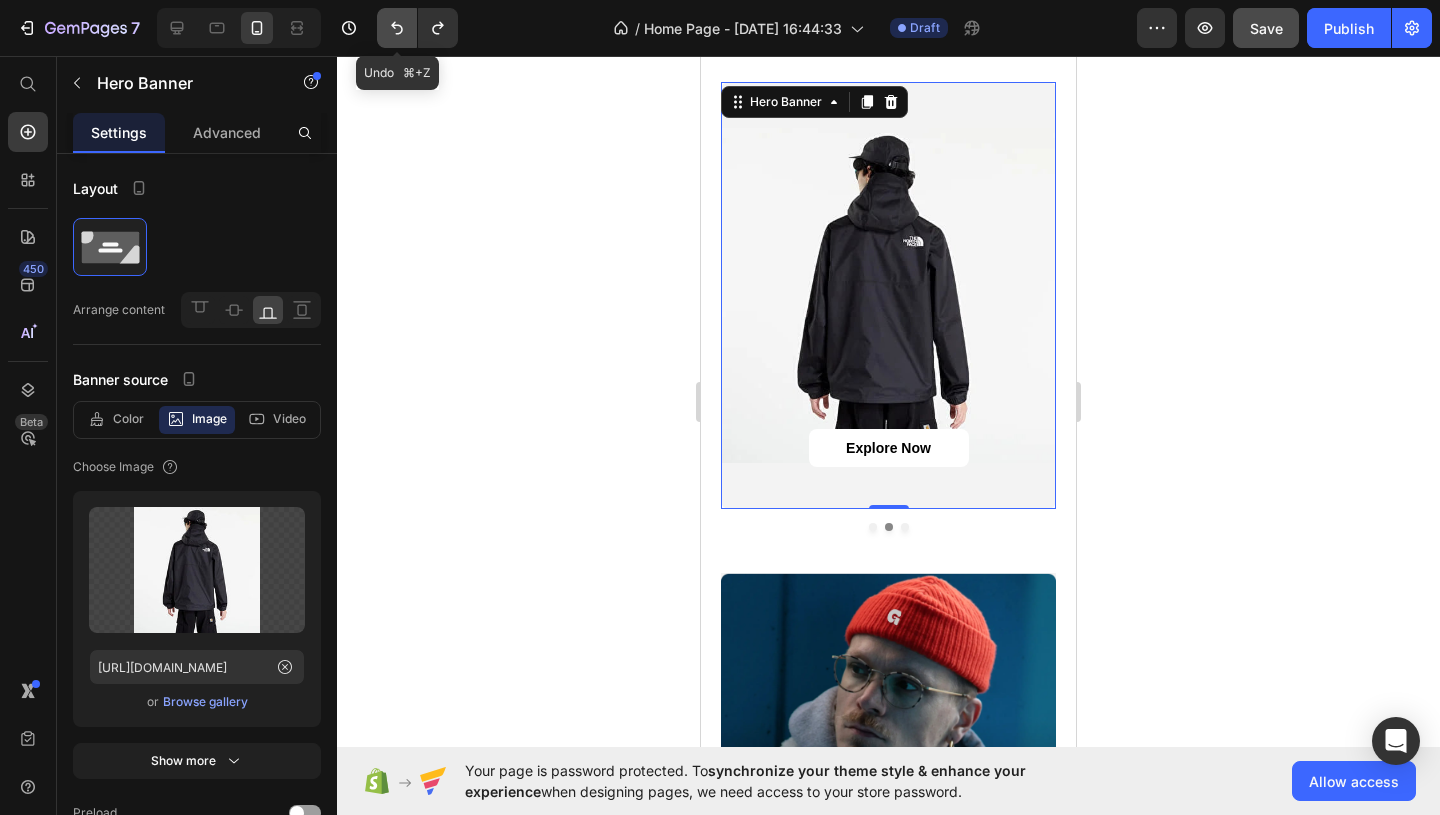 click 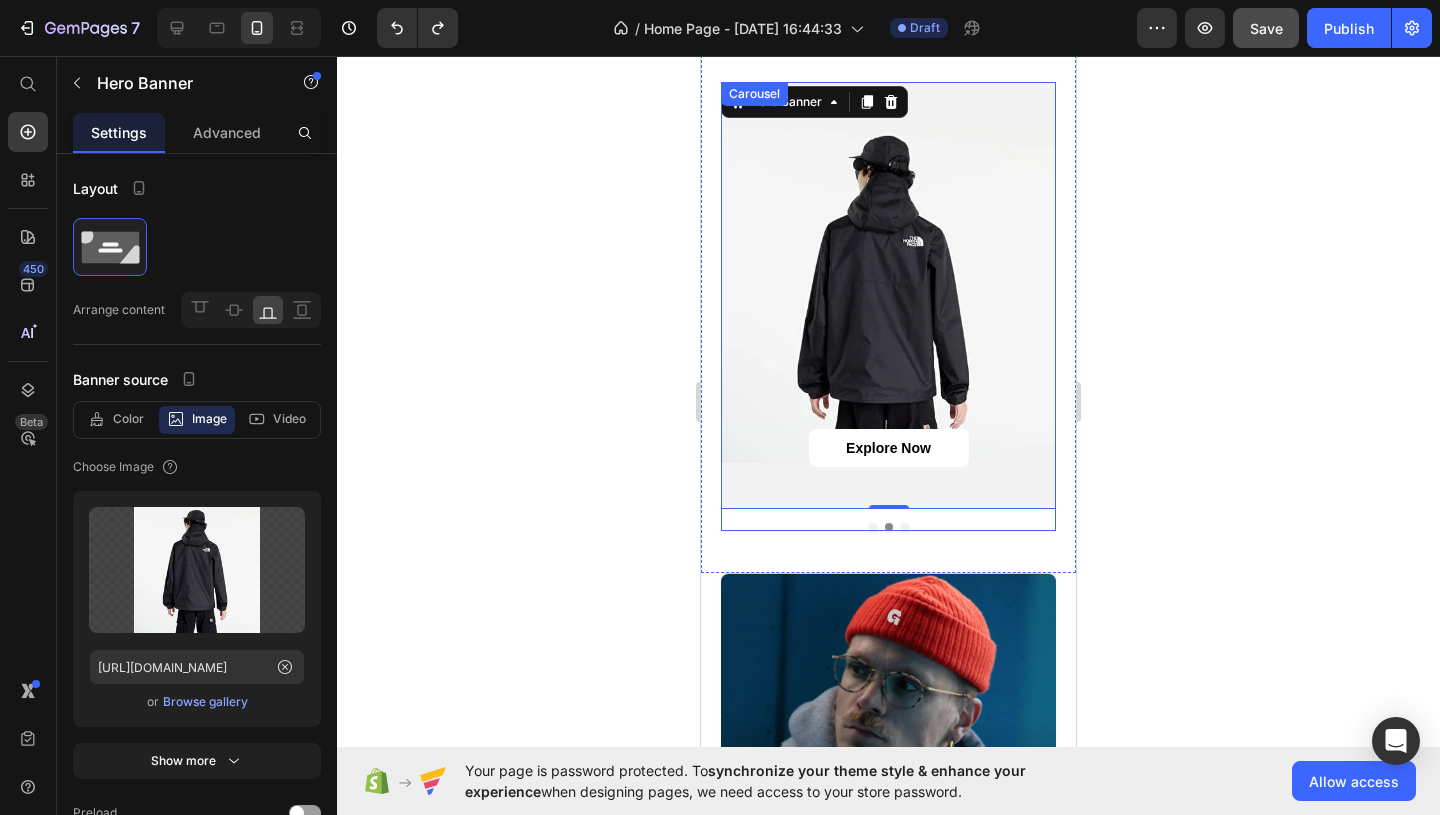 click at bounding box center [873, 527] 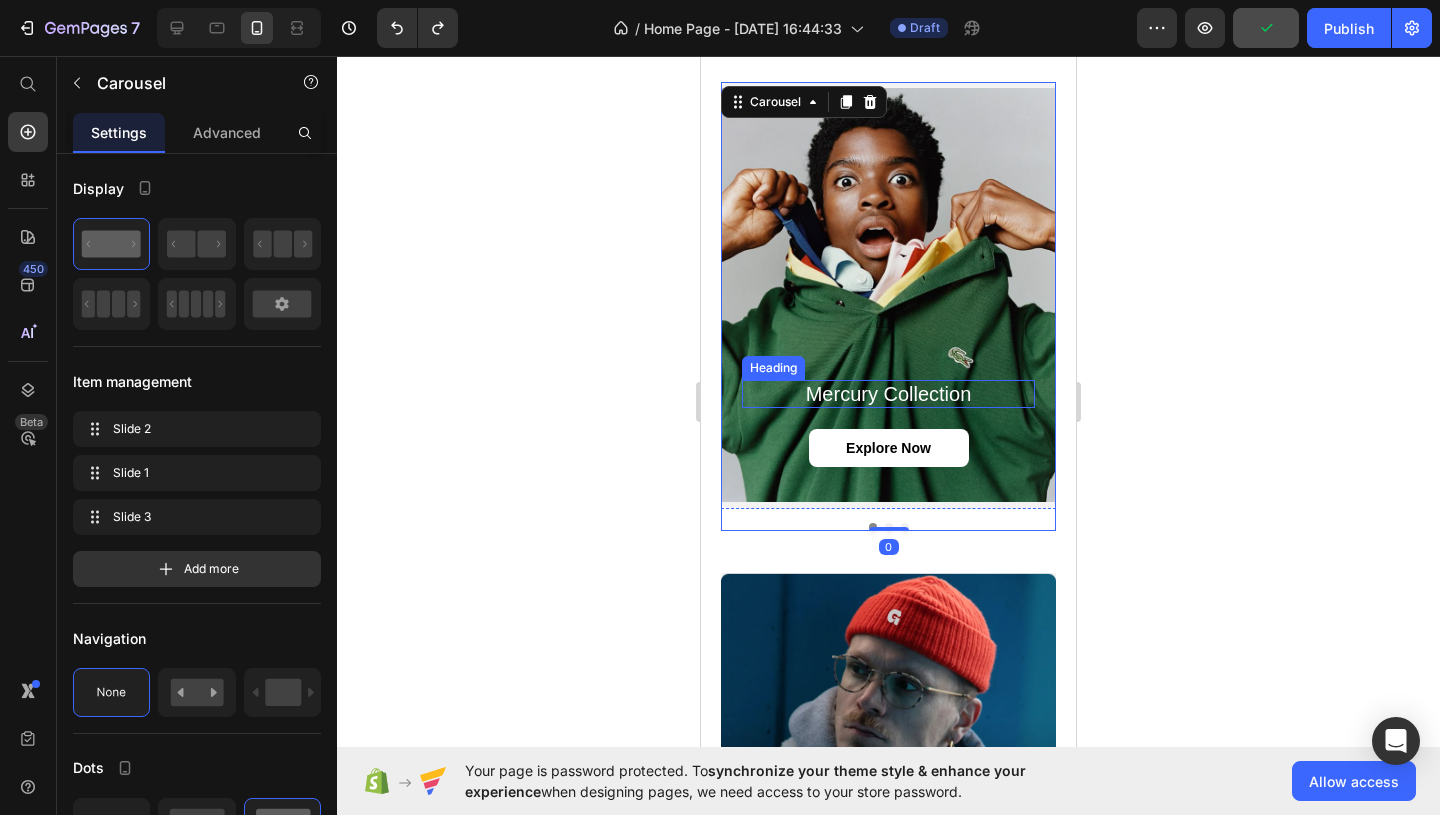 click on "Mercury Collection" at bounding box center [888, 394] 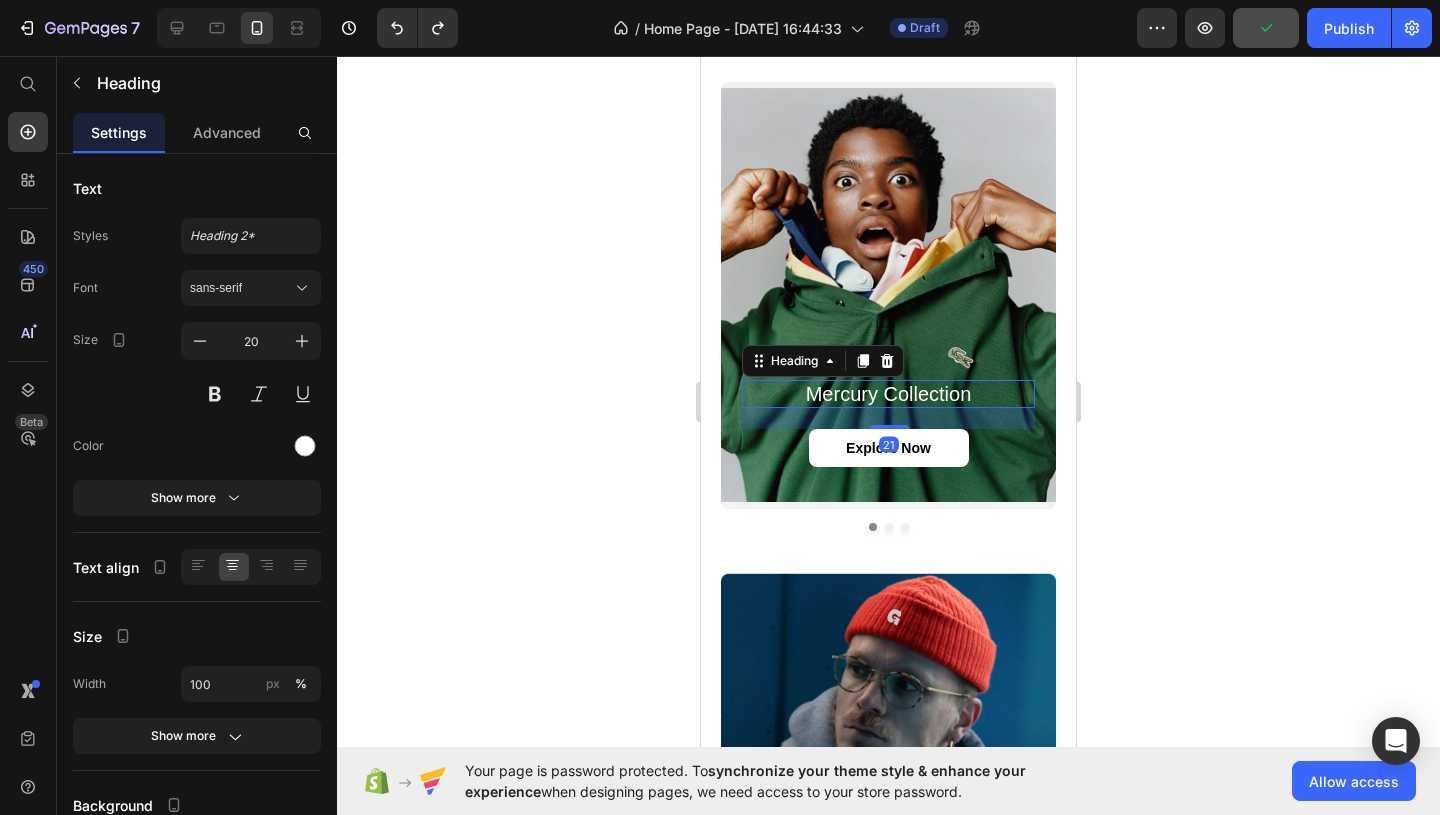 click on "Mercury Collection" at bounding box center (888, 394) 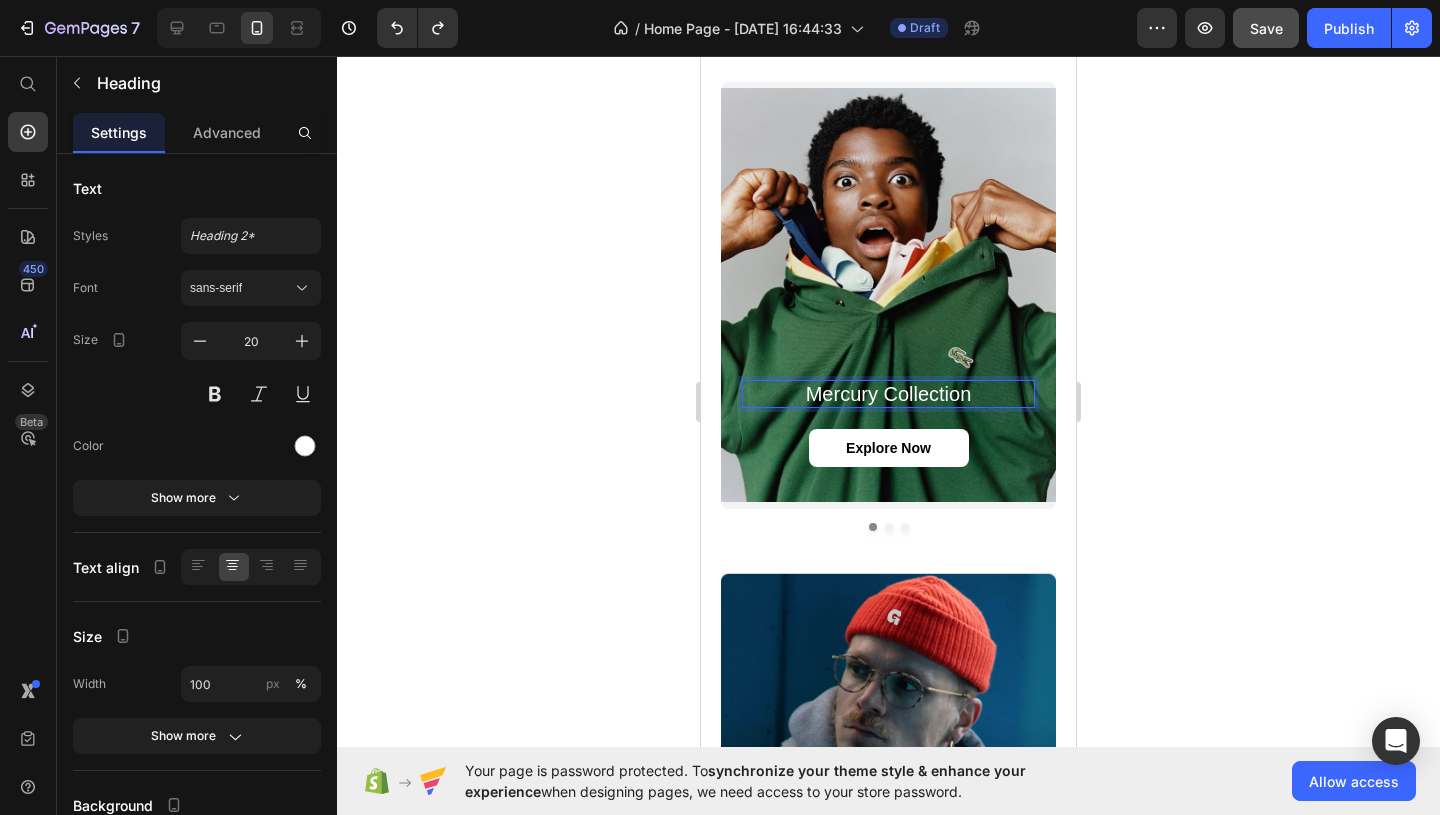 click on "Mercury Collection" at bounding box center (888, 394) 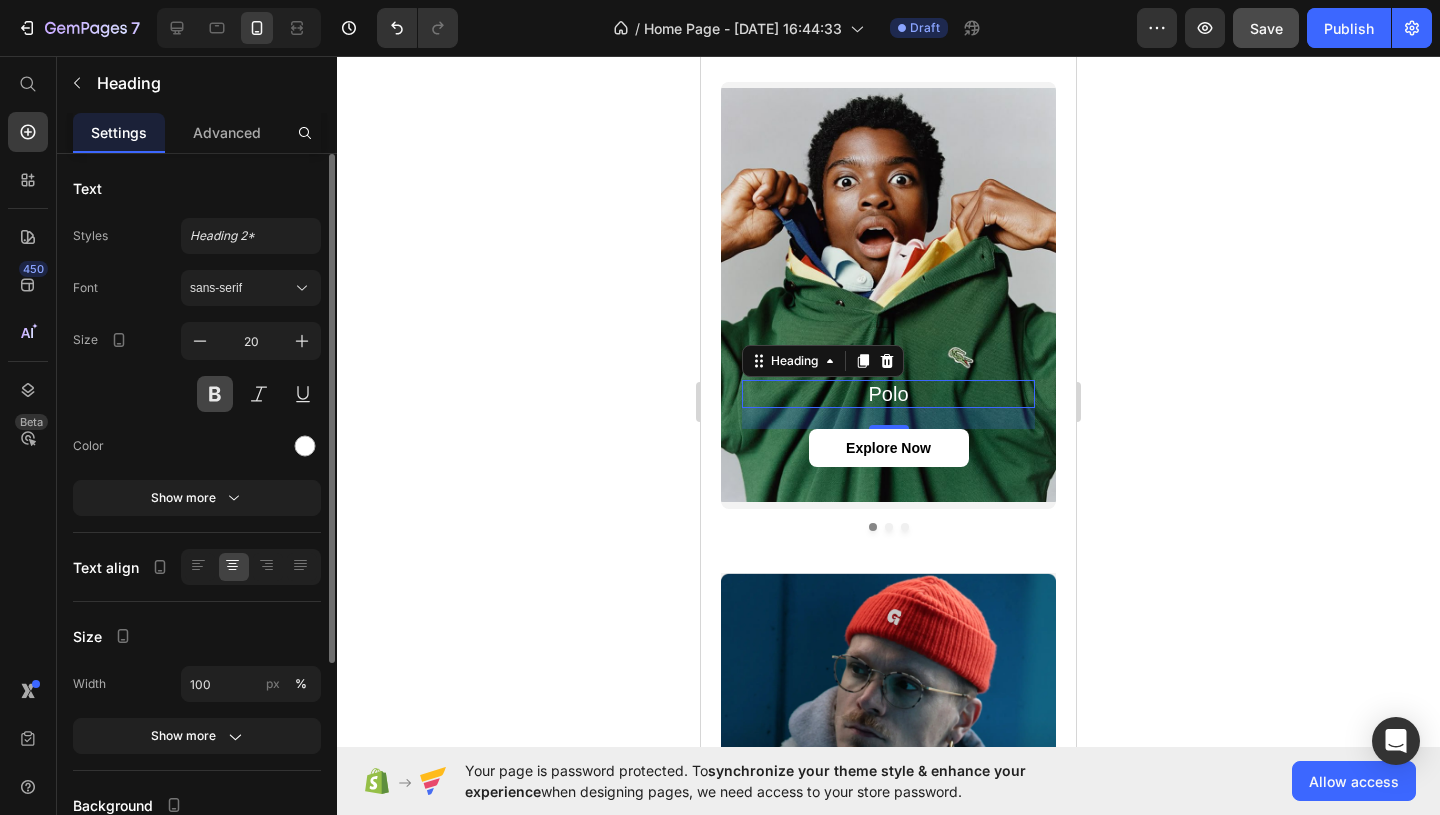 click at bounding box center [215, 394] 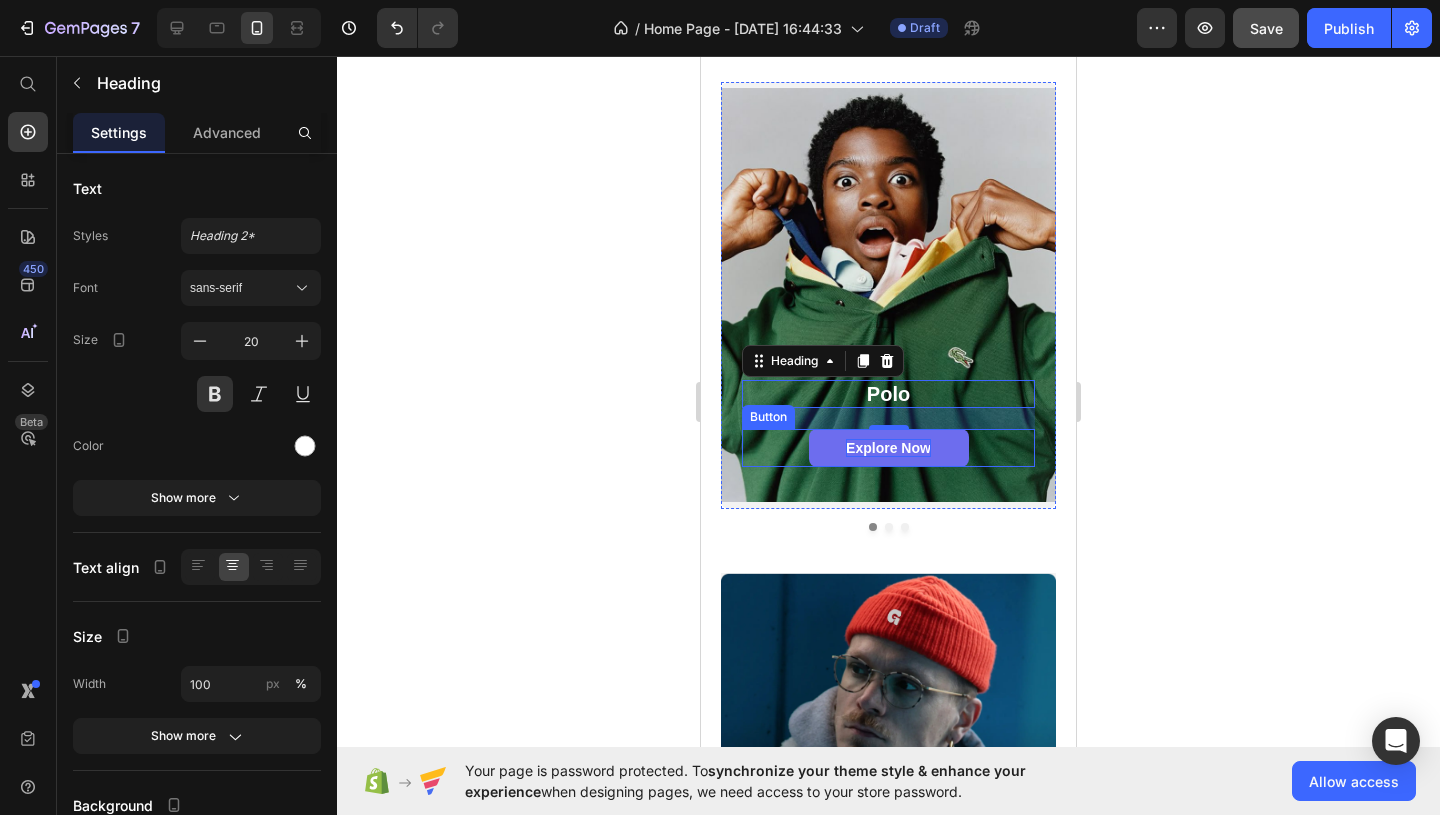 click on "explore now" at bounding box center [888, 448] 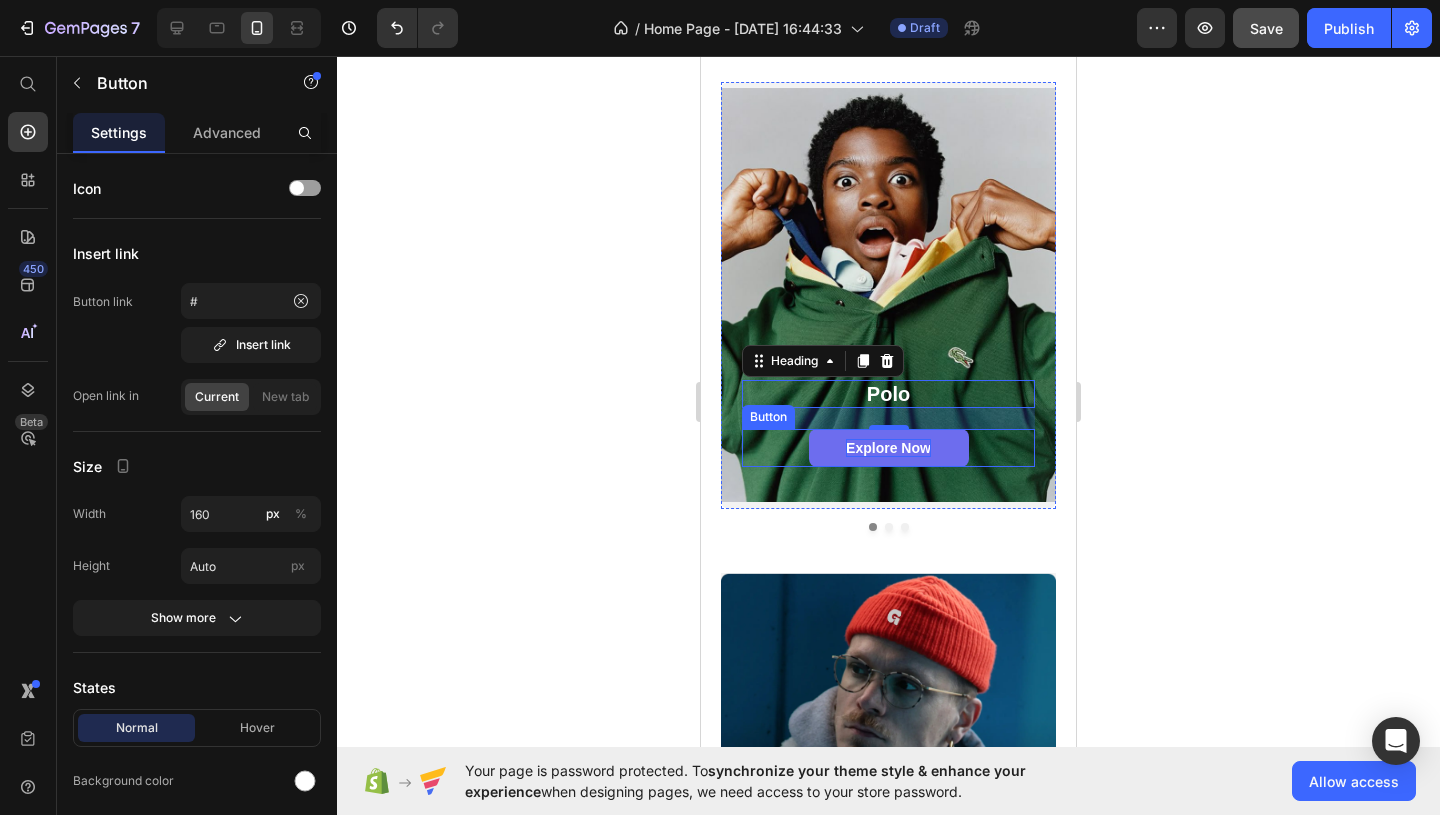 click on "explore now" at bounding box center [888, 448] 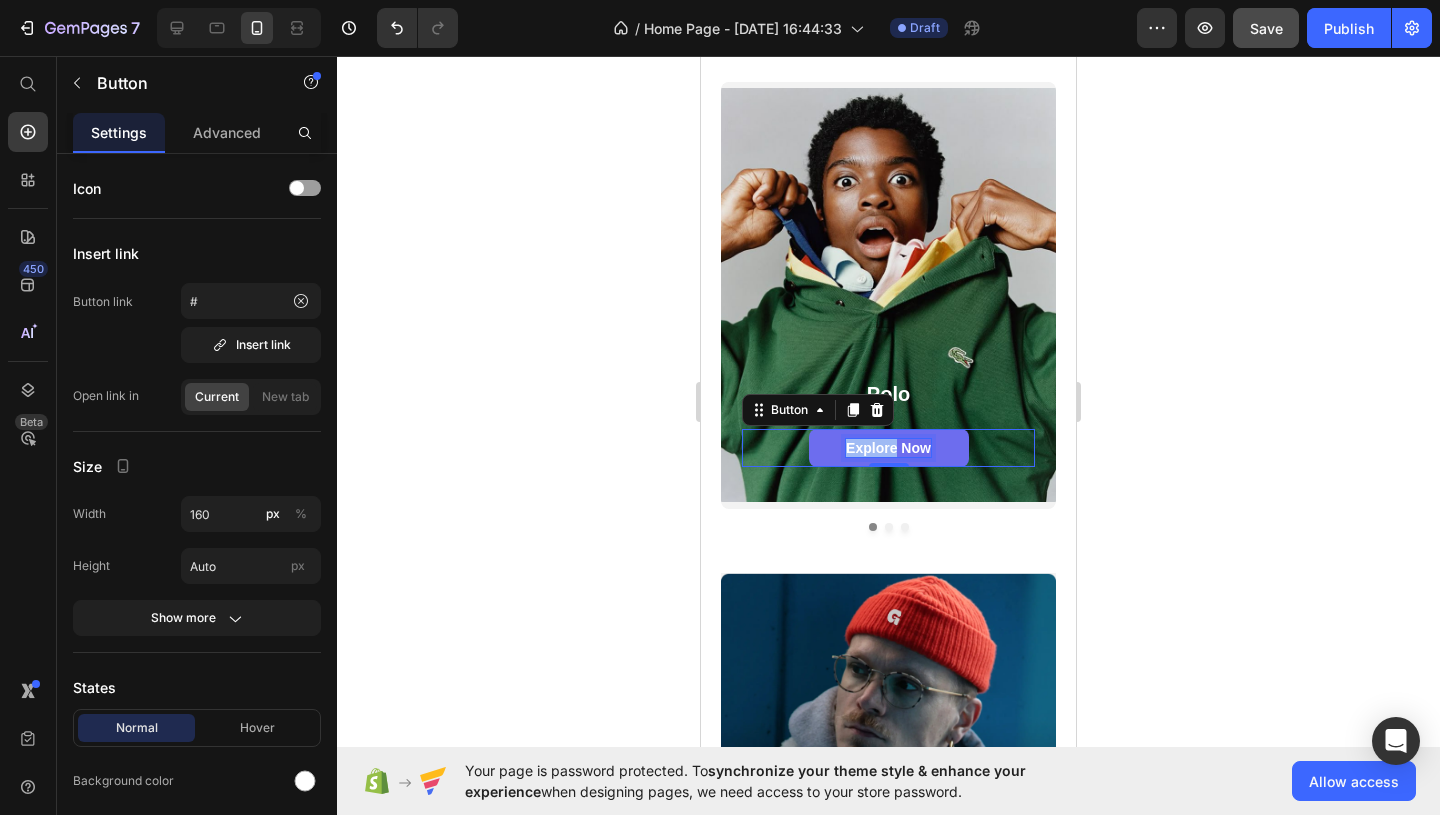 click on "explore now" at bounding box center [888, 448] 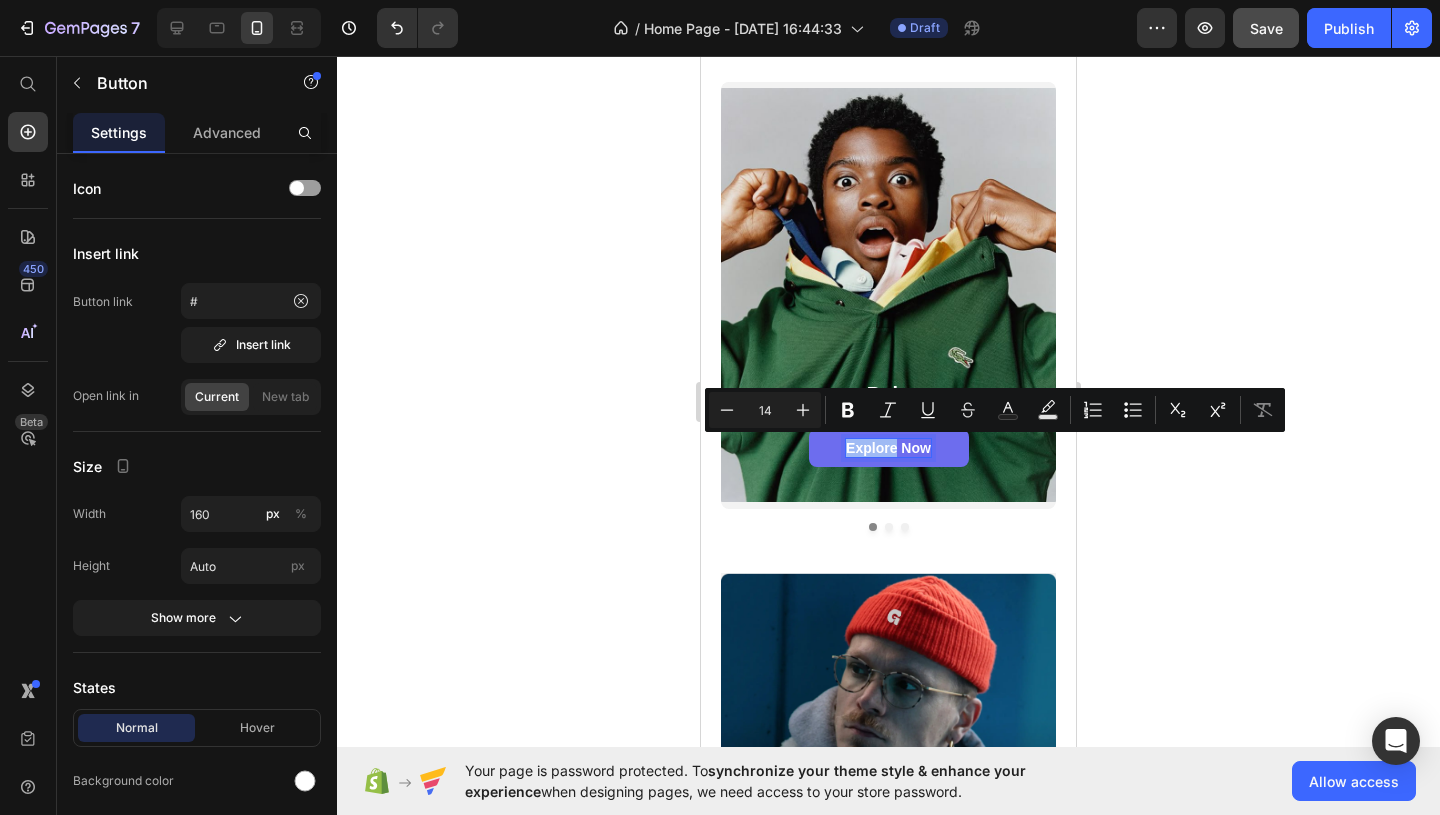 click on "explore now" at bounding box center [888, 448] 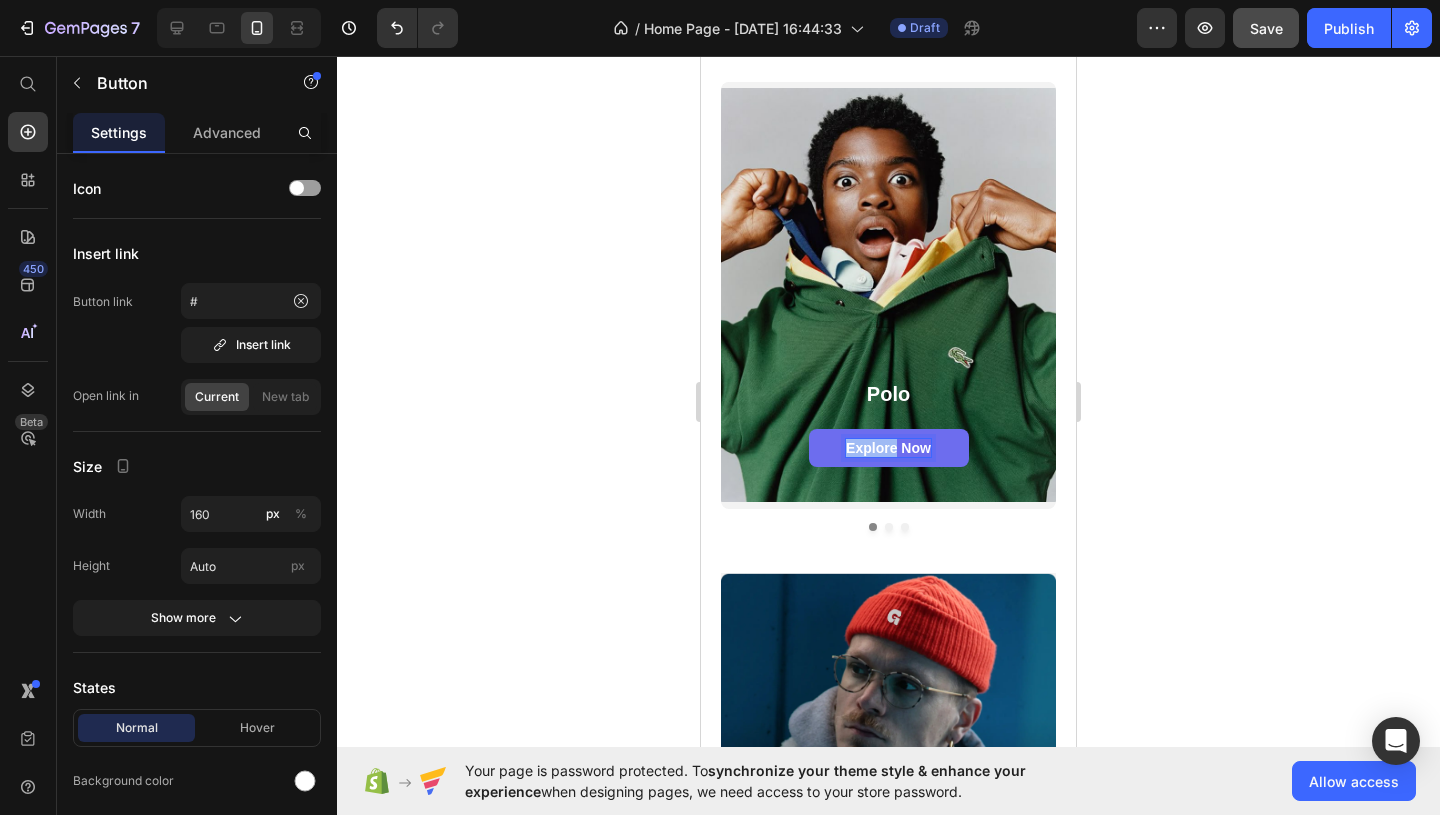 click on "explore now" at bounding box center [888, 448] 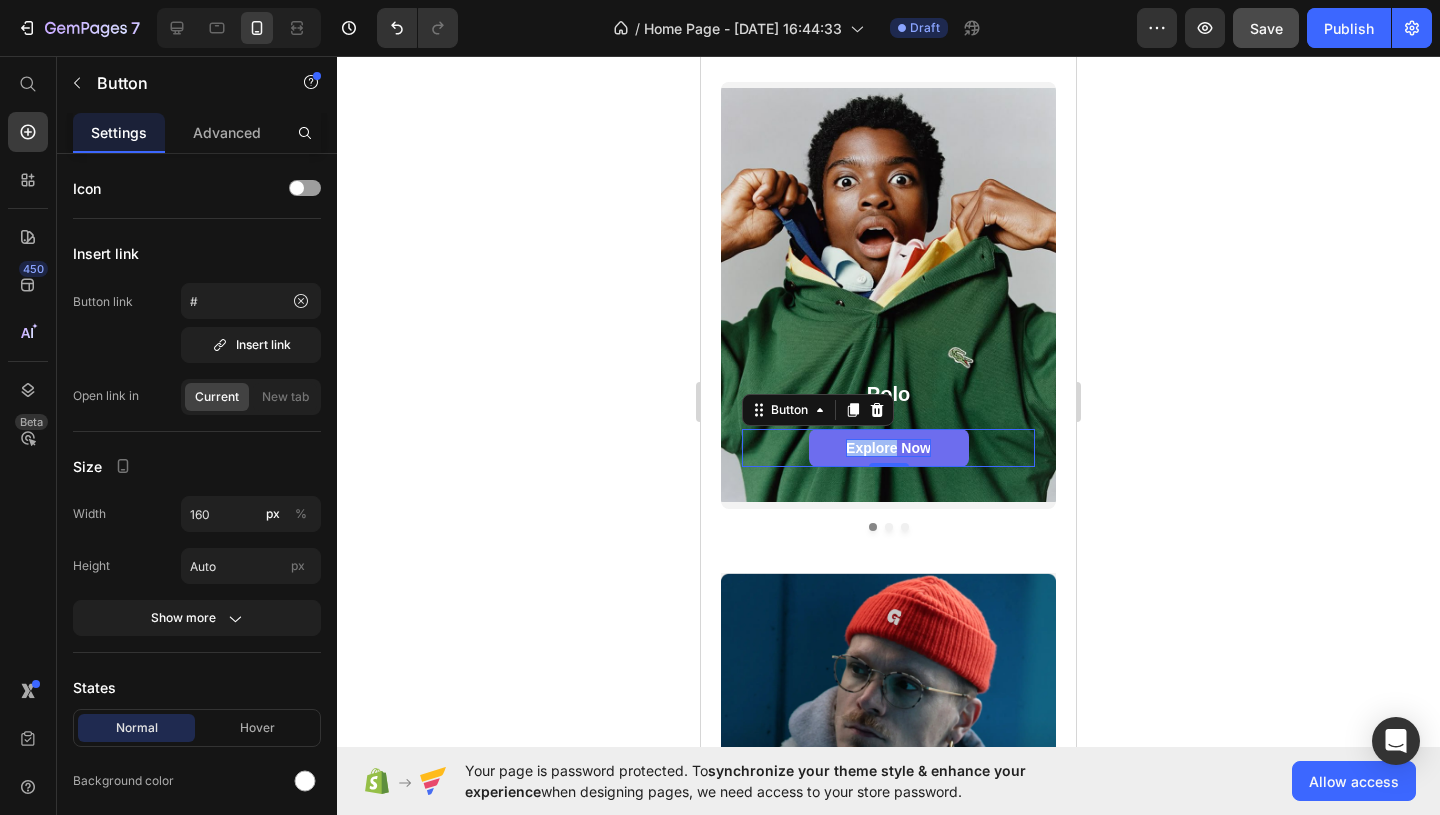 drag, startPoint x: 936, startPoint y: 449, endPoint x: 870, endPoint y: 449, distance: 66 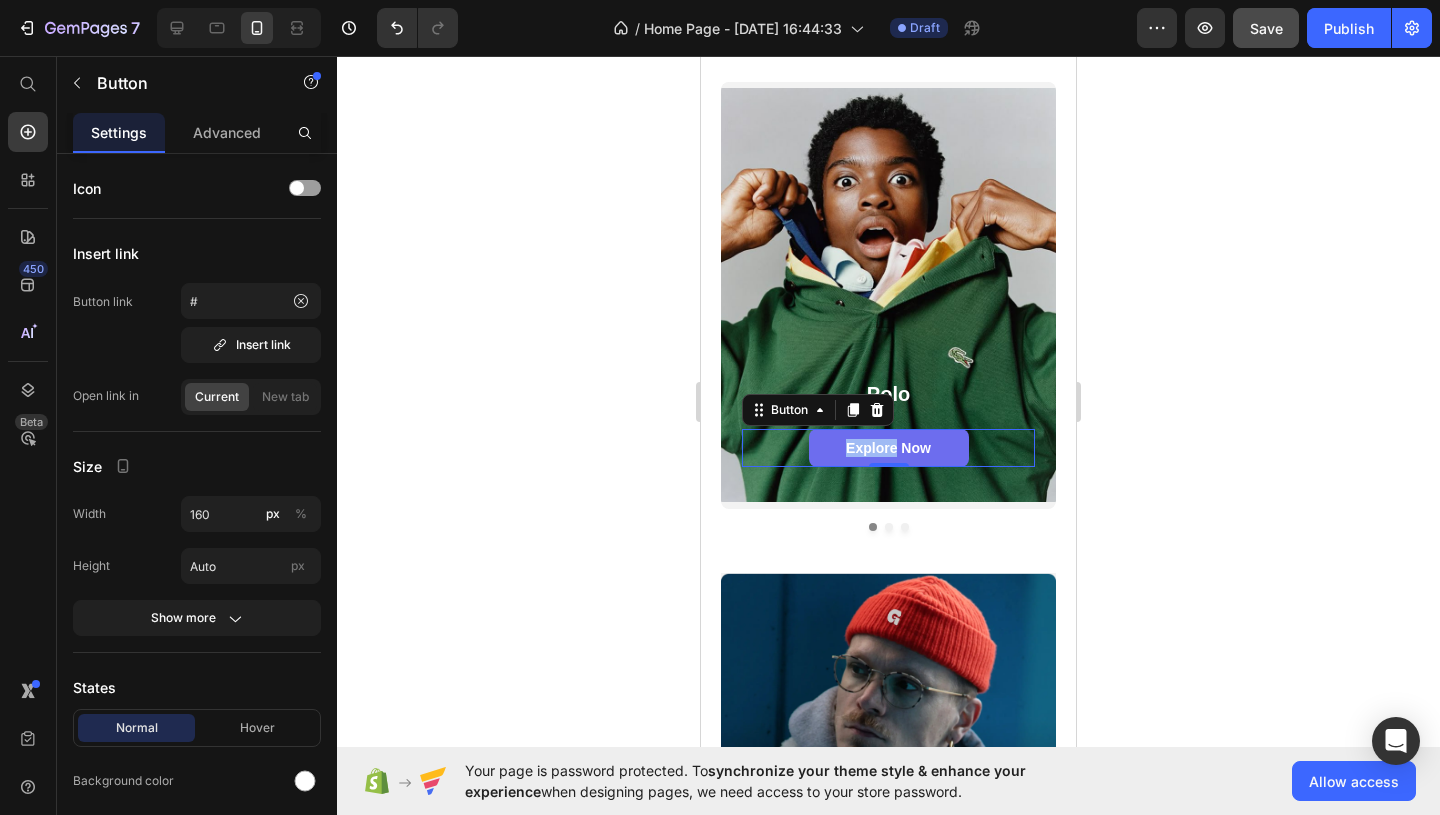 click on "explore now" at bounding box center [889, 448] 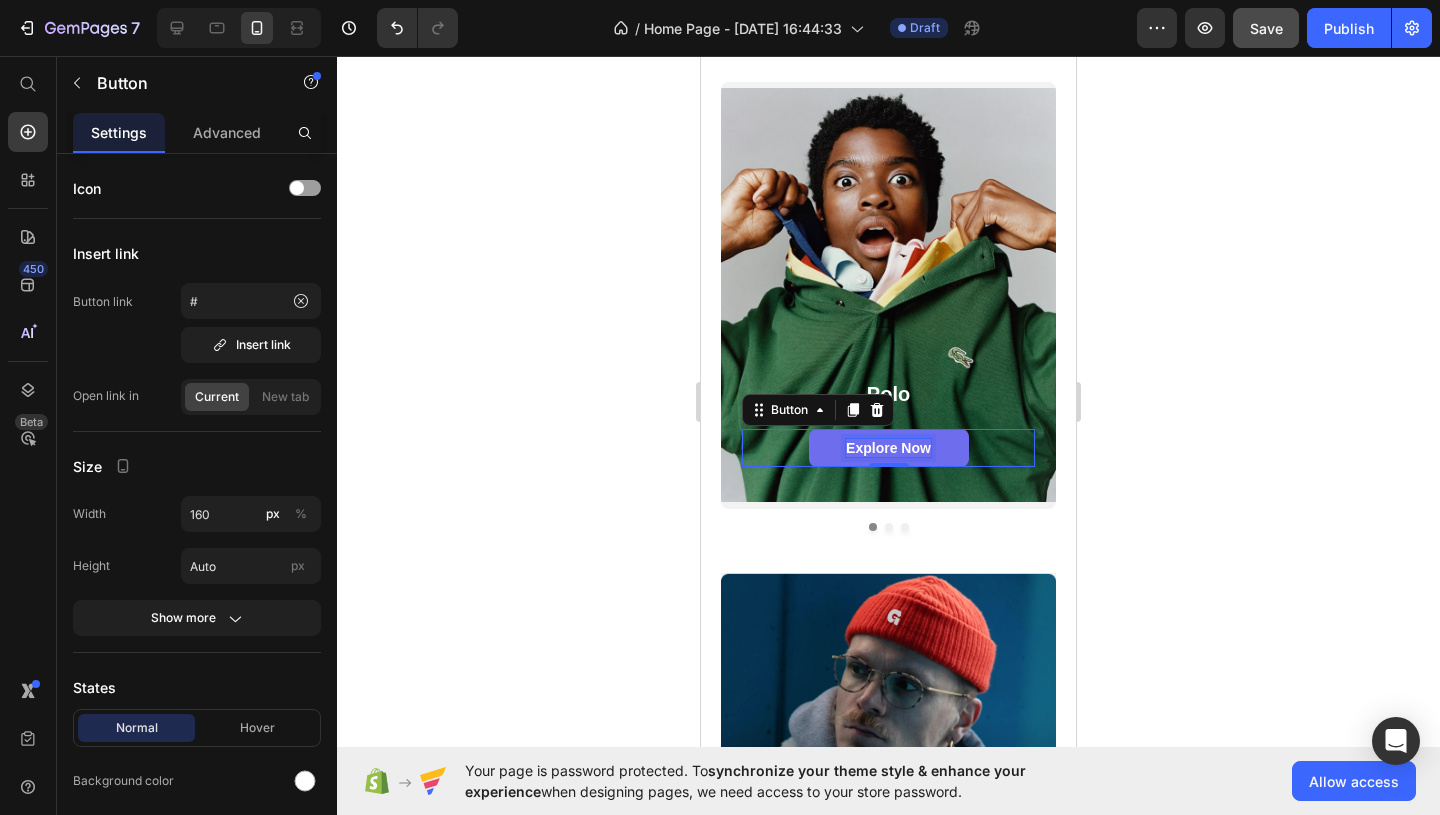click on "explore now" at bounding box center [888, 448] 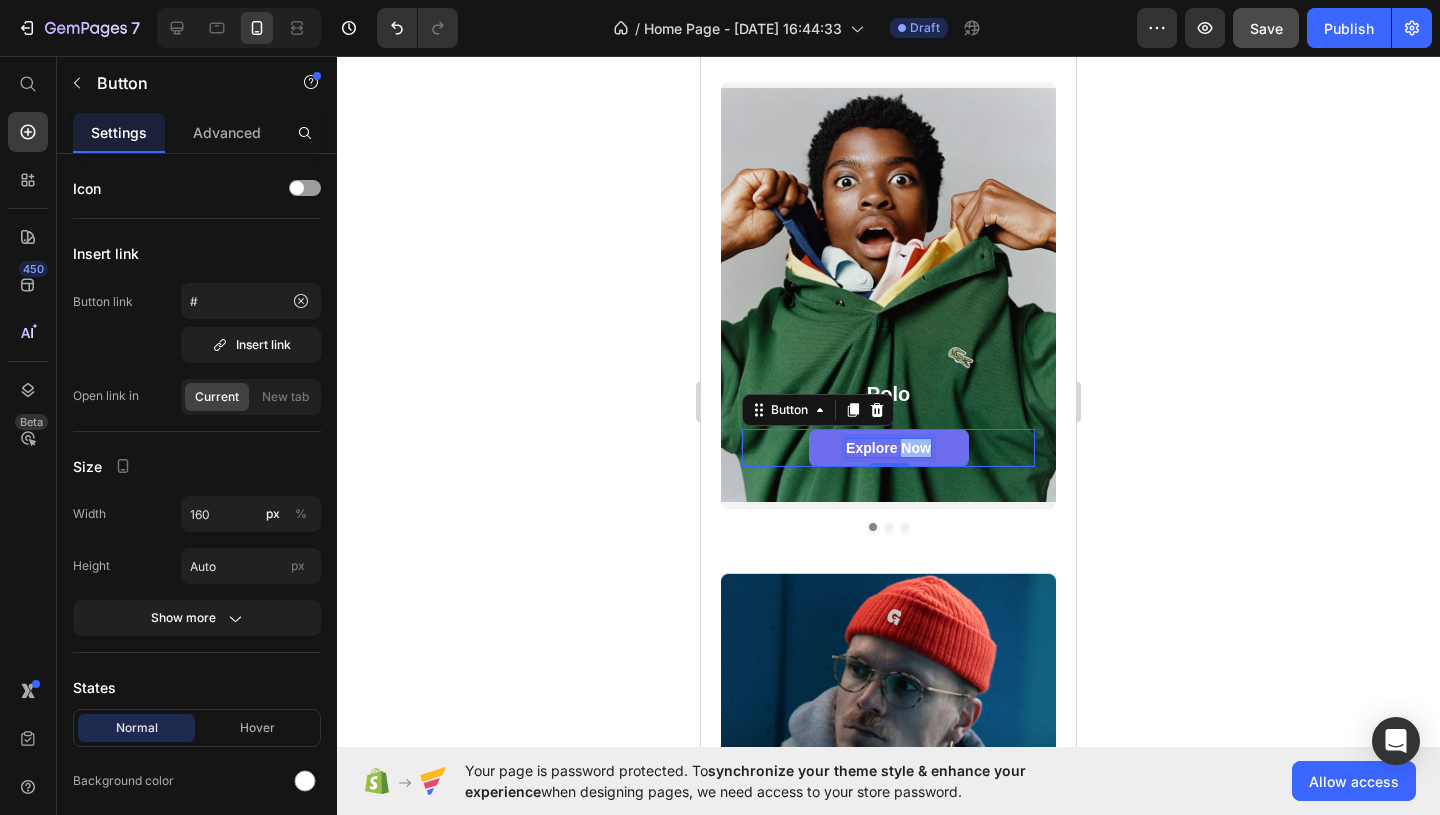 click on "explore now" at bounding box center [888, 448] 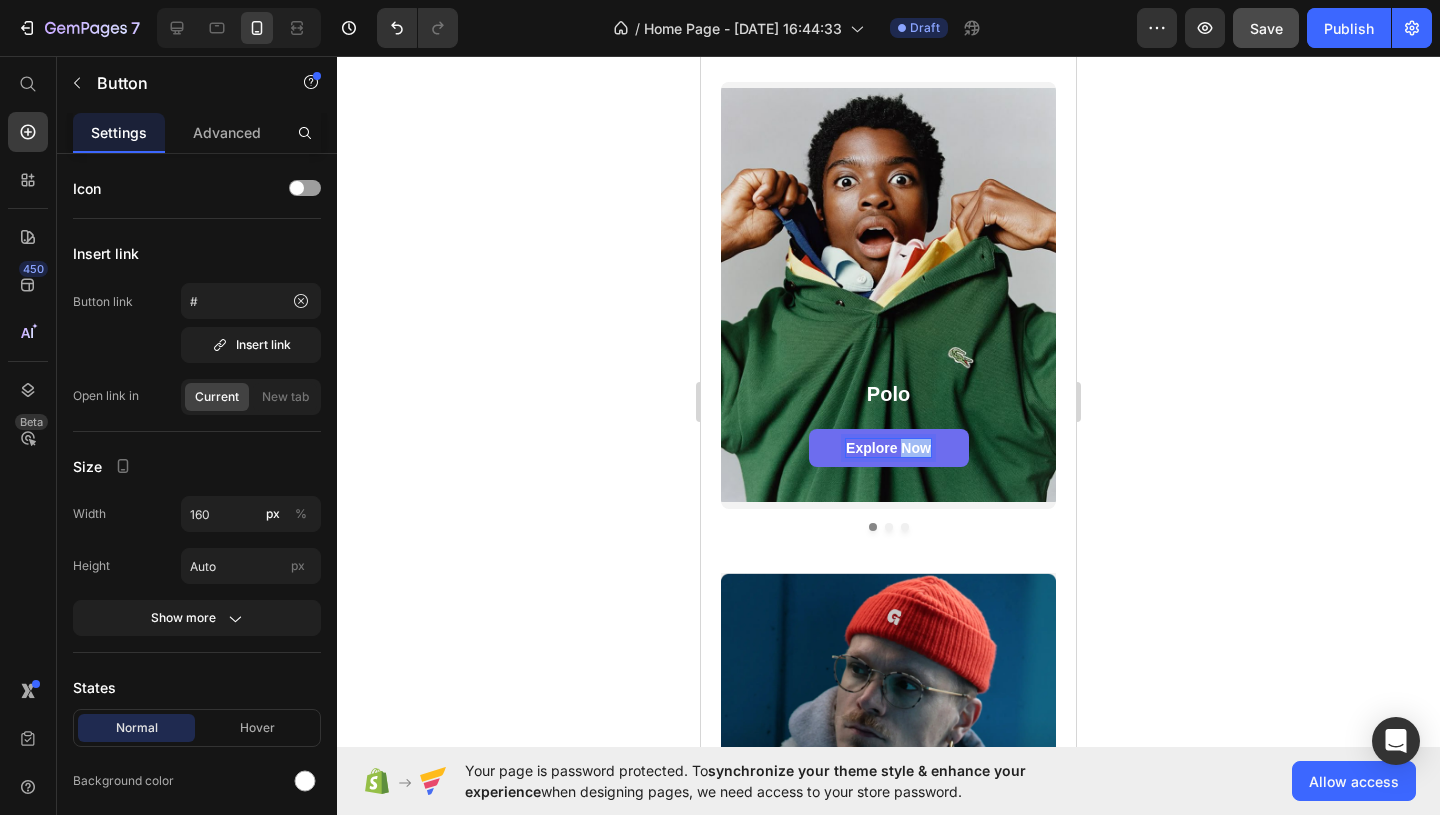 click on "explore now" at bounding box center (888, 448) 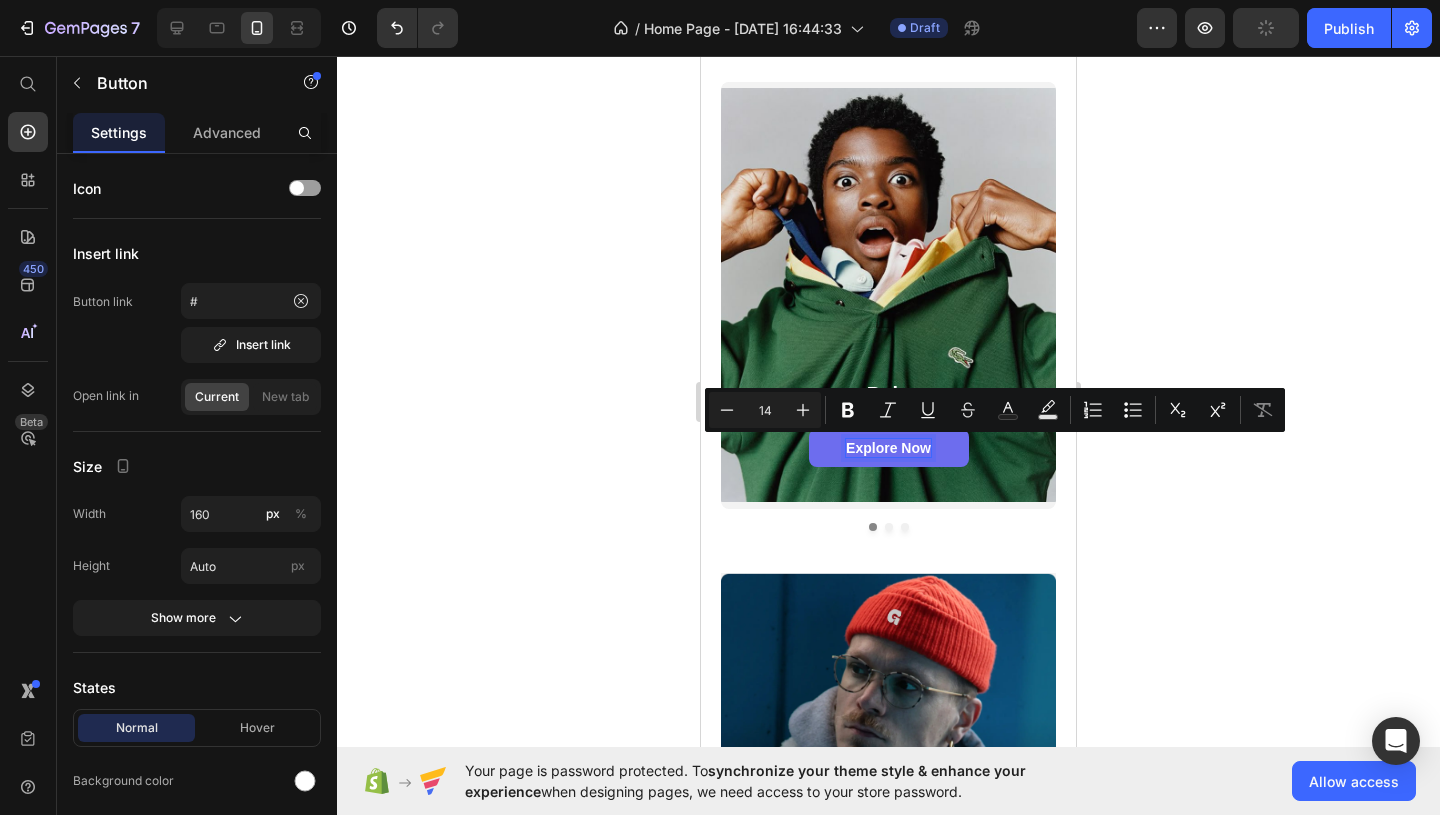click on "explore now" at bounding box center [888, 448] 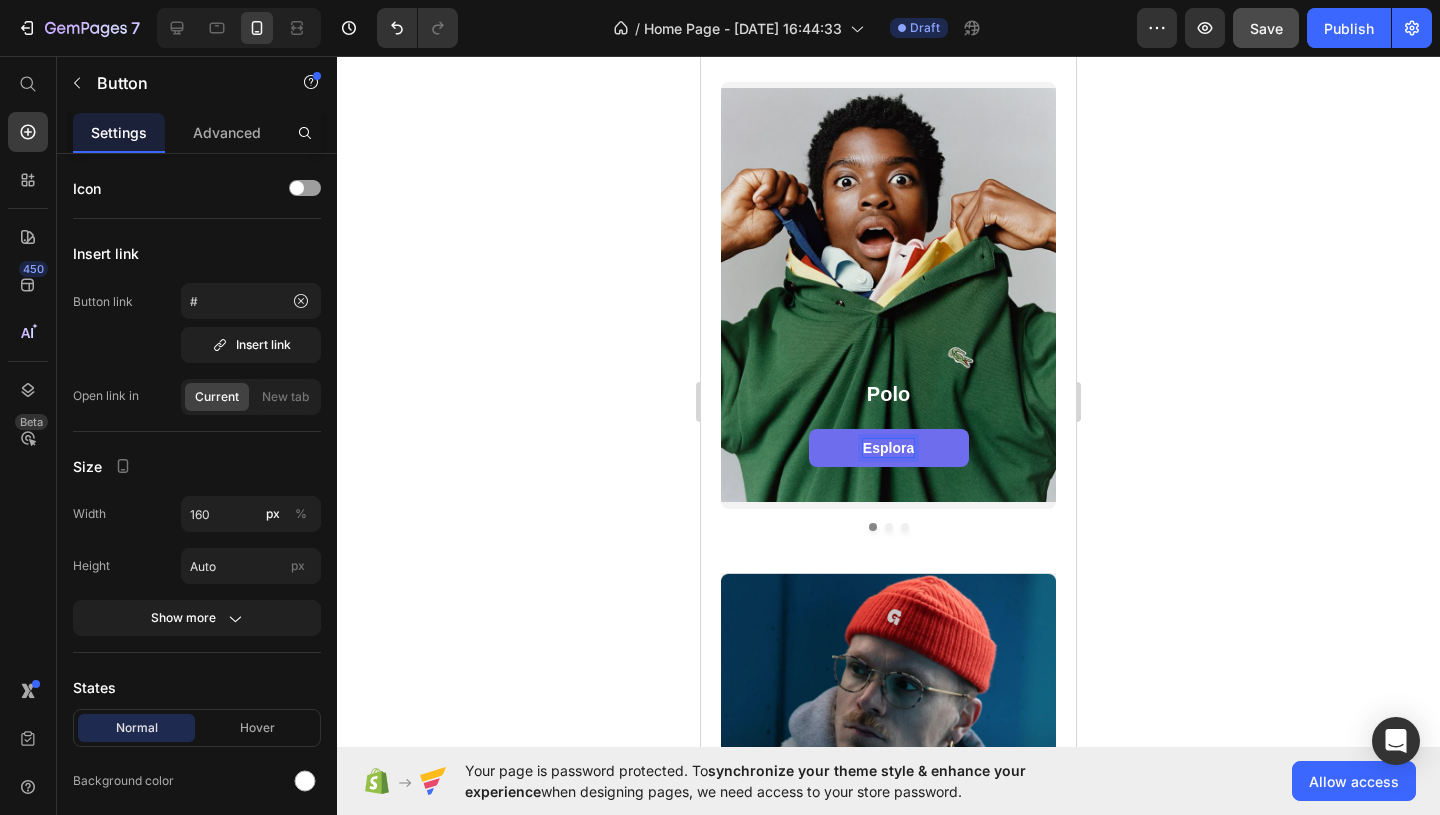 click 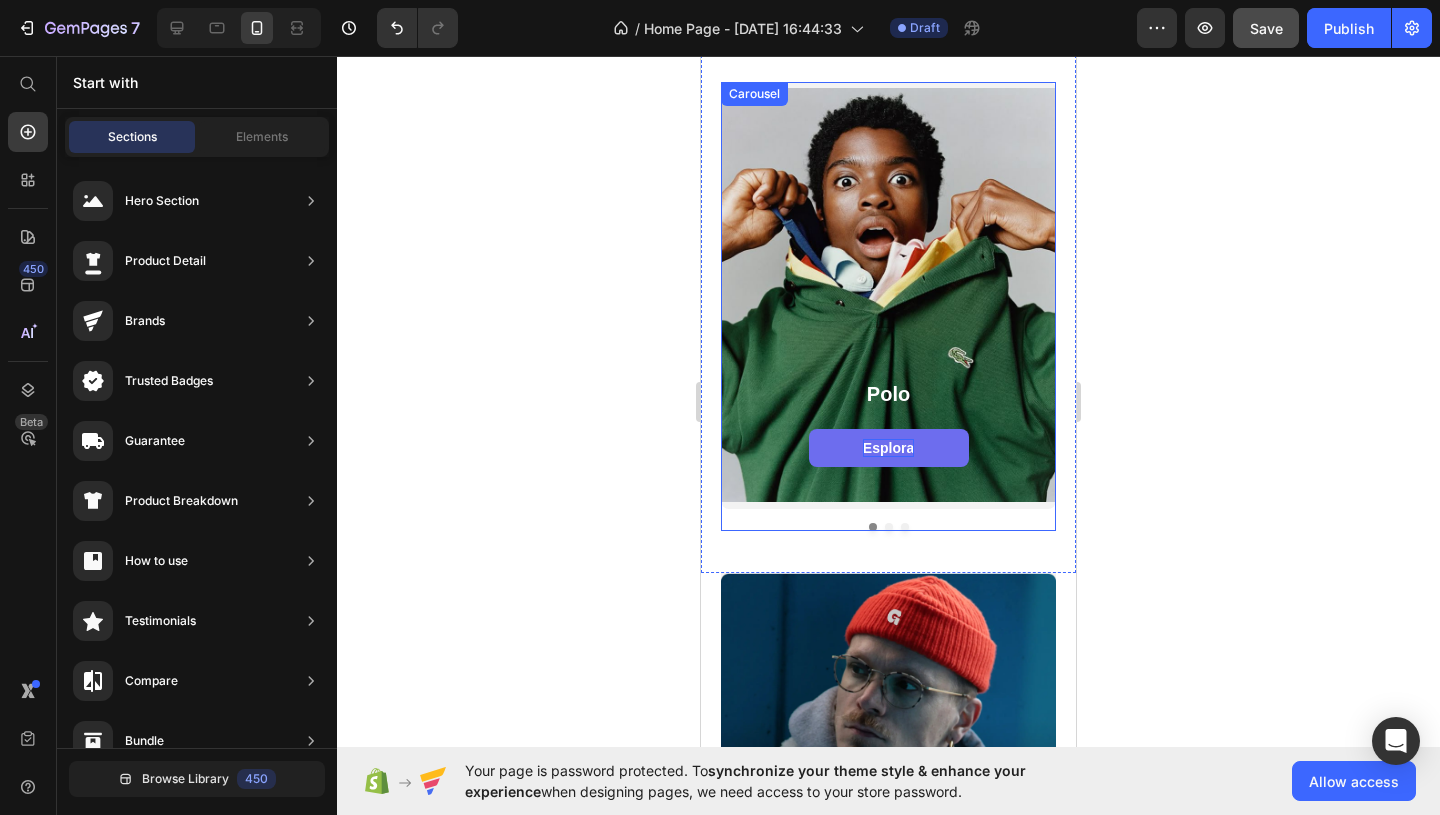 click at bounding box center [889, 527] 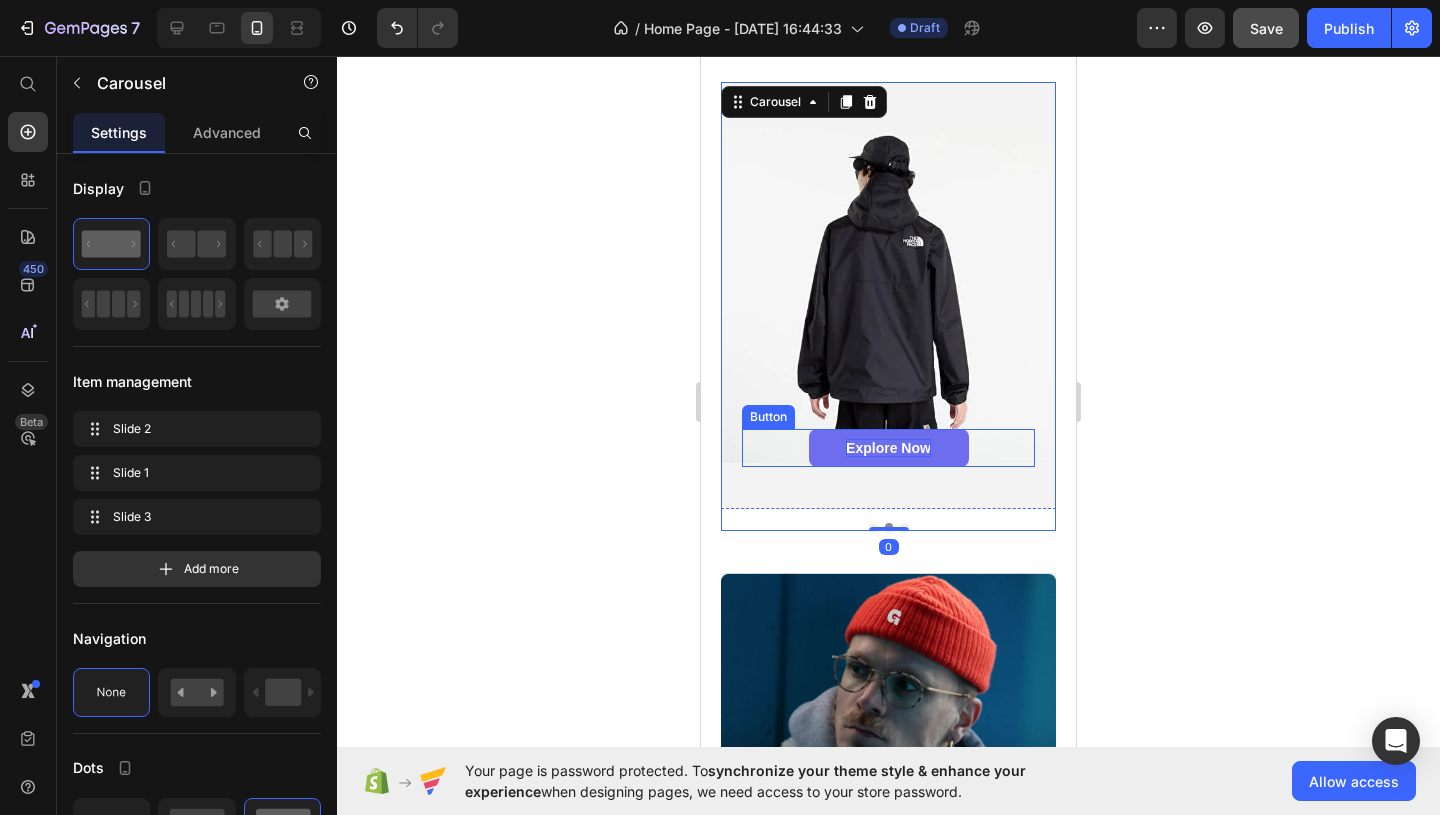click on "explore now" at bounding box center [888, 448] 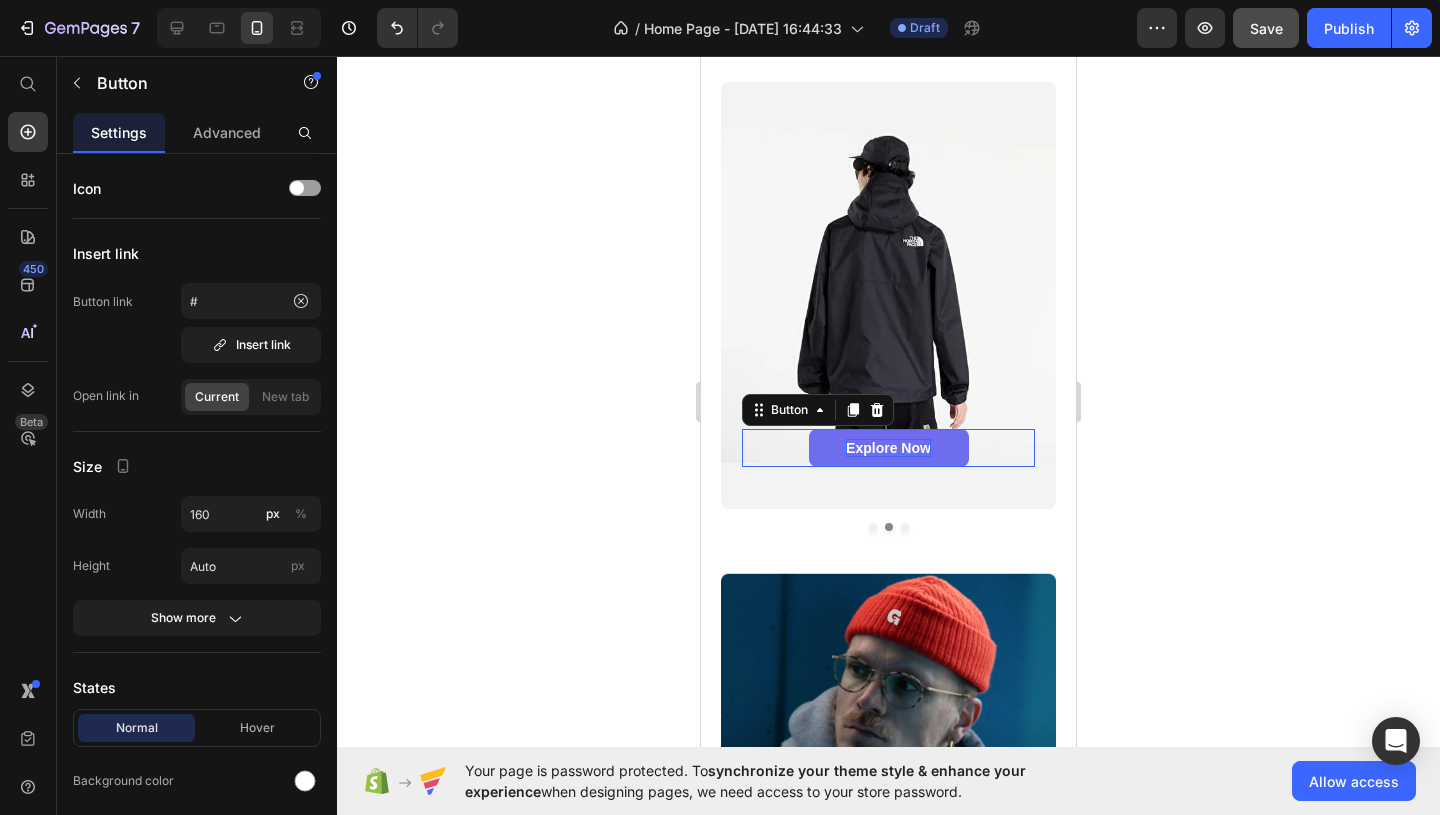 click on "explore now" at bounding box center [888, 448] 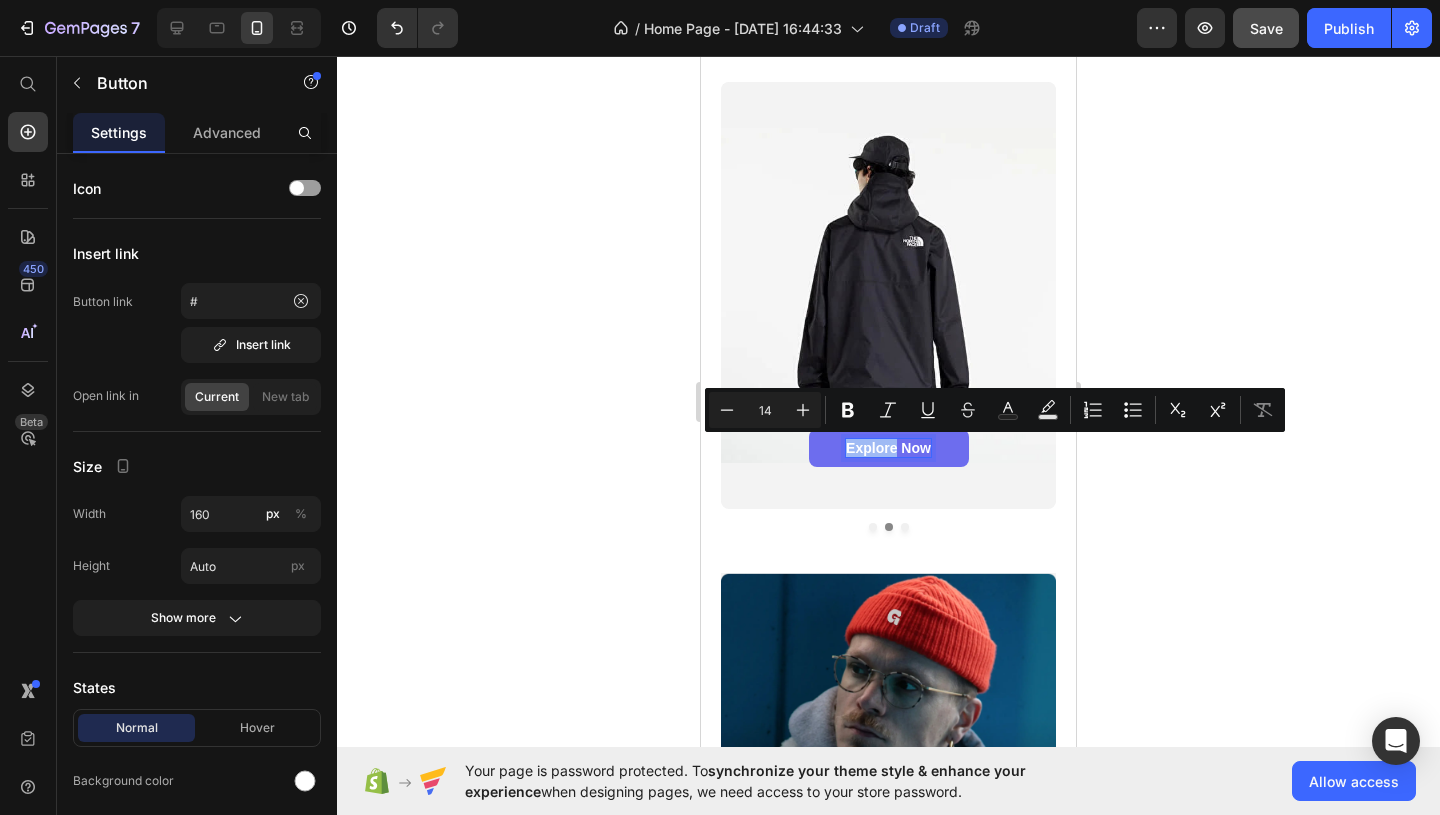 click on "explore now" at bounding box center (888, 448) 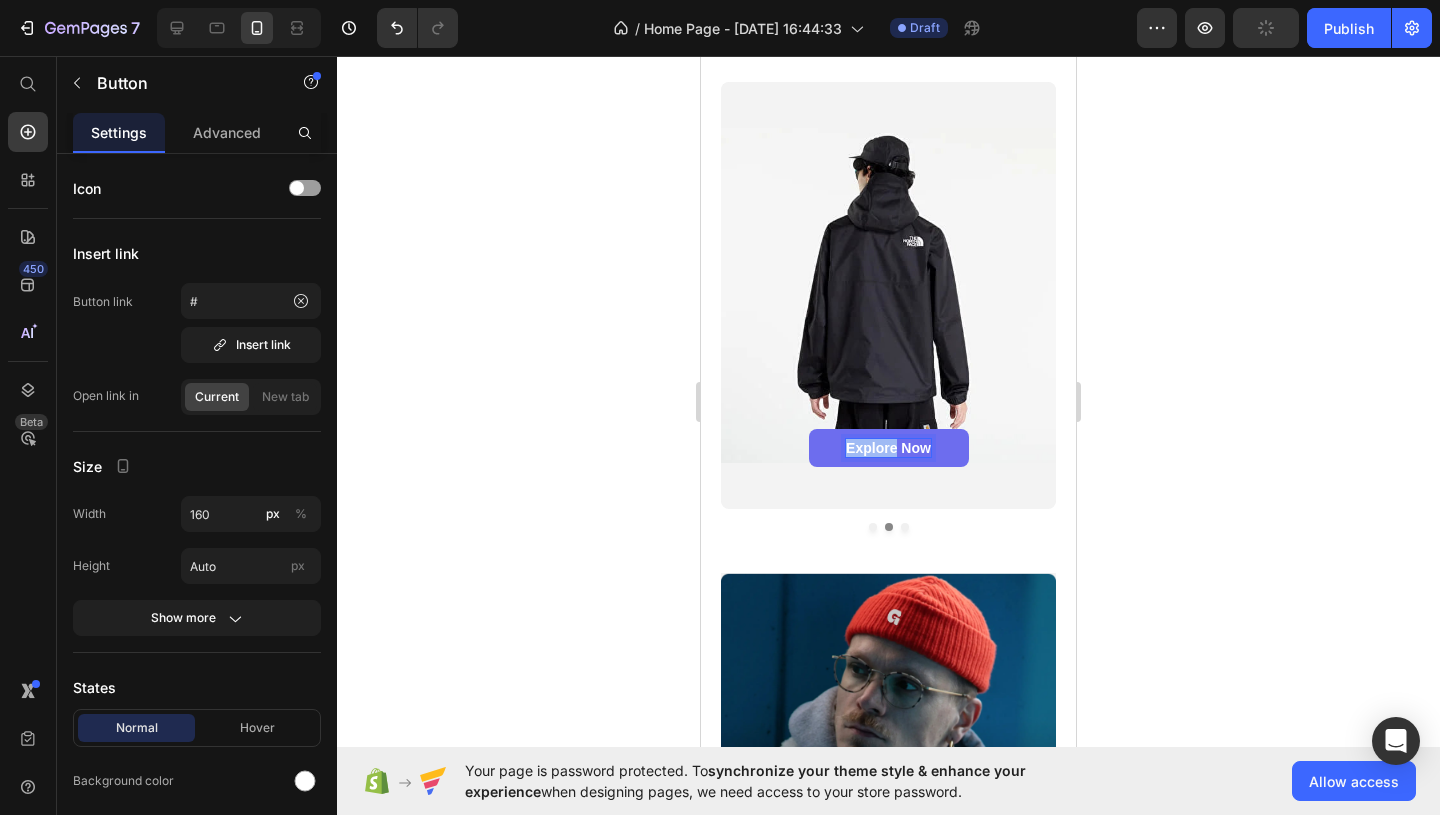 click on "explore now" at bounding box center [888, 448] 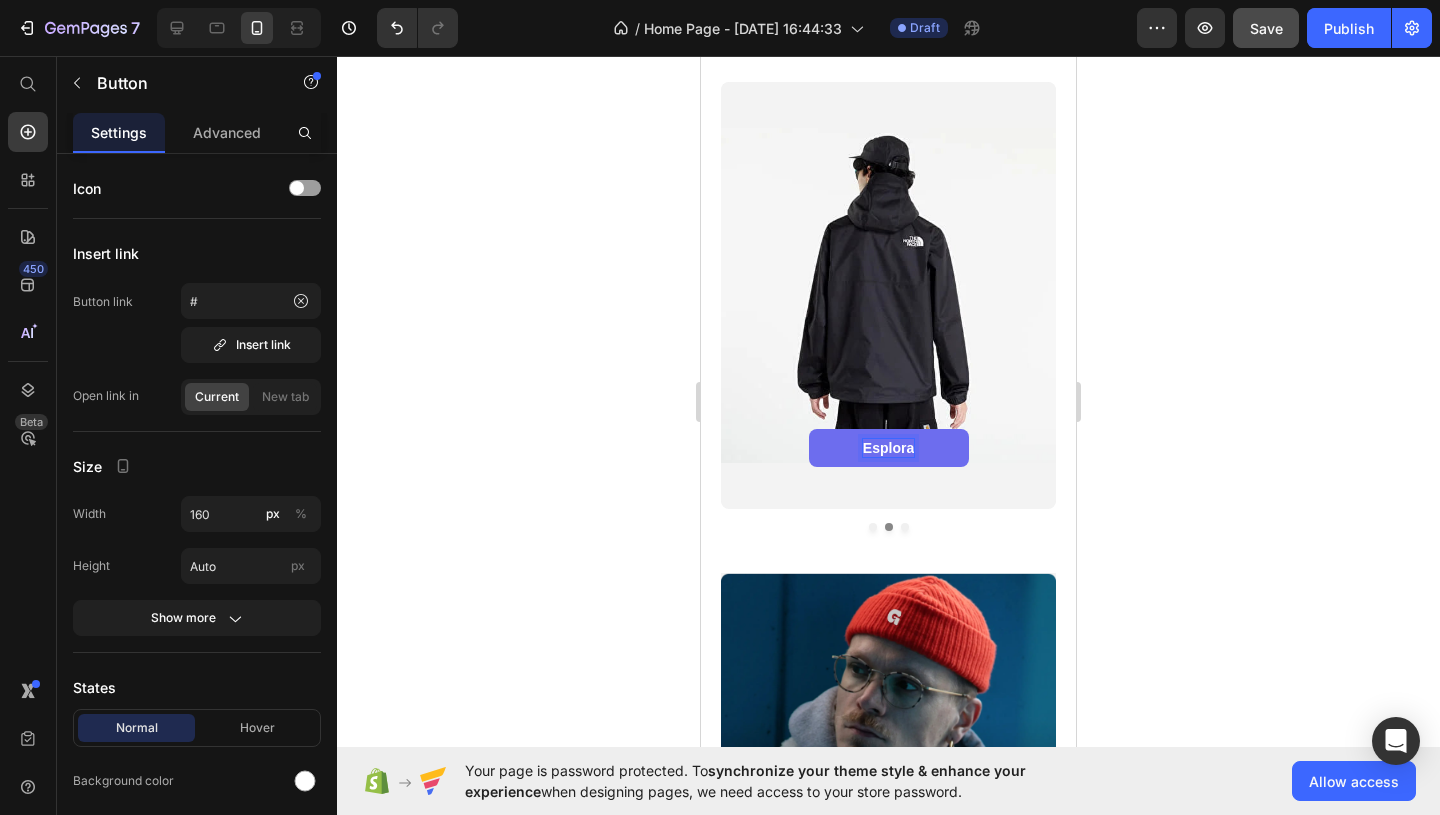 click 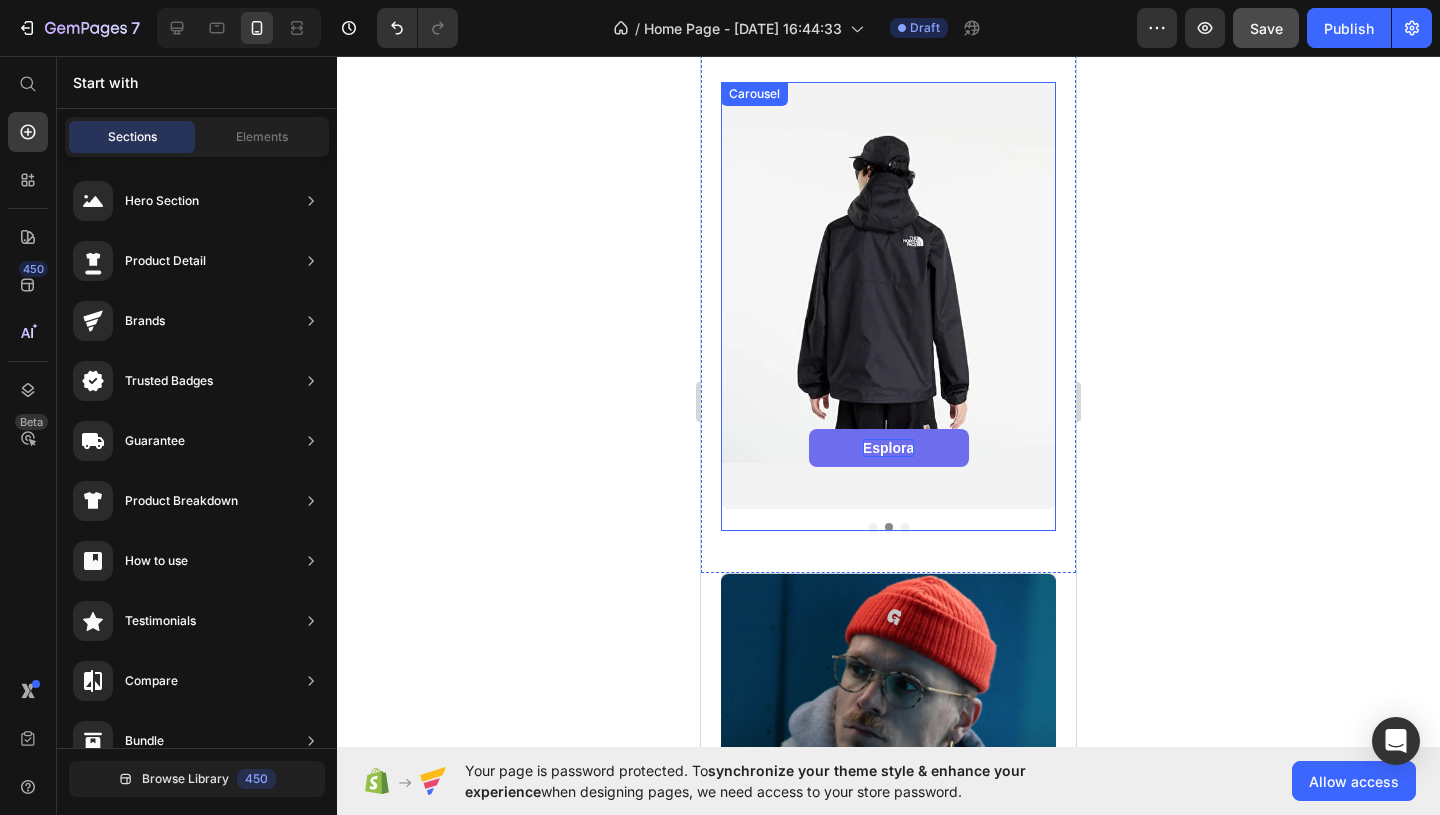 click at bounding box center [905, 527] 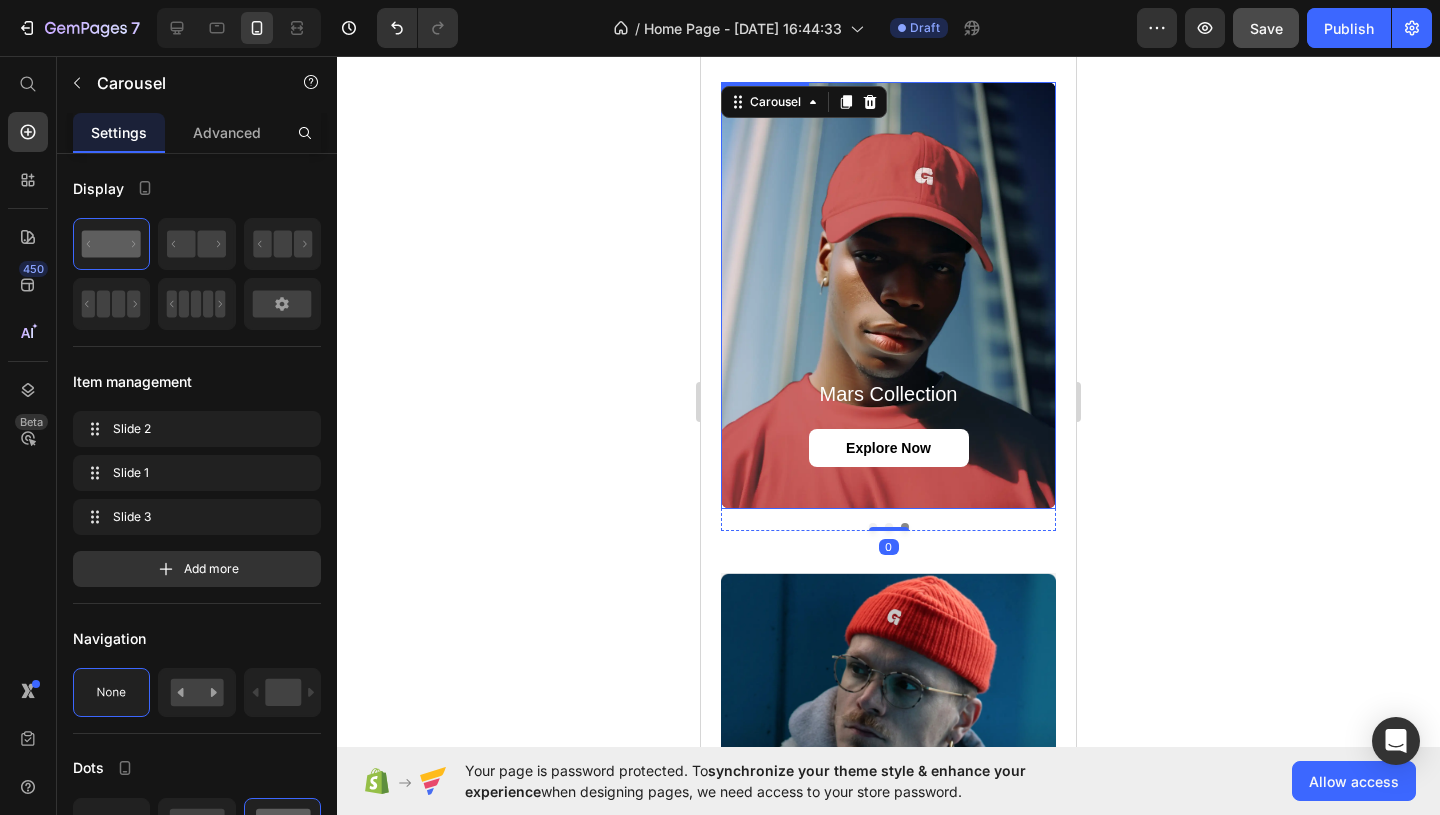 click at bounding box center (888, 295) 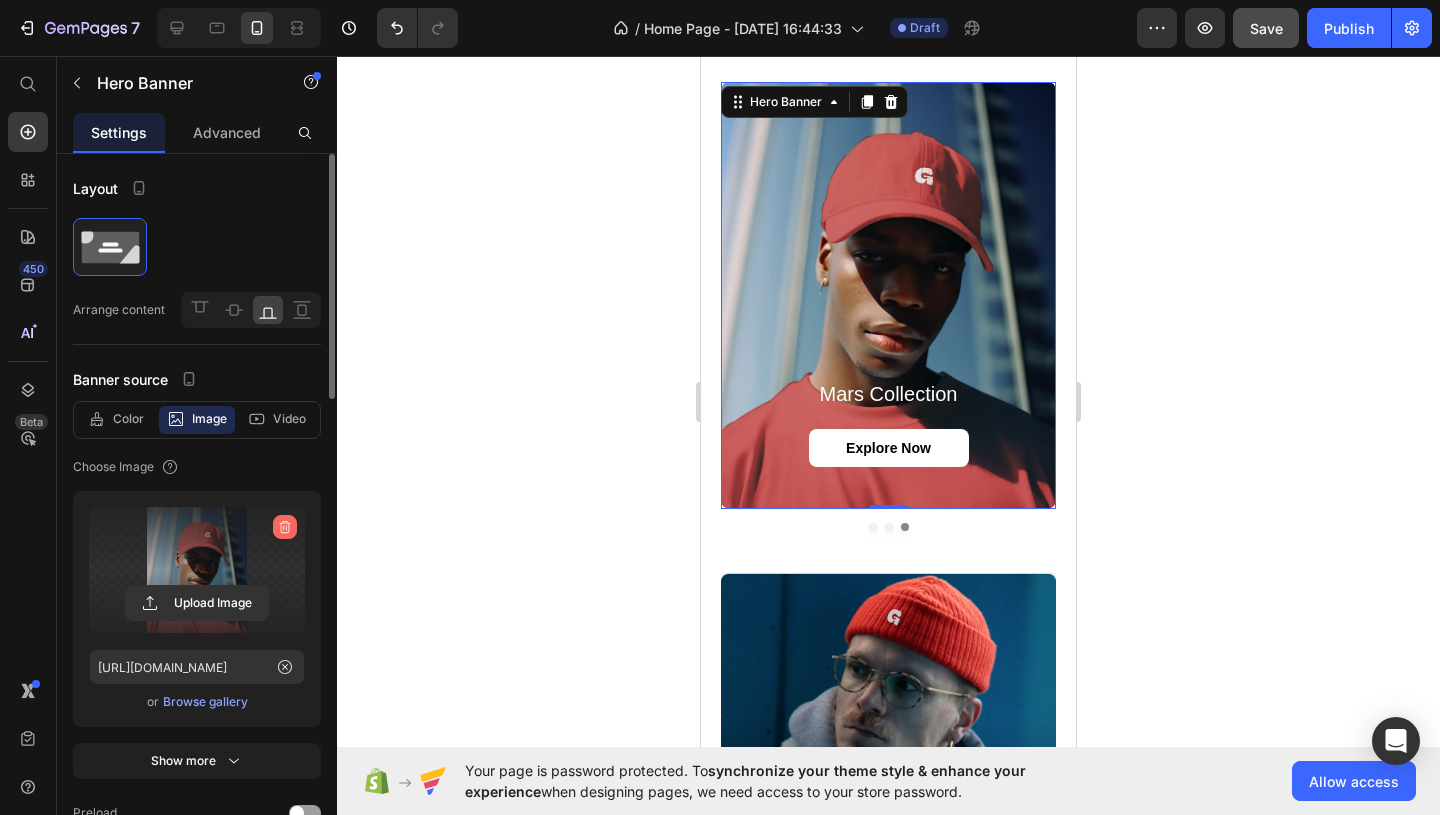 click 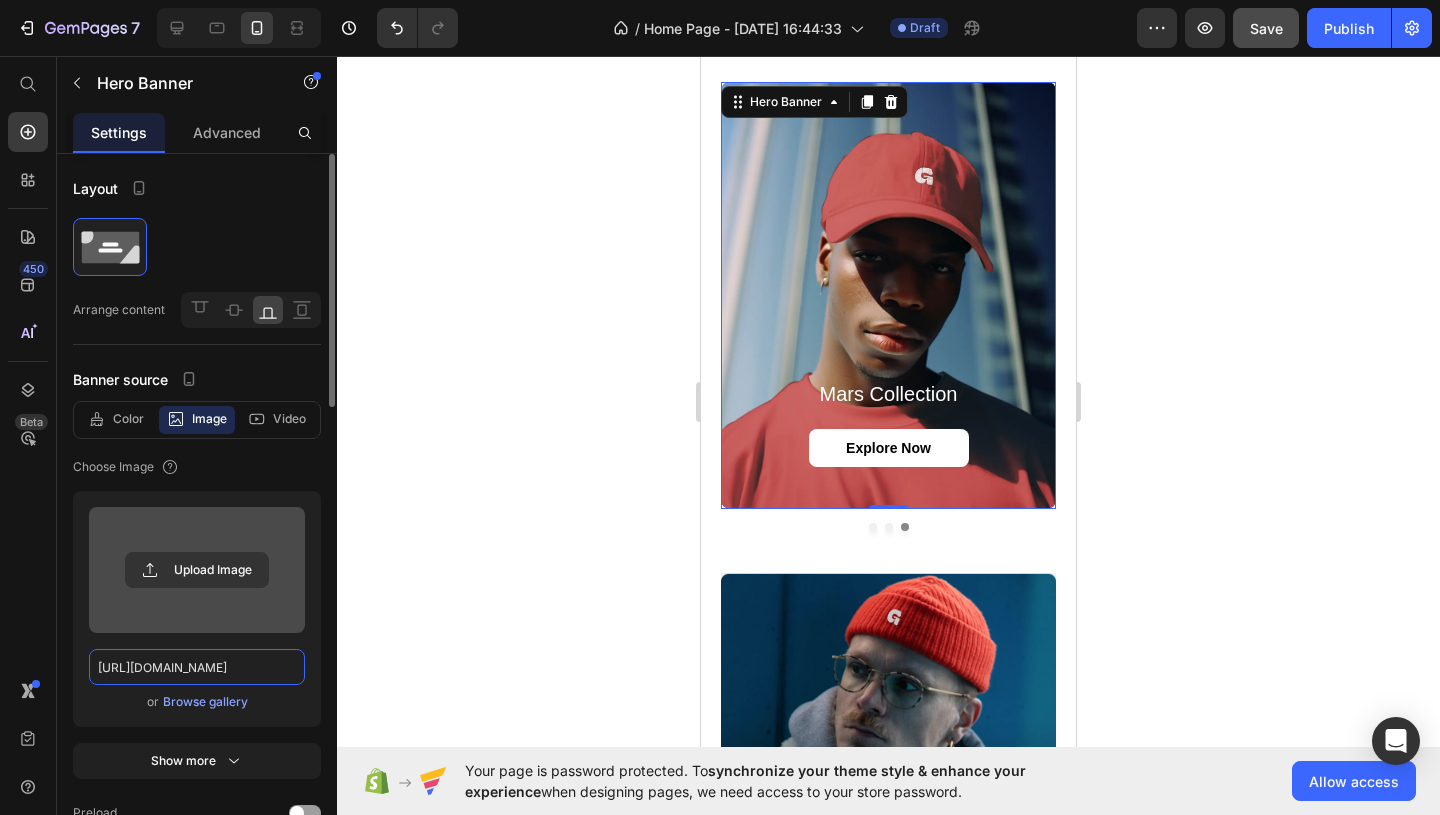 type 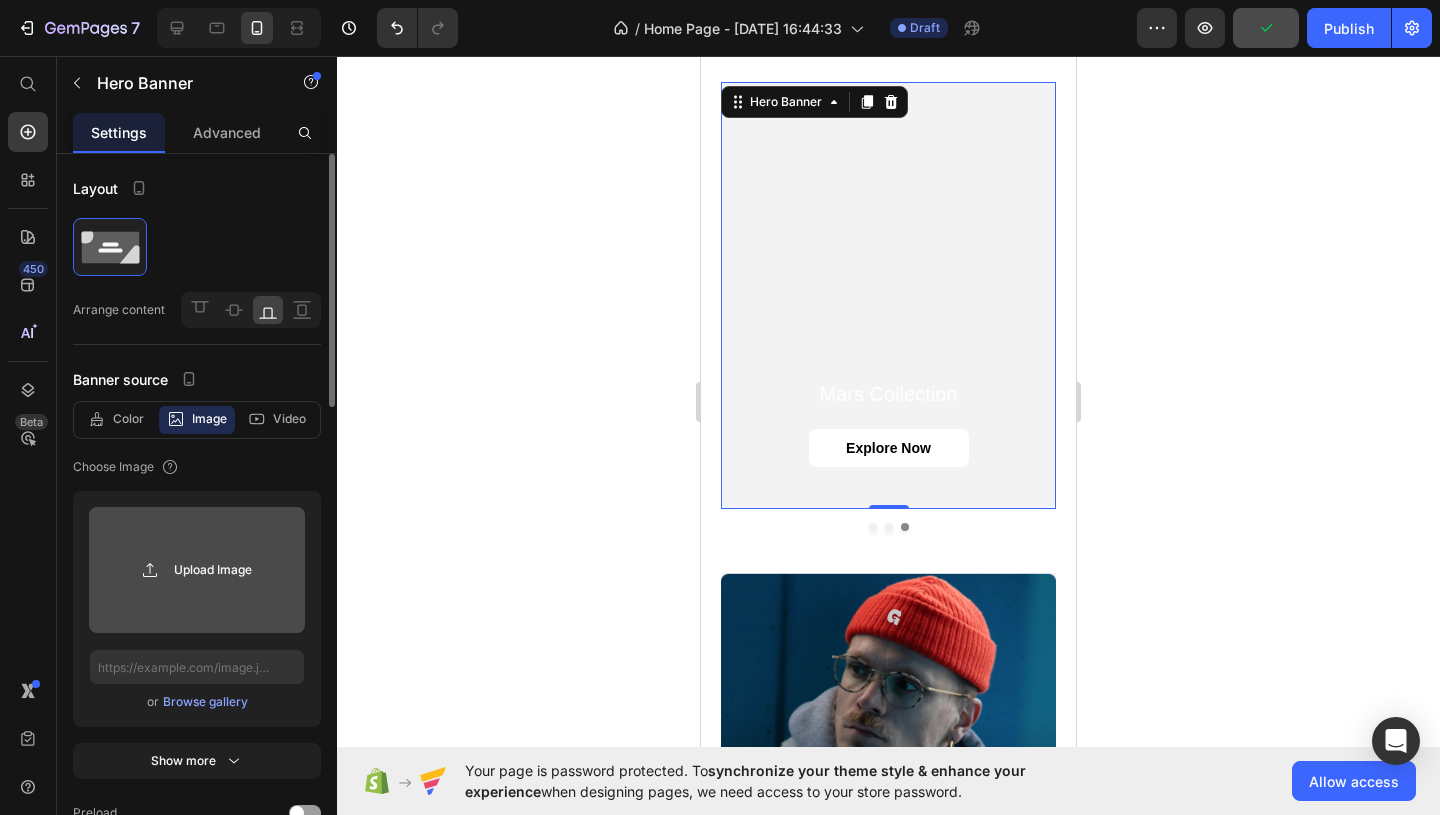 click 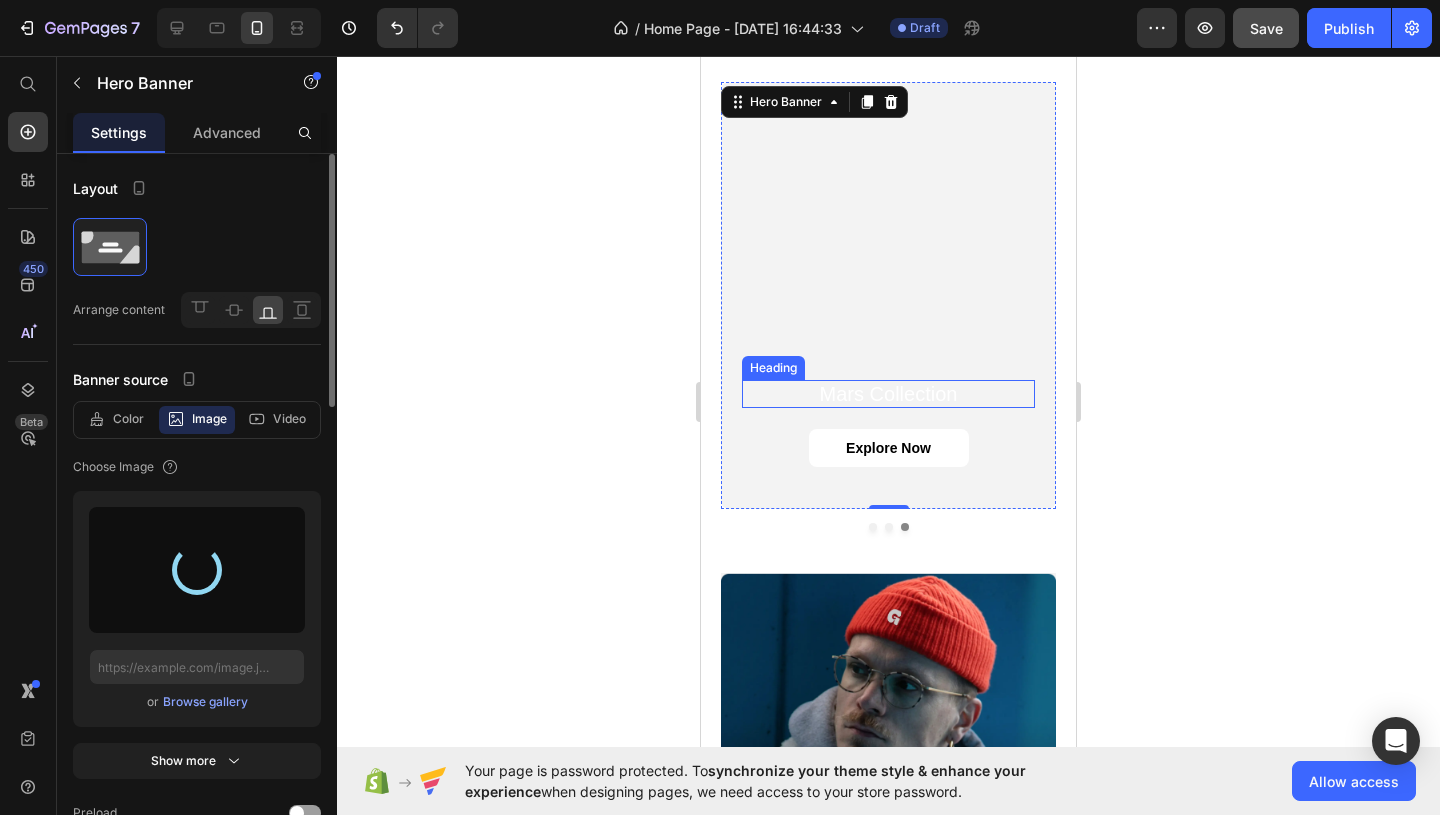 click on "Mars Collection" at bounding box center (888, 394) 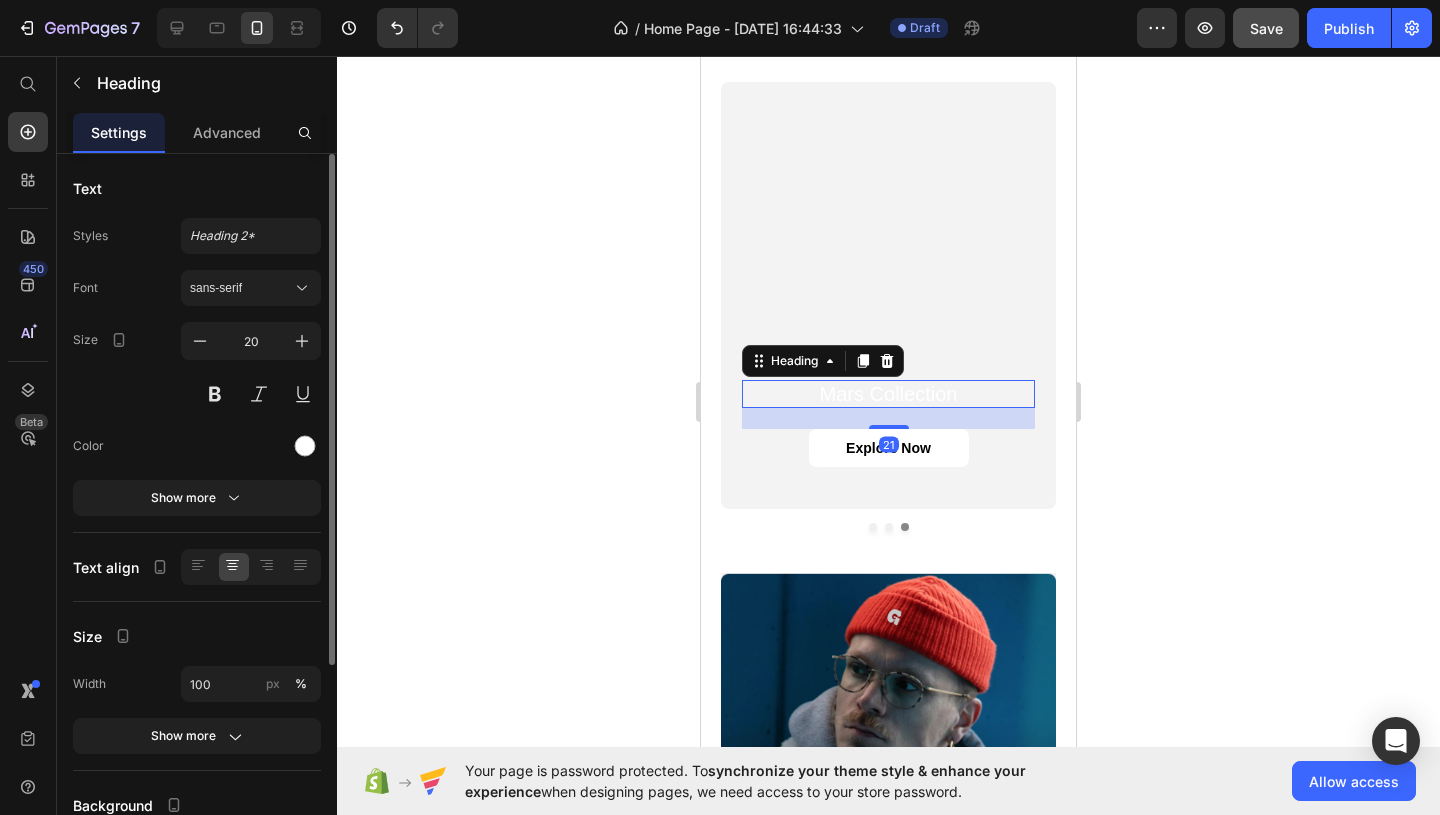 click on "Mars Collection" at bounding box center [888, 394] 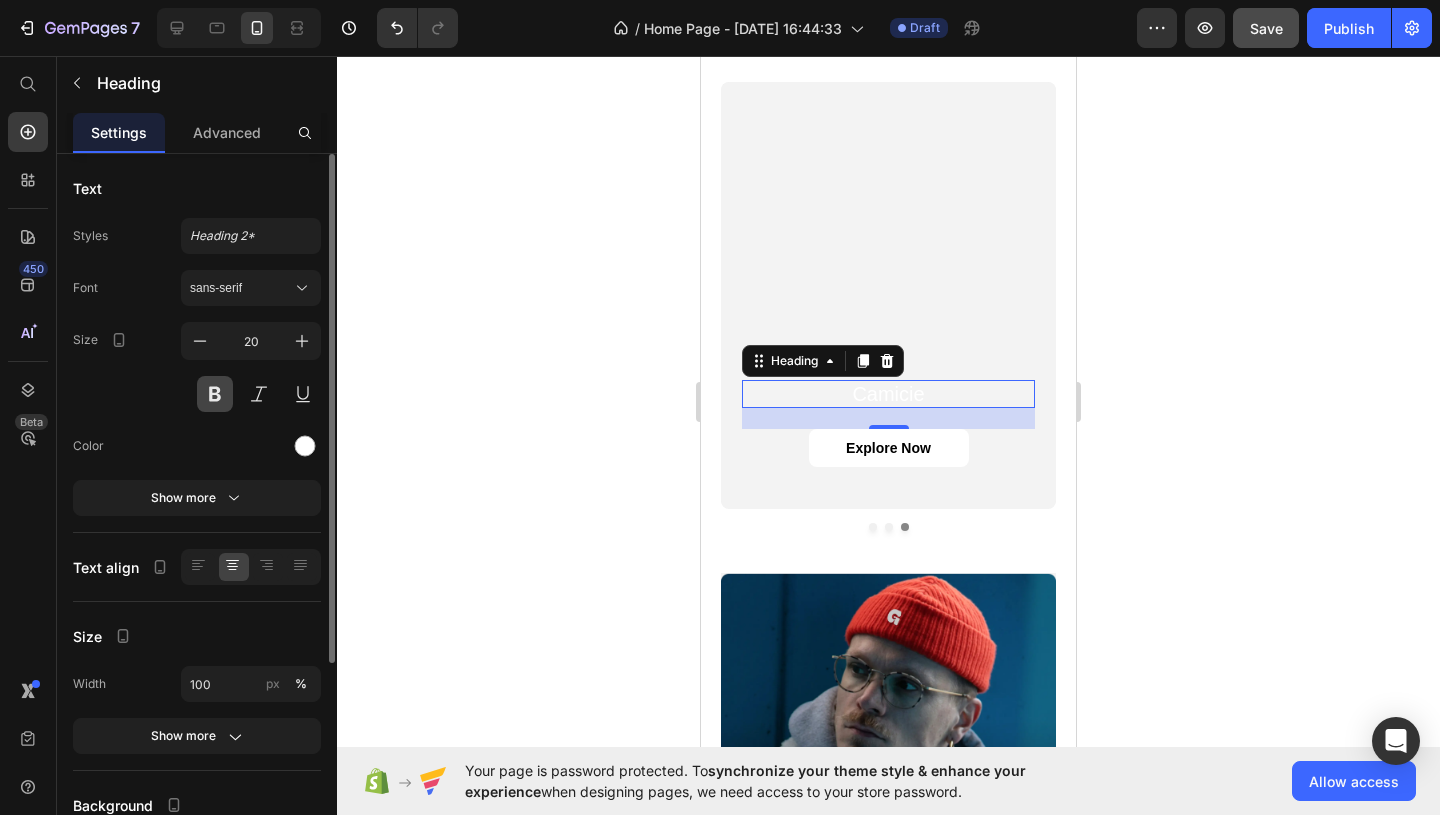 click at bounding box center [215, 394] 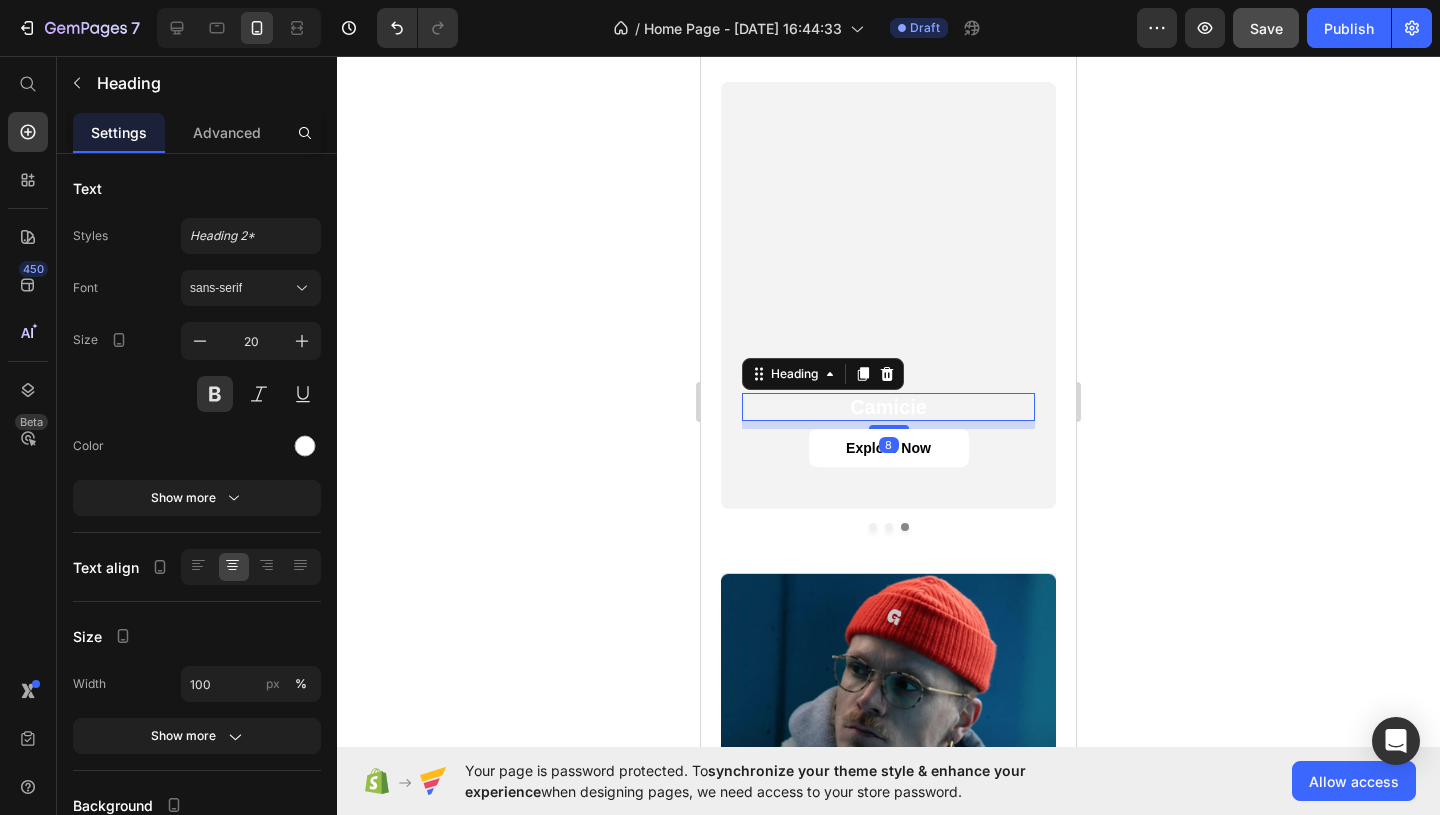 drag, startPoint x: 889, startPoint y: 426, endPoint x: 893, endPoint y: 413, distance: 13.601471 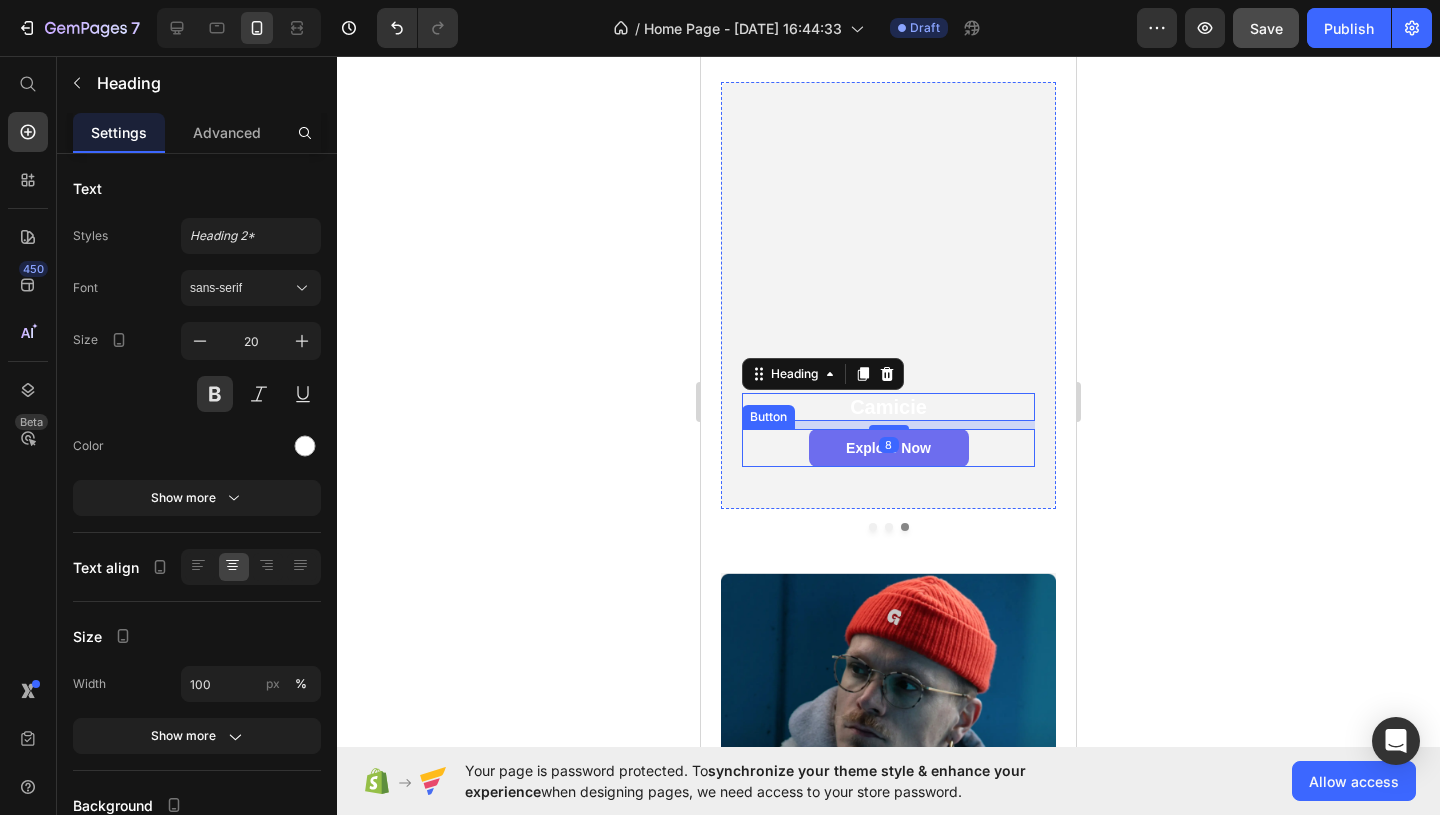 click on "explore now" at bounding box center [889, 448] 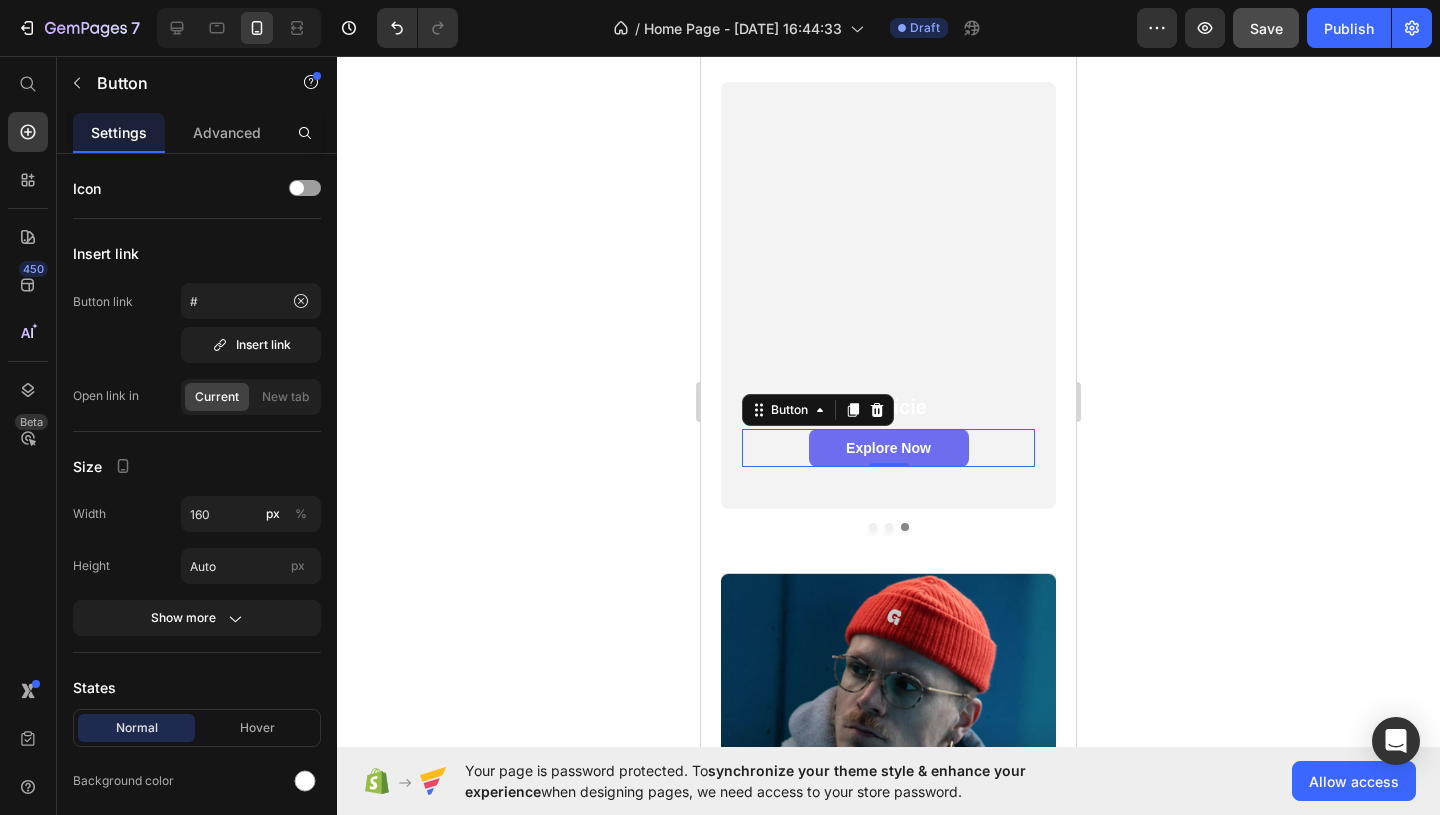 click on "explore now" at bounding box center (889, 448) 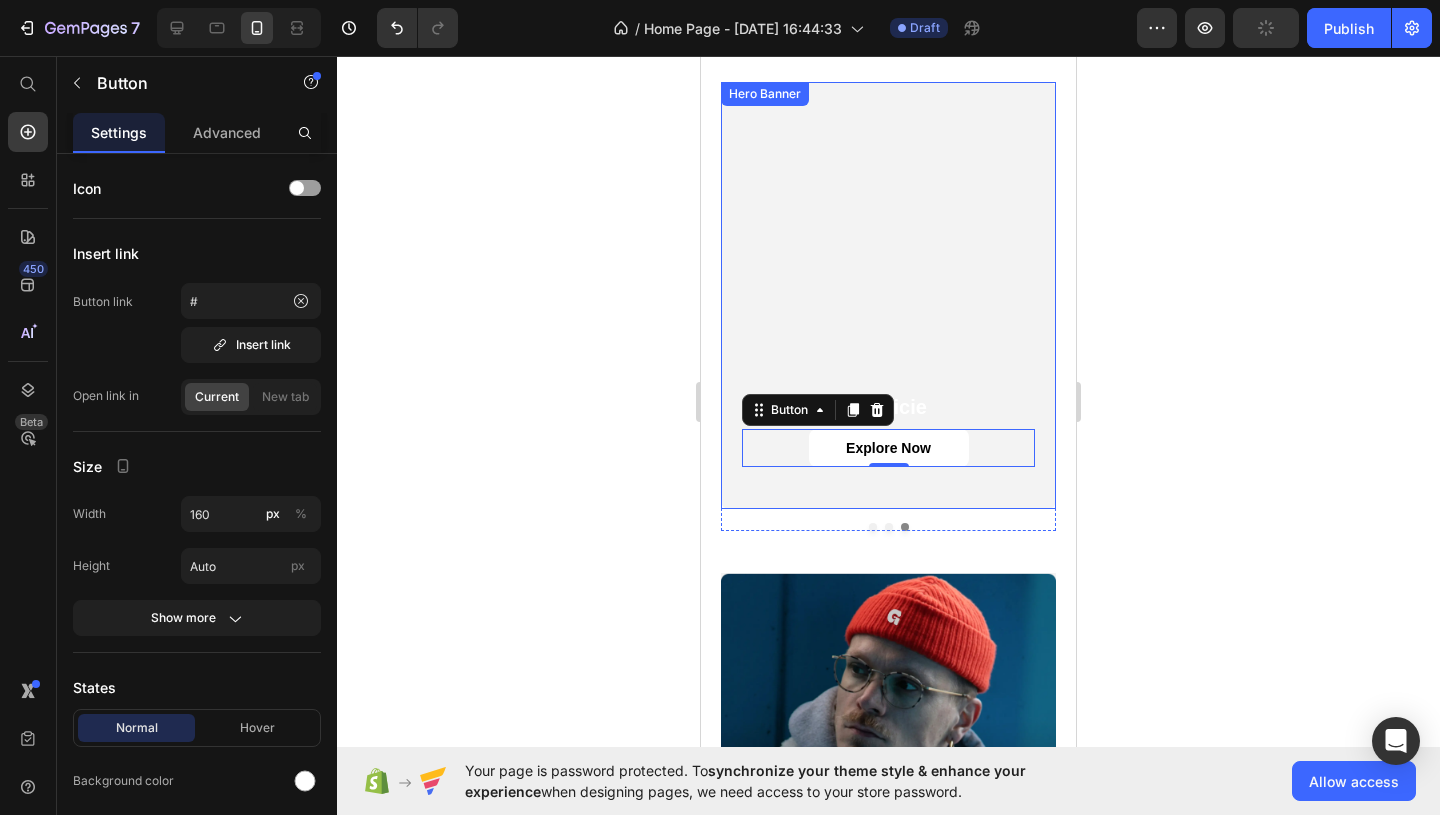 click at bounding box center (888, 295) 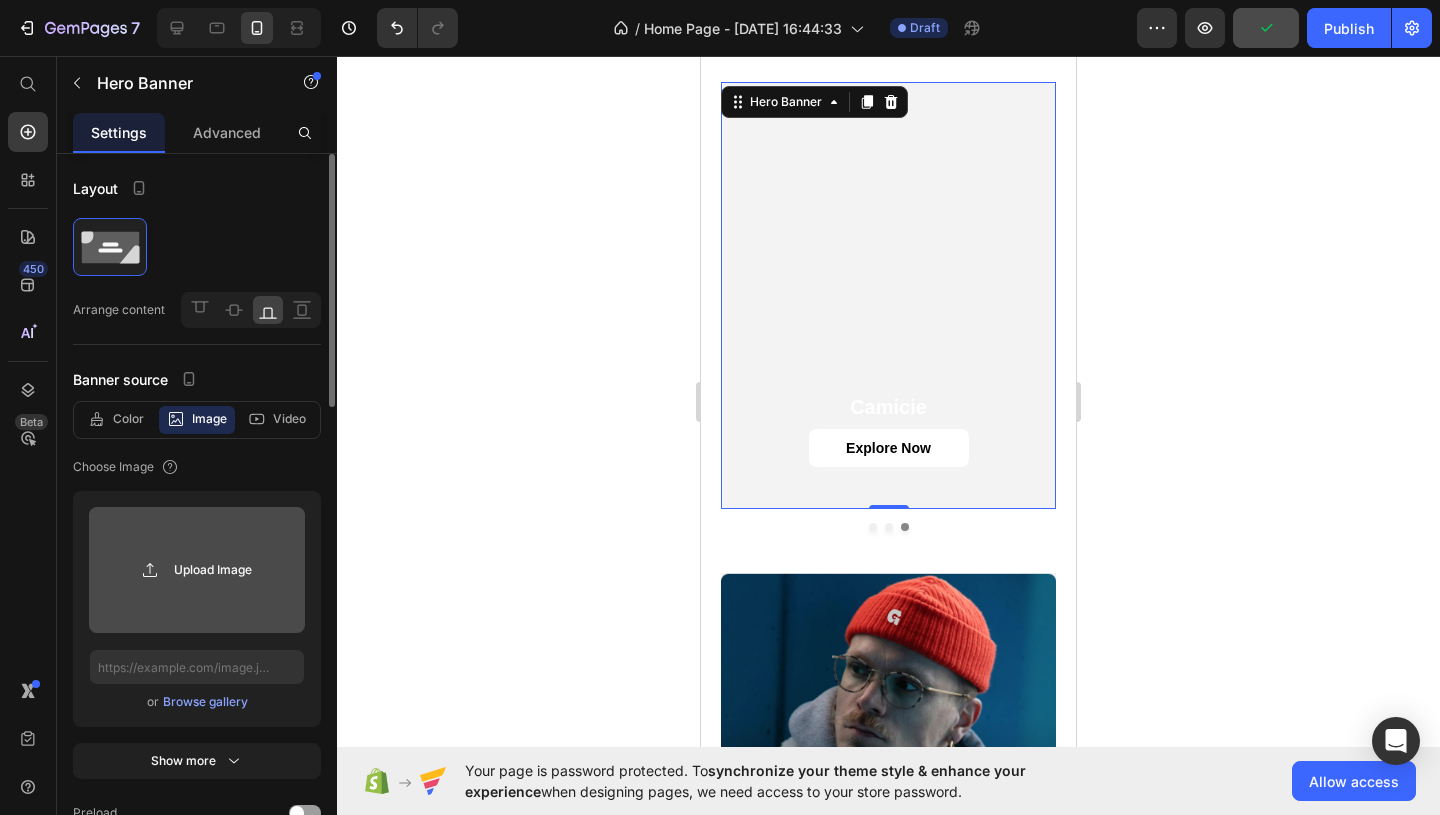 click 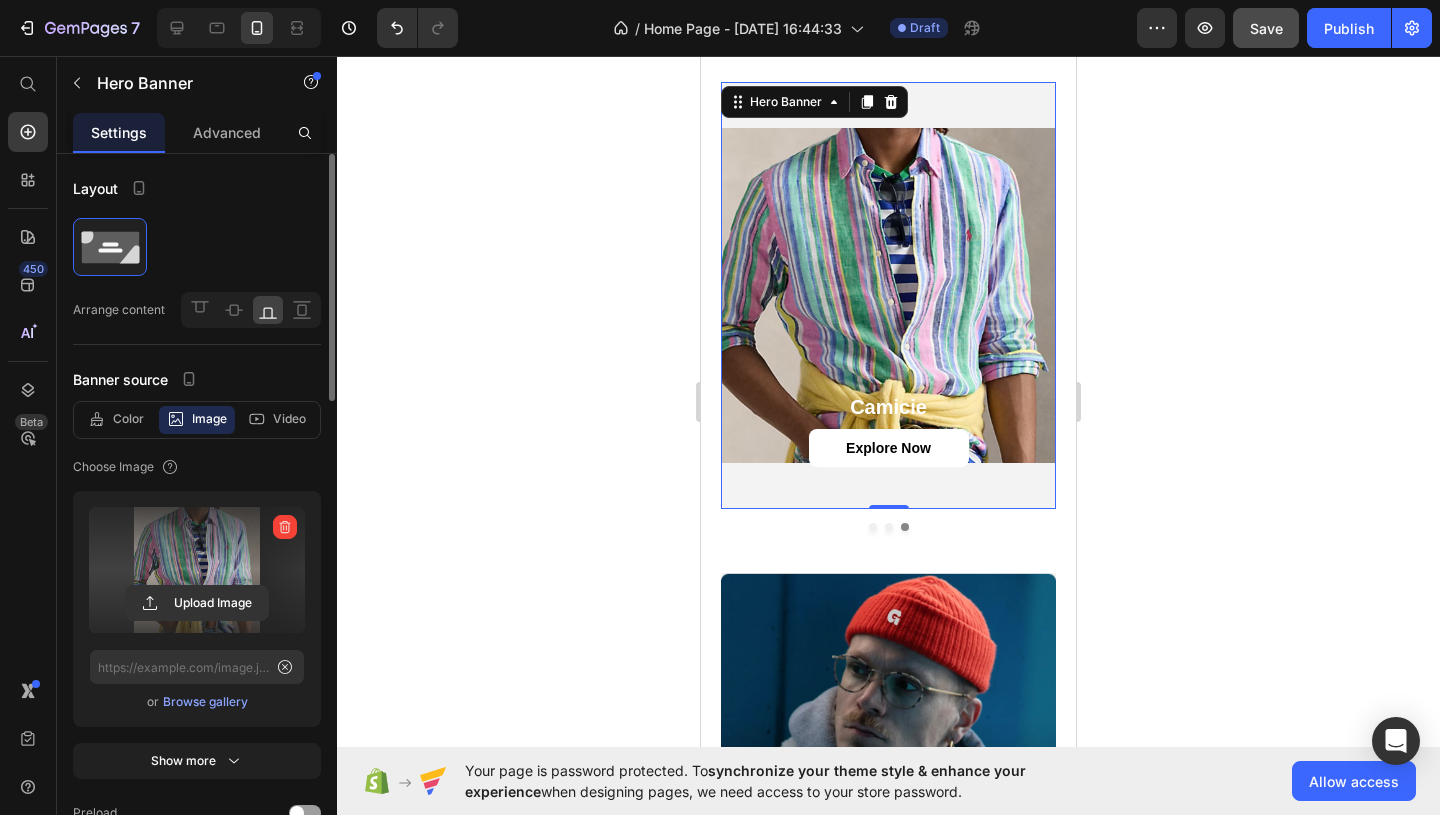 type on "[URL][DOMAIN_NAME]" 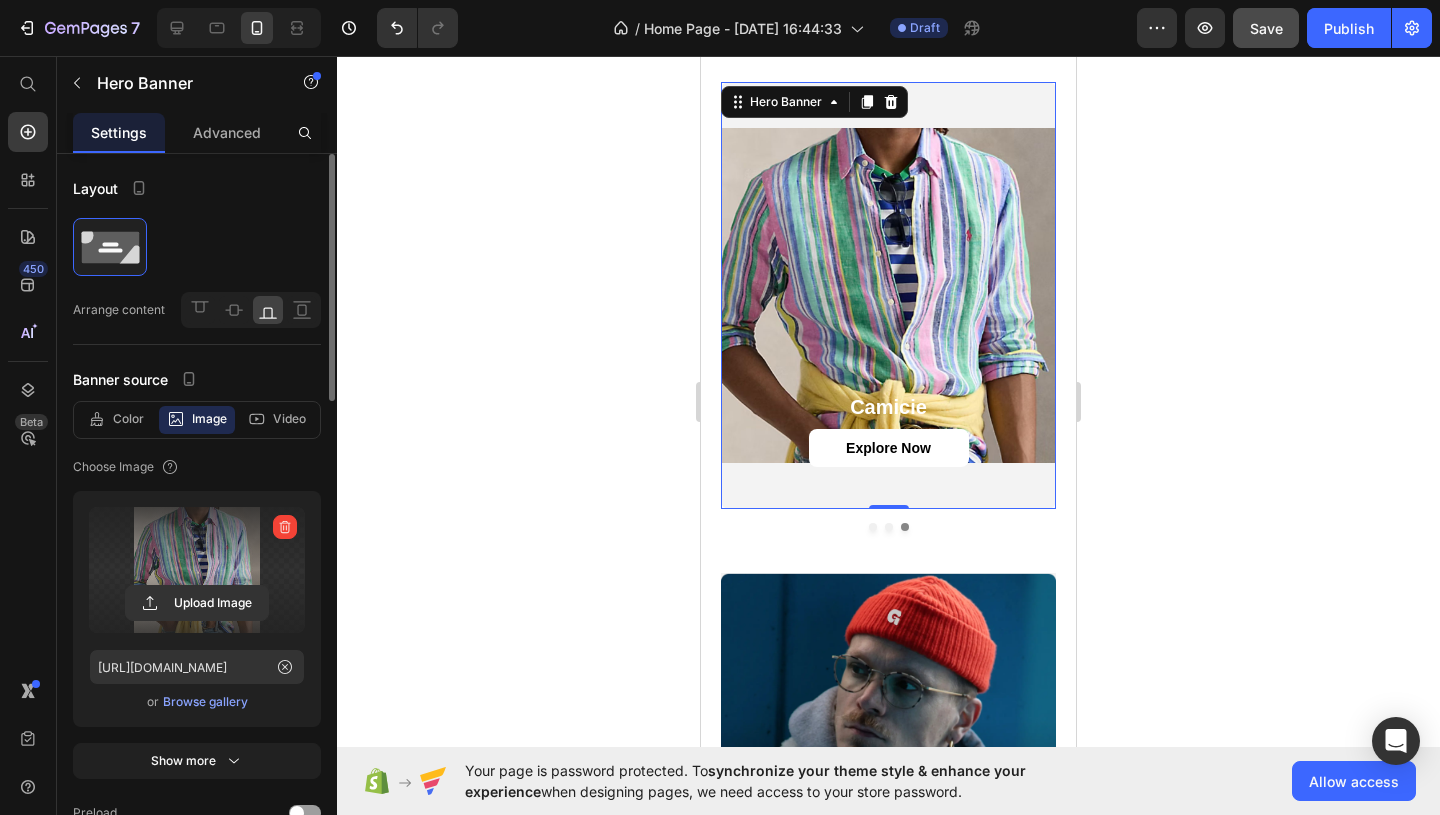 click 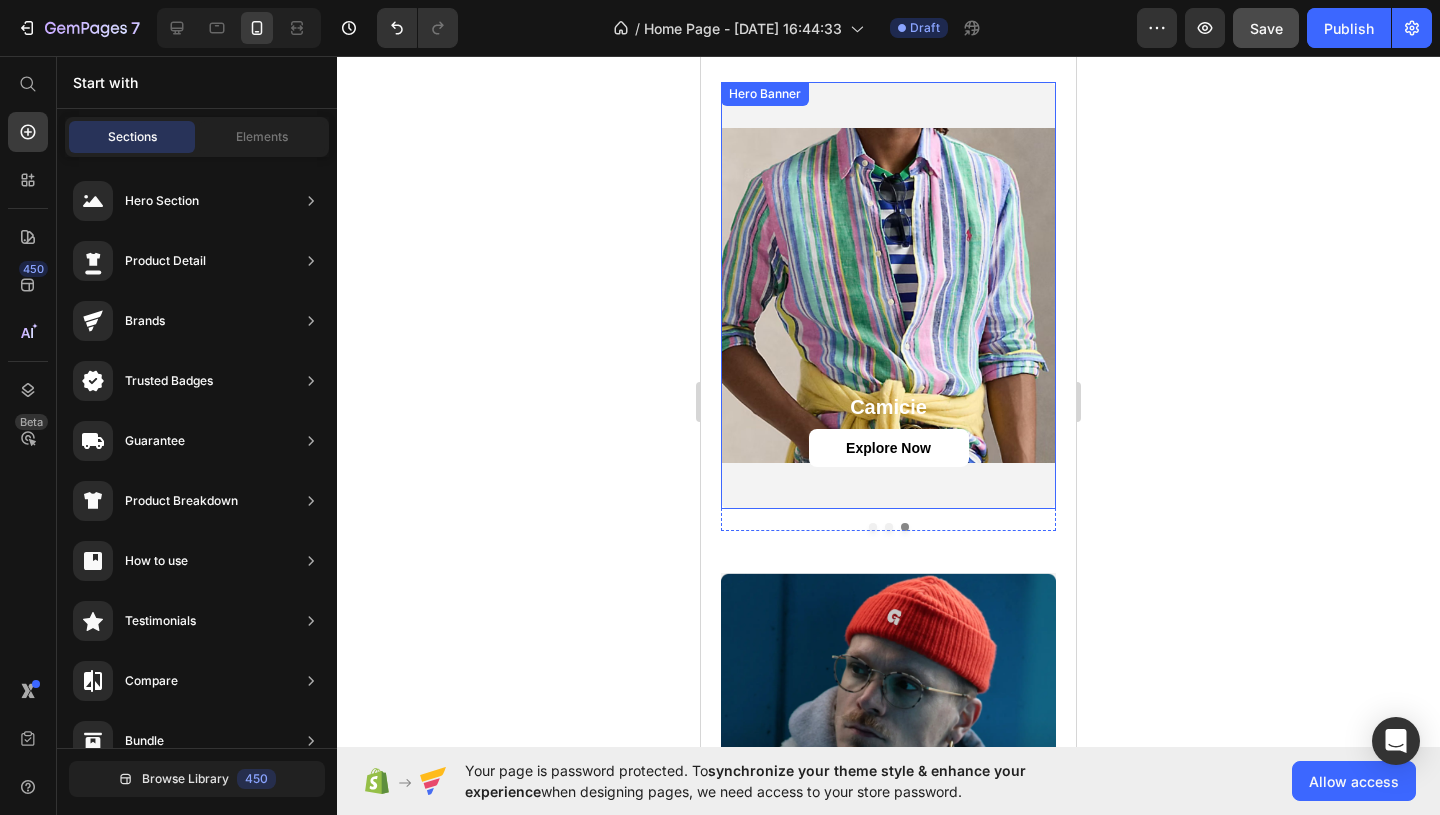 click at bounding box center (888, 295) 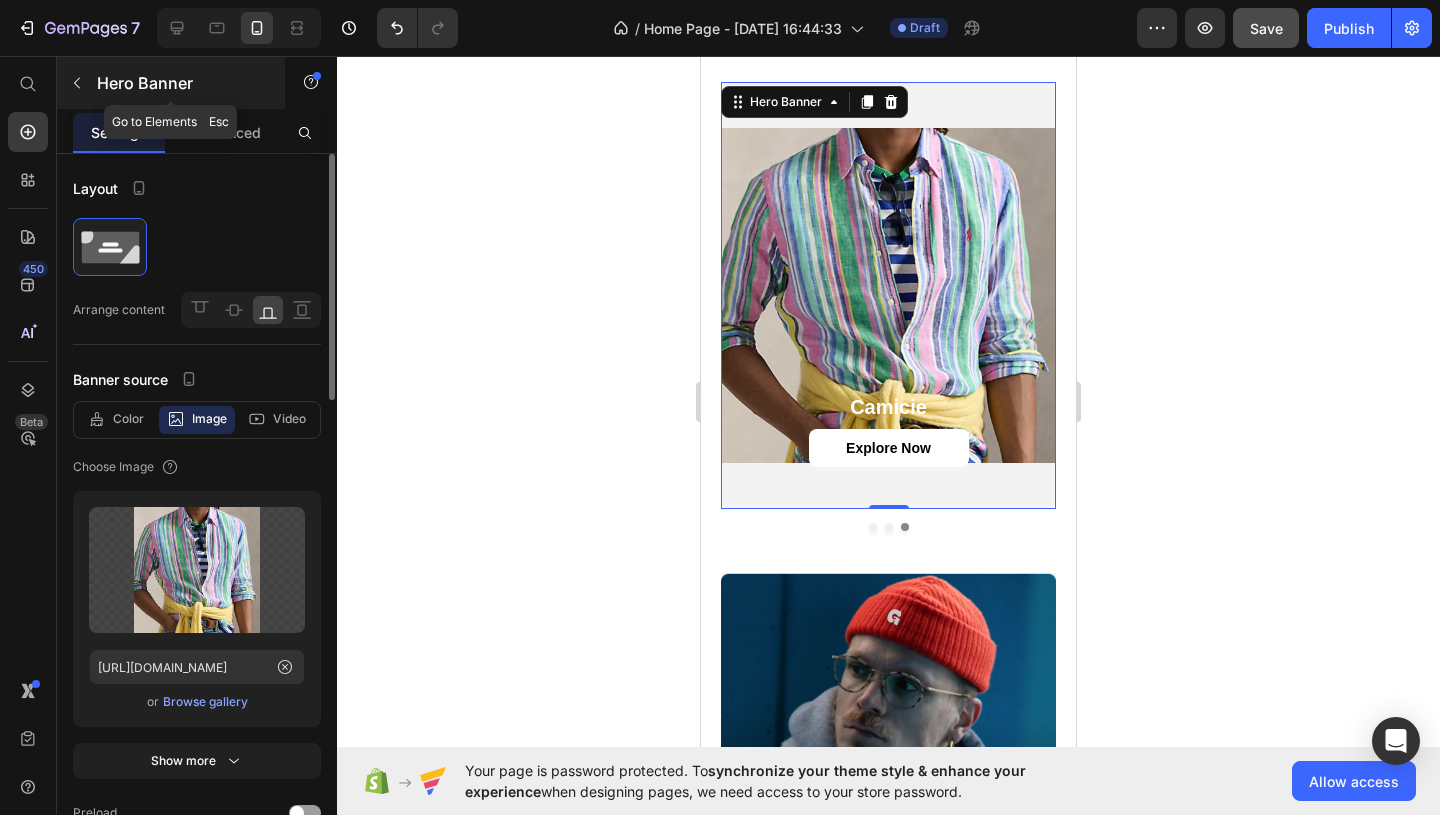 click at bounding box center (77, 83) 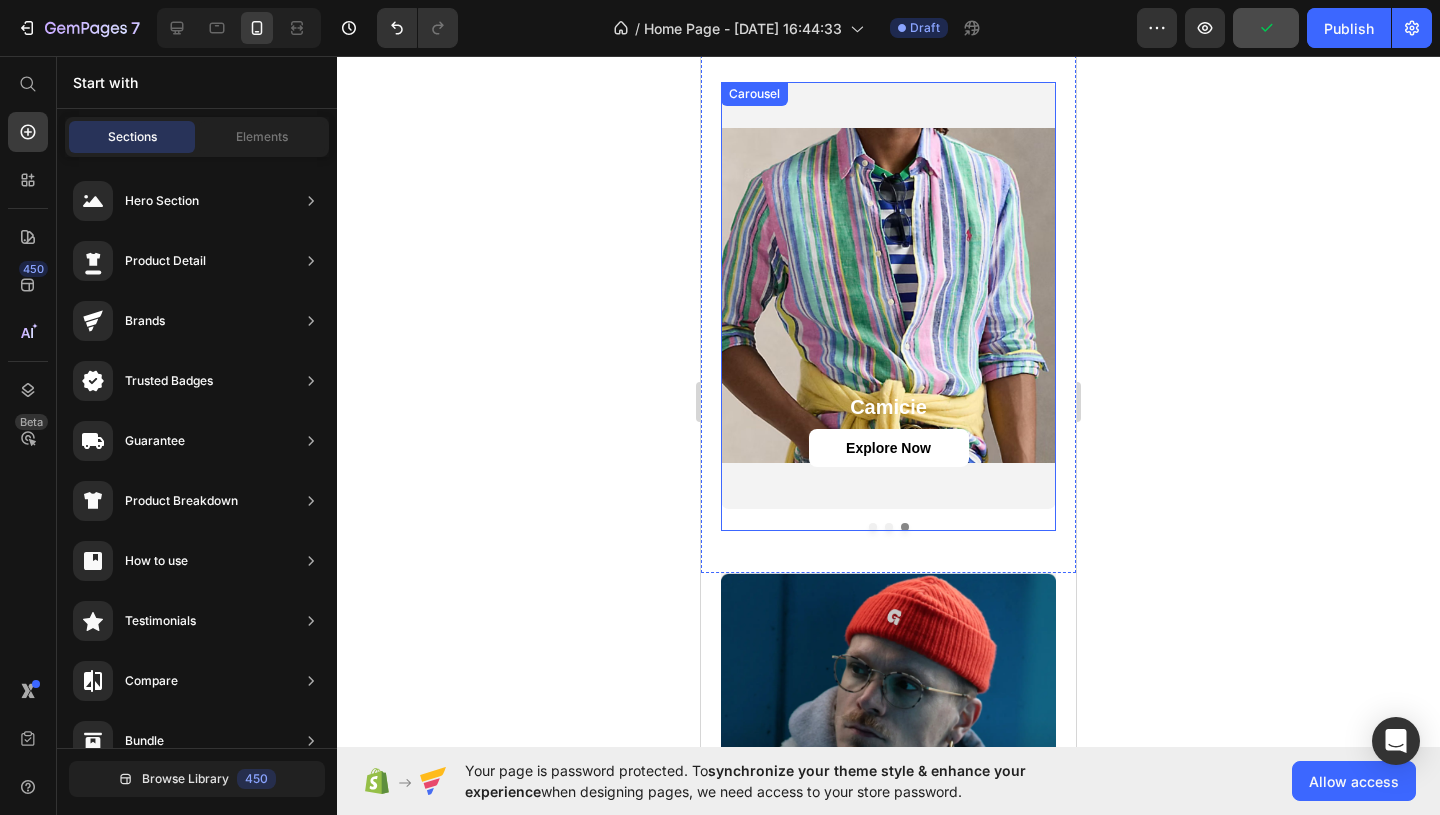 click at bounding box center [873, 527] 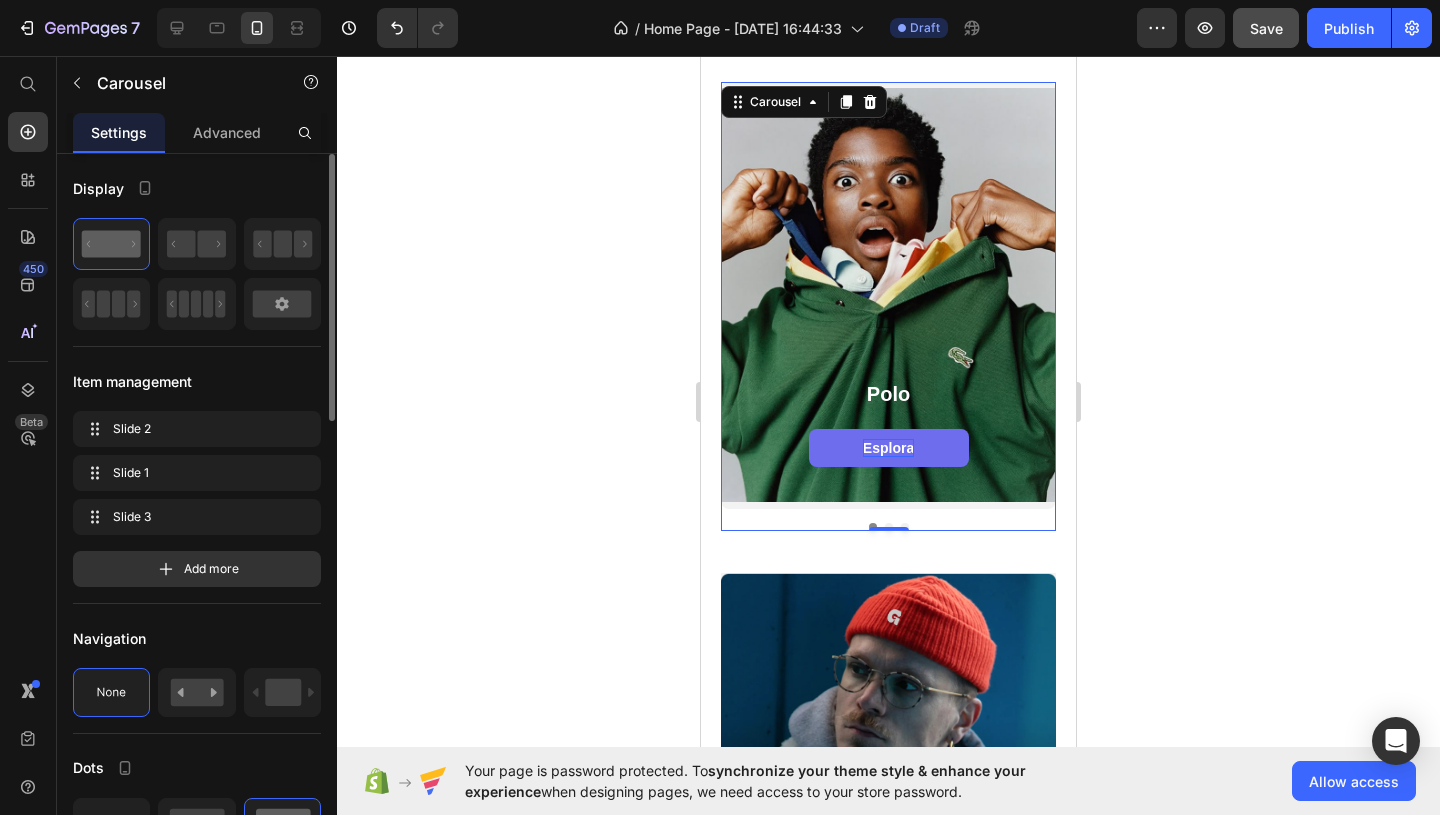 click at bounding box center [889, 527] 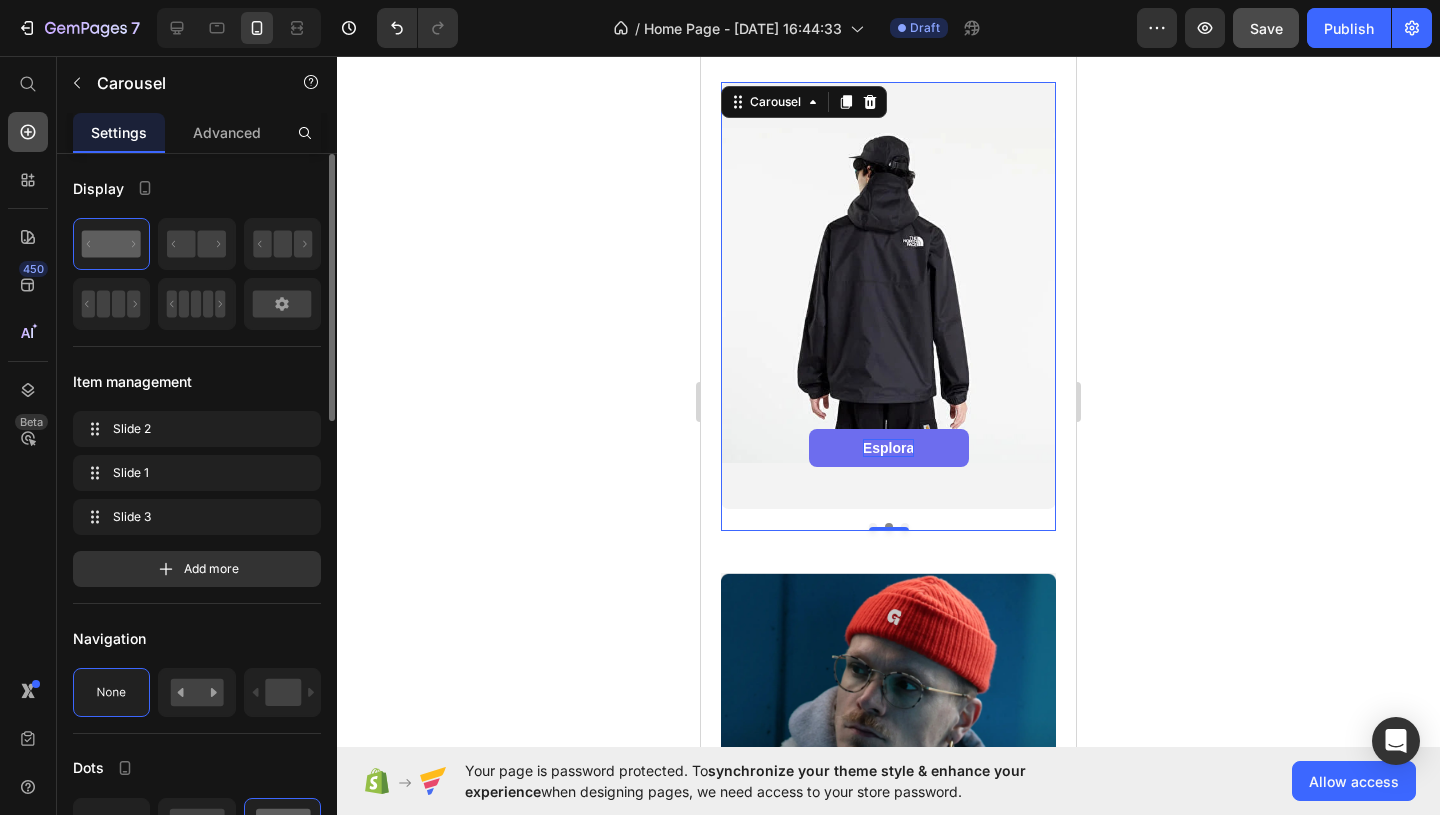 click 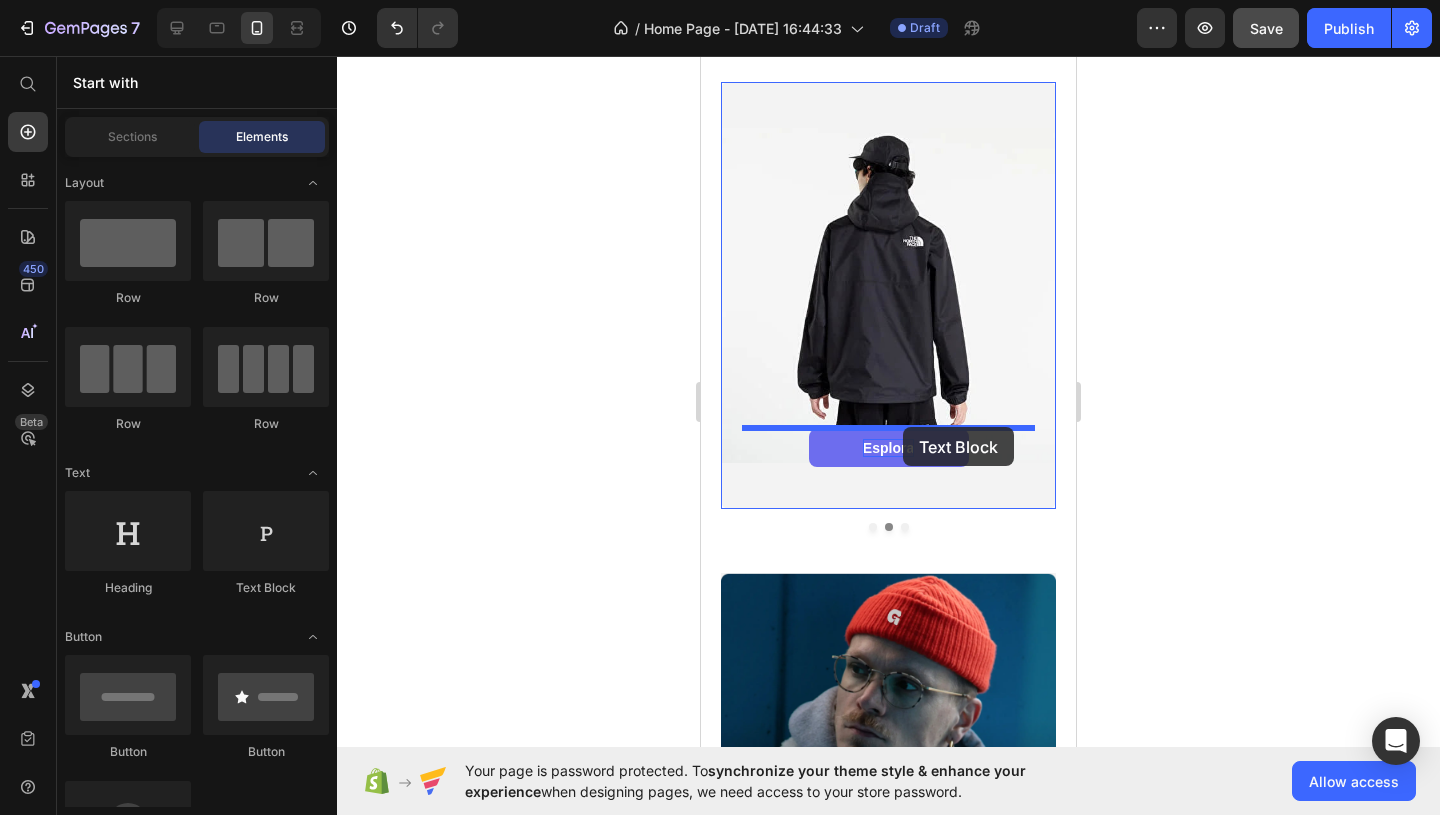 drag, startPoint x: 967, startPoint y: 601, endPoint x: 903, endPoint y: 427, distance: 185.39687 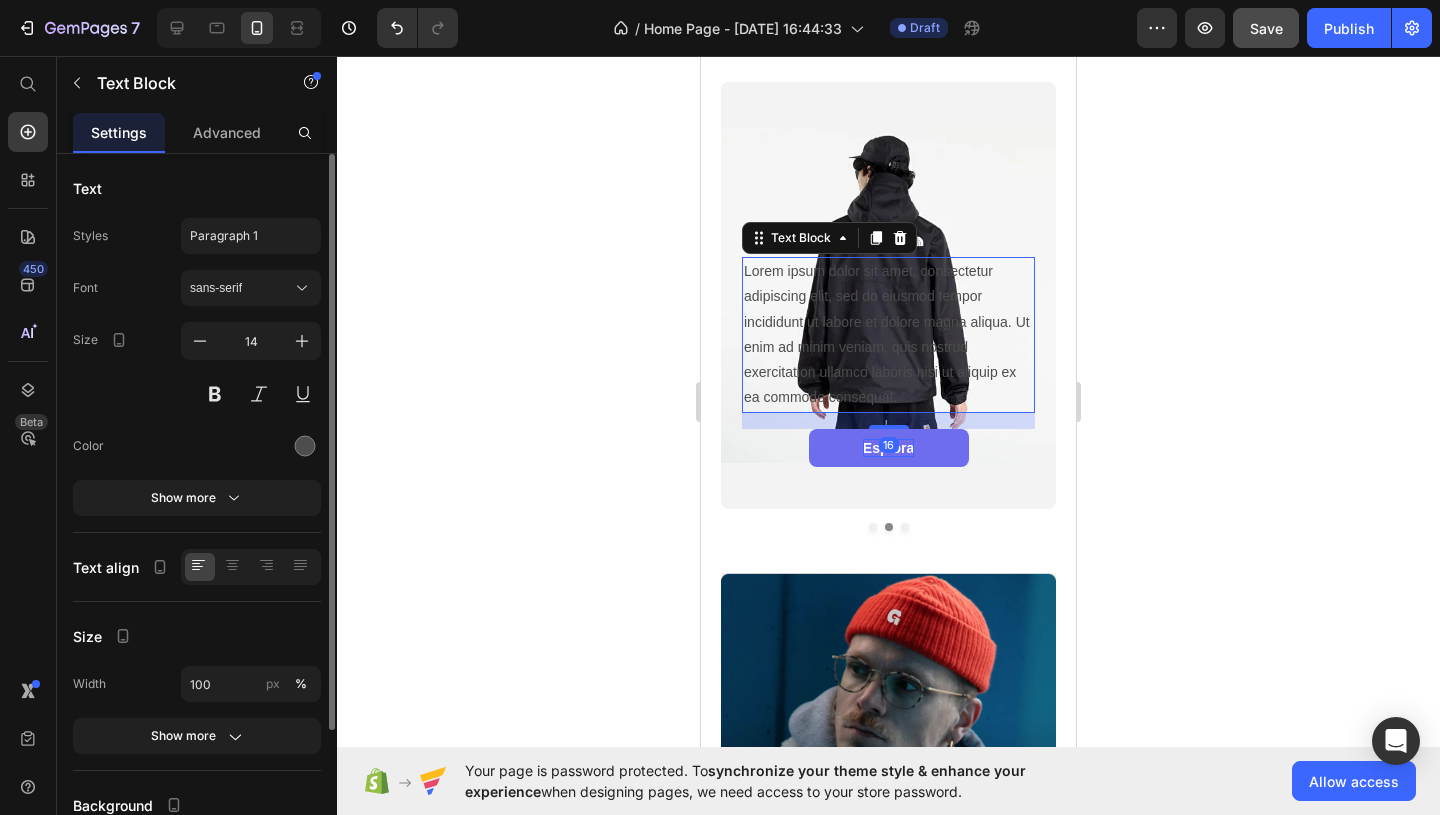 click on "Lorem ipsum dolor sit amet, consectetur adipiscing elit, sed do eiusmod tempor incididunt ut labore et dolore magna aliqua. Ut enim ad minim veniam, quis nostrud exercitation ullamco laboris nisi ut aliquip ex ea commodo consequat." at bounding box center [888, 334] 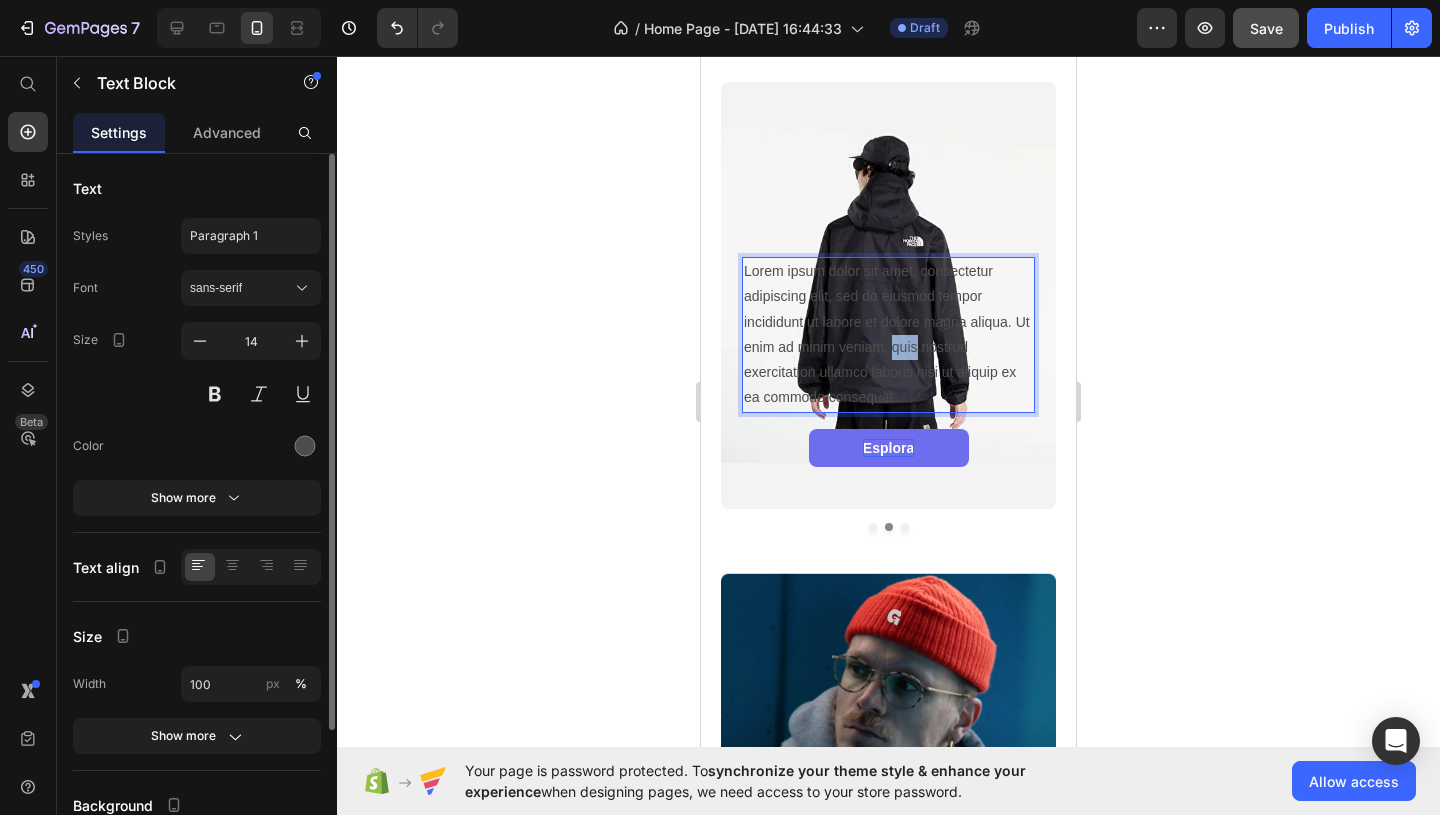 click on "Lorem ipsum dolor sit amet, consectetur adipiscing elit, sed do eiusmod tempor incididunt ut labore et dolore magna aliqua. Ut enim ad minim veniam, quis nostrud exercitation ullamco laboris nisi ut aliquip ex ea commodo consequat." at bounding box center (888, 334) 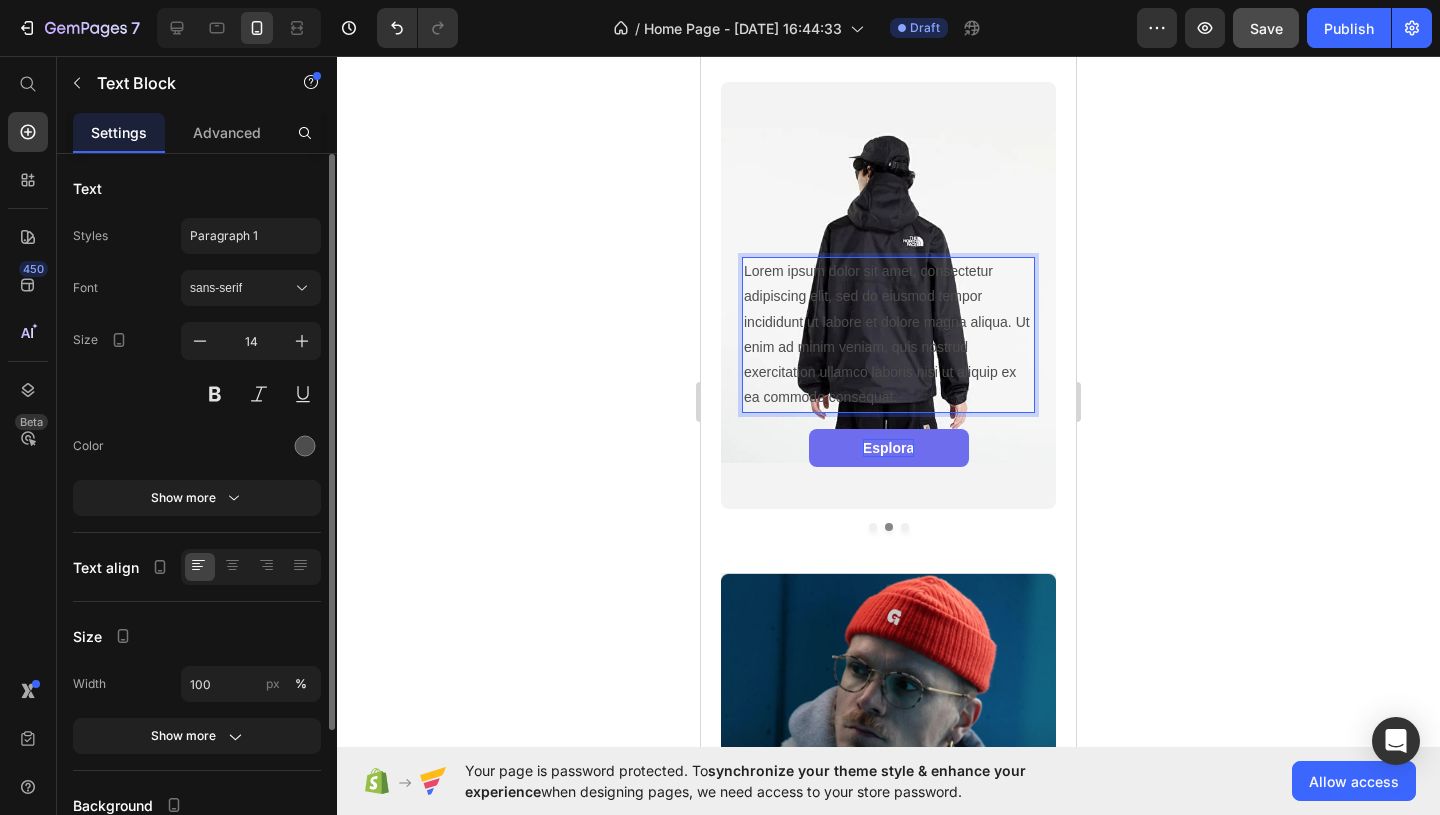 click on "Lorem ipsum dolor sit amet, consectetur adipiscing elit, sed do eiusmod tempor incididunt ut labore et dolore magna aliqua. Ut enim ad minim veniam, quis nostrud exercitation ullamco laboris nisi ut aliquip ex ea commodo consequat." at bounding box center [888, 334] 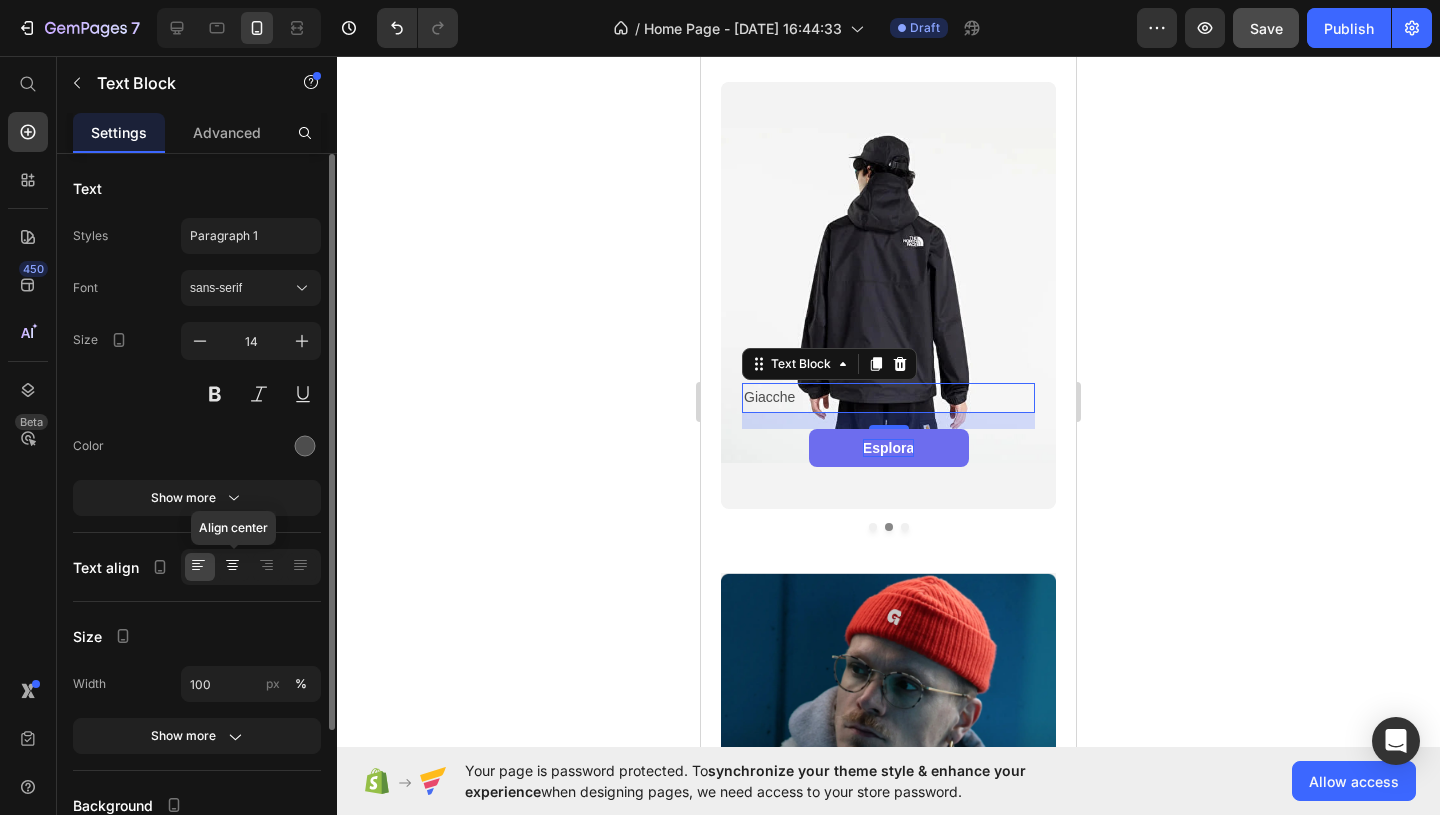 click 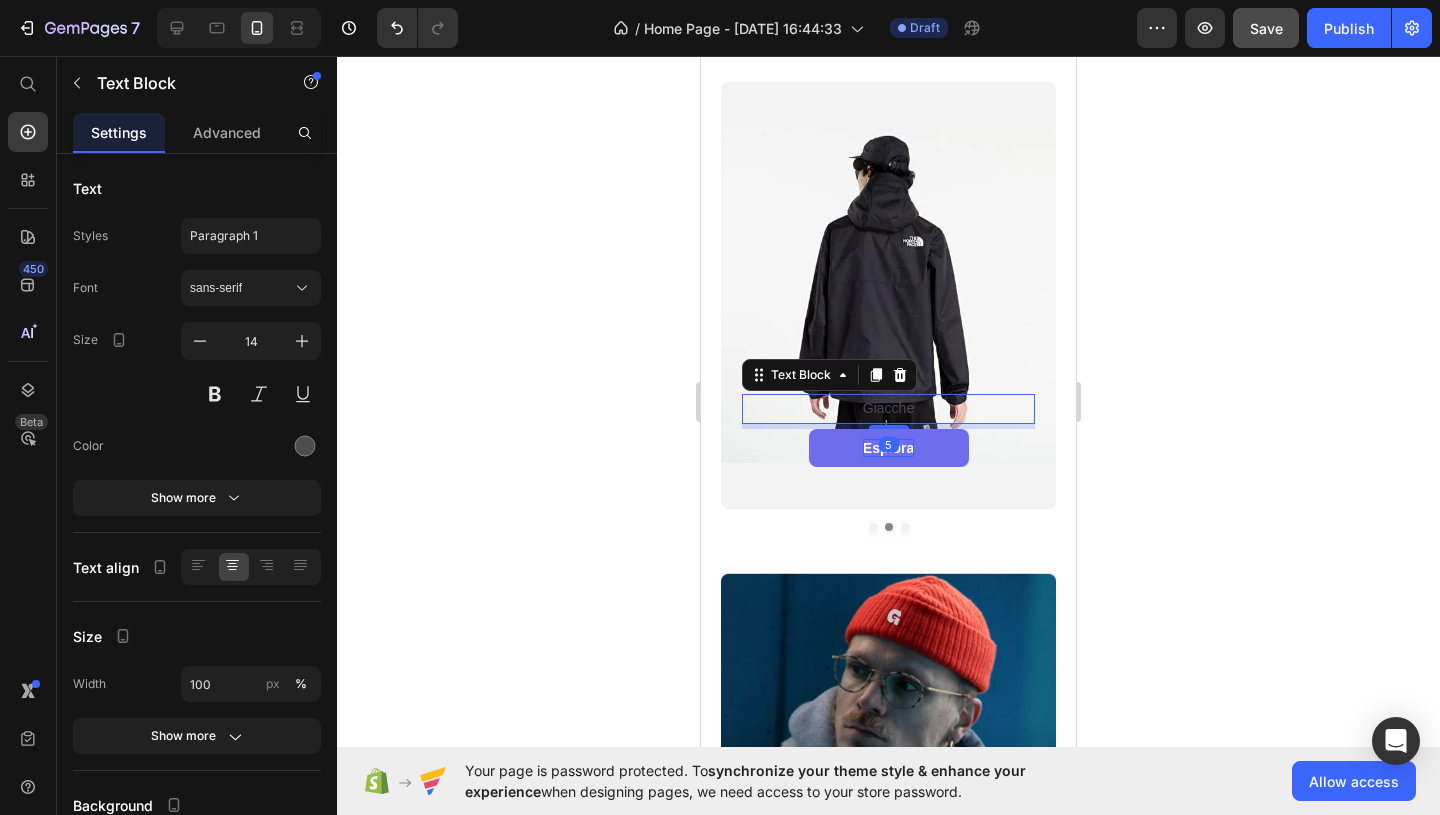drag, startPoint x: 892, startPoint y: 426, endPoint x: 892, endPoint y: 415, distance: 11 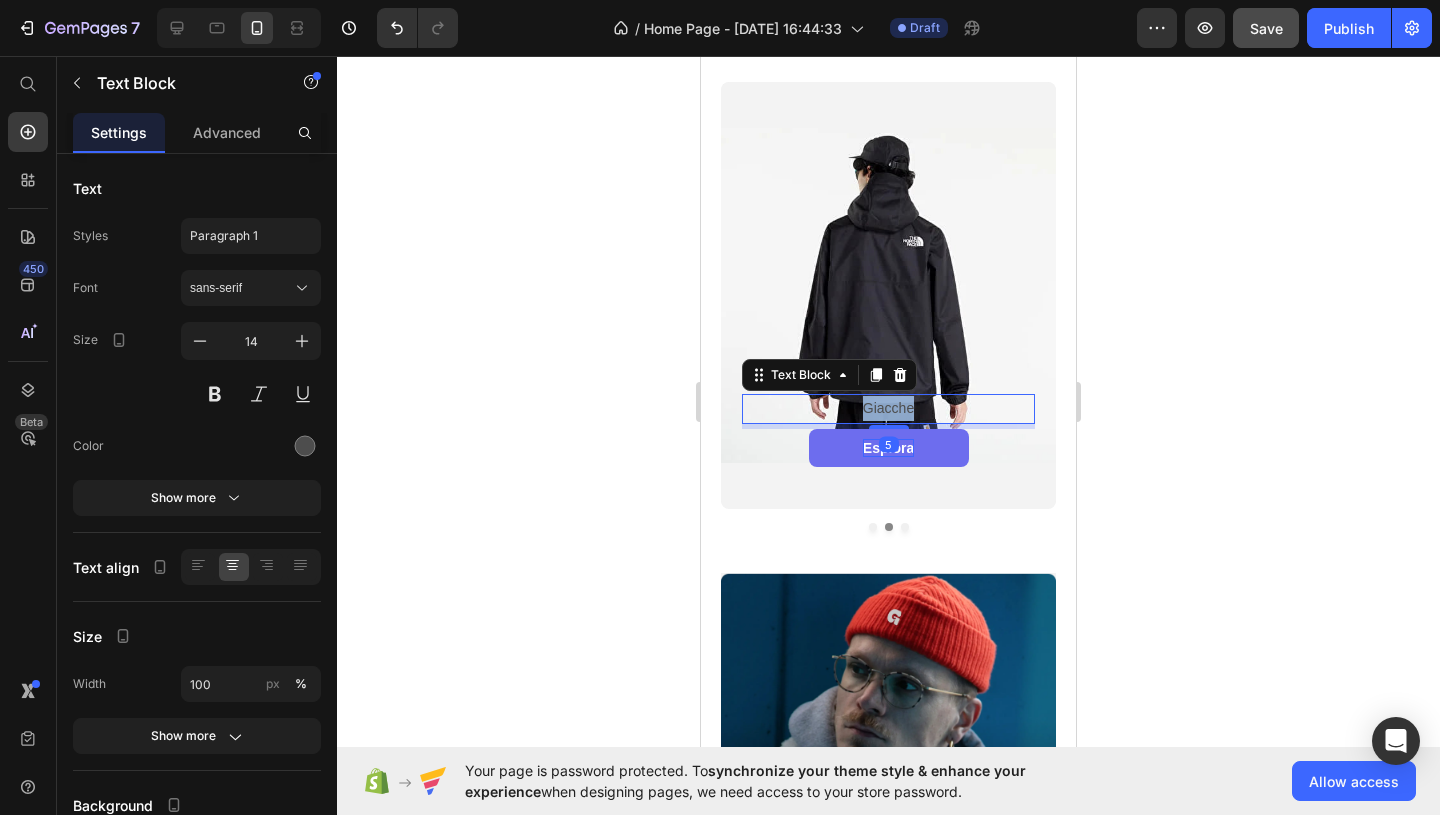 click on "Giacche" at bounding box center (888, 408) 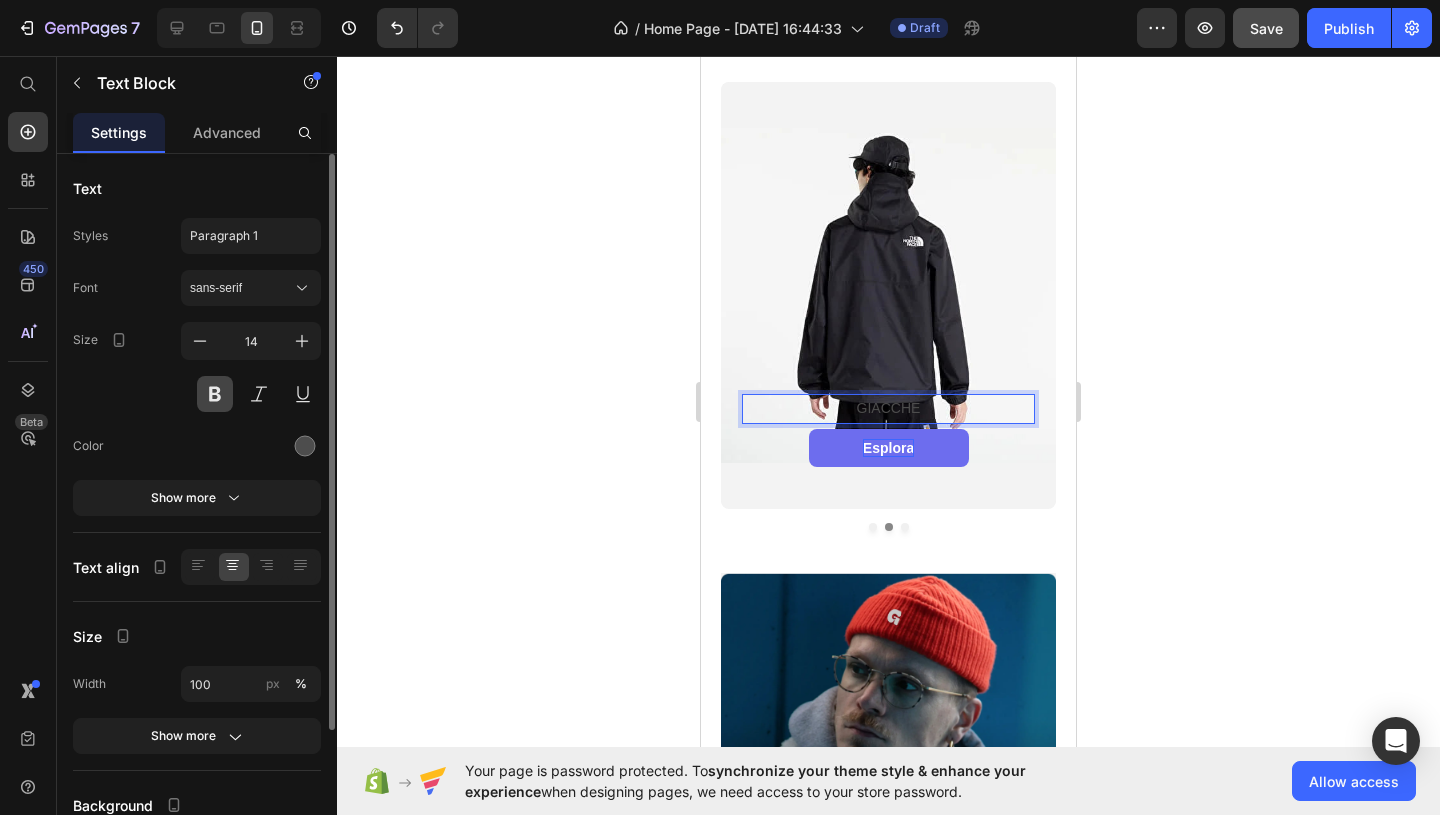 click at bounding box center (215, 394) 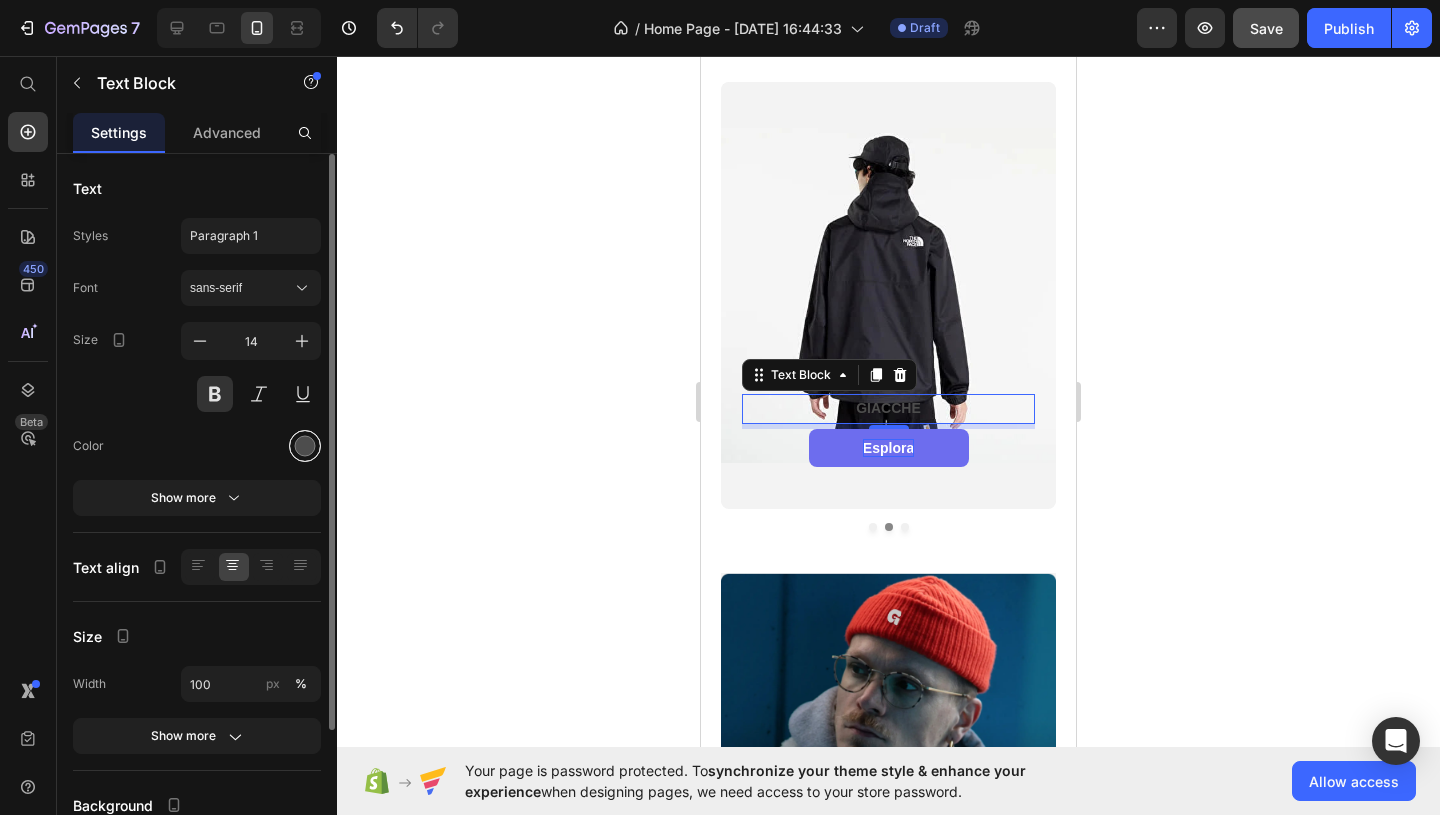 click at bounding box center [305, 446] 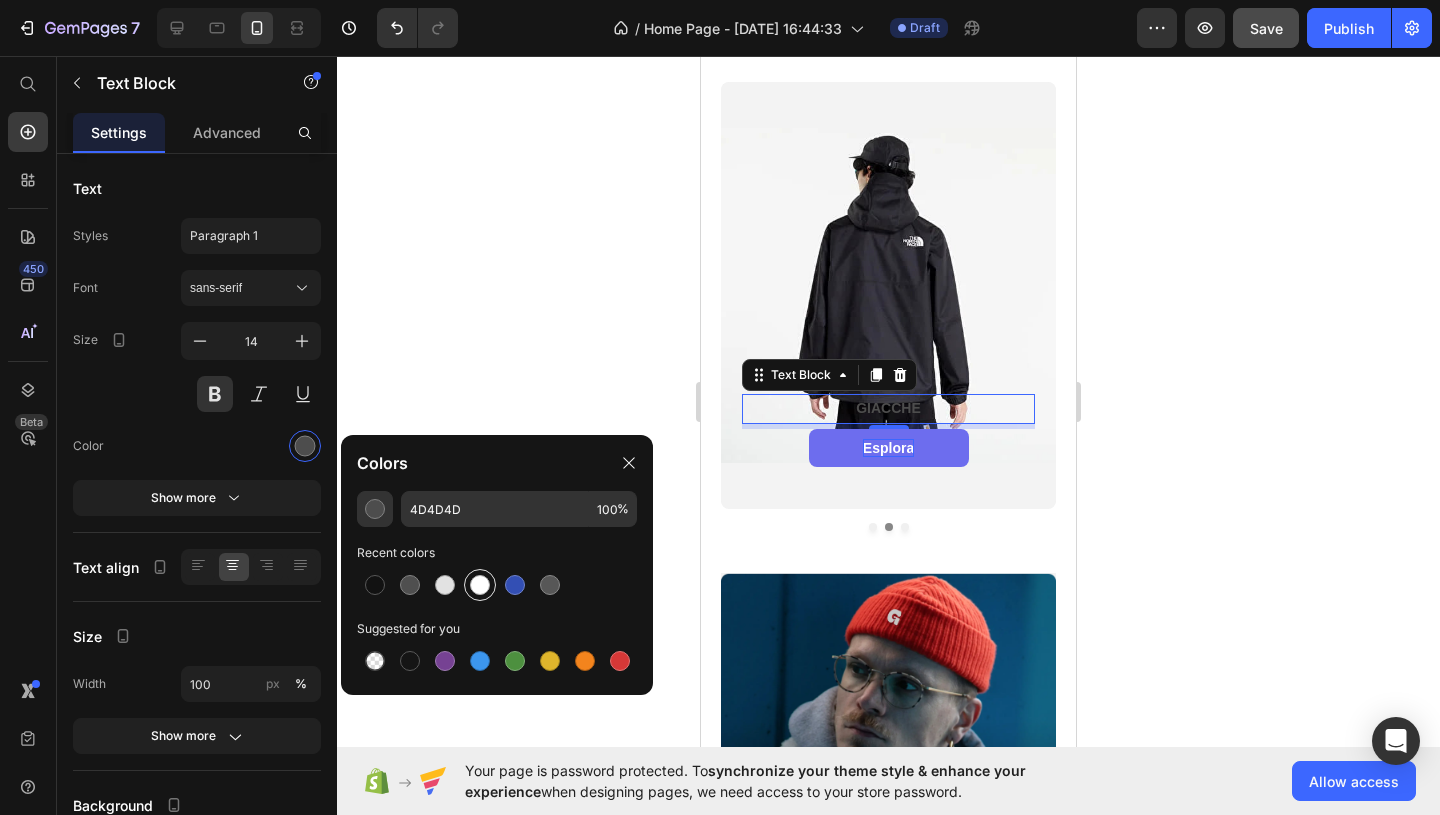 click at bounding box center (480, 585) 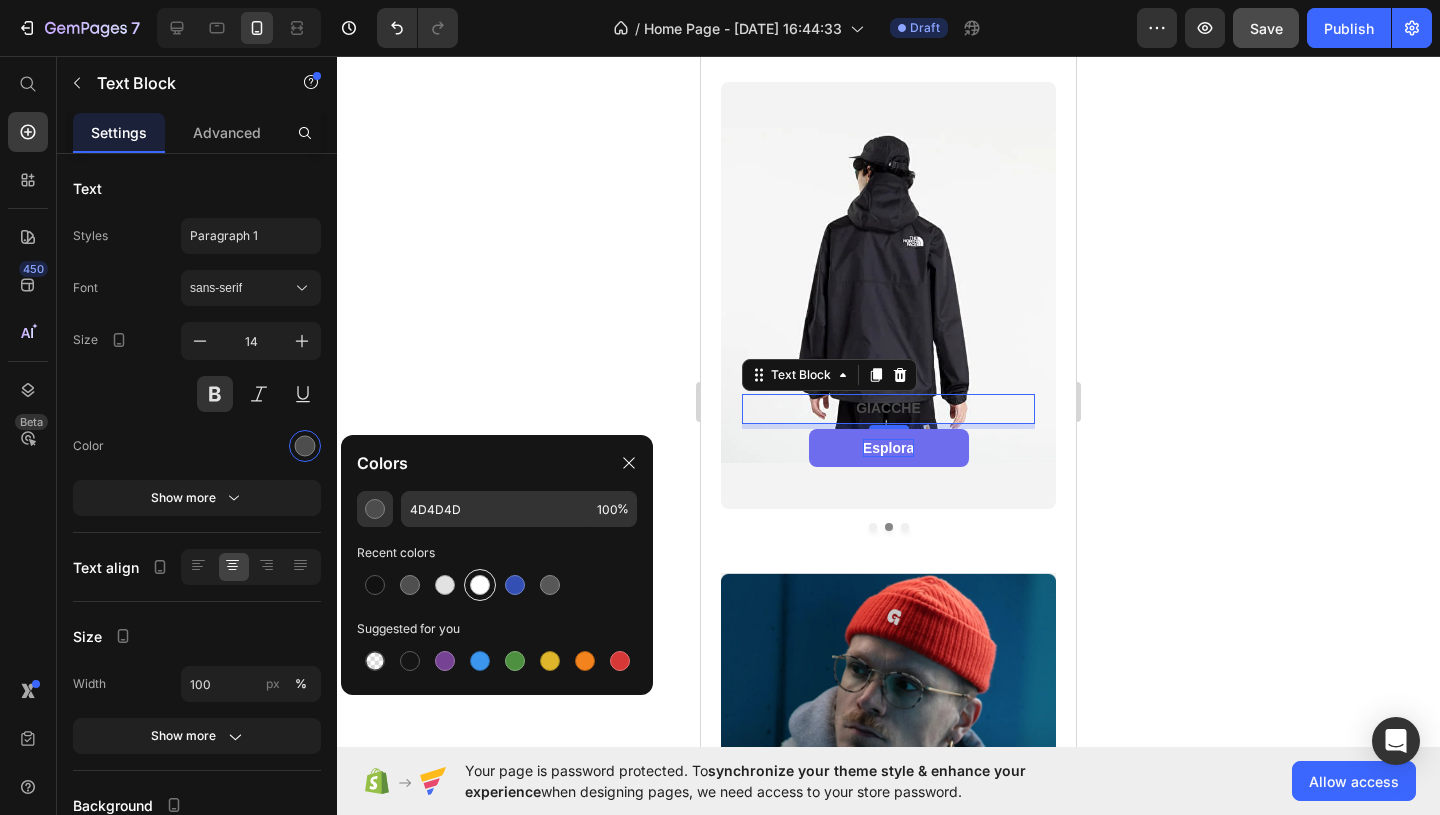 type on "FFFFFF" 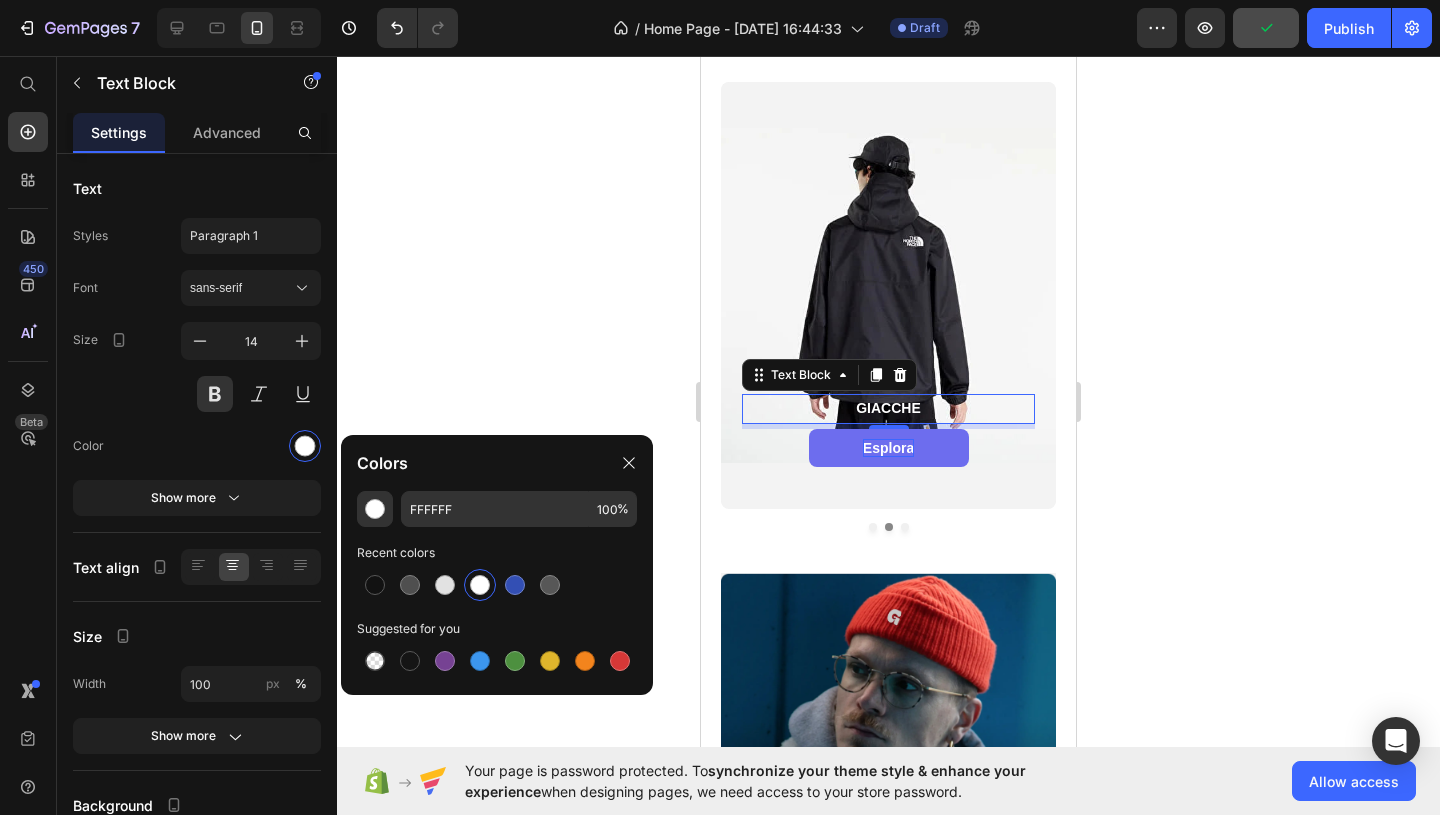 click 